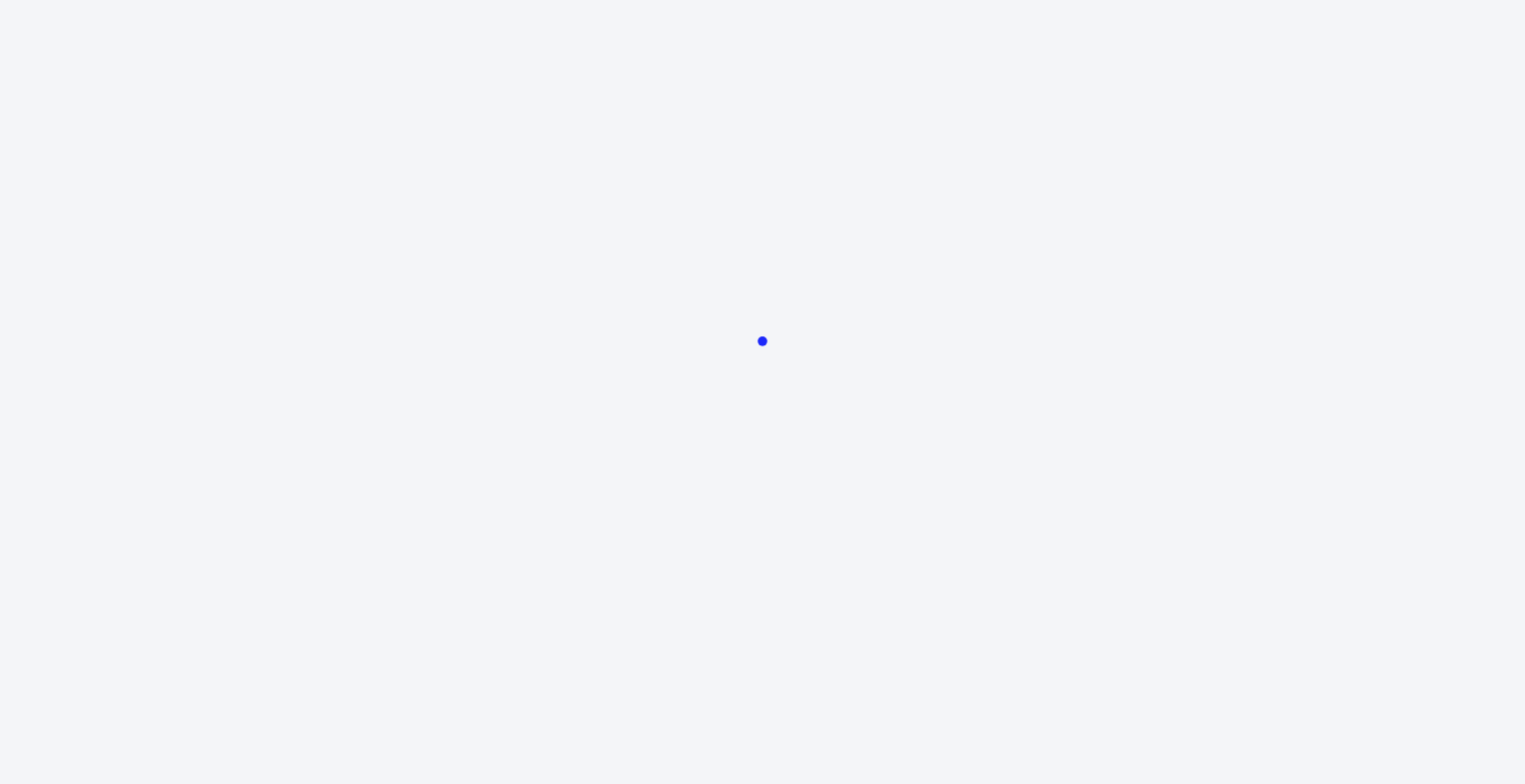 scroll, scrollTop: 0, scrollLeft: 0, axis: both 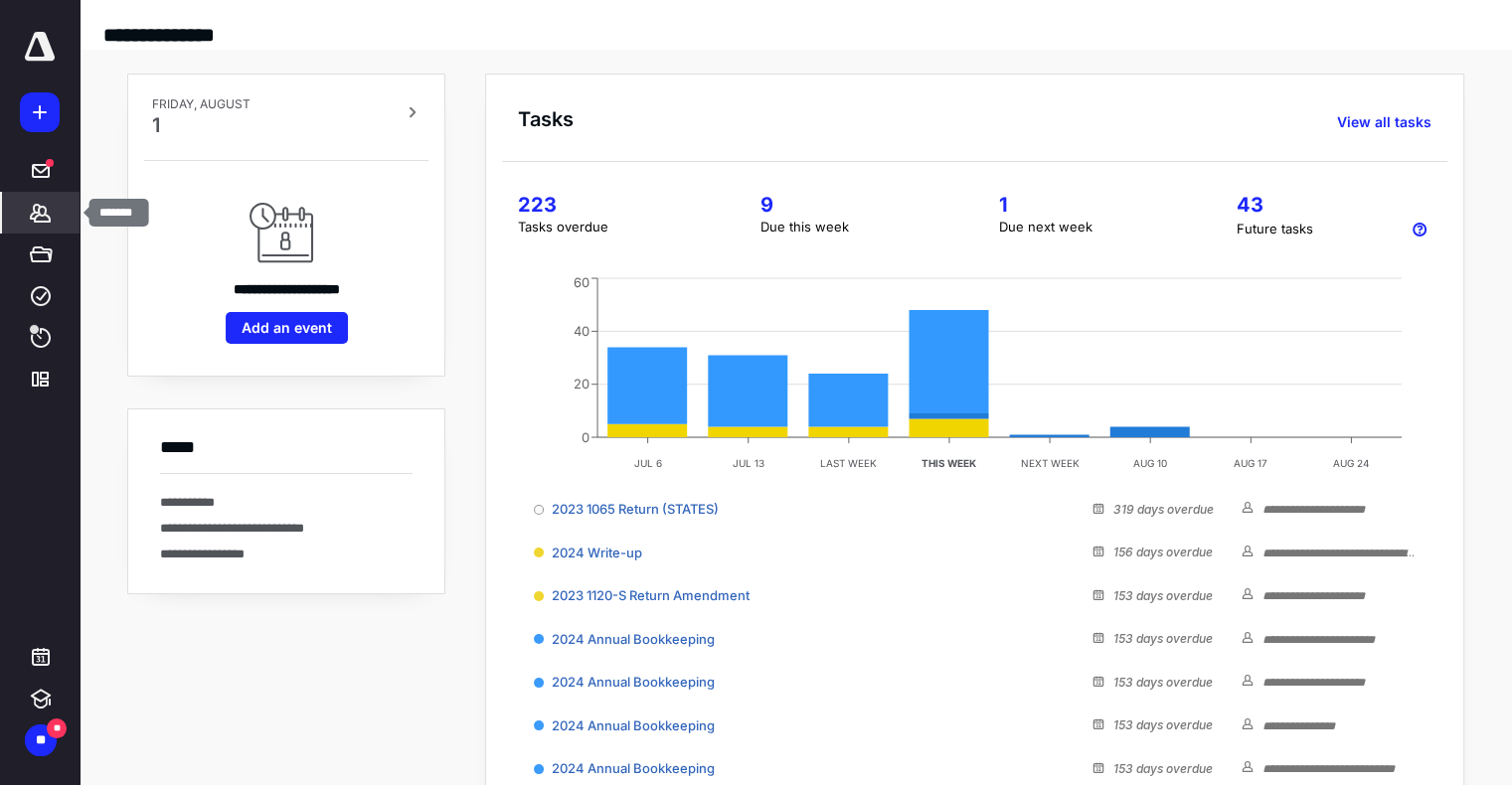 click on "*******" at bounding box center (41, 213) 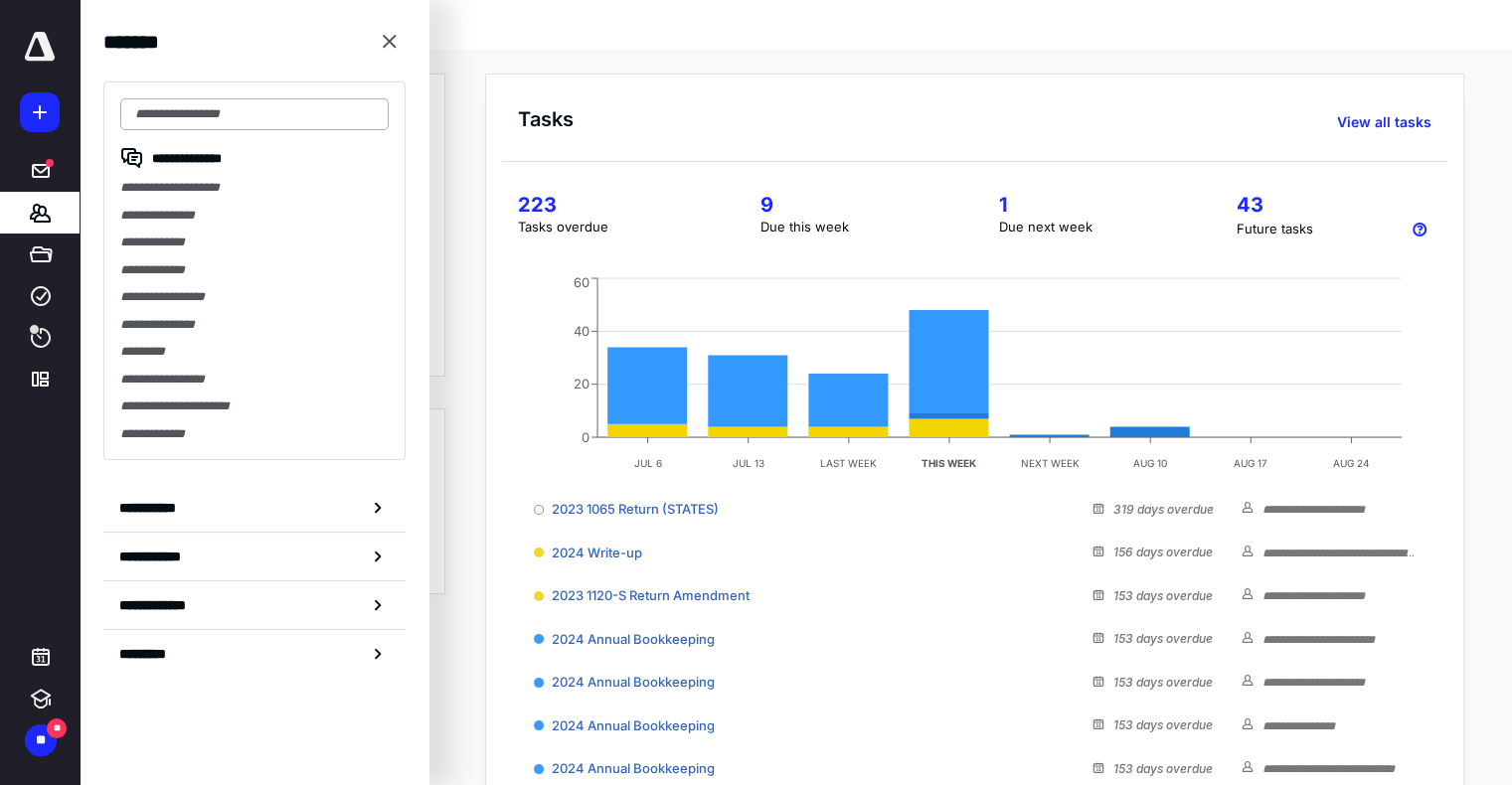 click at bounding box center (254, 114) 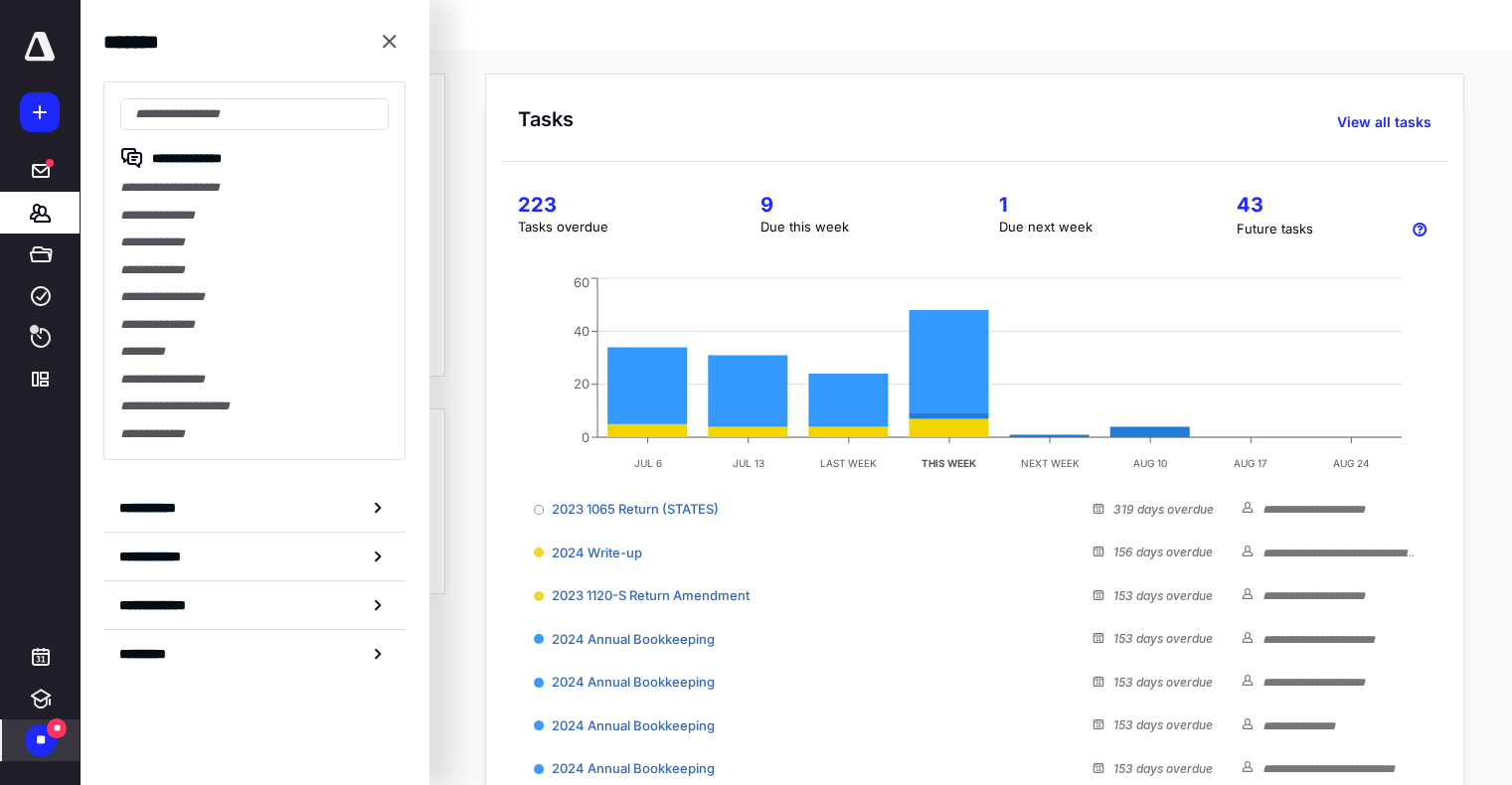 drag, startPoint x: 52, startPoint y: 747, endPoint x: 46, endPoint y: 685, distance: 62.28965 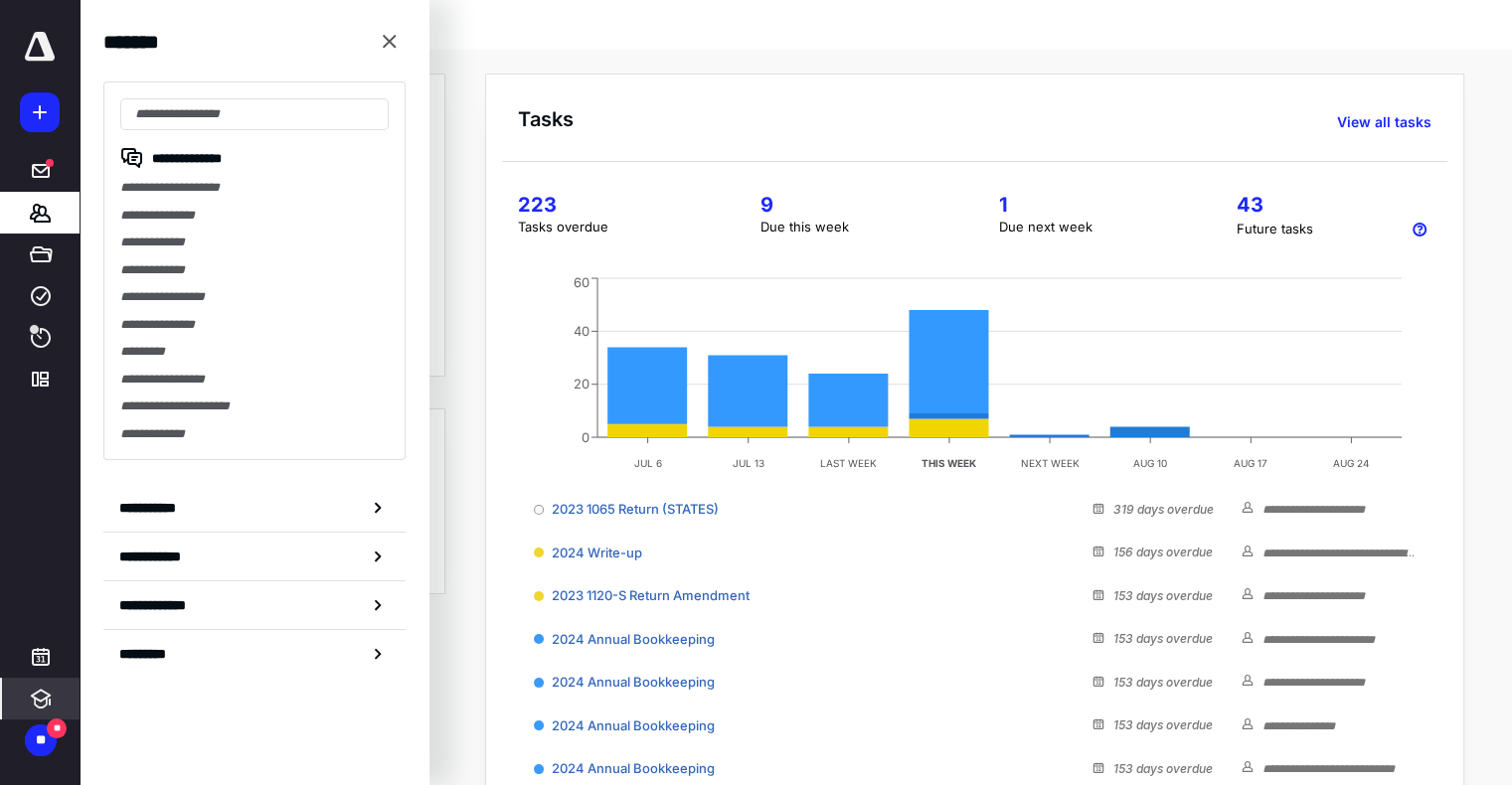 click on "**" at bounding box center [41, 740] 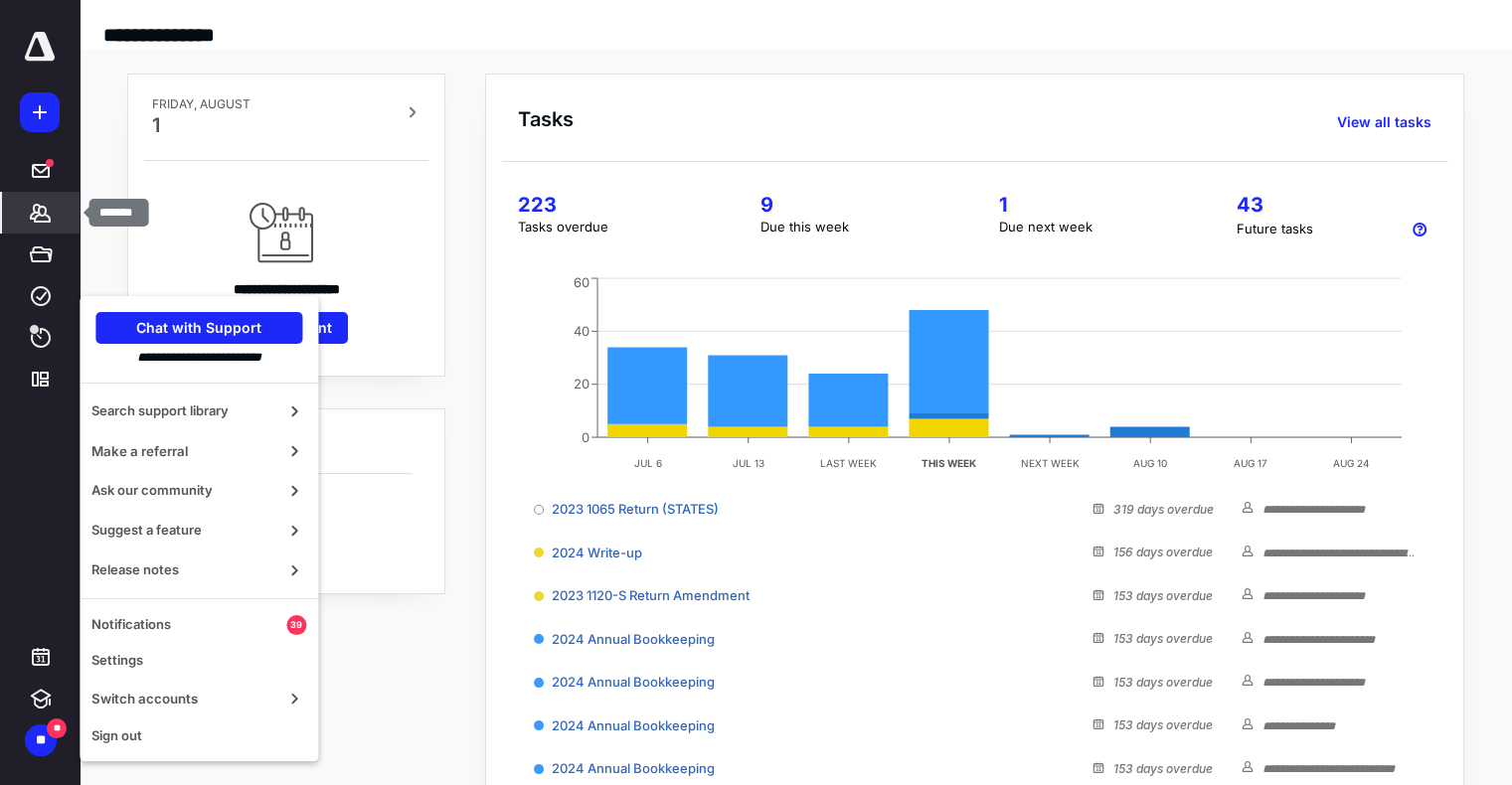 click 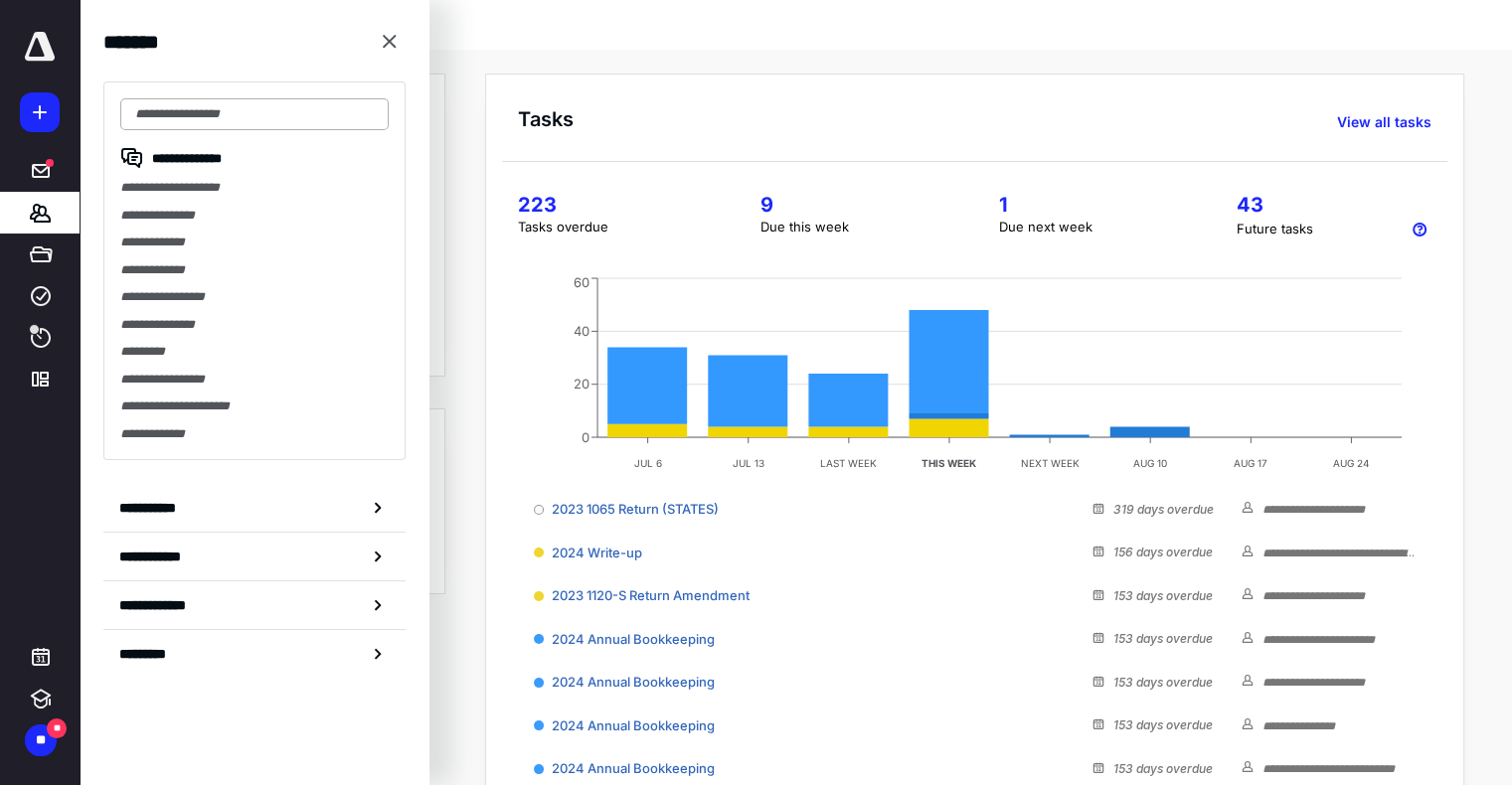 click at bounding box center [254, 114] 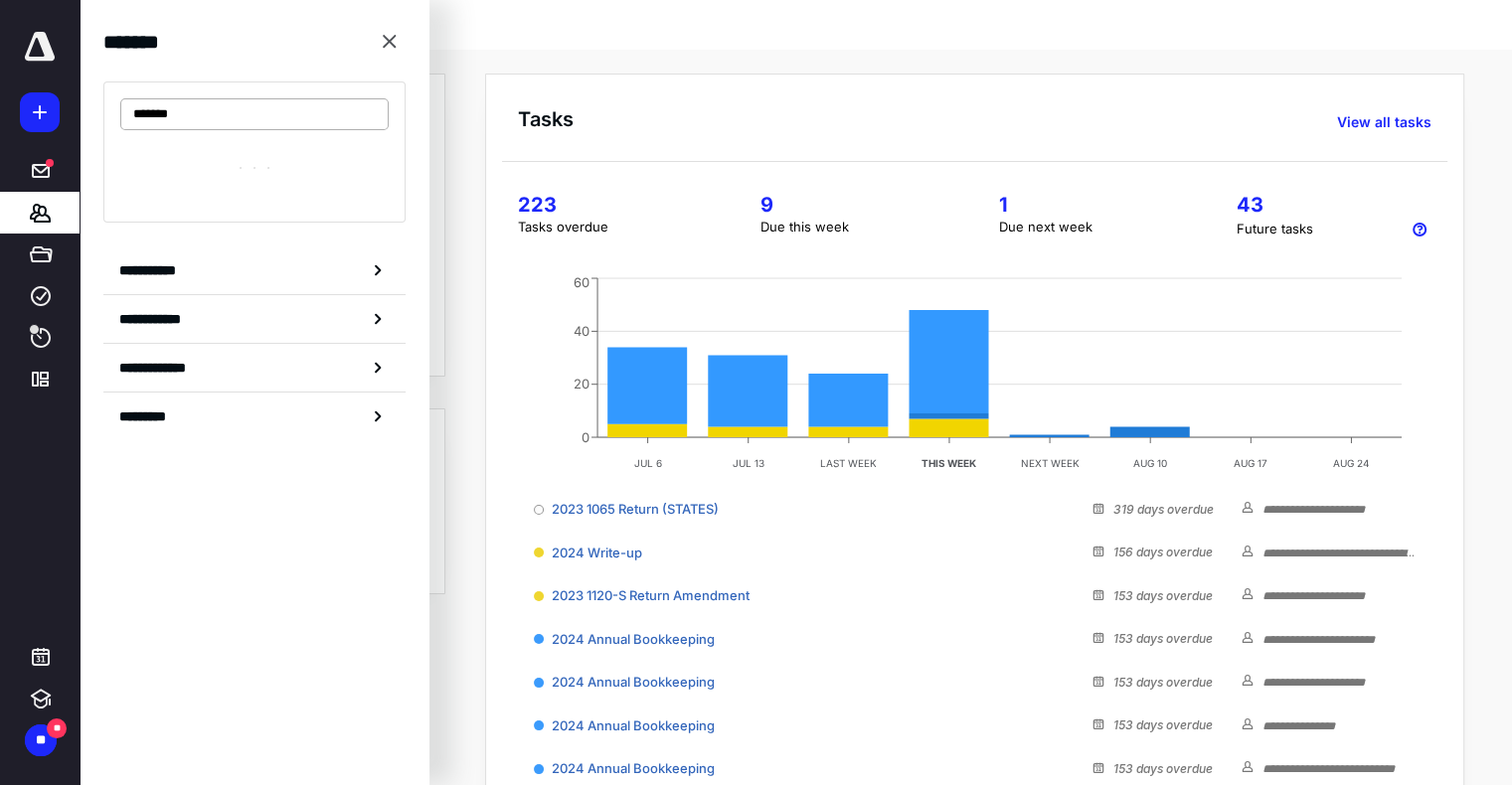 type on "*******" 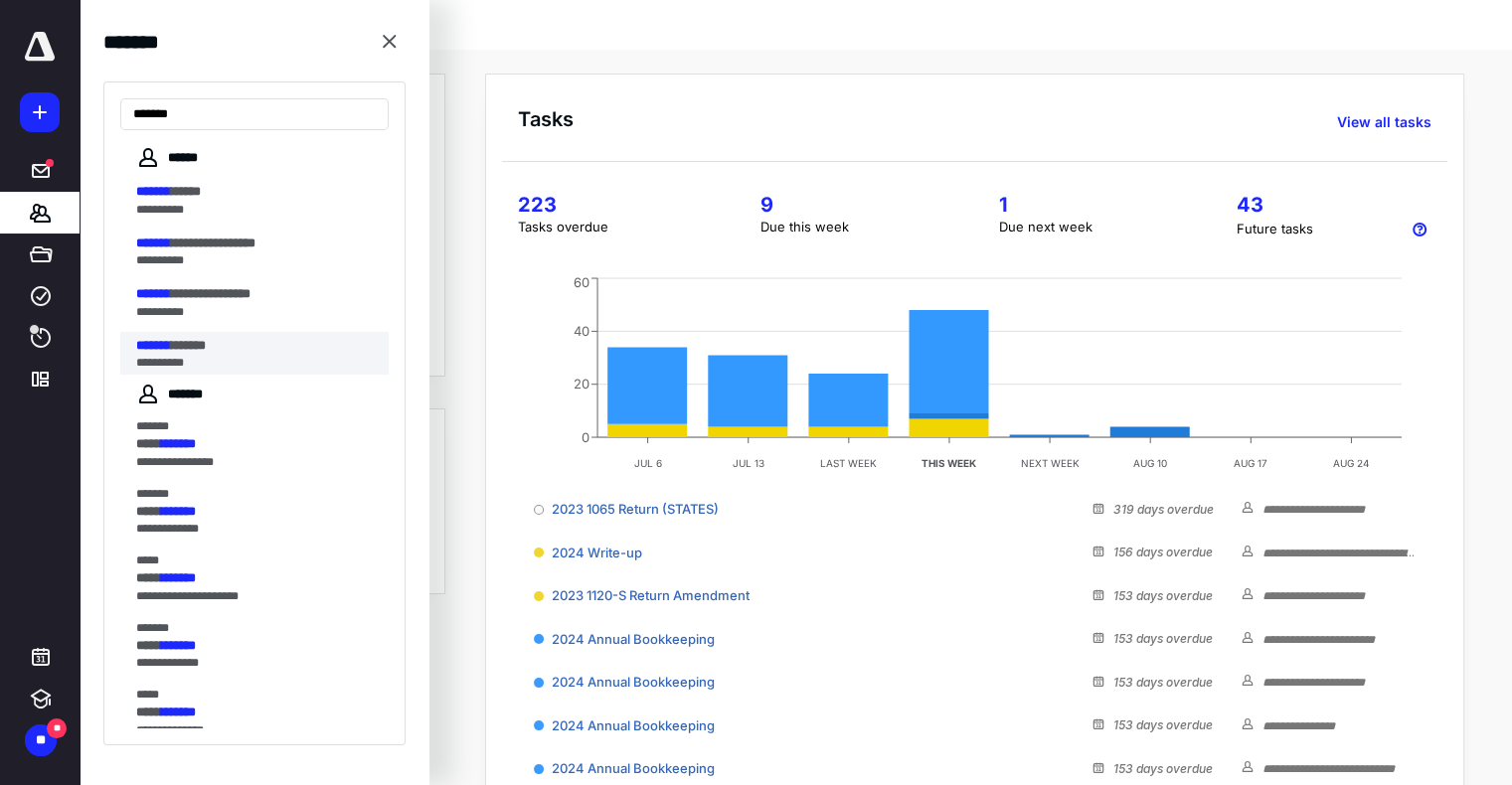 click on "*******" at bounding box center (188, 345) 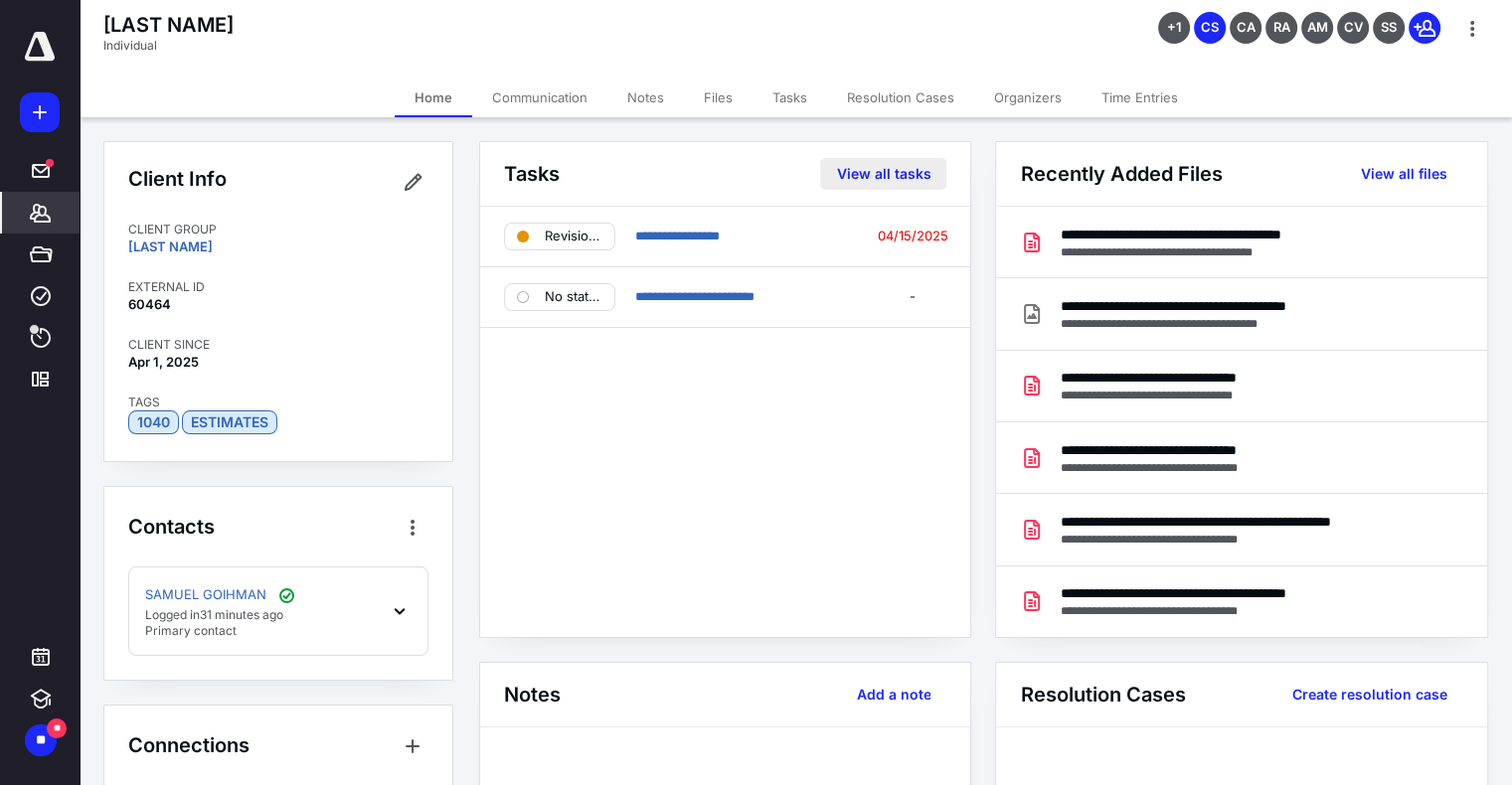 click on "View all tasks" at bounding box center (883, 174) 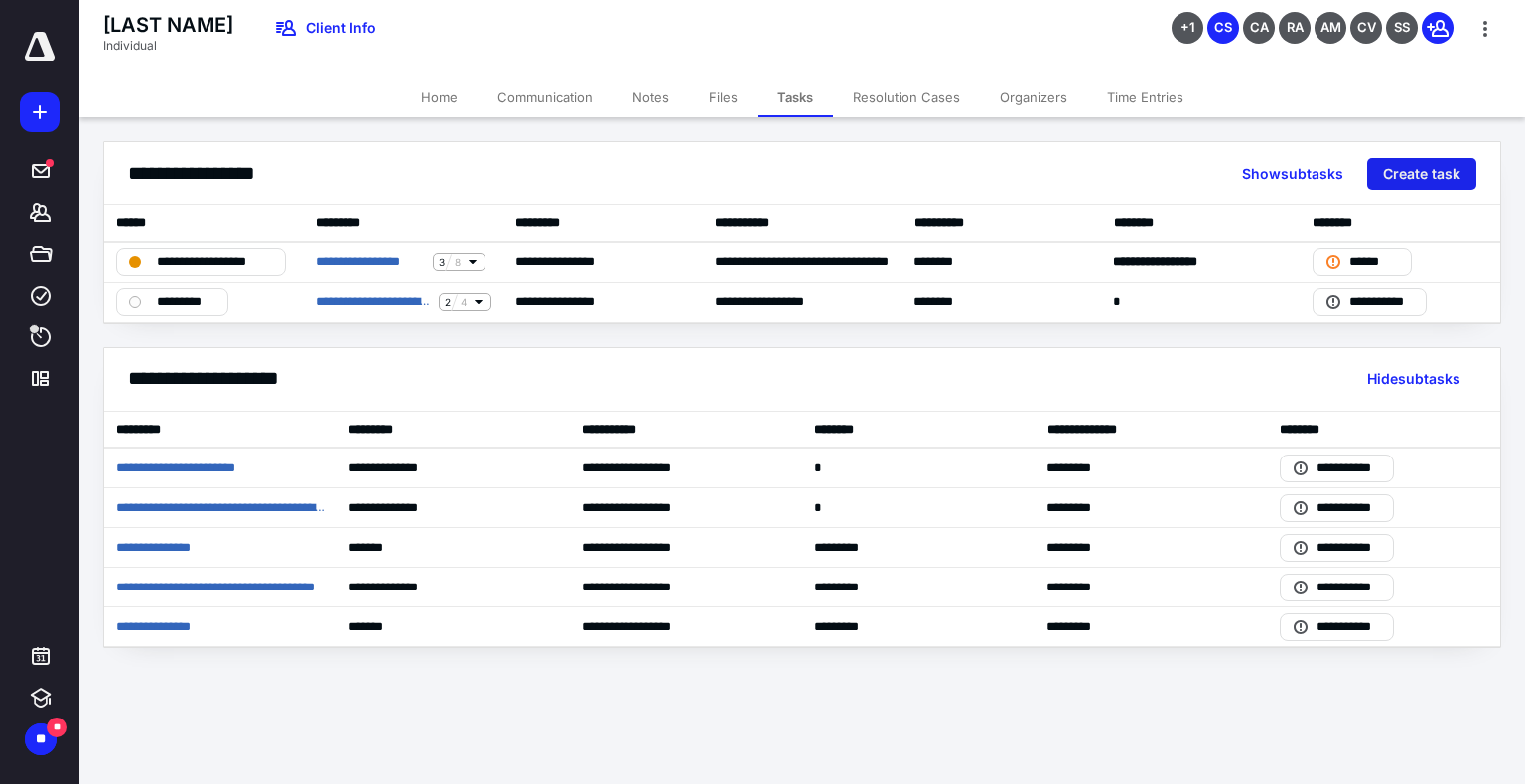 click on "Create task" at bounding box center [1422, 174] 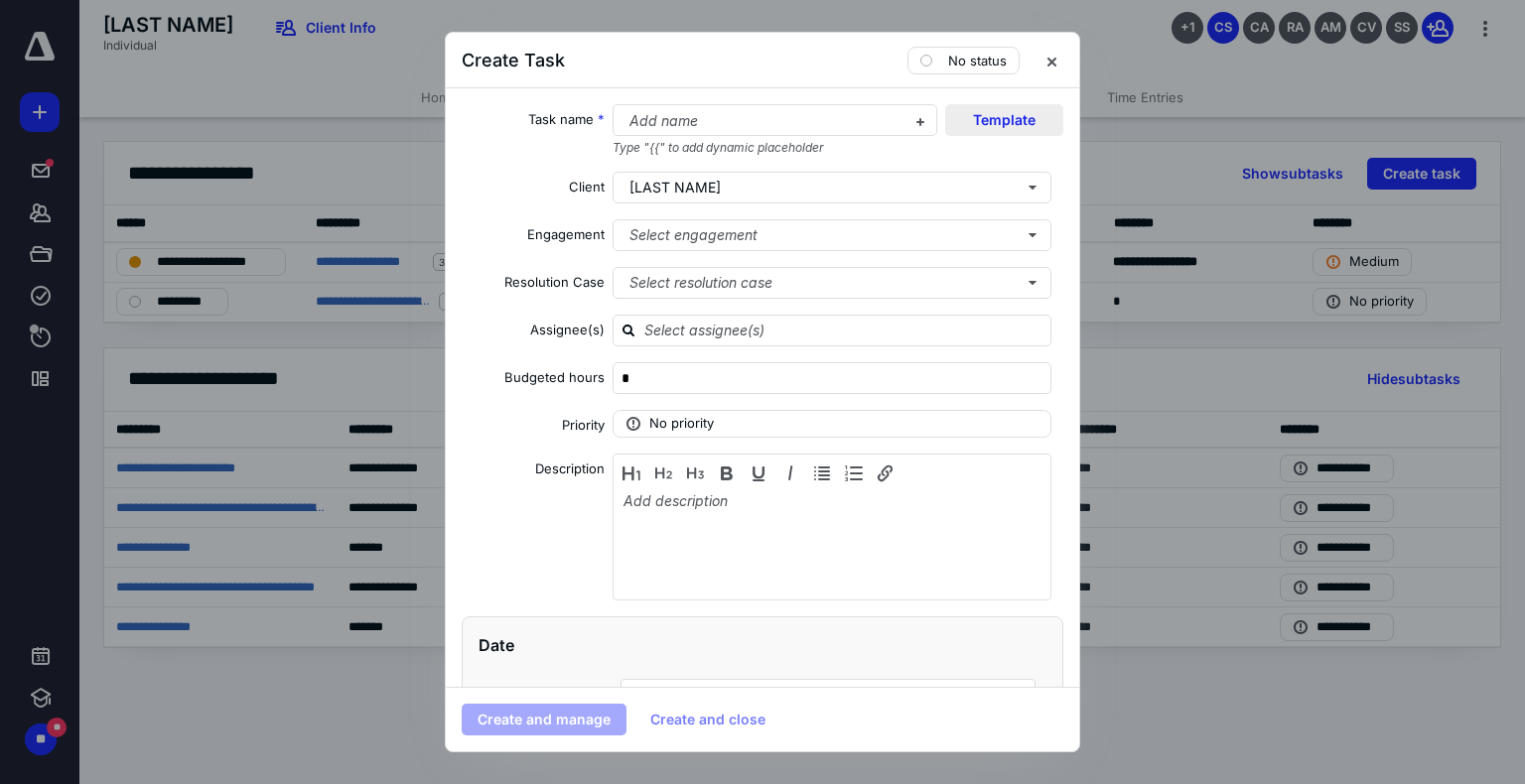click on "Template" at bounding box center [1004, 120] 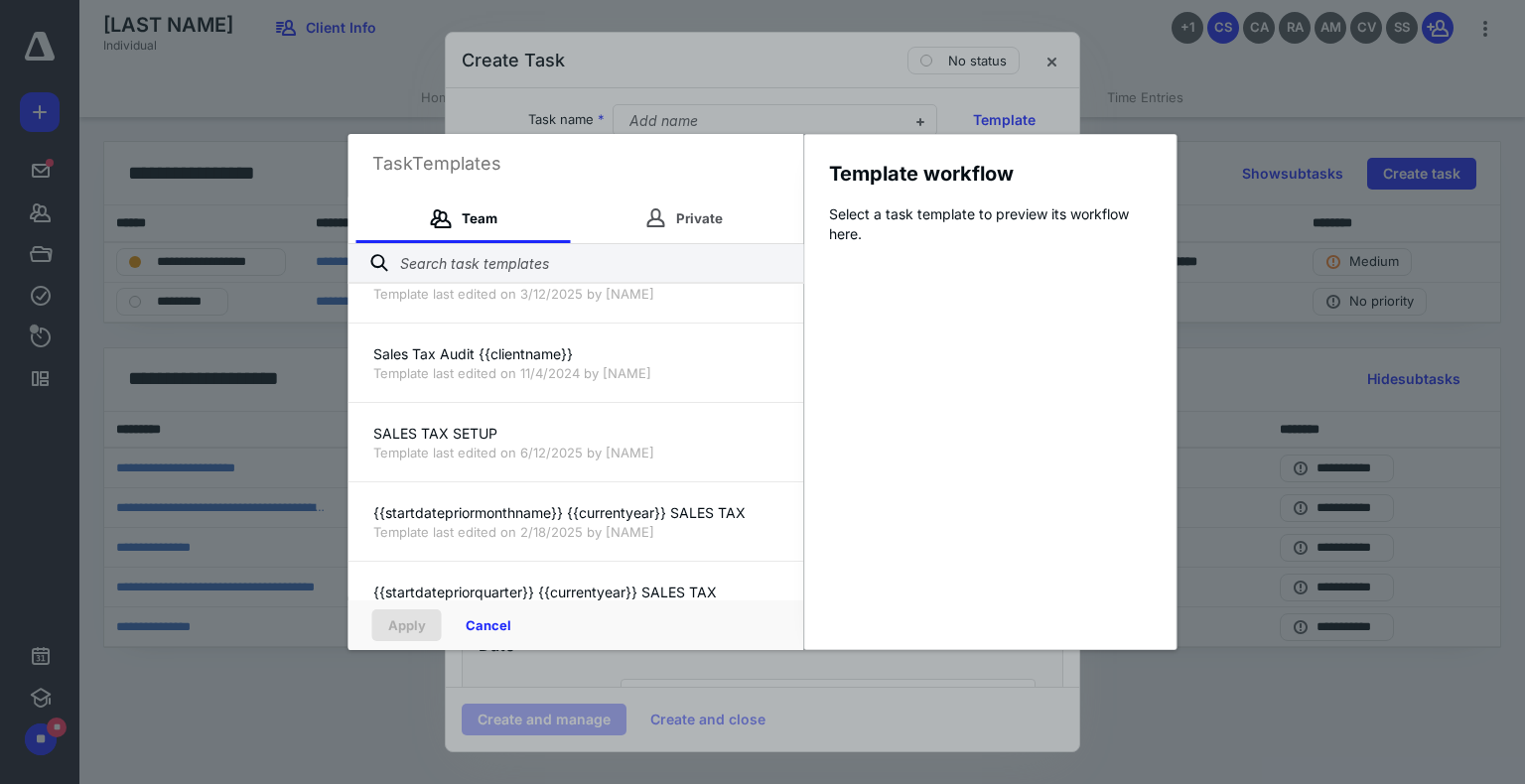 scroll, scrollTop: 2679, scrollLeft: 0, axis: vertical 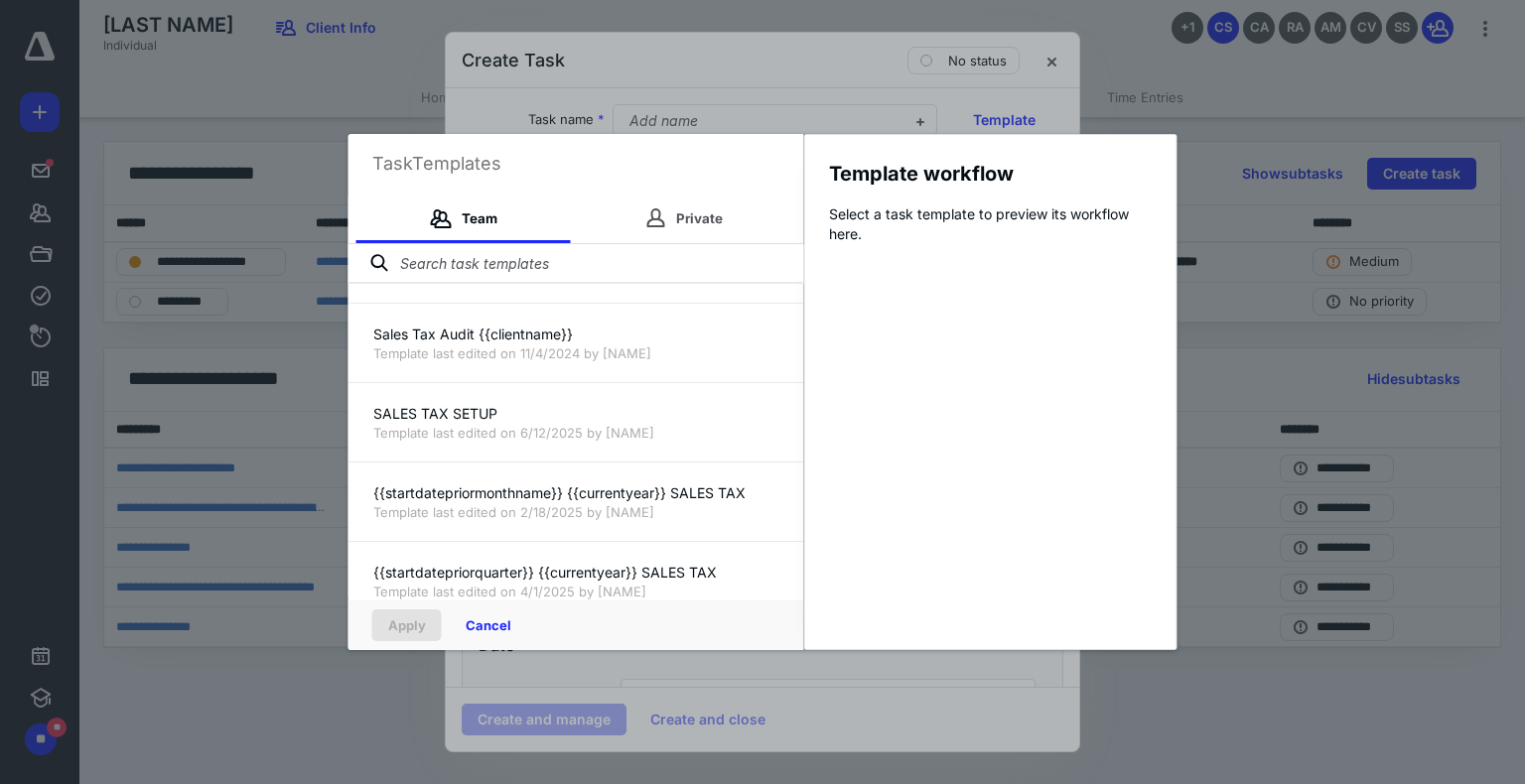 click at bounding box center [576, 264] 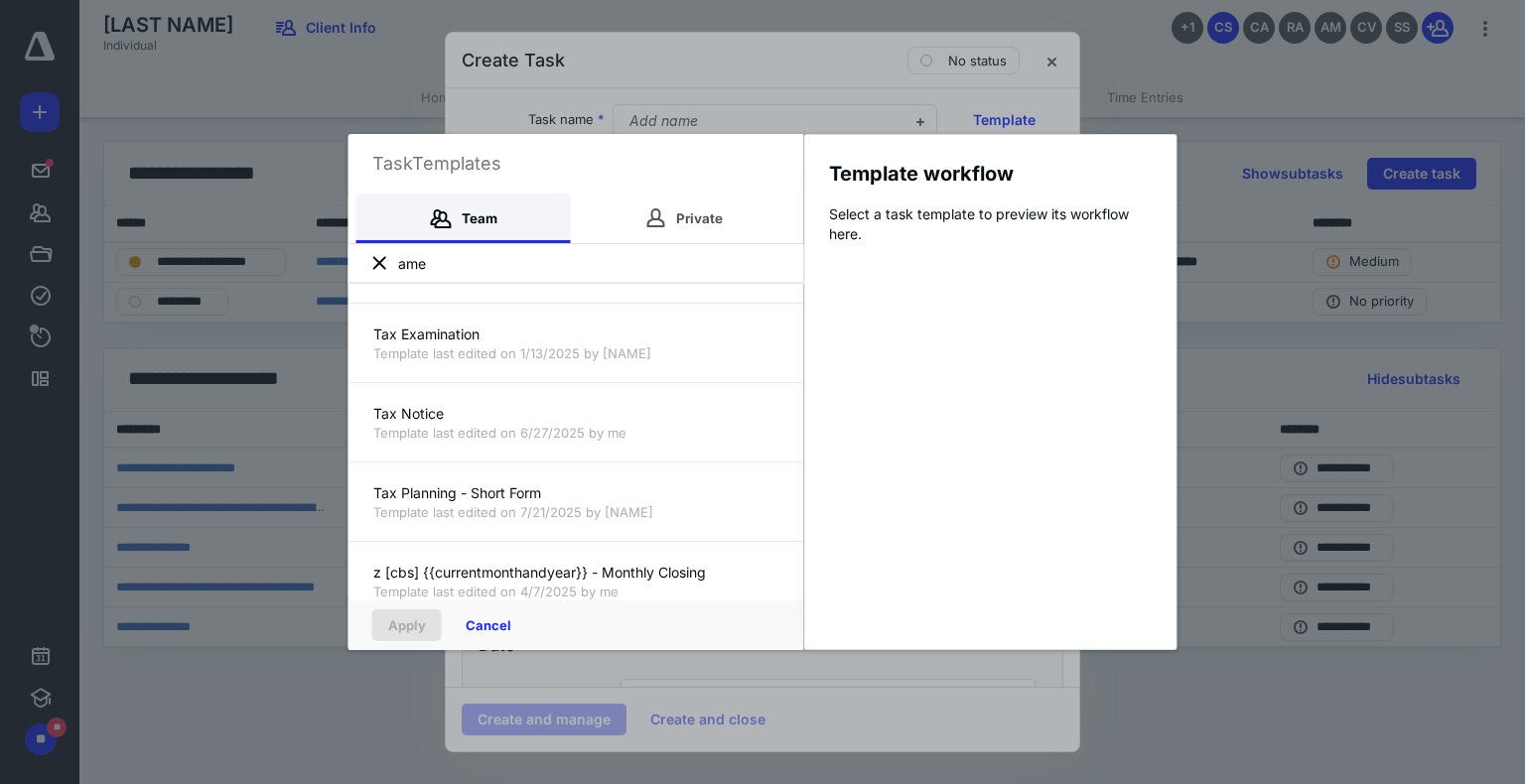 scroll, scrollTop: 0, scrollLeft: 0, axis: both 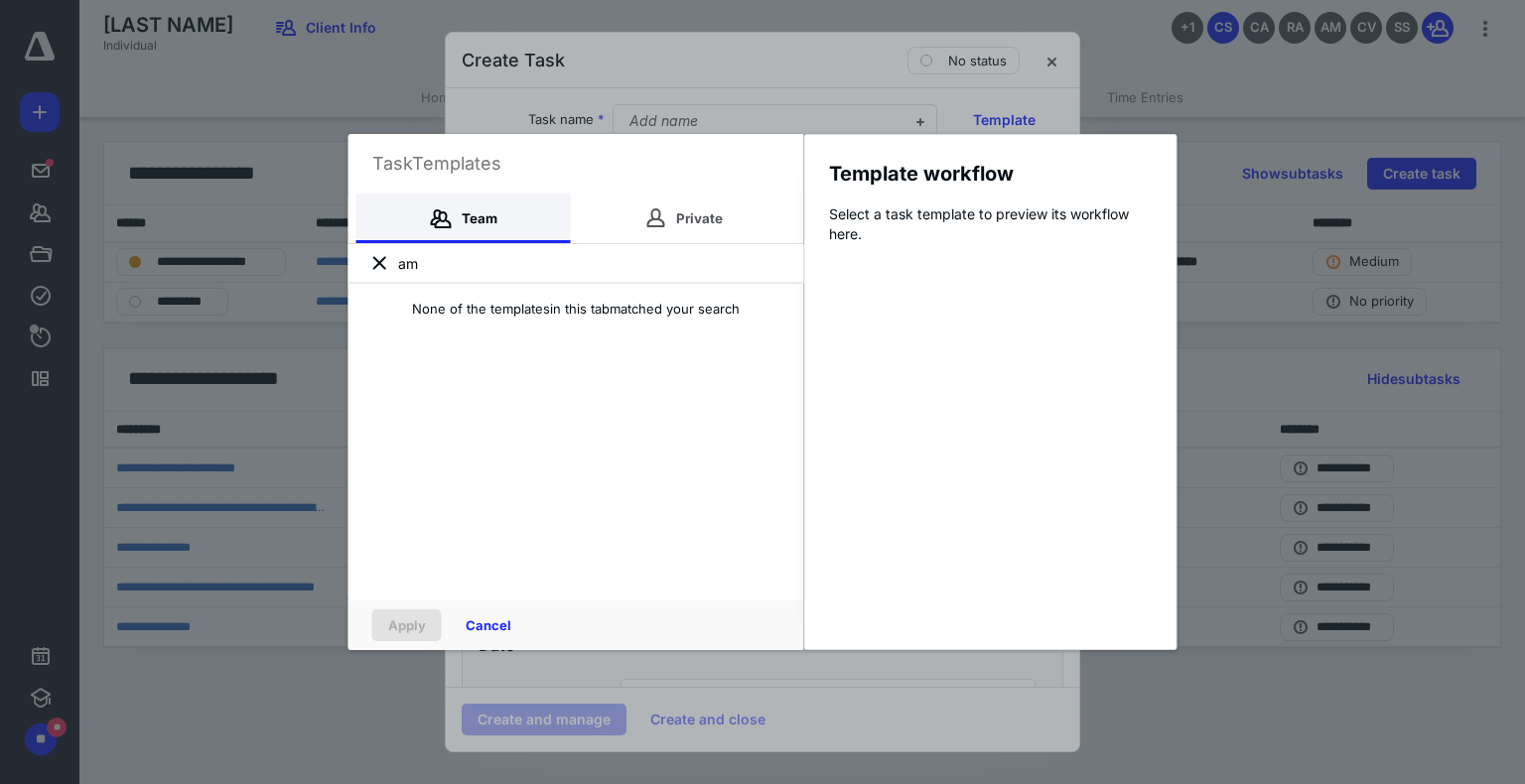 type on "a" 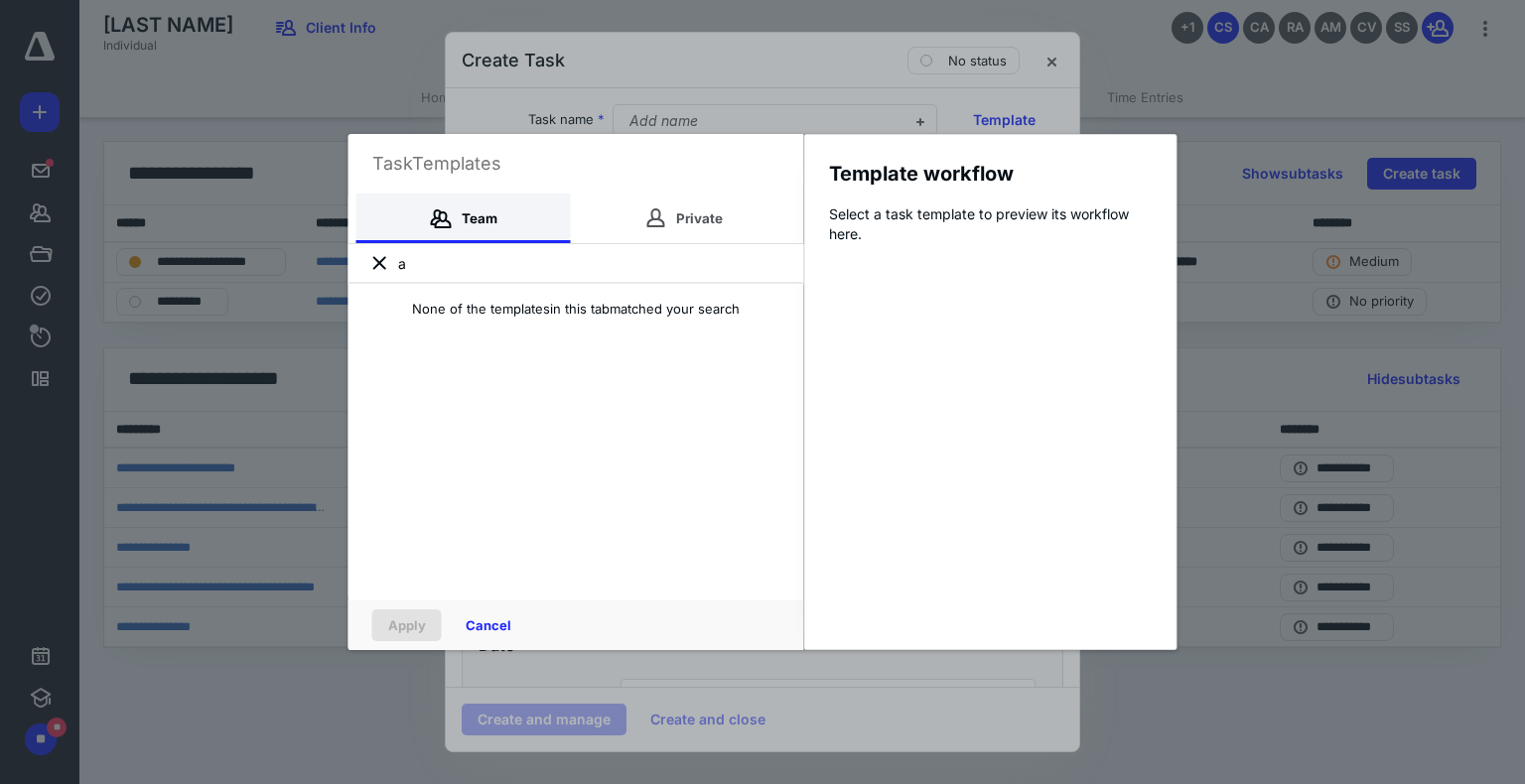 type 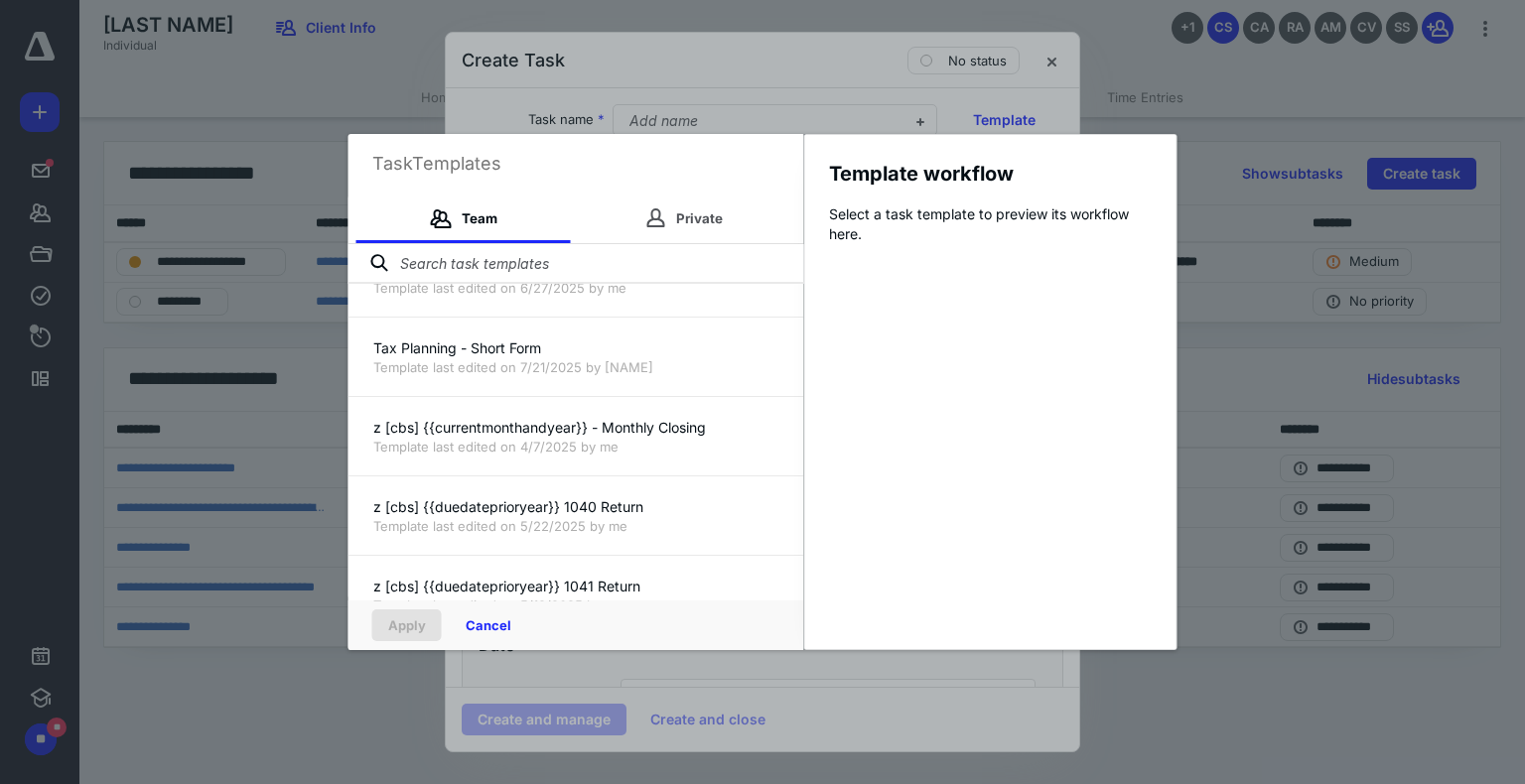 scroll, scrollTop: 3176, scrollLeft: 0, axis: vertical 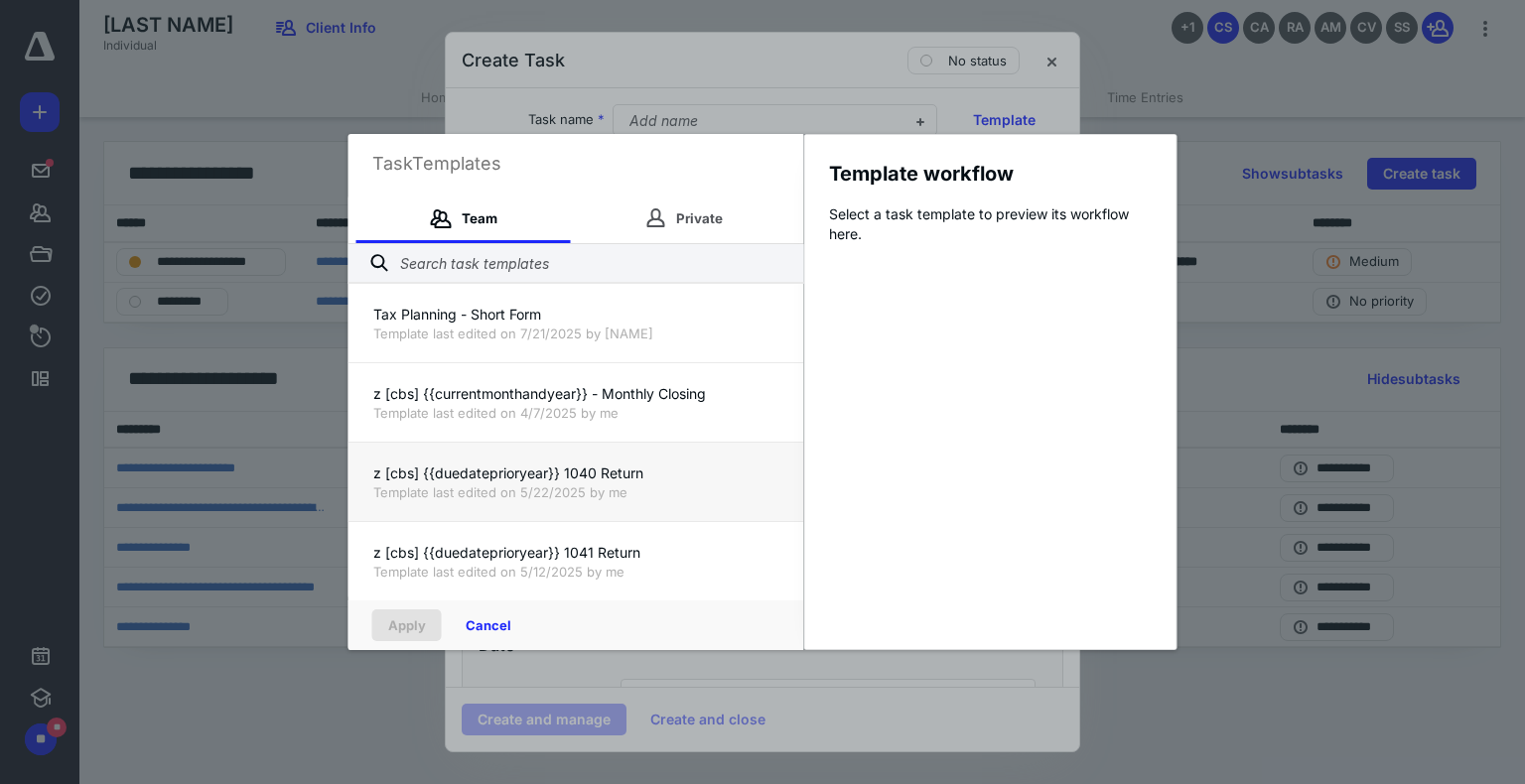 click on "Template last edited on 5/22/2025 by me" at bounding box center [576, 492] 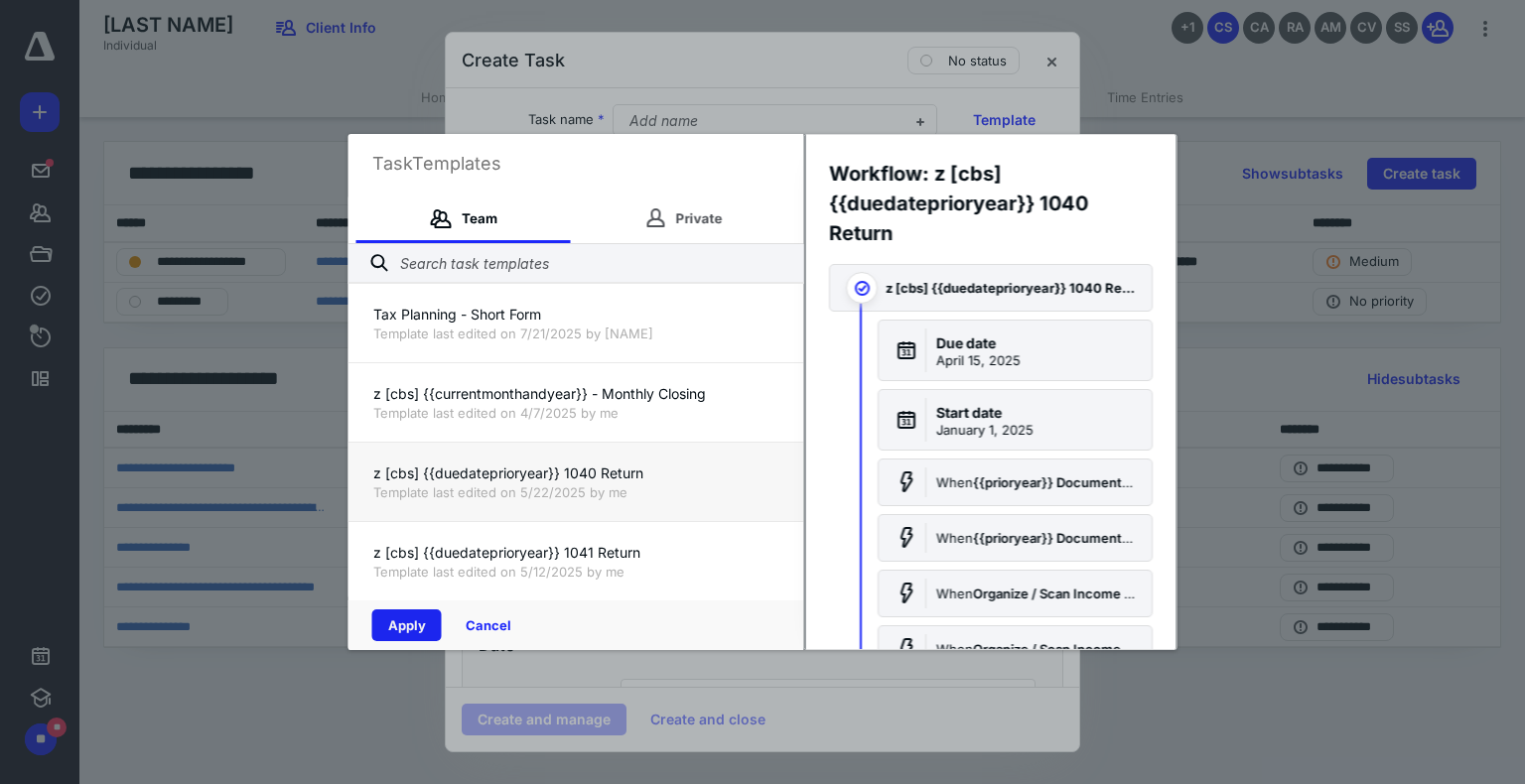 click on "Apply" at bounding box center [407, 625] 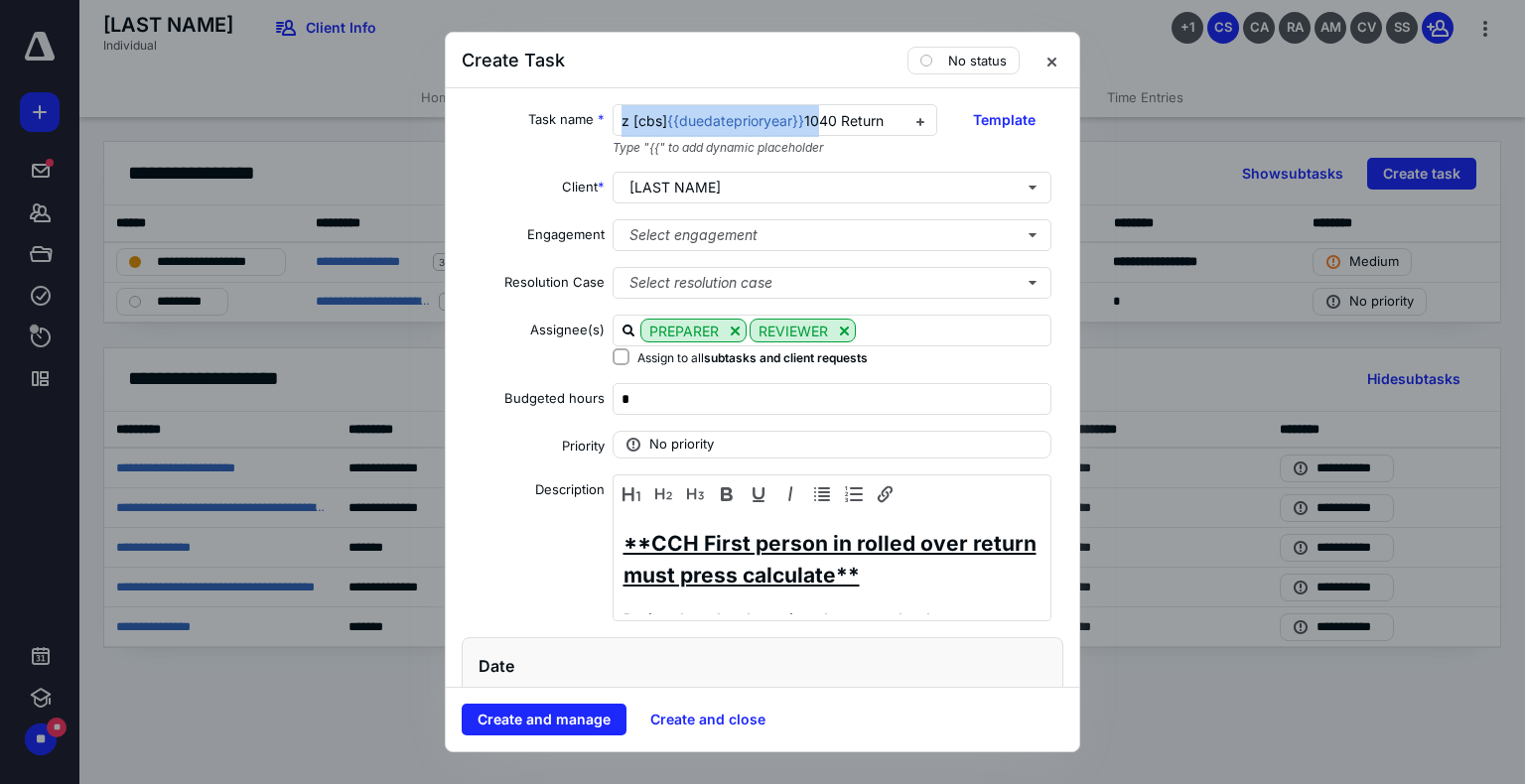 drag, startPoint x: 809, startPoint y: 120, endPoint x: 434, endPoint y: 165, distance: 377.69035 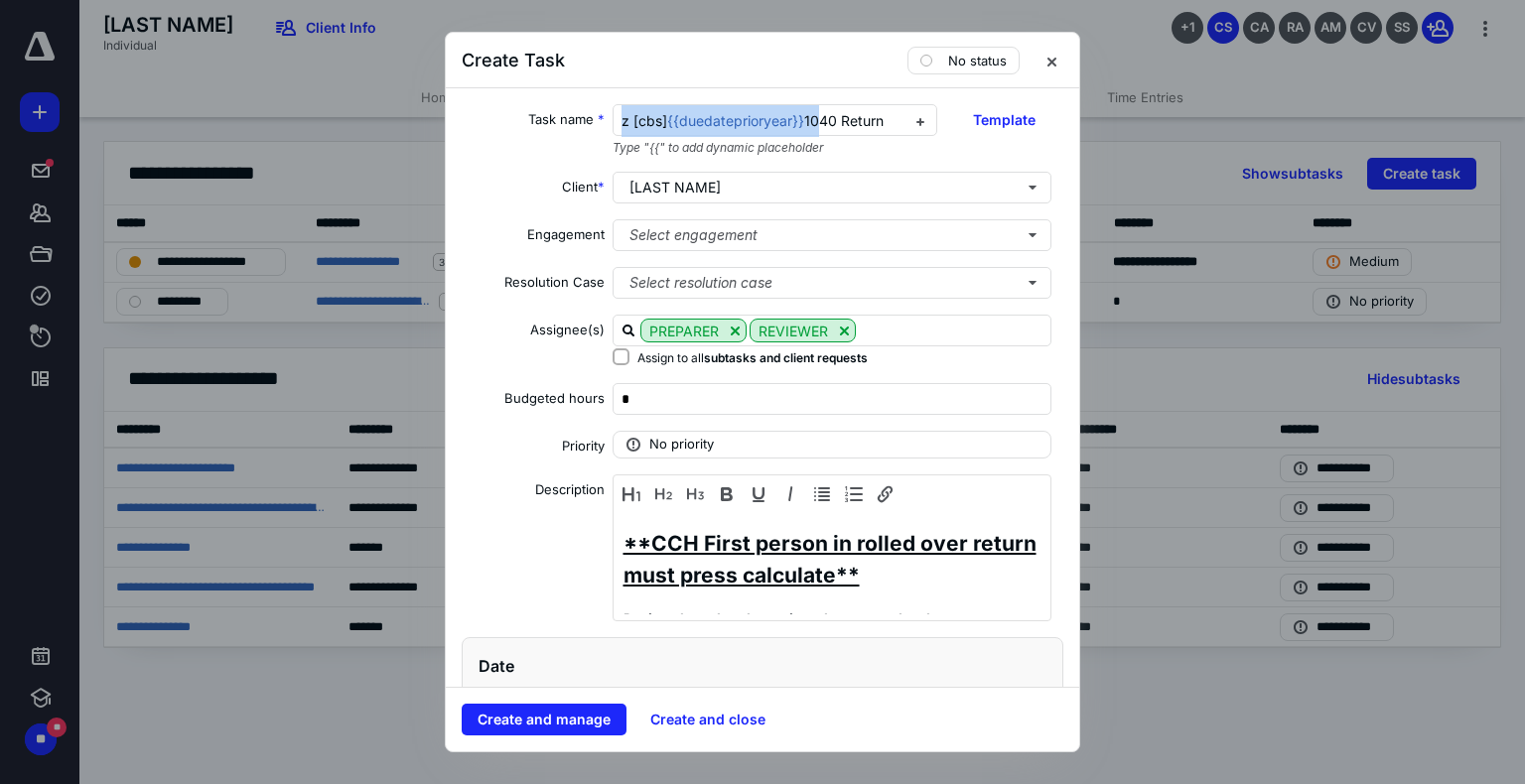click on "Create Task No status Task name   * z [cbs]  {{duedateprioryear}}   1040 Return Type "{{" to add dynamic placeholder Template Client  * GOIHMAN,SAMUEL Engagement Select engagement Resolution Case Select resolution case Assignee(s) PREPARER REVIEWER Assign to all  subtasks and client requests Budgeted hours * Priority No priority Description **CCH First person in rolled over return must press calculate** Review the subtasks assigned to you and make sure you see the notes in the task description.  Review Client notes on the client file within Canopy and in the folders  Review the Tags to make sure you are creating all the Forms required.  Date Start date January 1, 2025 Due date April 15, 2025 Add a date Recurring Tax preparation fields Tax year 2024 Return type 1040 Reminder Add reminder File Add file Automation When  {{prioryear}}   Document Request for {{clientname}} 's  status is   With client   then  set status  to  With client . When  {{prioryear}}   Document Request for {{clientname}} 's  status is" at bounding box center (762, 392) 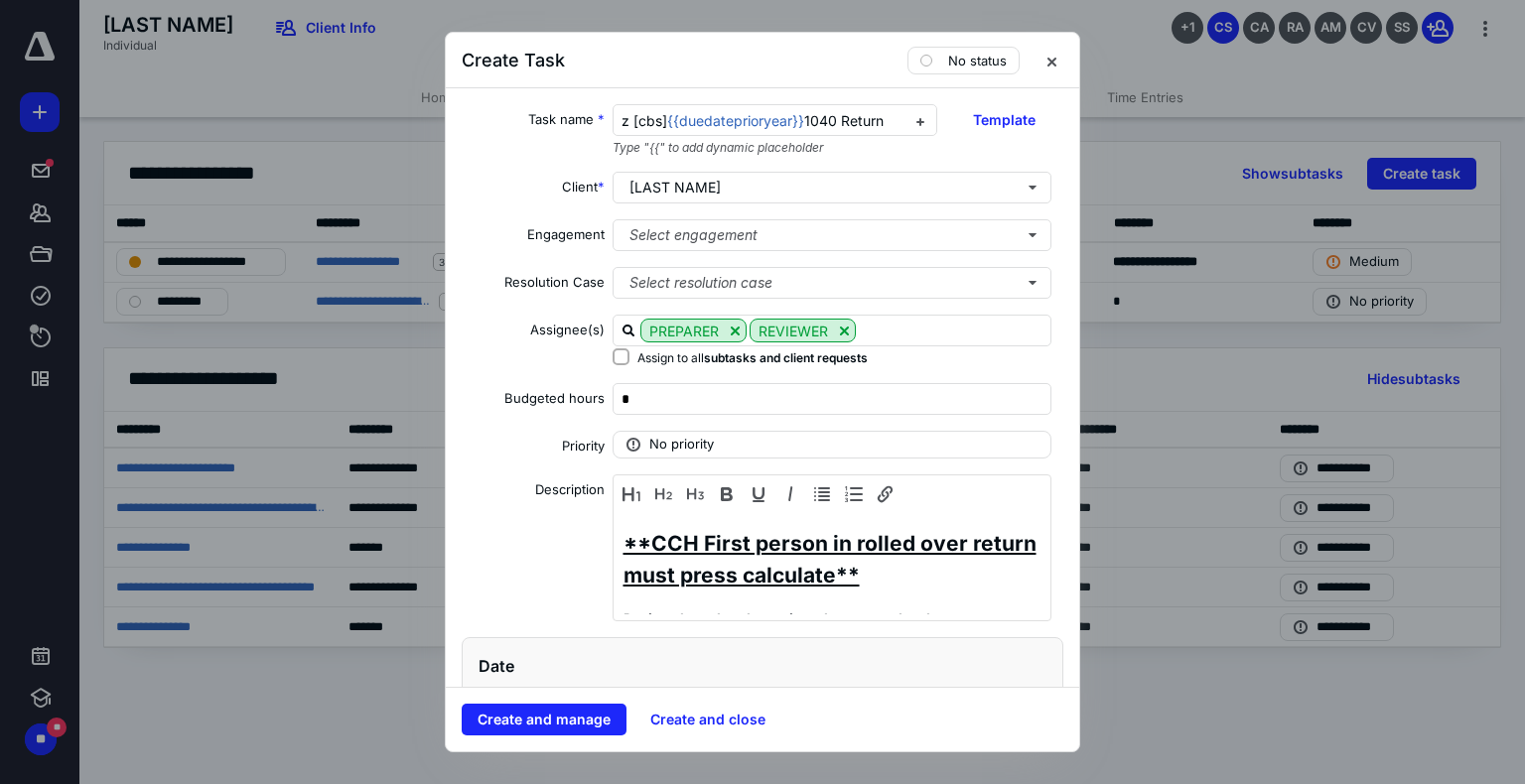 type 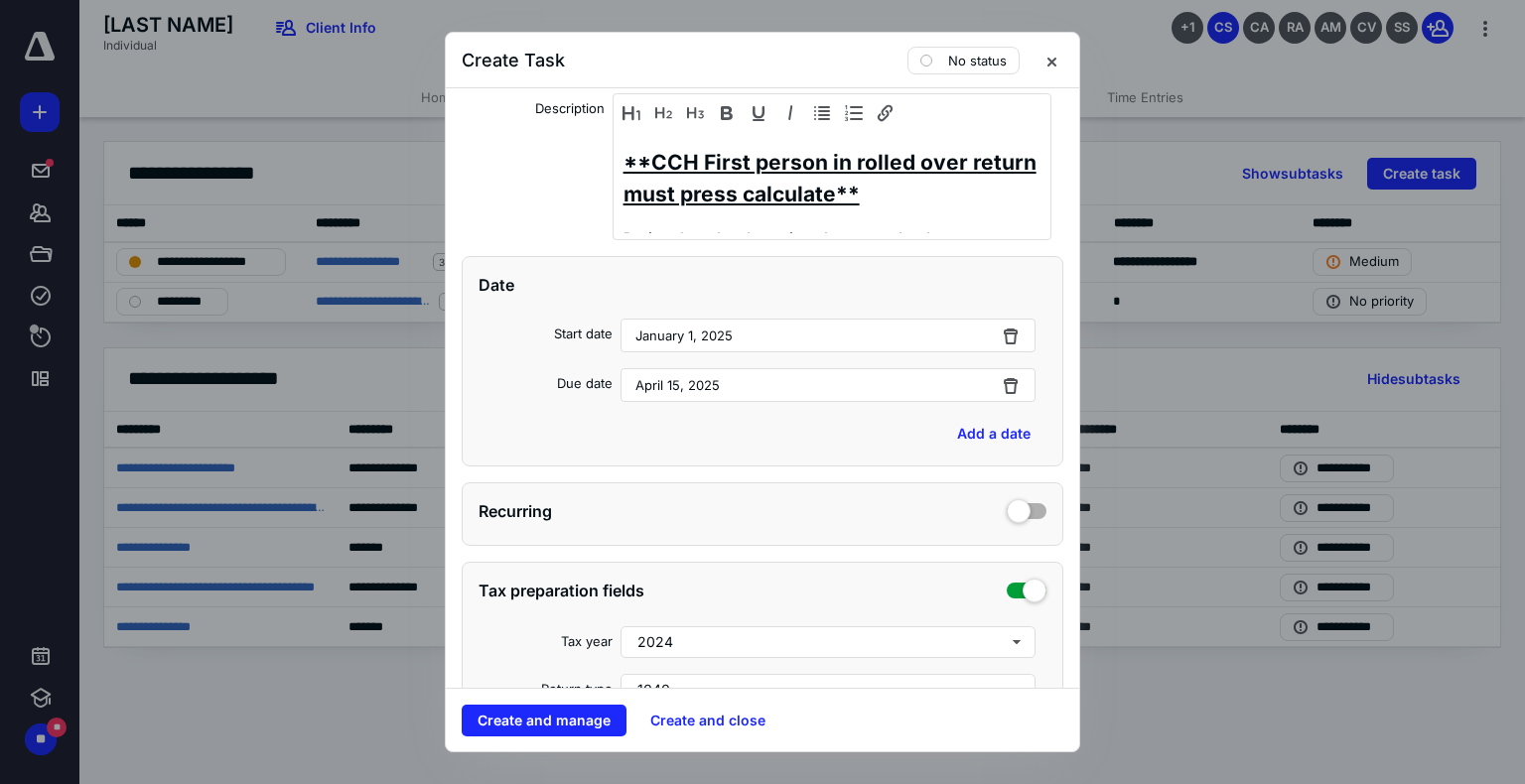 scroll, scrollTop: 397, scrollLeft: 0, axis: vertical 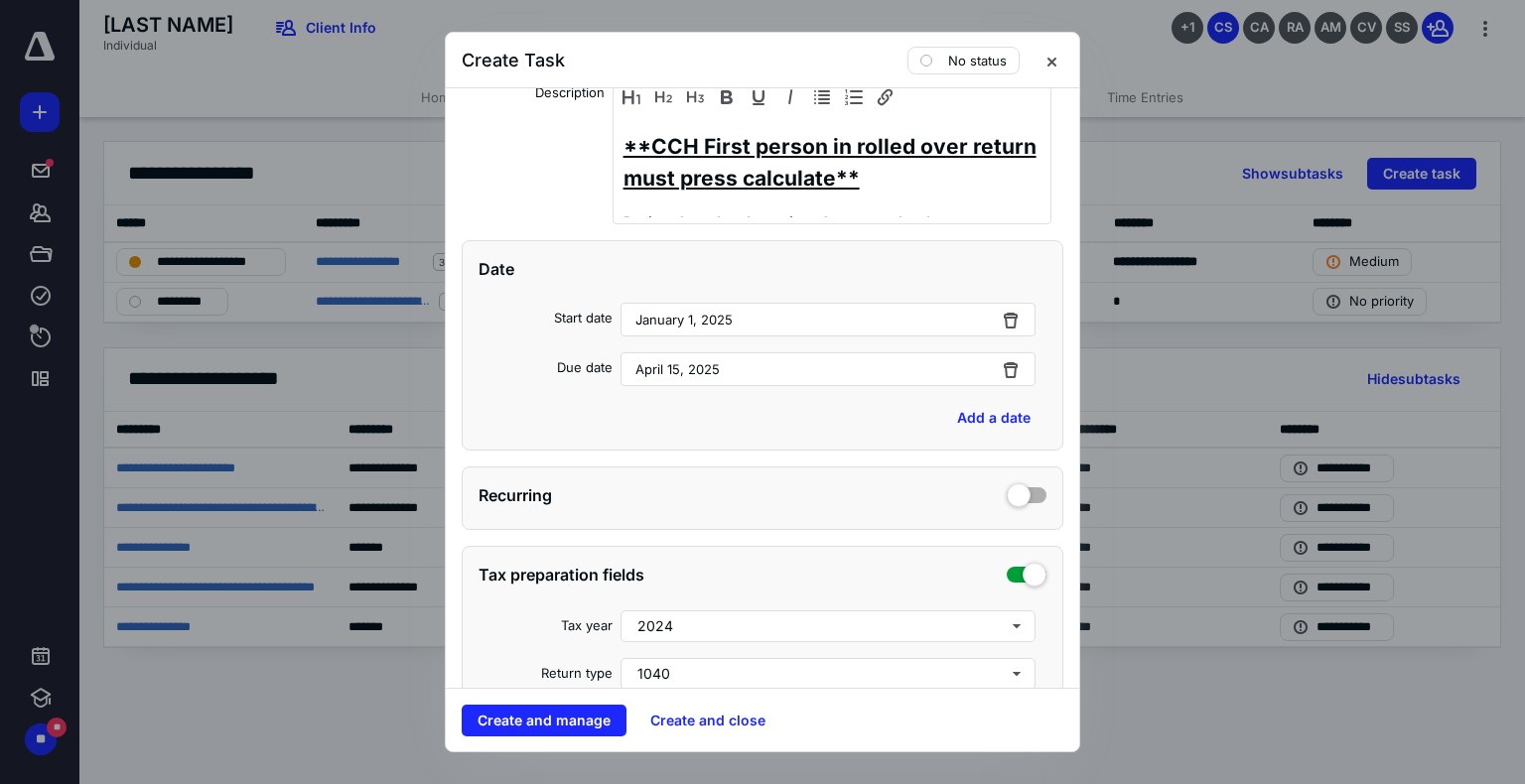 click on "January 1, 2025" at bounding box center (828, 320) 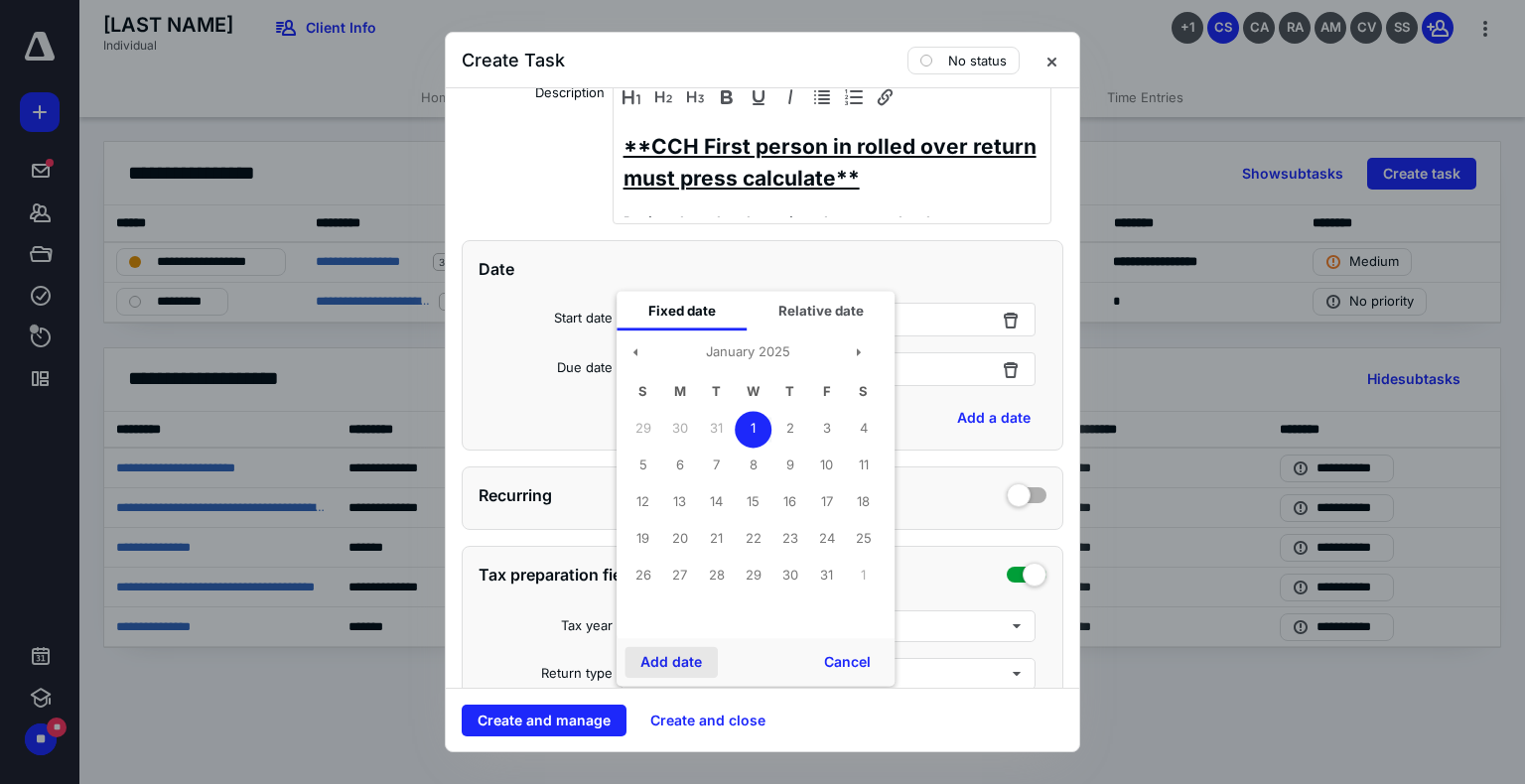 click on "Add date" at bounding box center [671, 662] 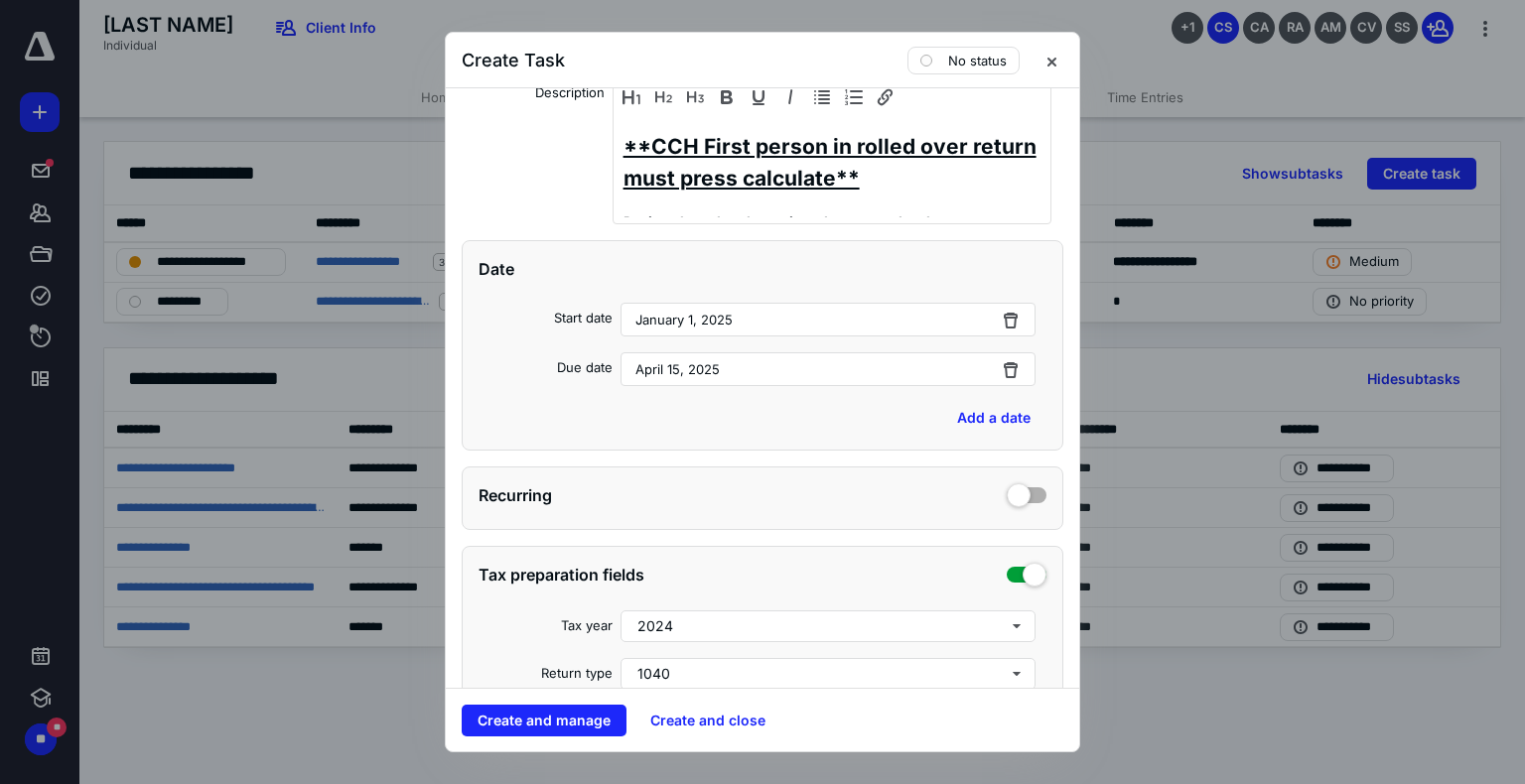 click on "January 1, 2025" at bounding box center (828, 320) 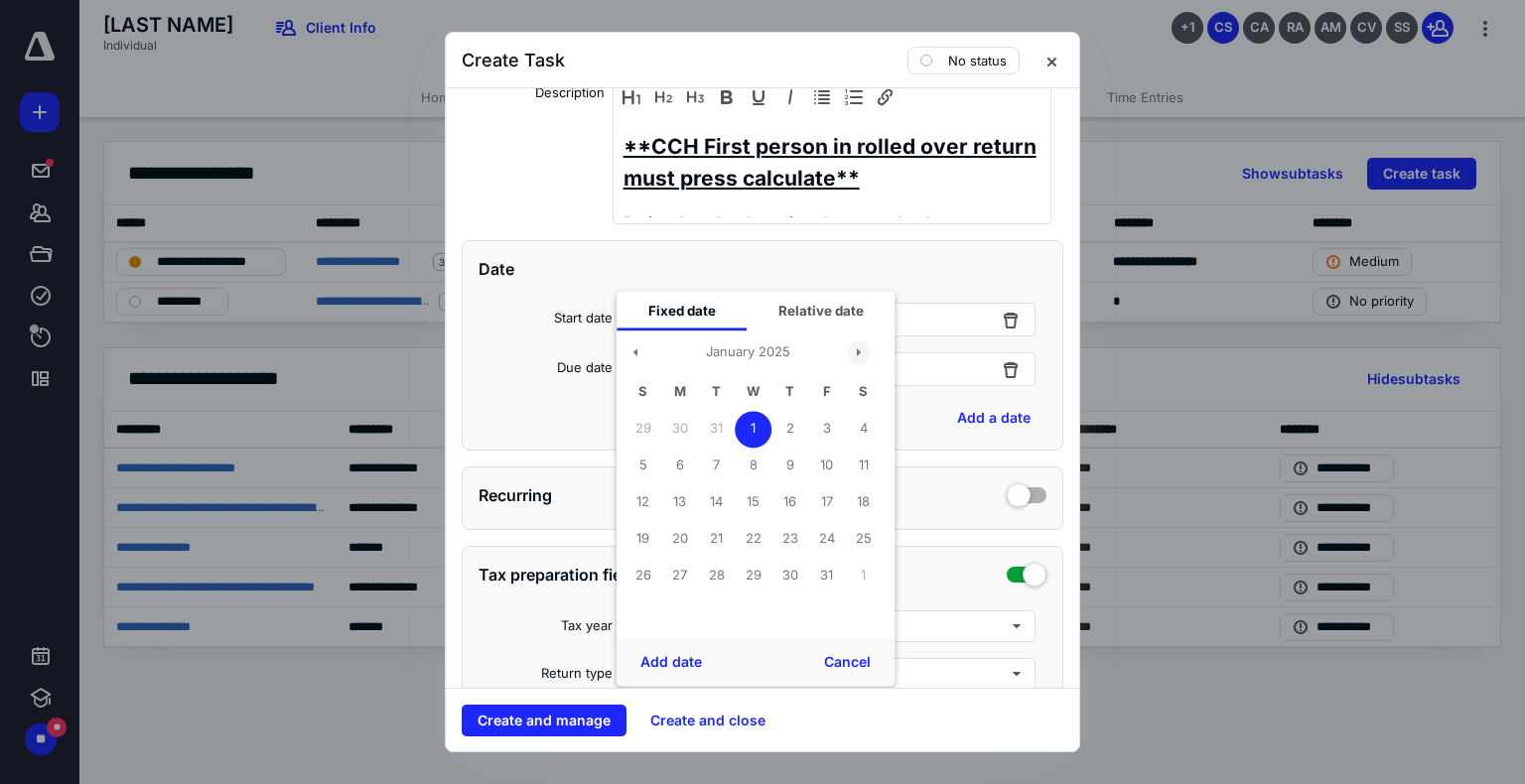click at bounding box center [859, 352] 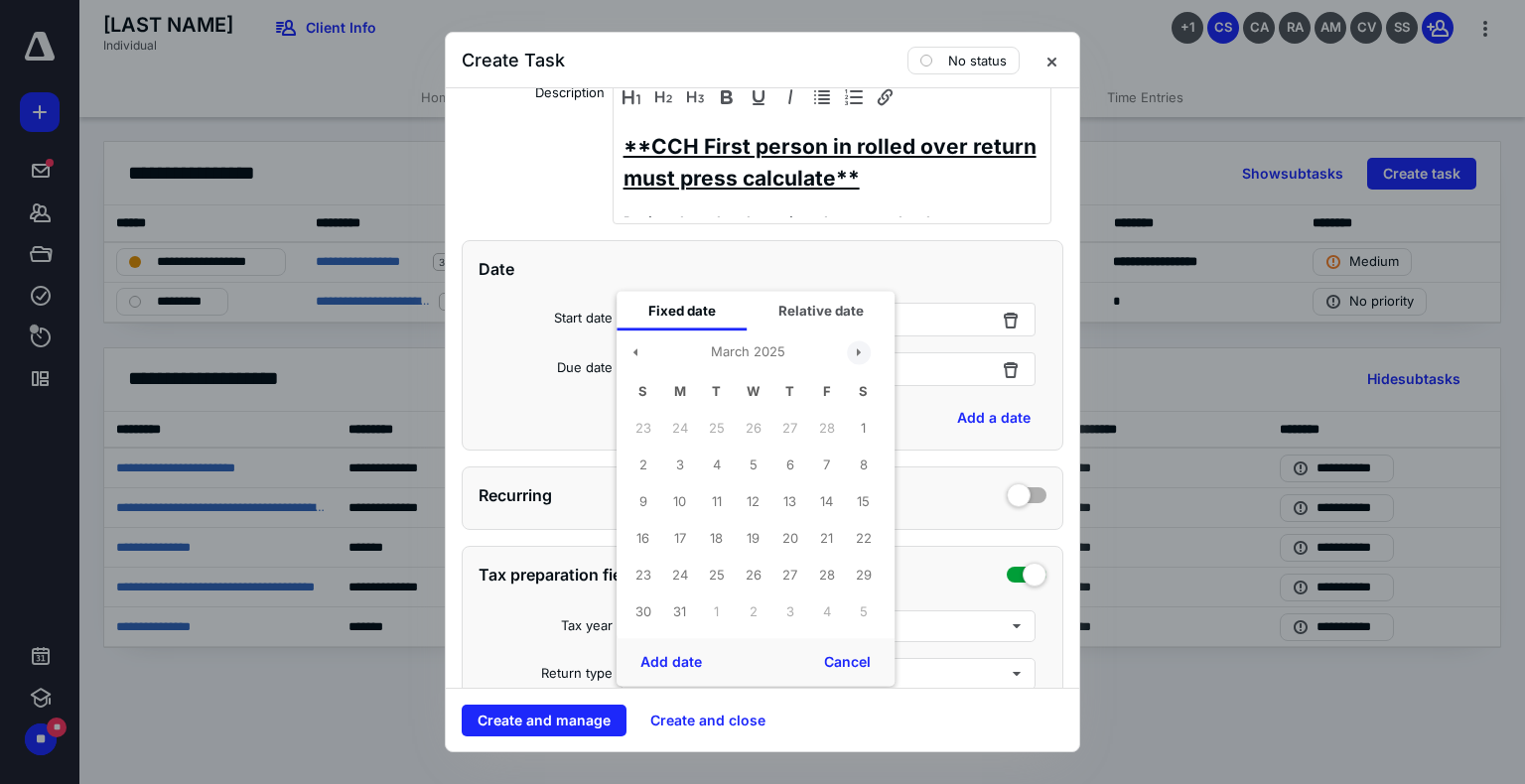 click at bounding box center (859, 352) 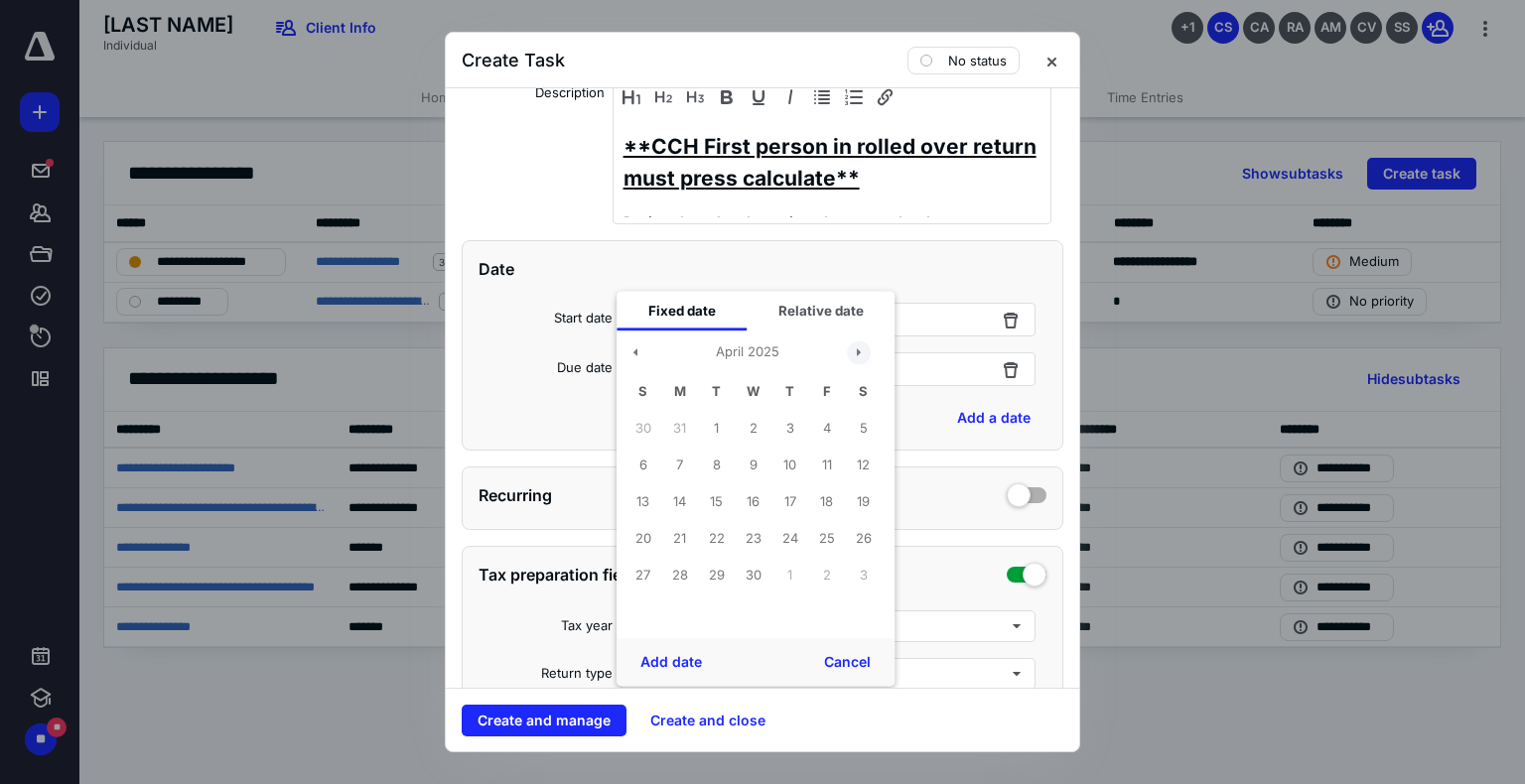 click at bounding box center [859, 352] 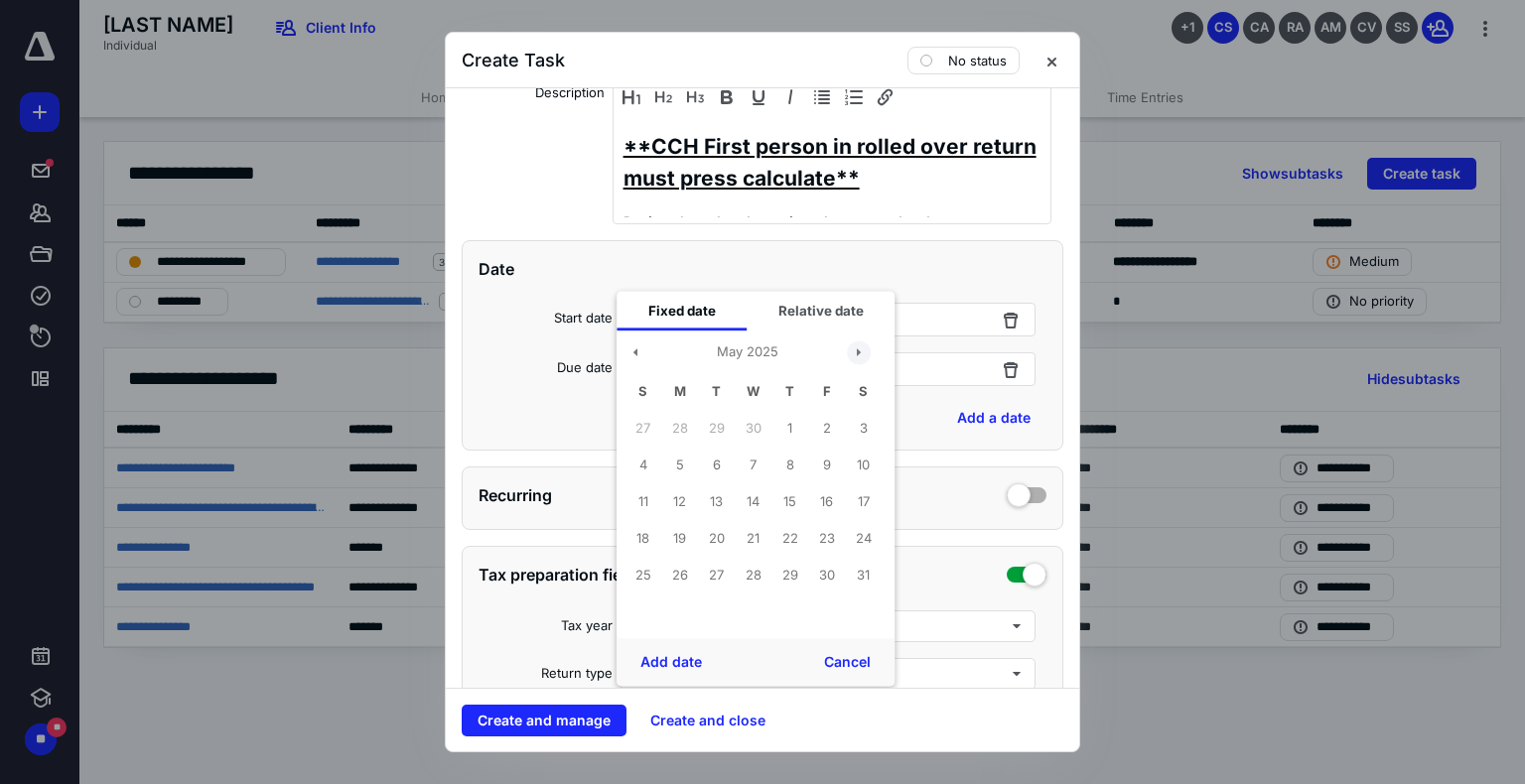 click at bounding box center [859, 352] 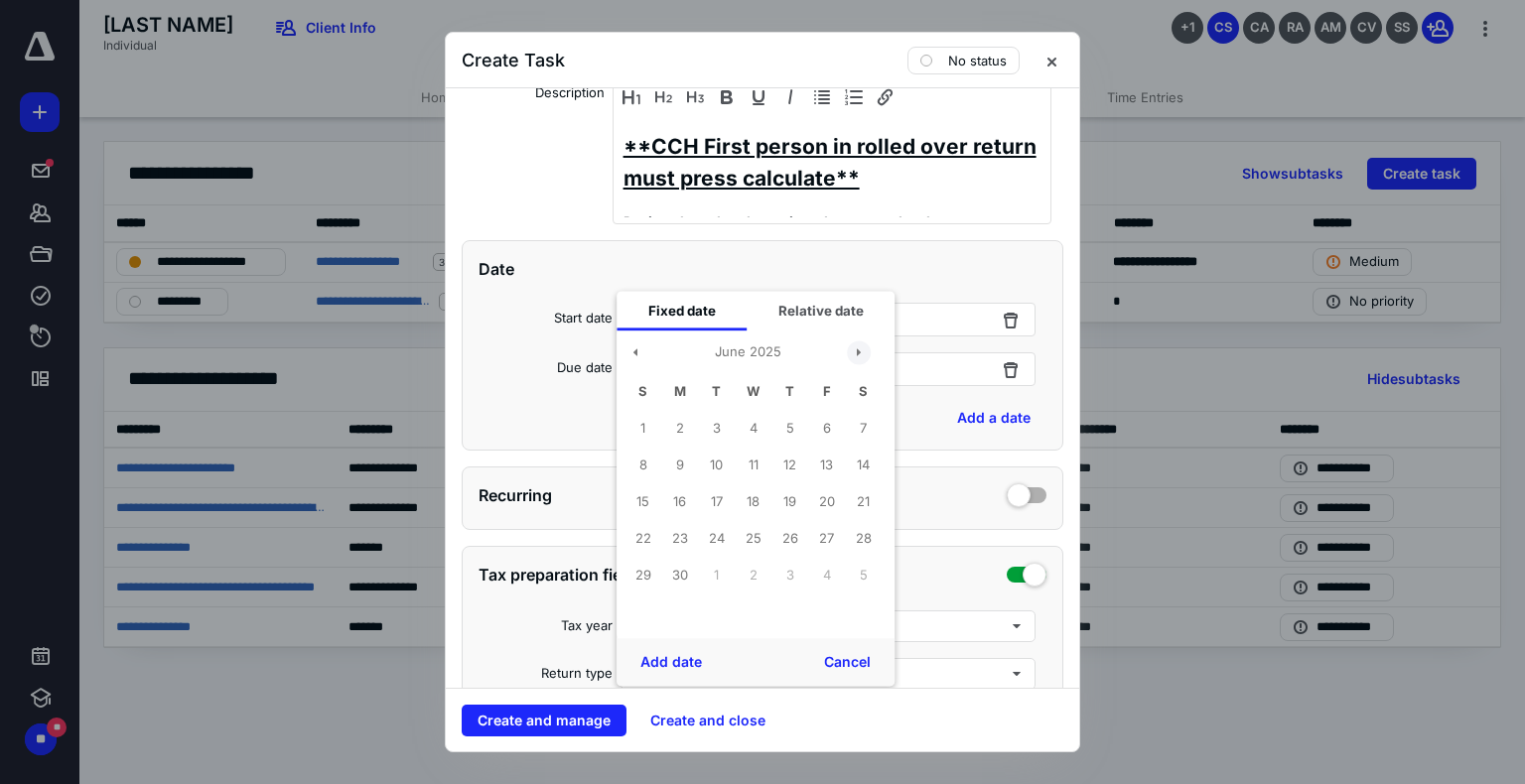click at bounding box center [859, 352] 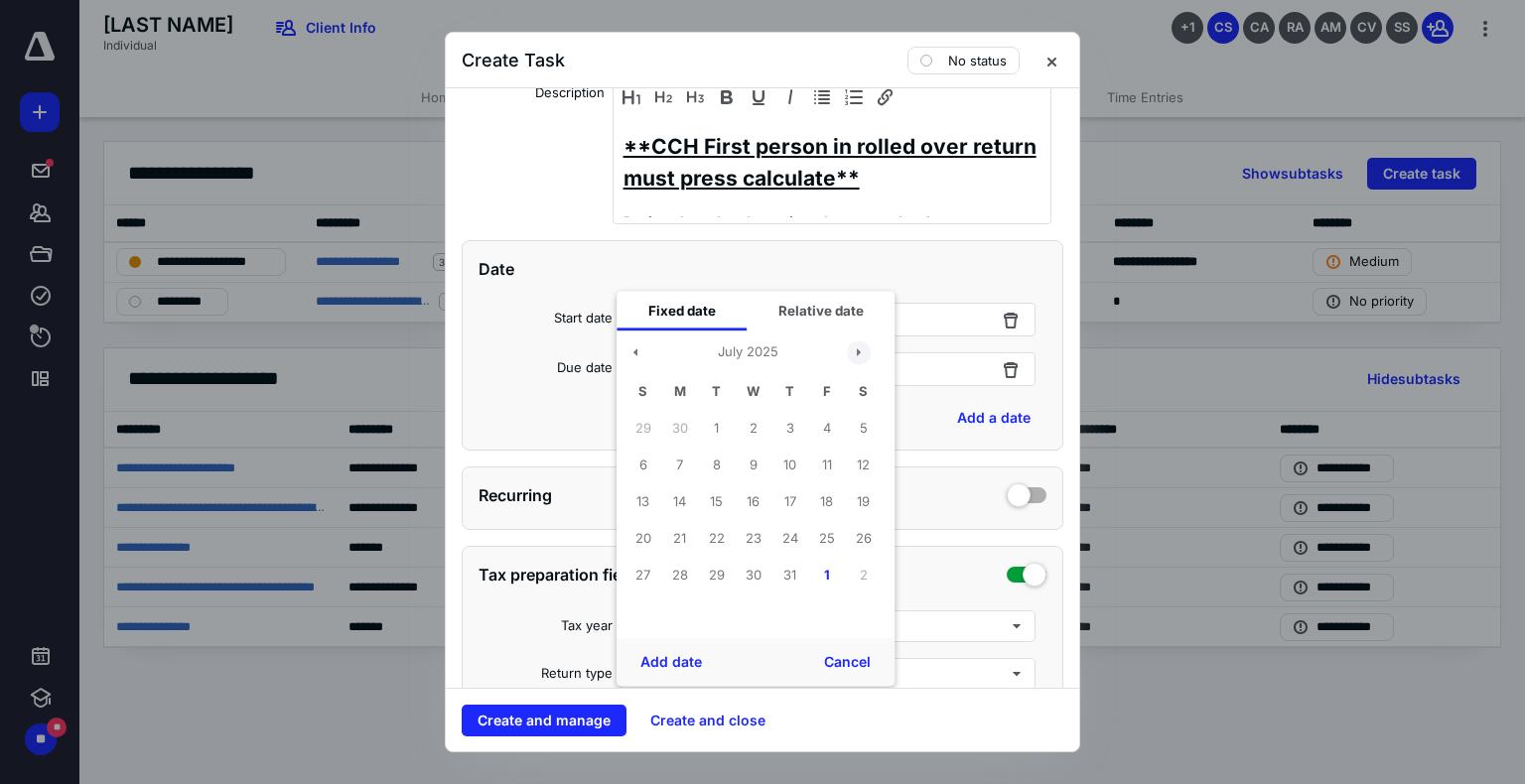 click at bounding box center (859, 352) 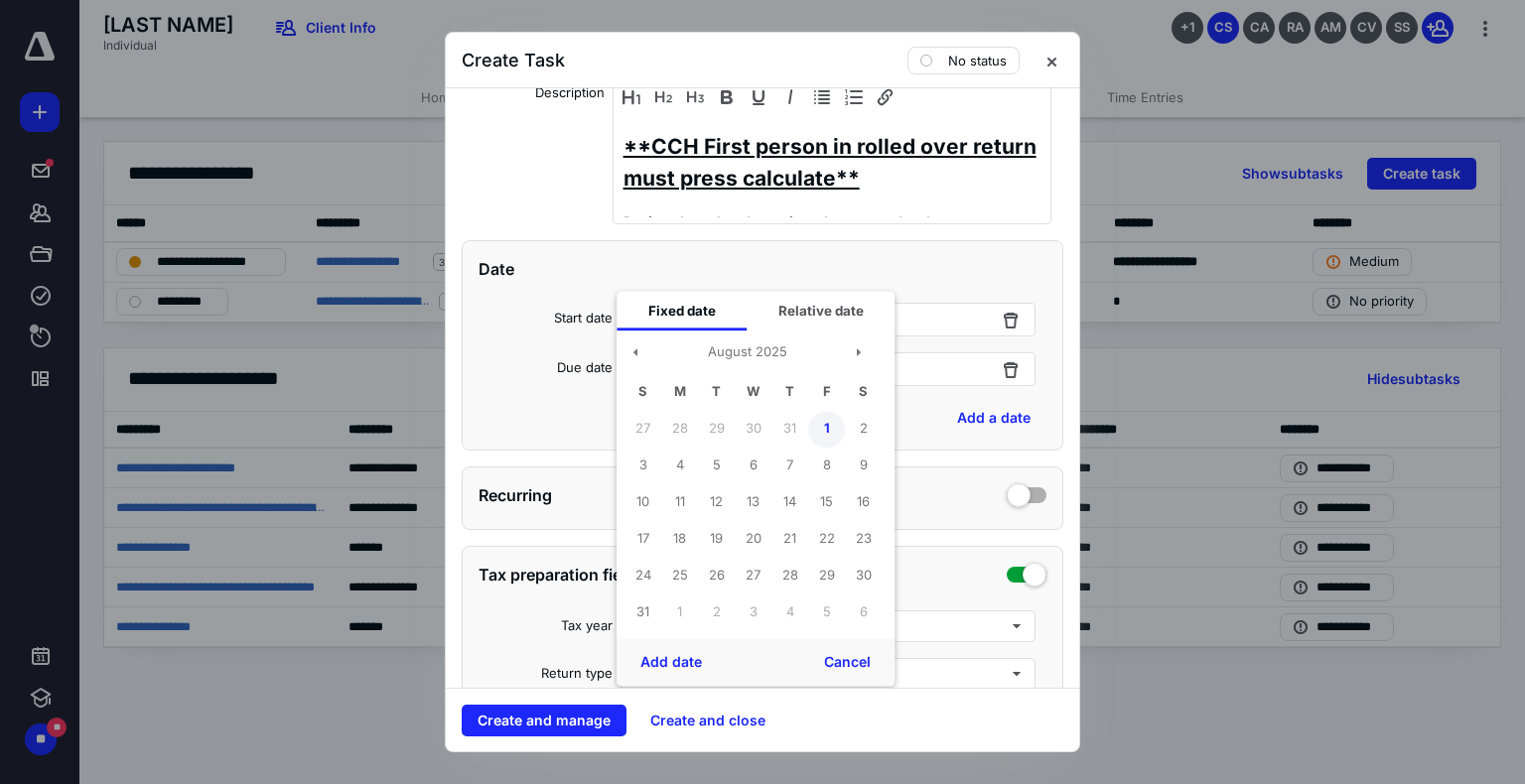 click on "1" at bounding box center (826, 429) 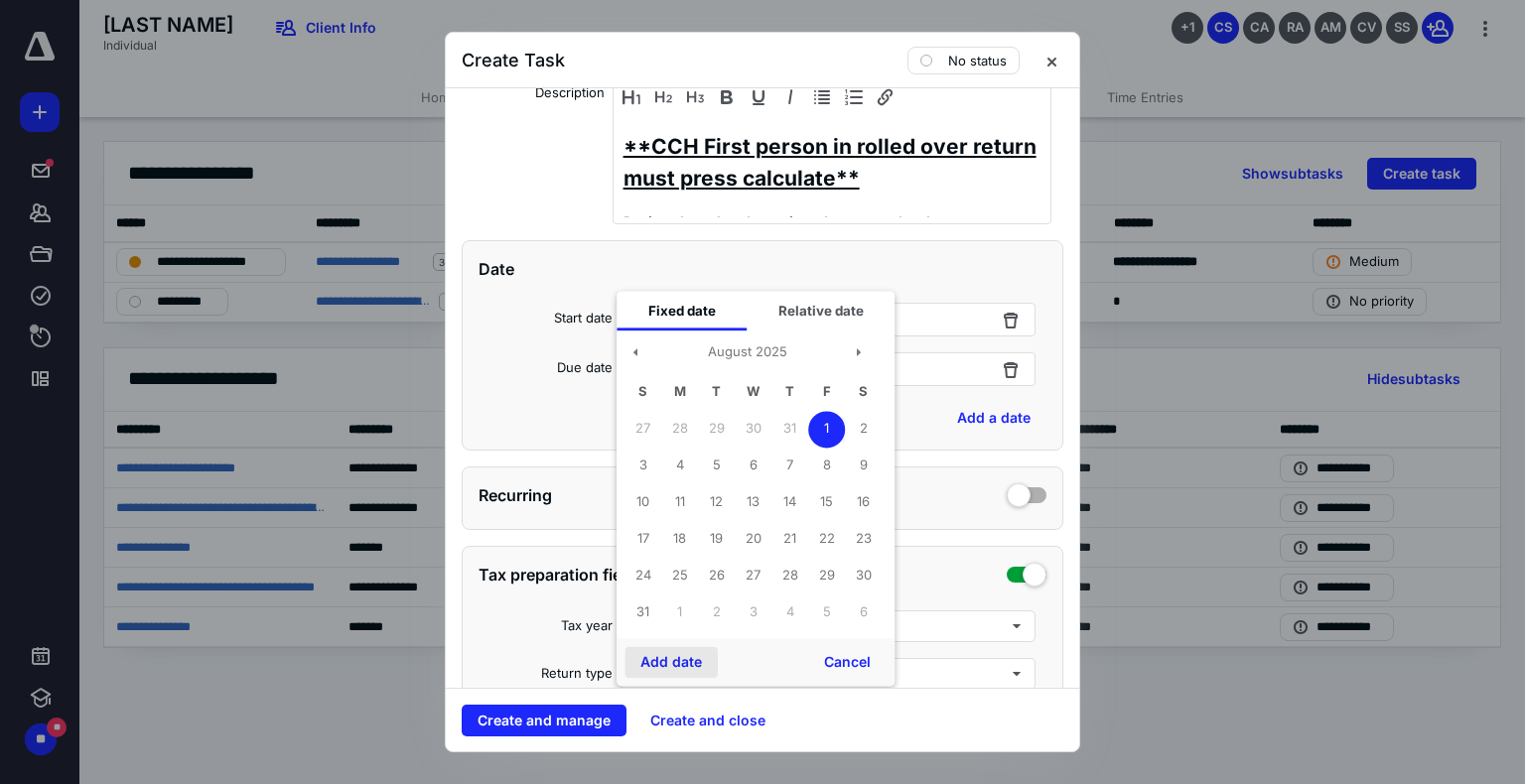 click on "Add date" at bounding box center [671, 662] 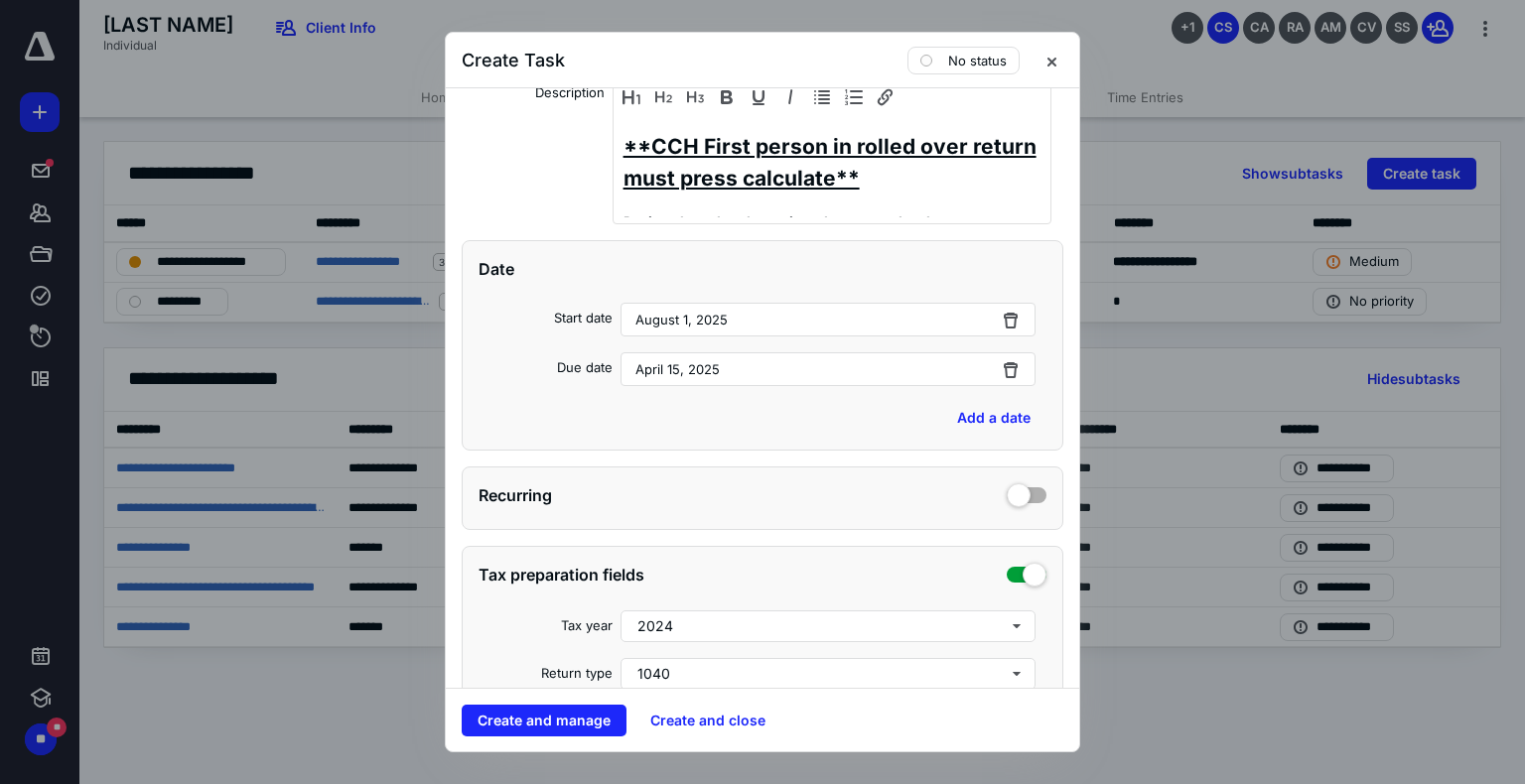 click on "April 15, 2025" at bounding box center (828, 369) 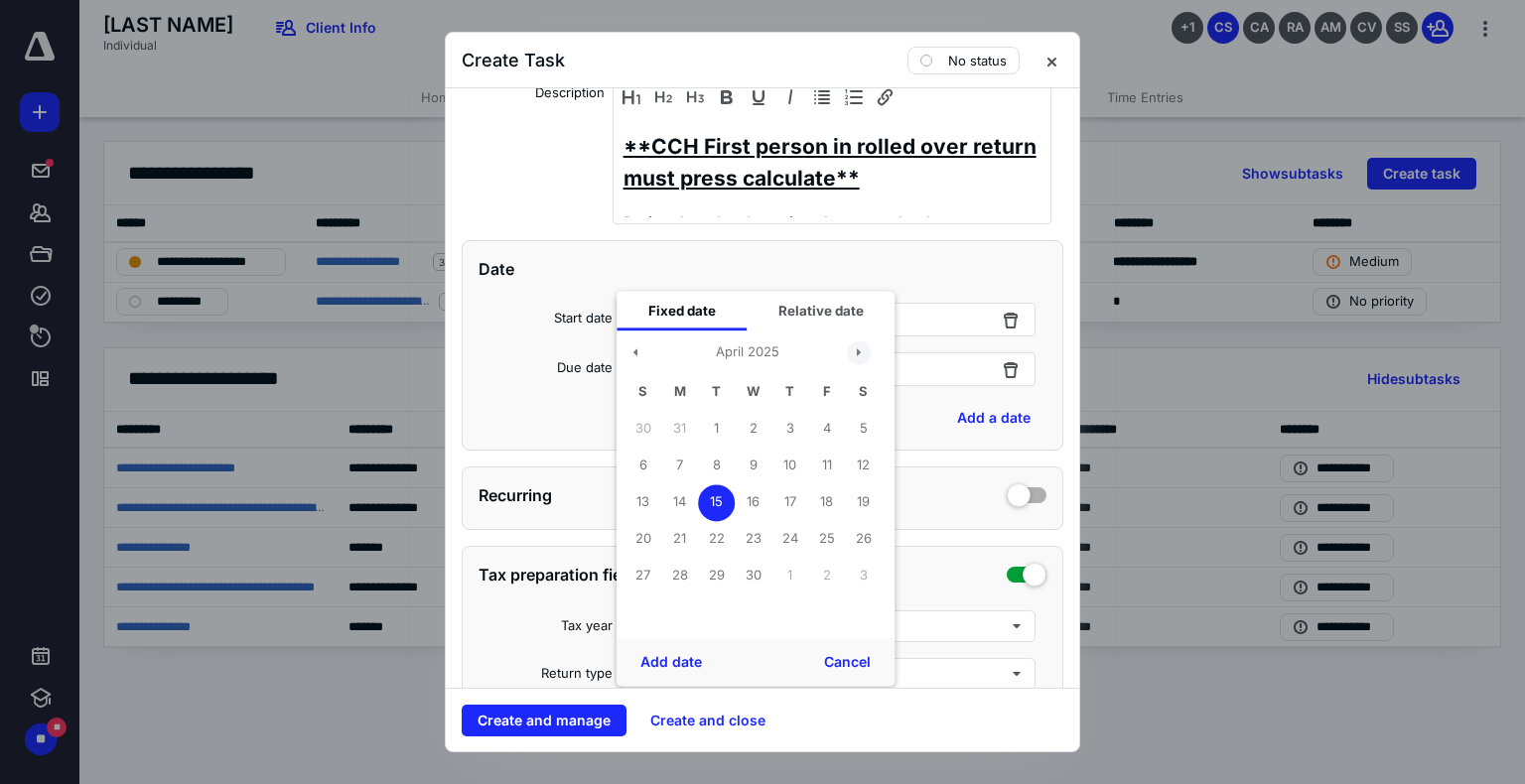 drag, startPoint x: 867, startPoint y: 346, endPoint x: 862, endPoint y: 357, distance: 12.083046 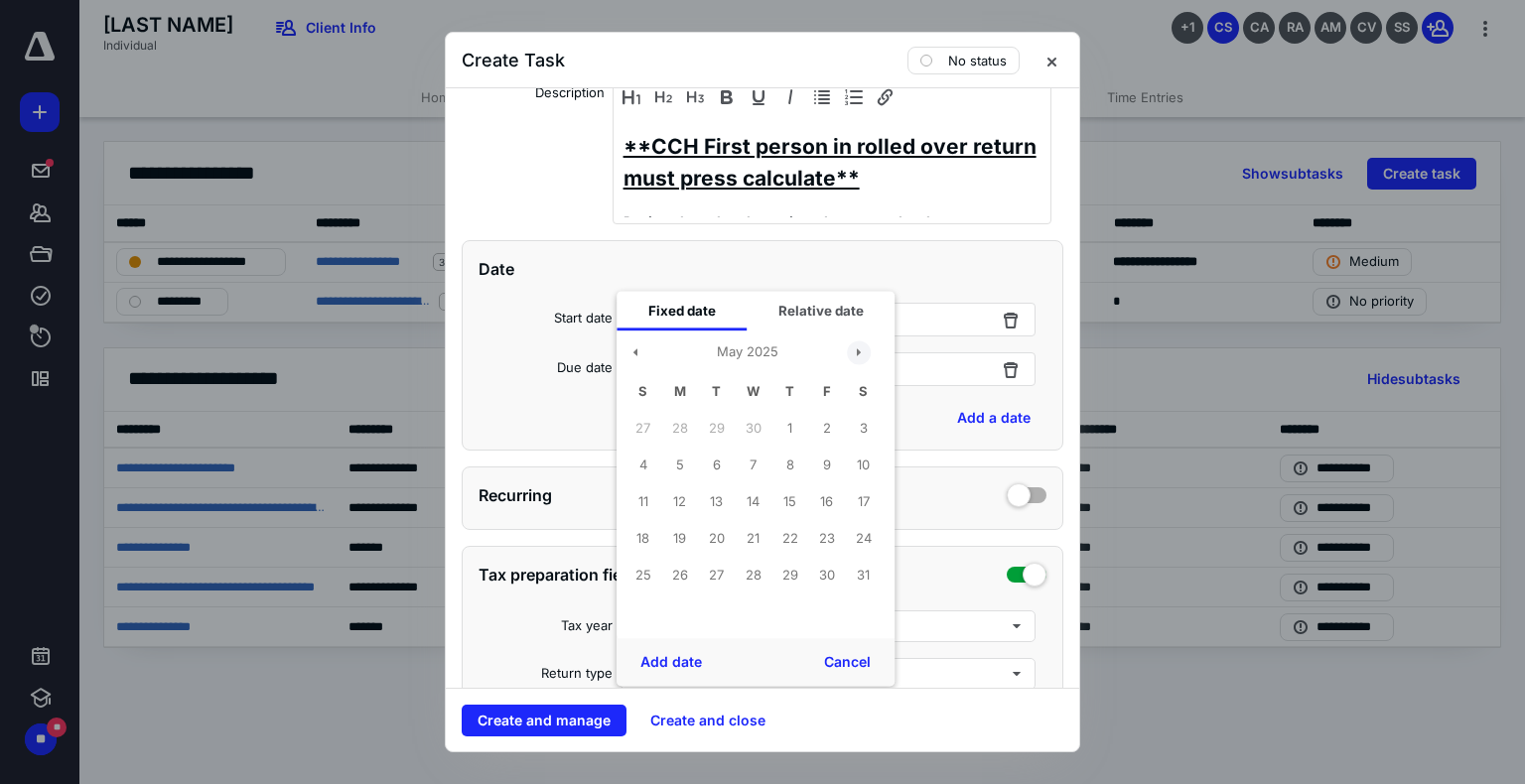 click at bounding box center (859, 352) 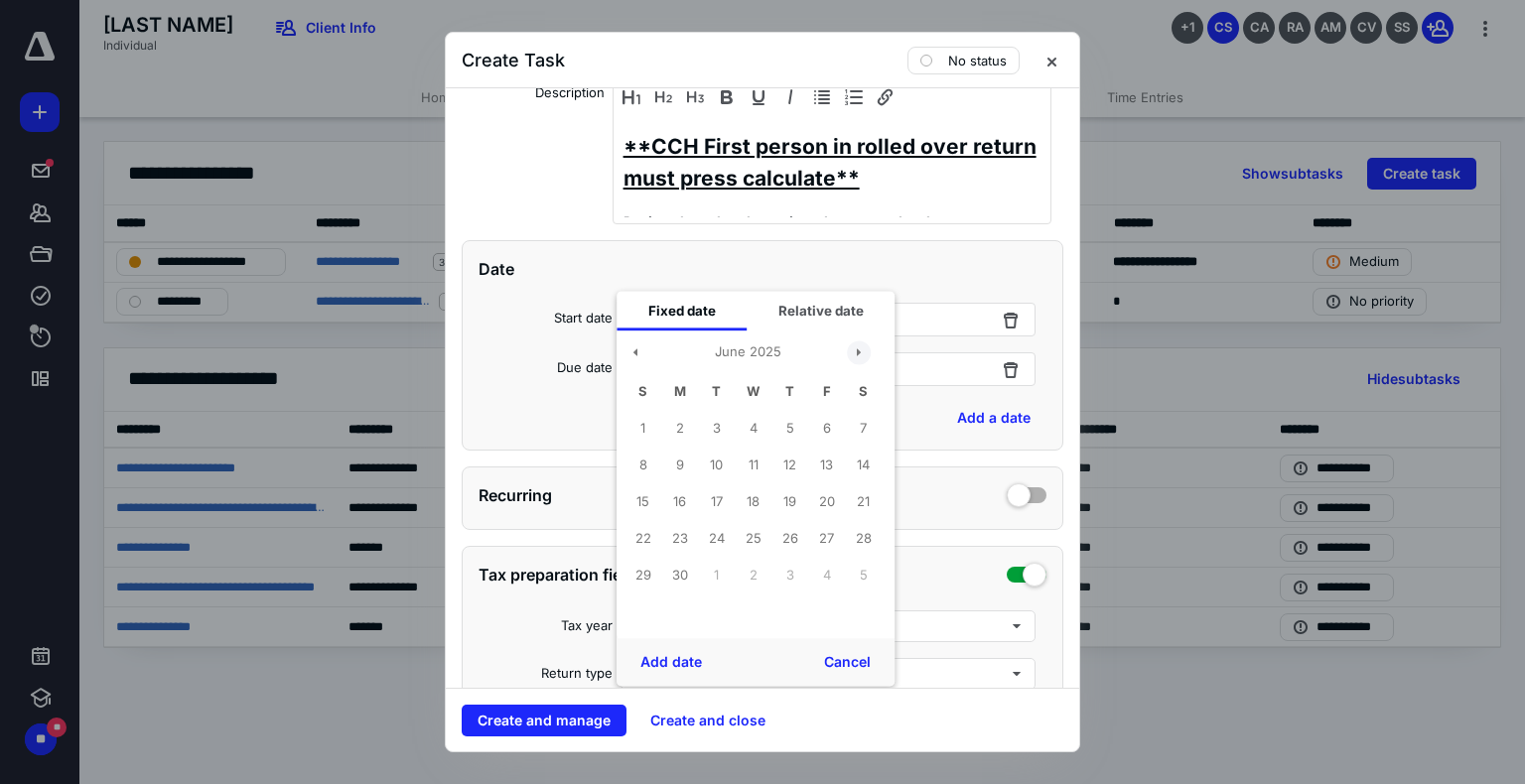click at bounding box center [859, 352] 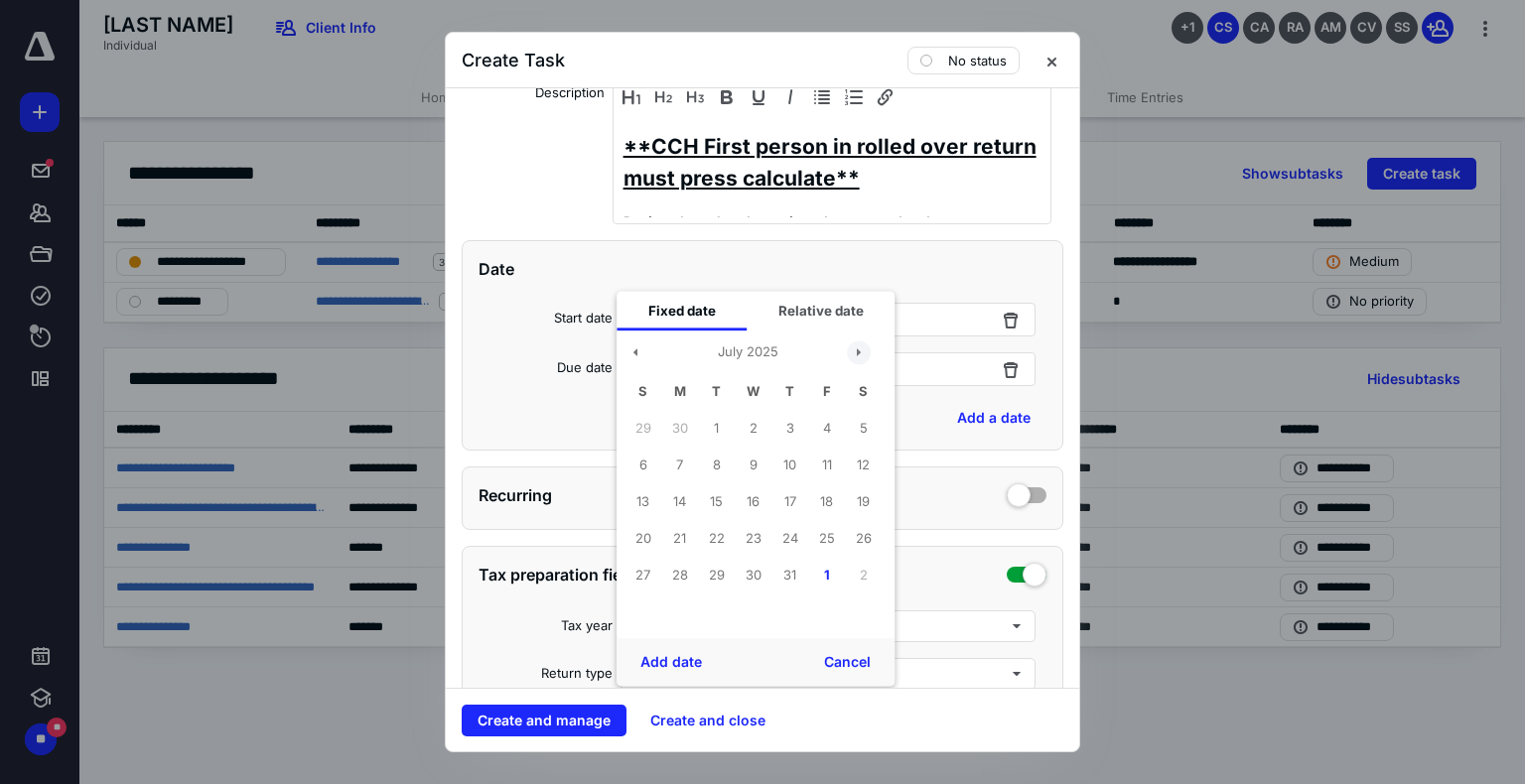 click at bounding box center (859, 352) 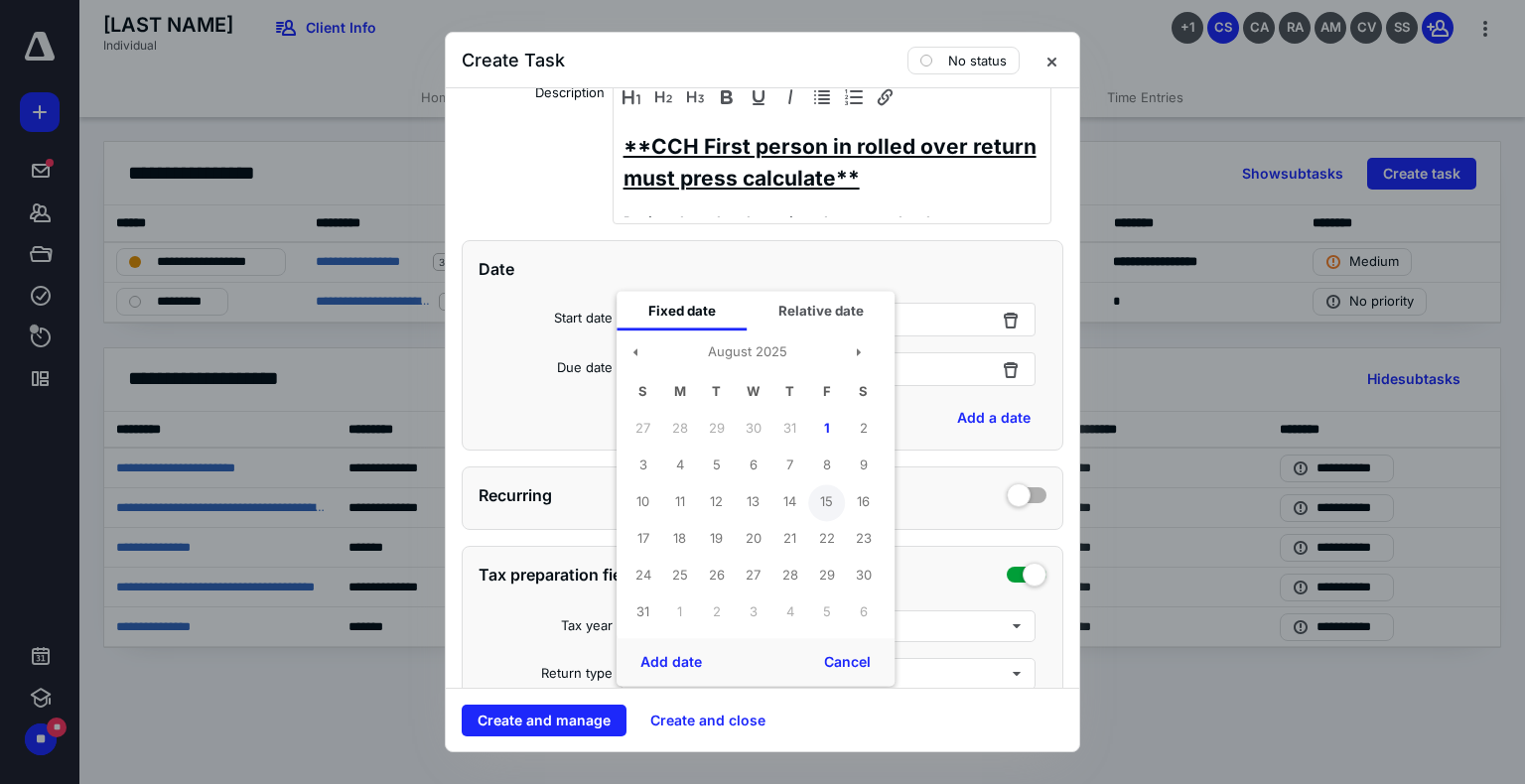 click on "15" at bounding box center (826, 502) 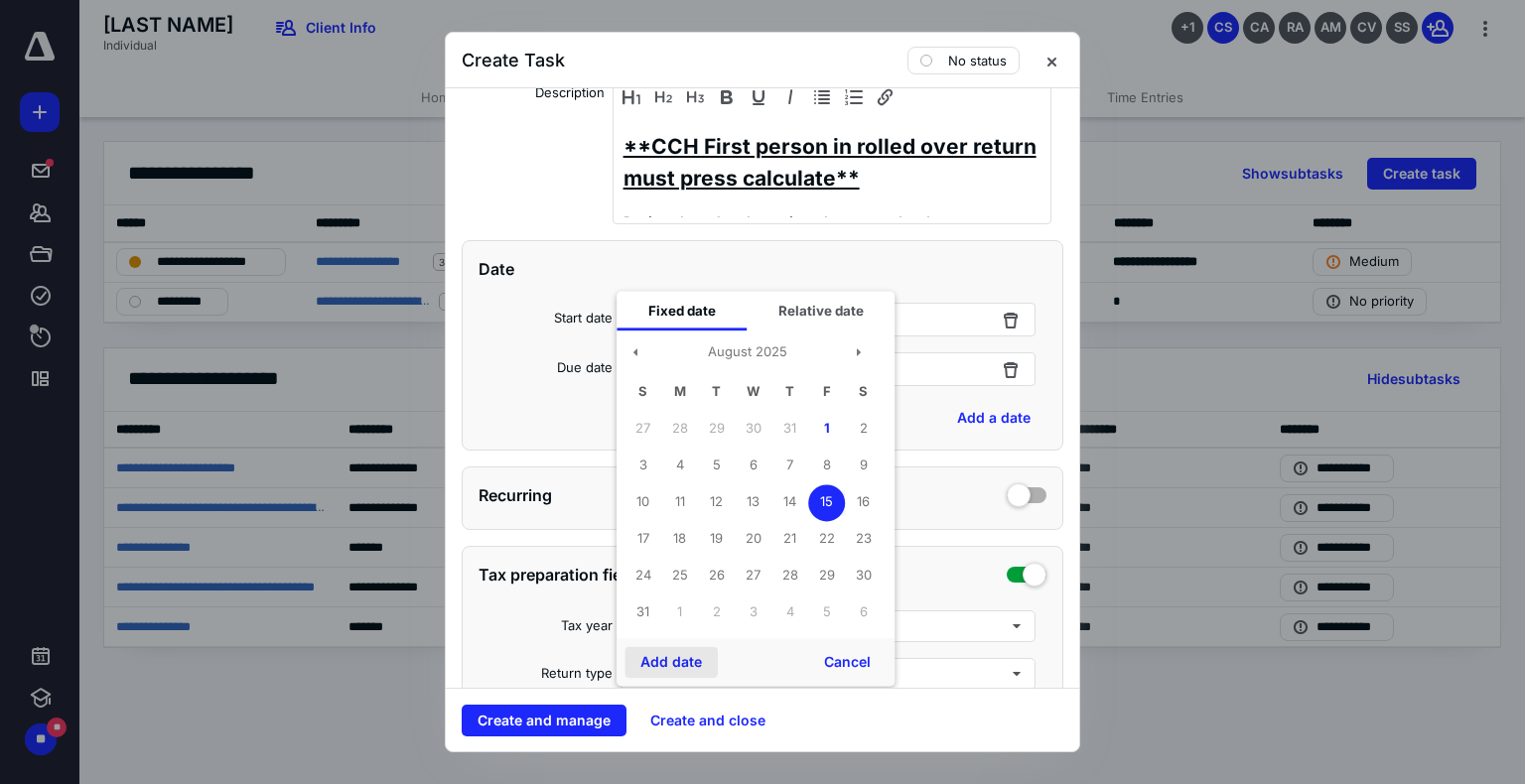 click on "Add date" at bounding box center [671, 662] 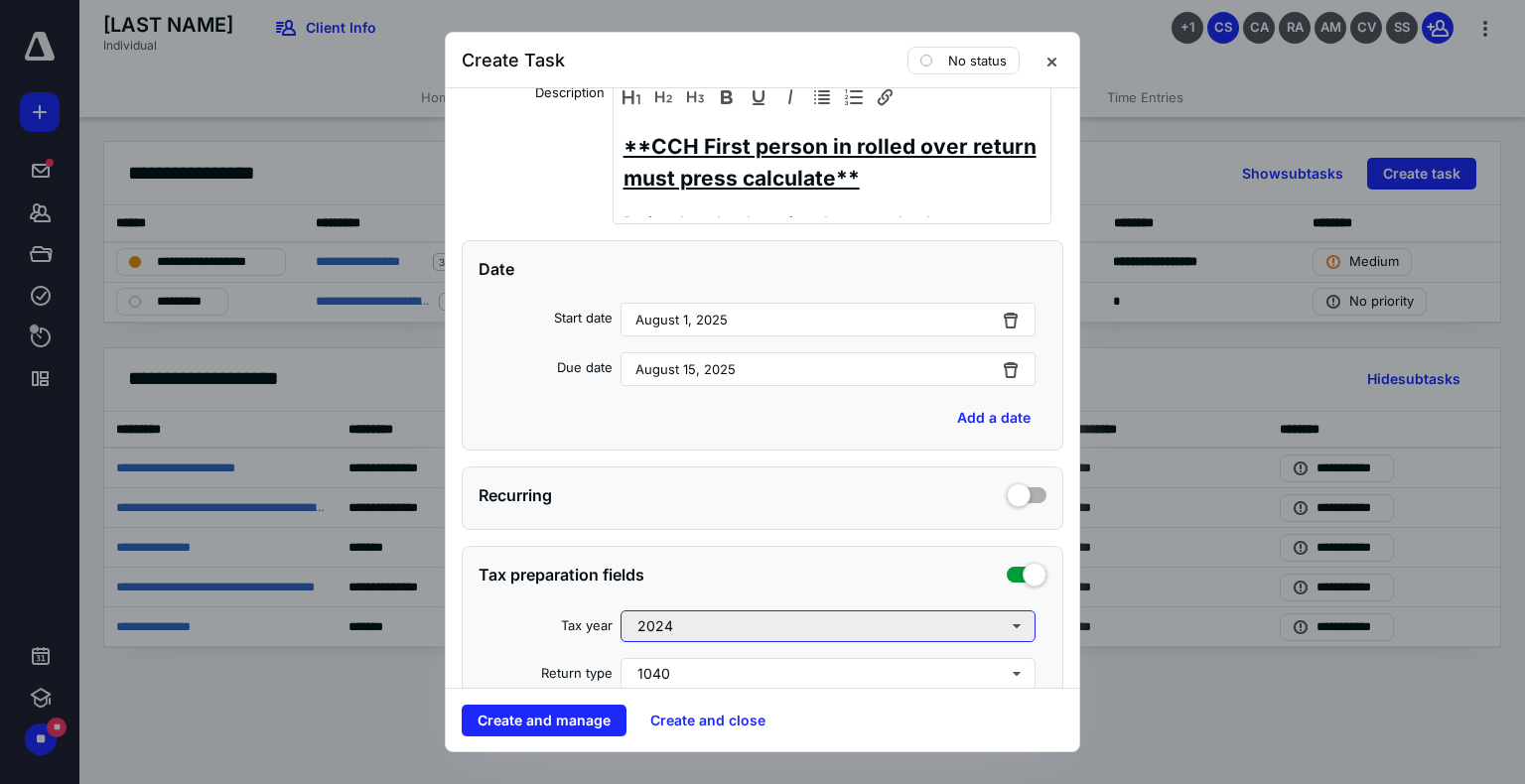 click on "2024" at bounding box center [828, 626] 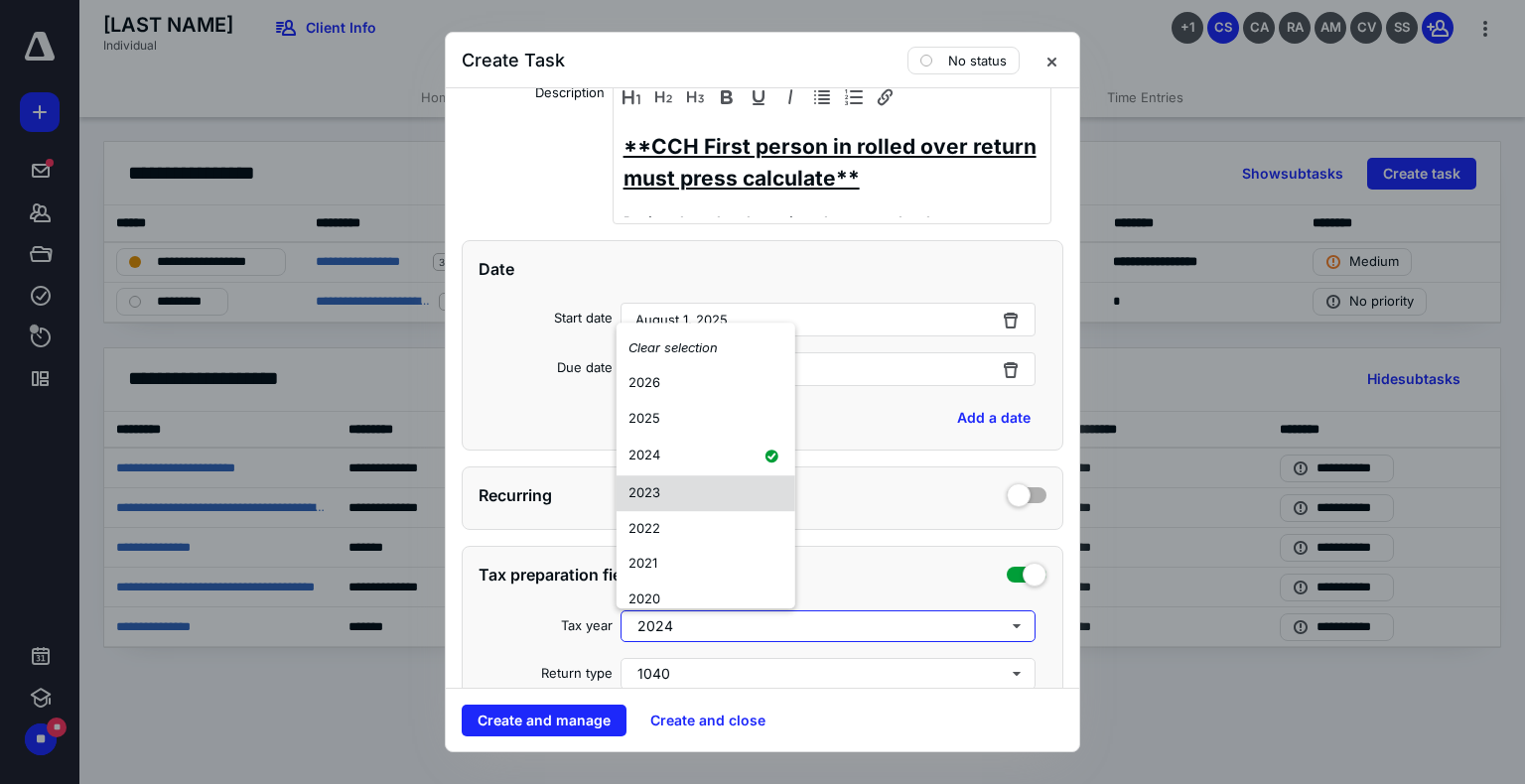 click on "2023" at bounding box center (706, 493) 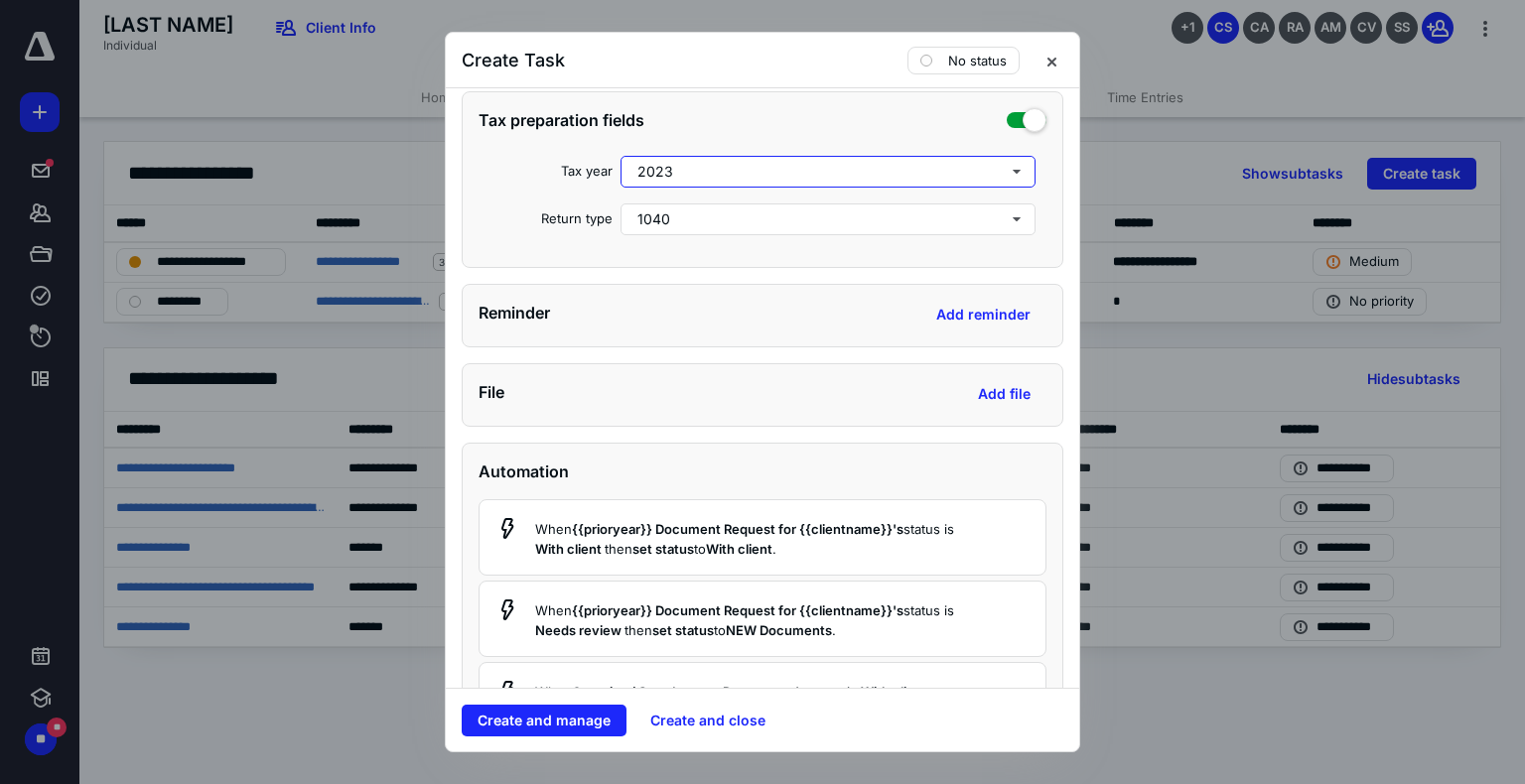 scroll, scrollTop: 893, scrollLeft: 0, axis: vertical 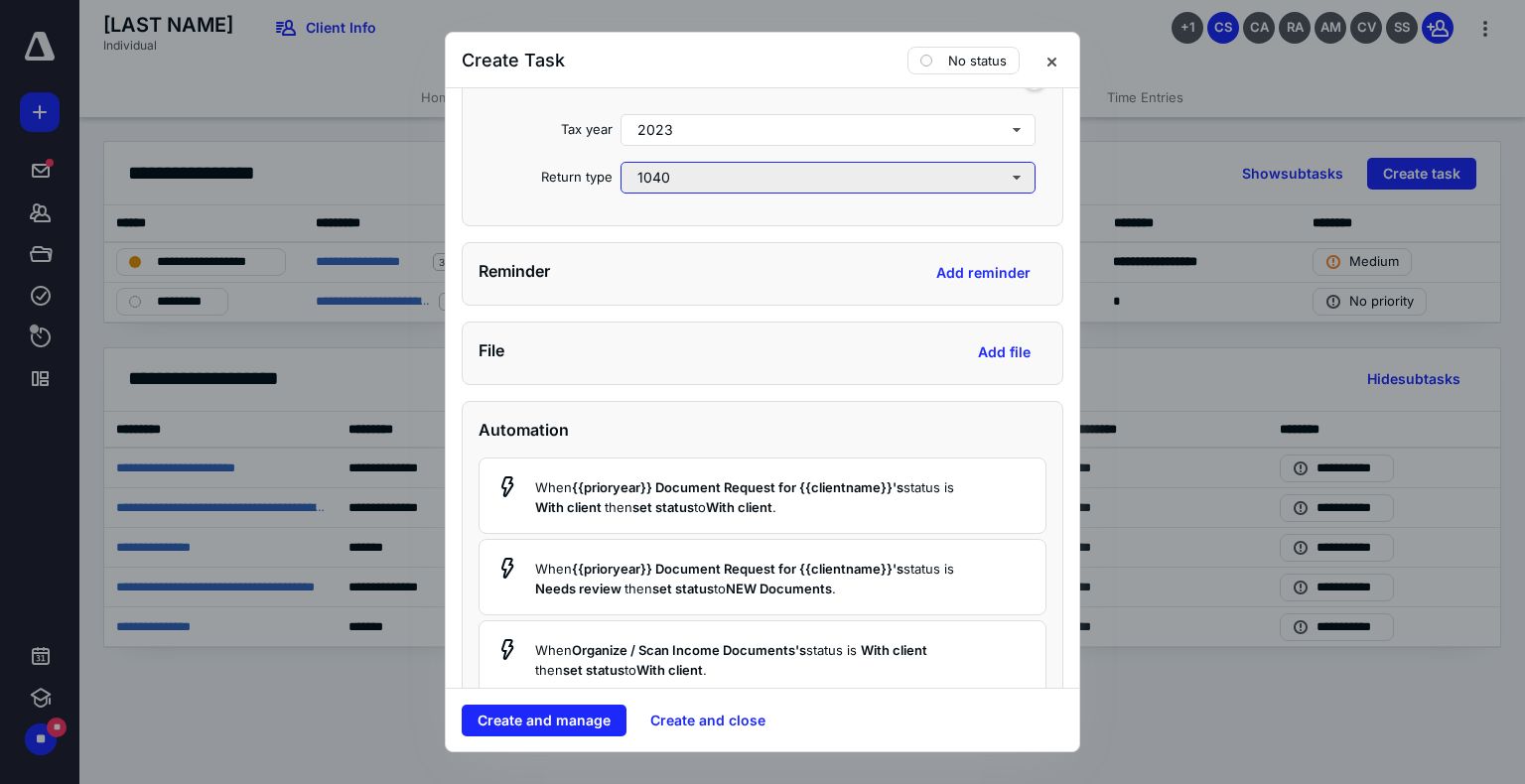 click on "1040" at bounding box center (828, 178) 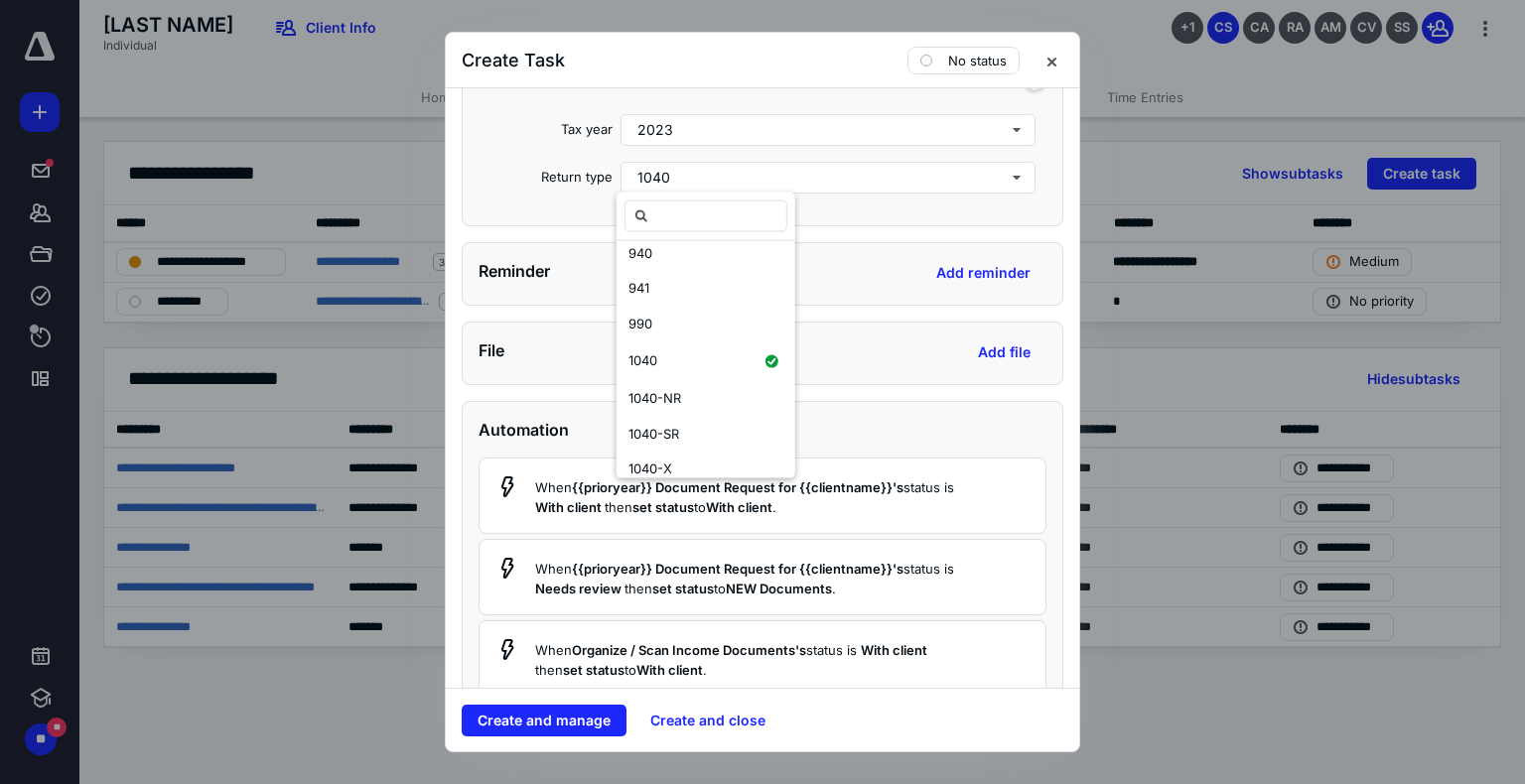 scroll, scrollTop: 159, scrollLeft: 0, axis: vertical 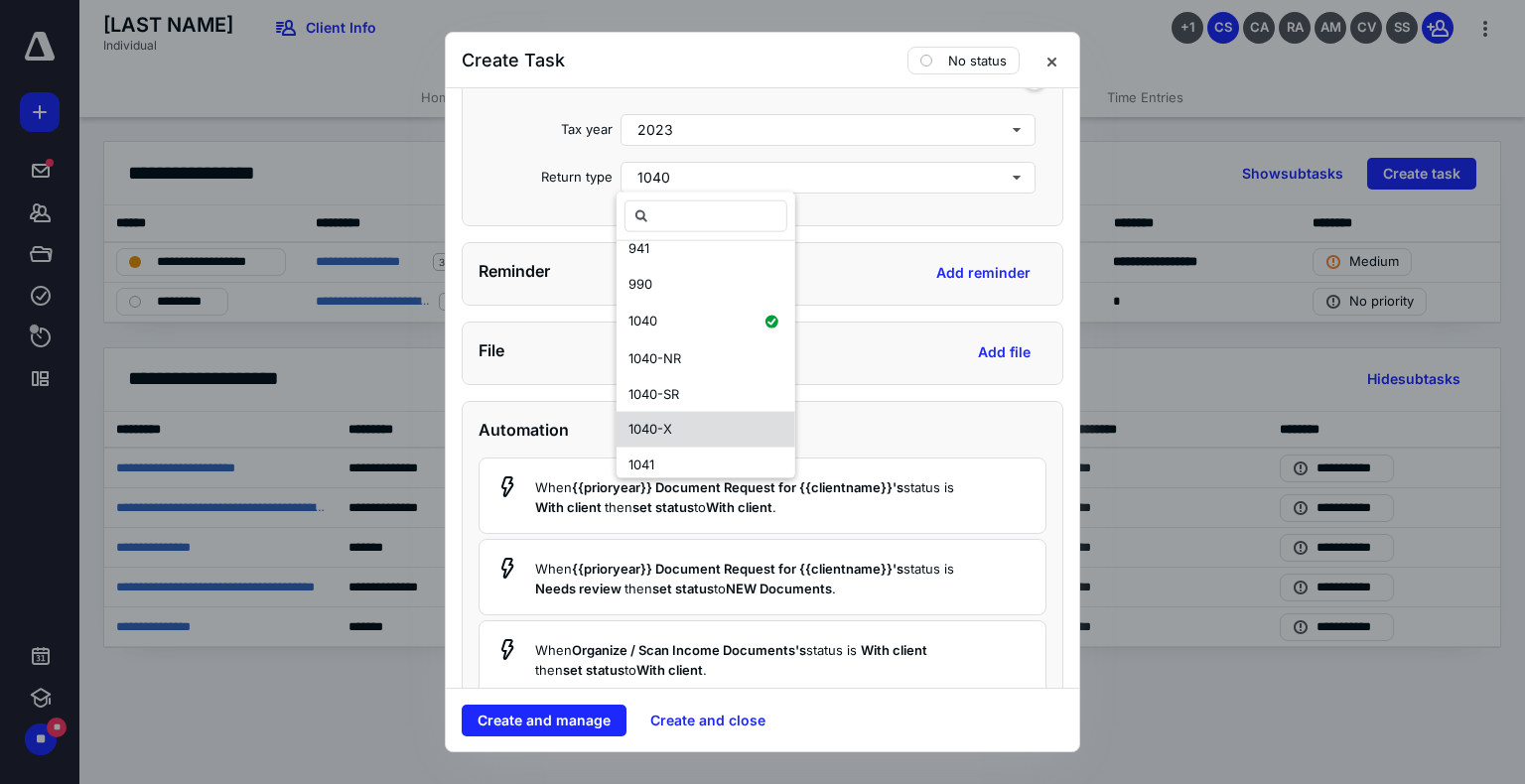click on "1040-X" at bounding box center [706, 430] 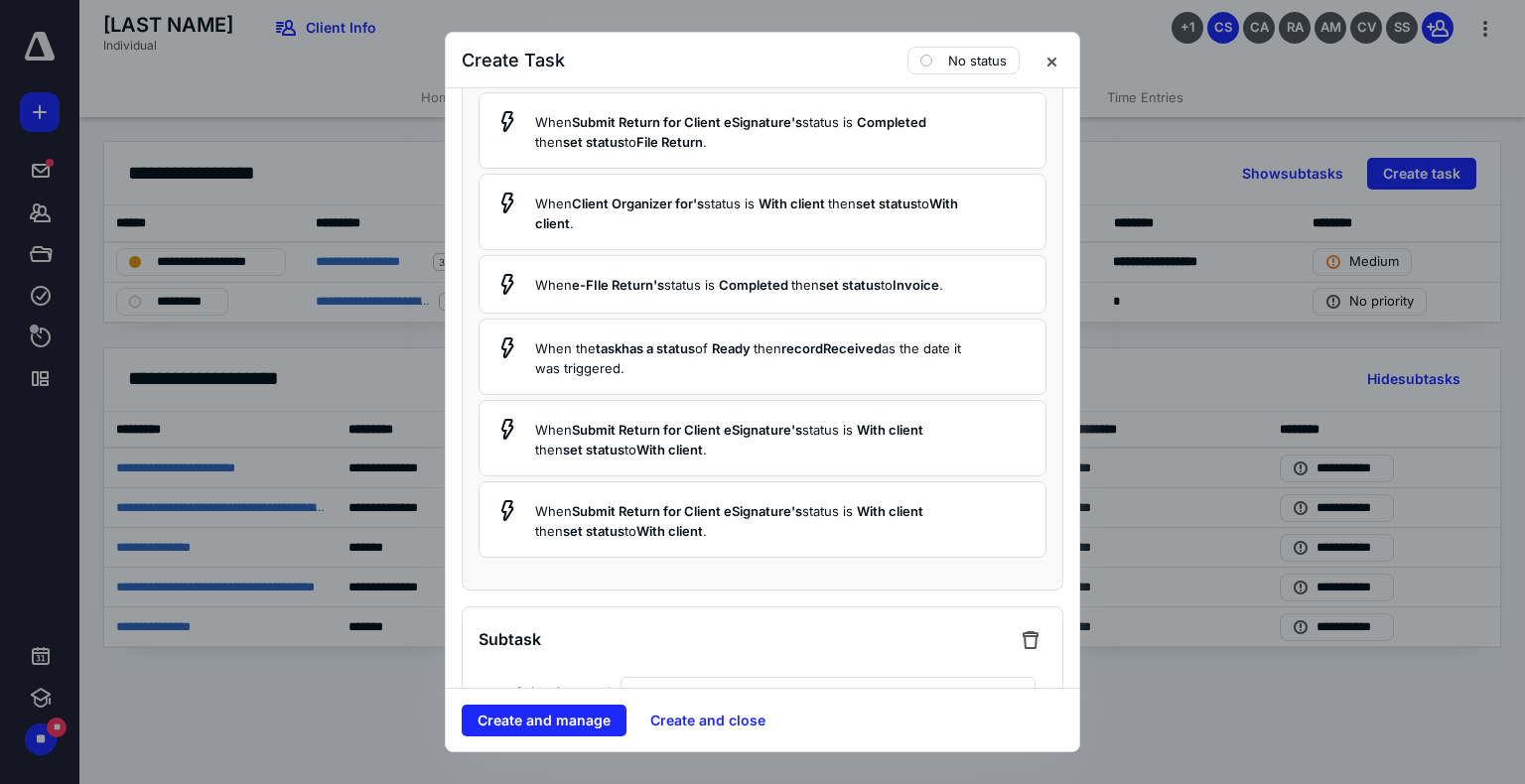 scroll, scrollTop: 2679, scrollLeft: 0, axis: vertical 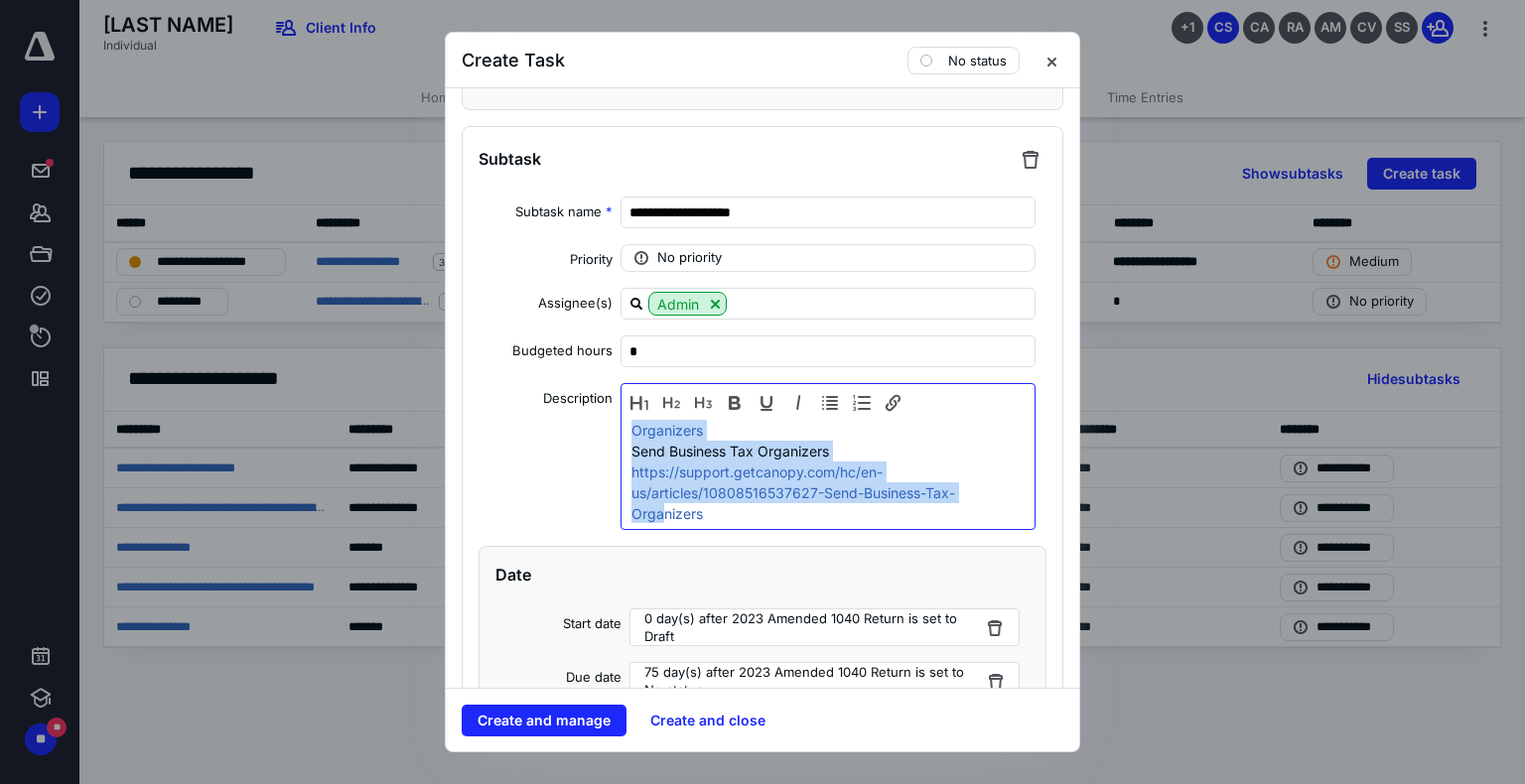 drag, startPoint x: 633, startPoint y: 439, endPoint x: 659, endPoint y: 567, distance: 130.61393 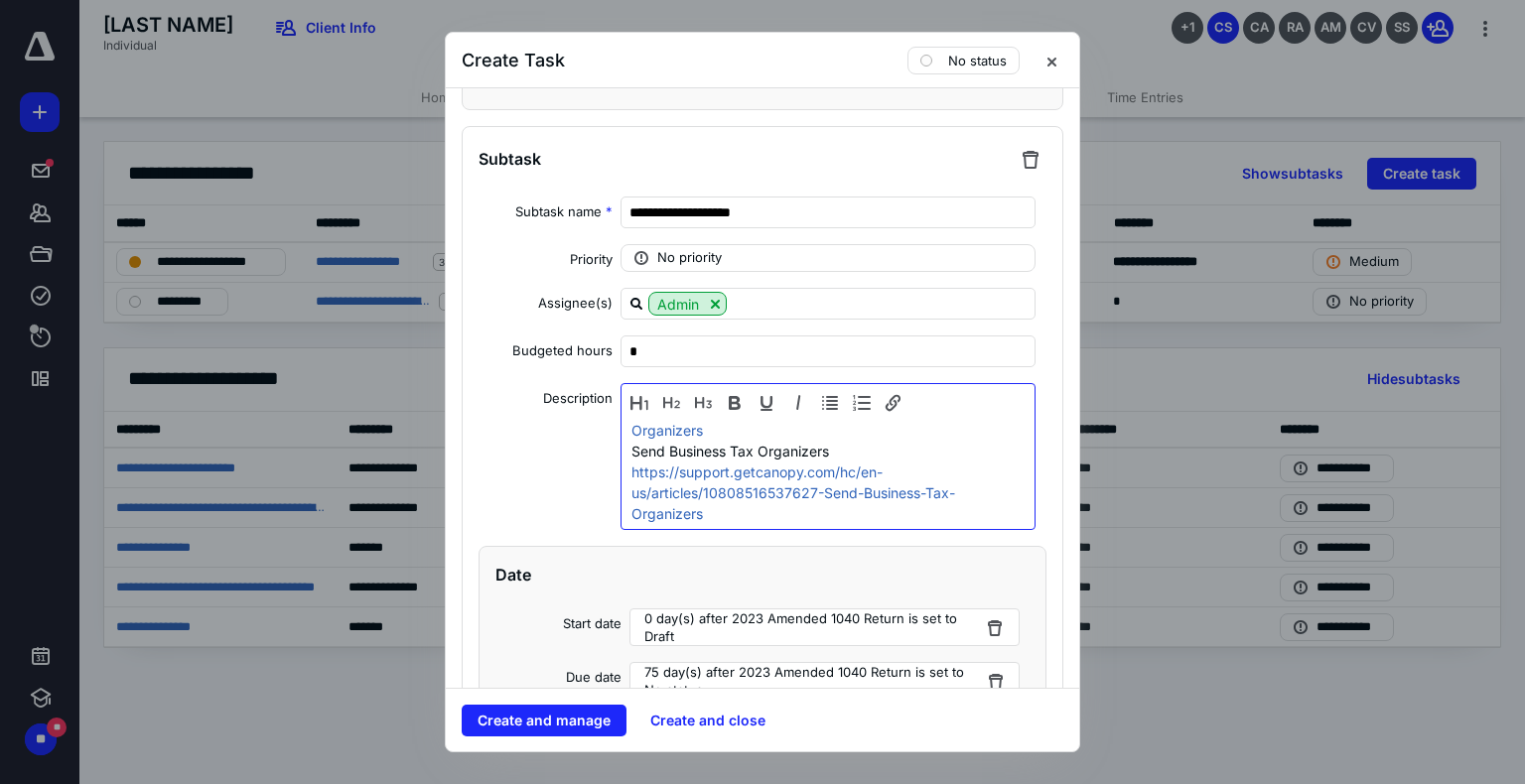 scroll, scrollTop: 0, scrollLeft: 0, axis: both 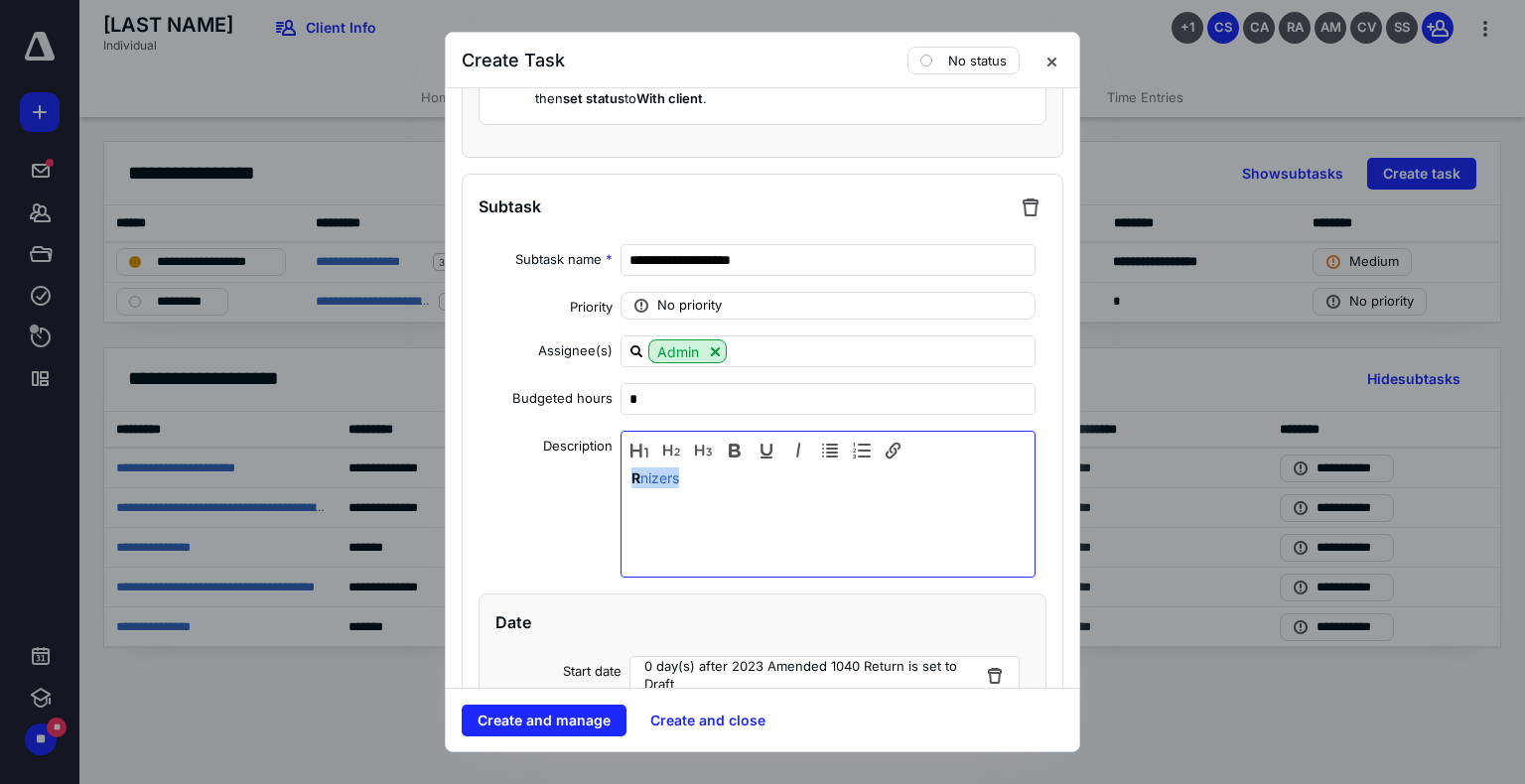 drag, startPoint x: 725, startPoint y: 495, endPoint x: 590, endPoint y: 493, distance: 135.01481 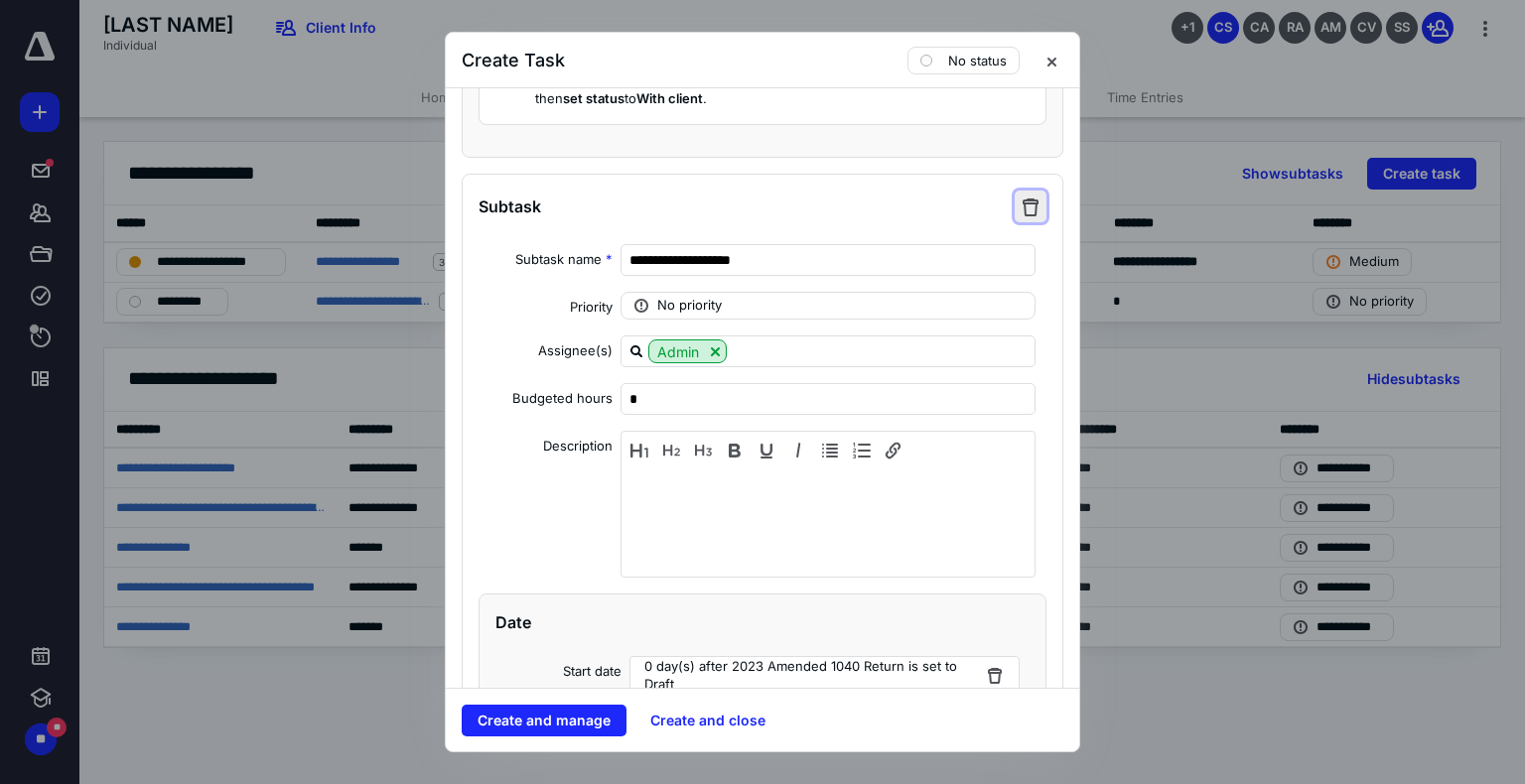 click at bounding box center (1031, 206) 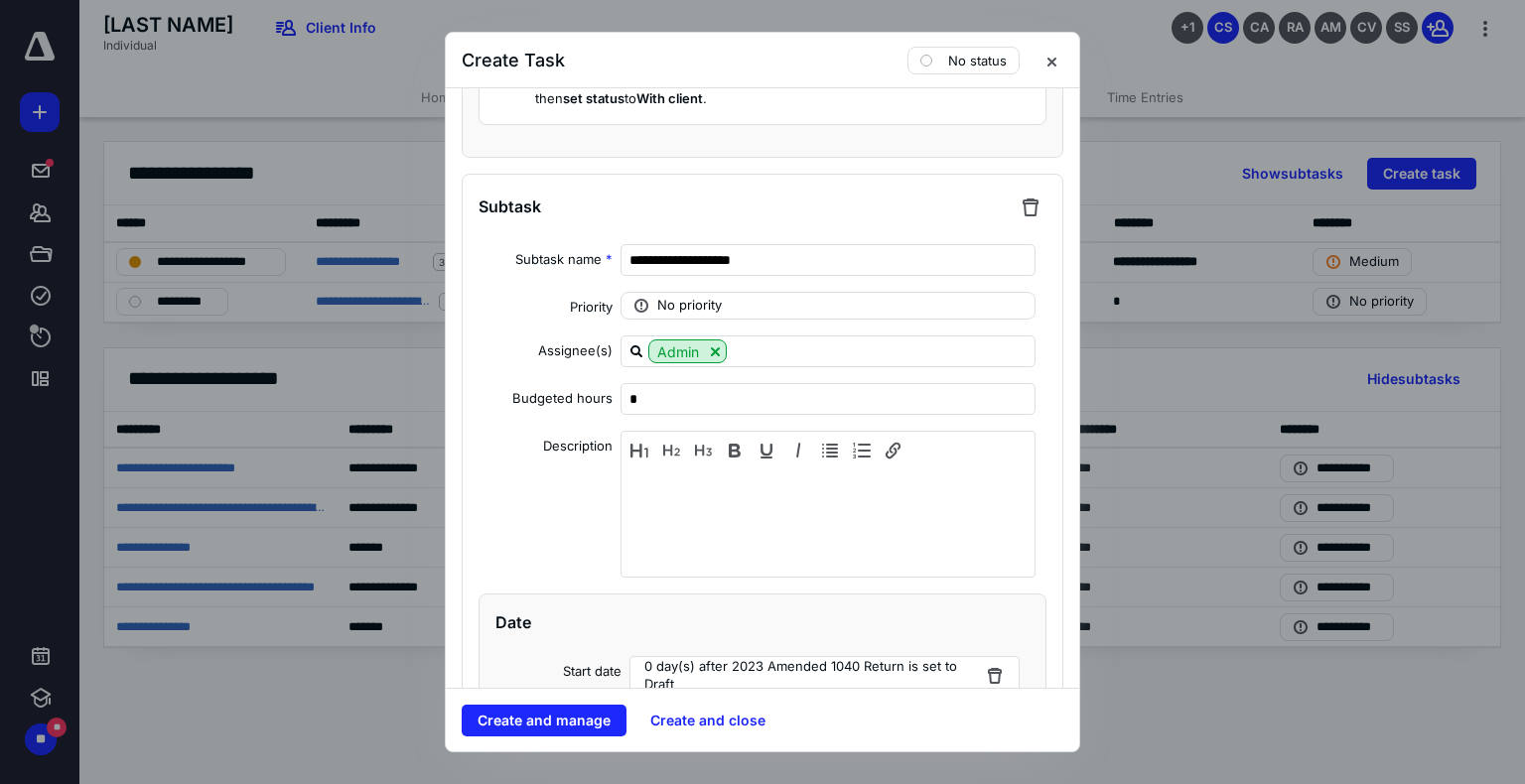 scroll, scrollTop: 2704, scrollLeft: 0, axis: vertical 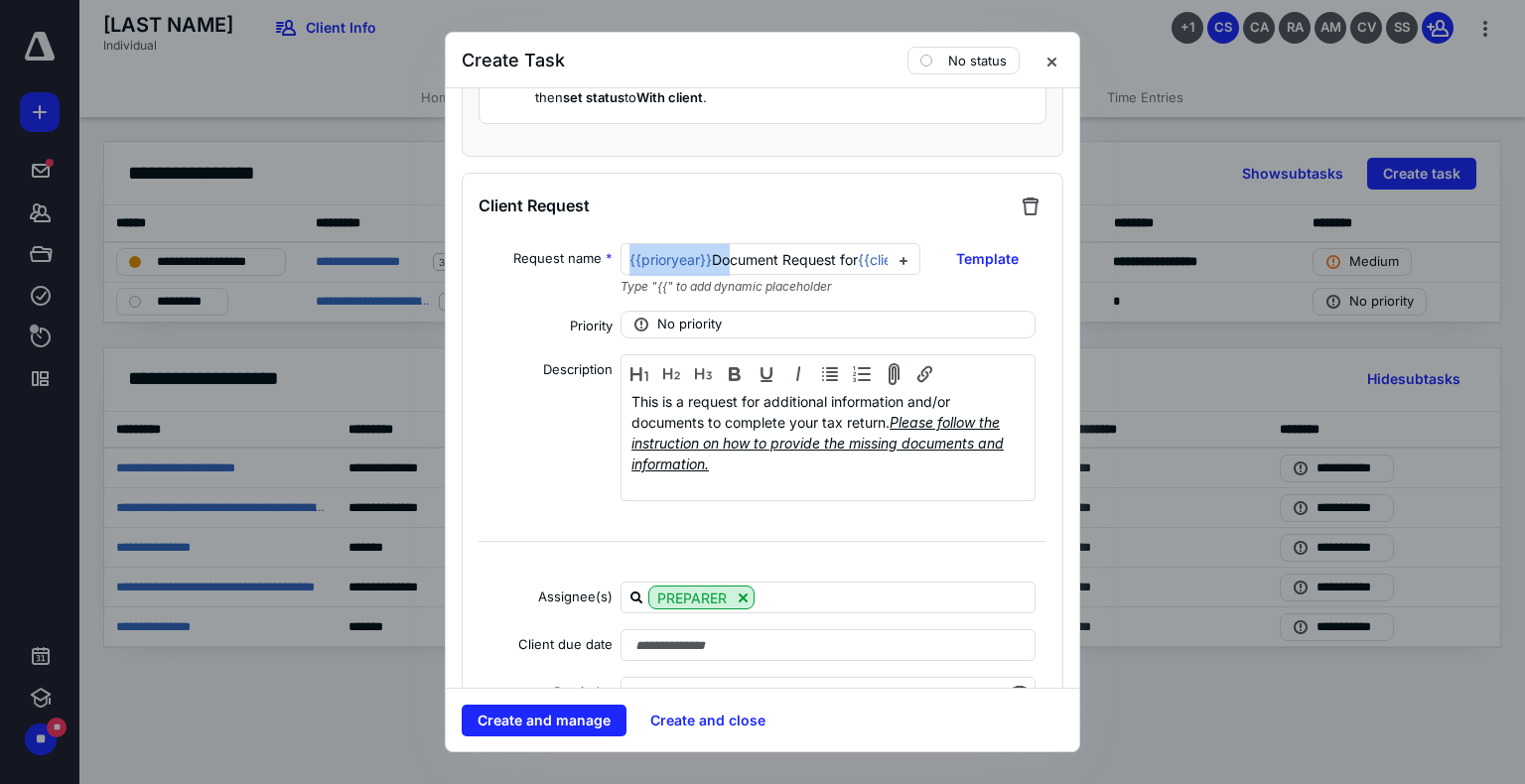 drag, startPoint x: 716, startPoint y: 268, endPoint x: 212, endPoint y: 215, distance: 506.779 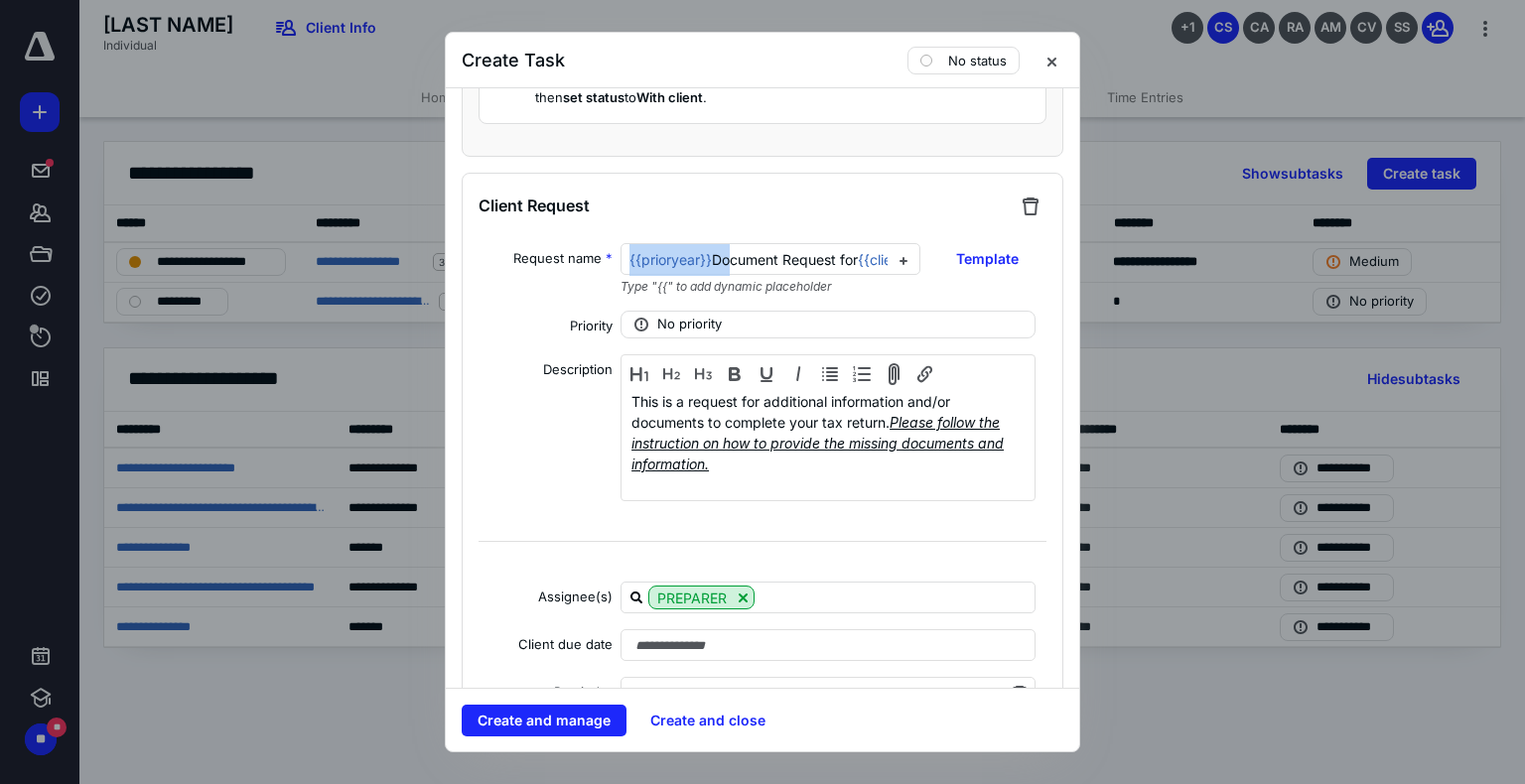 click on "Create Task No status Task name   * 2023 Amended 1040 Return Type "{{" to add dynamic placeholder Template Client  * [LAST NAME] Engagement Select engagement Resolution Case Select resolution case Assignee(s) PREPARER REVIEWER Assign to all  subtasks and client requests Budgeted hours * Priority No priority Description **CCH First person in rolled over return must press calculate** Review the subtasks assigned to you and make sure you see the notes in the task description.  Review Client notes on the client file within Canopy and in the folders  Review the Tags to make sure you are creating all the Forms required.  Date Start date August 1, 2025 Due date August 15, 2025 Add a date Recurring Tax preparation fields Tax year 2023 Return type 1040-X Reminder Add reminder File Add file Automation When  {{prioryear}}   Document Request for {{clientname}} 's  status is   With client   then  set status  to  With client . When  {{prioryear}}   Document Request for {{clientname}} 's  status is   Needs review    ." at bounding box center [762, 392] 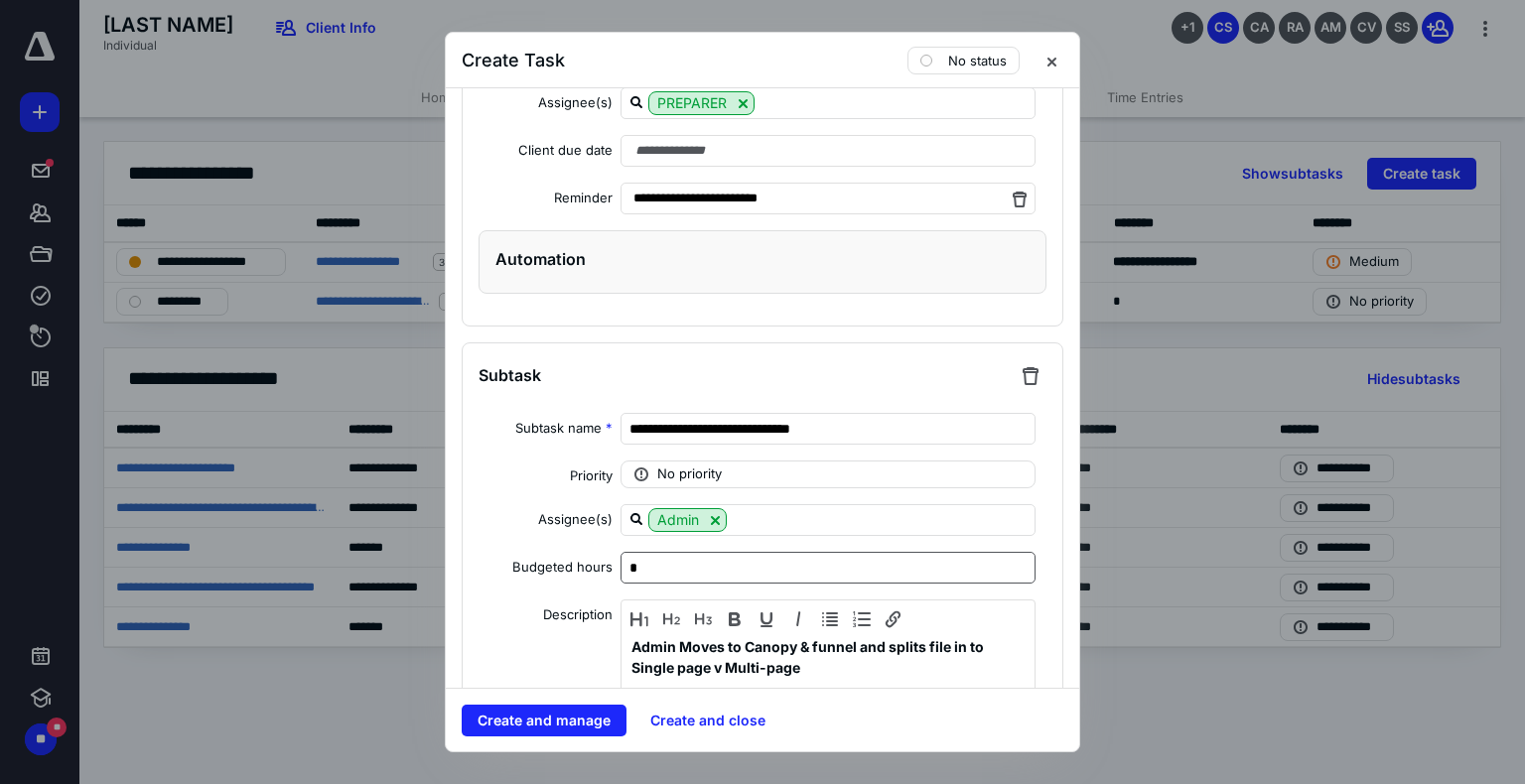 scroll, scrollTop: 3219, scrollLeft: 0, axis: vertical 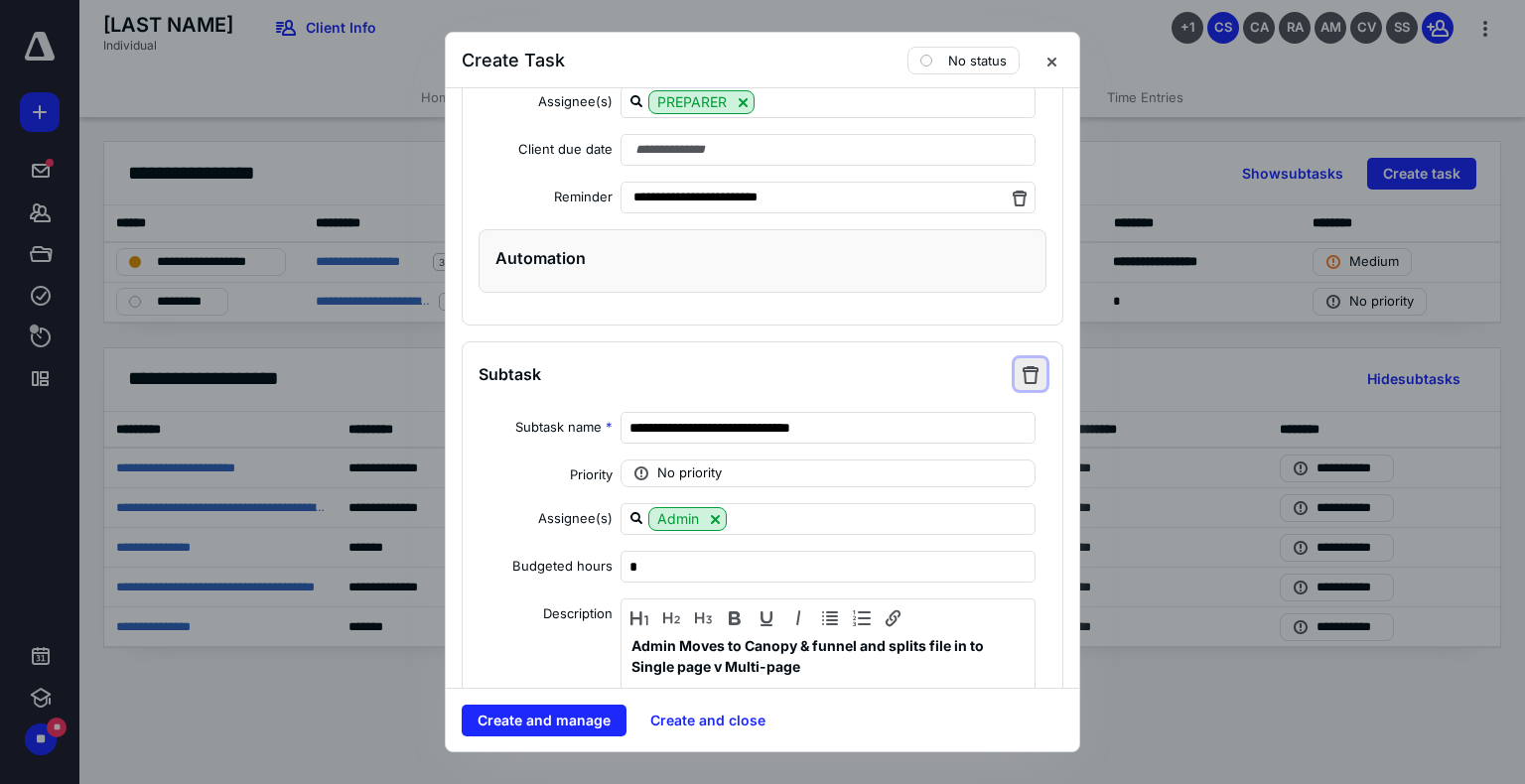 click at bounding box center (1031, 374) 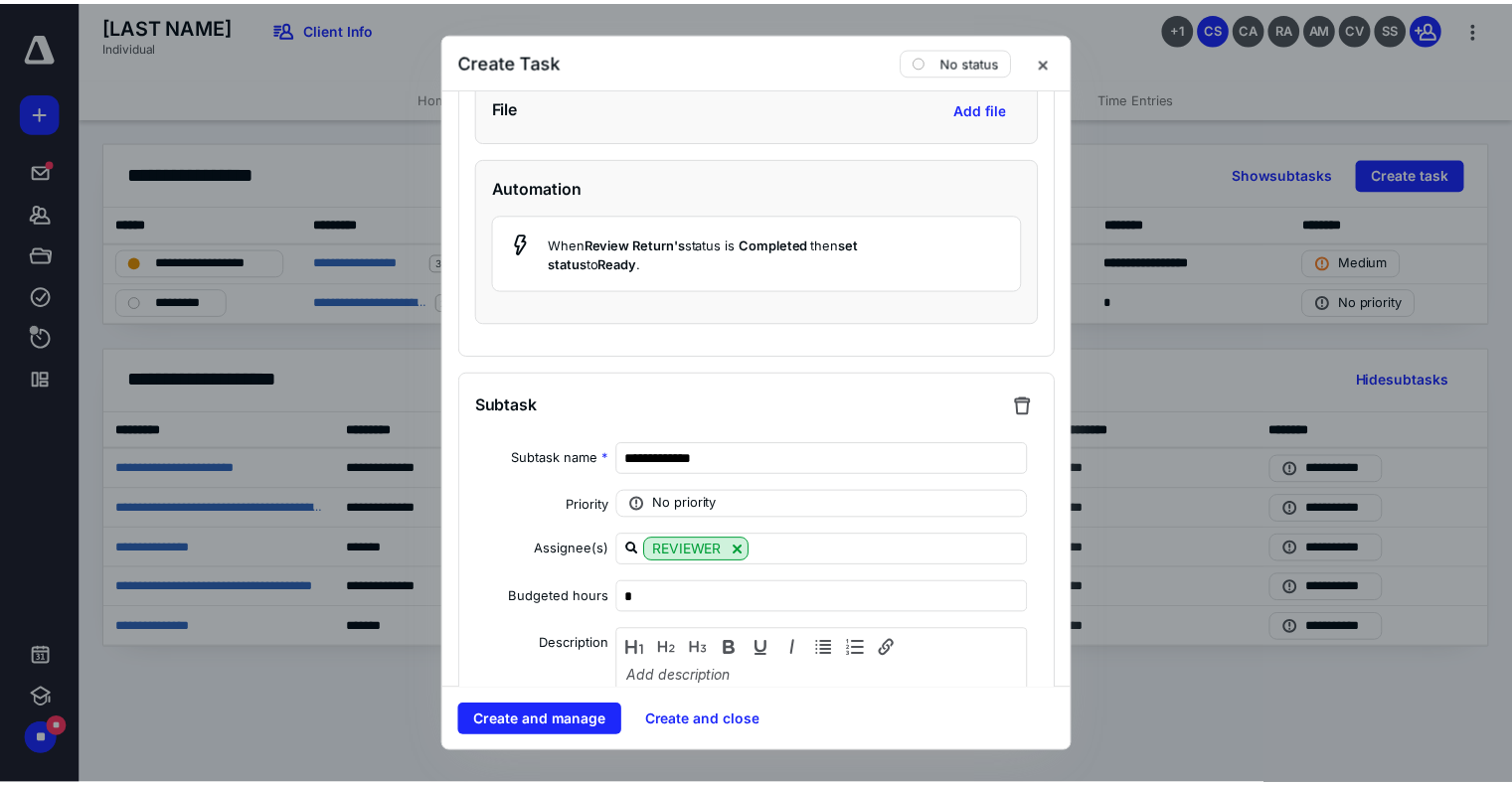 scroll, scrollTop: 7760, scrollLeft: 0, axis: vertical 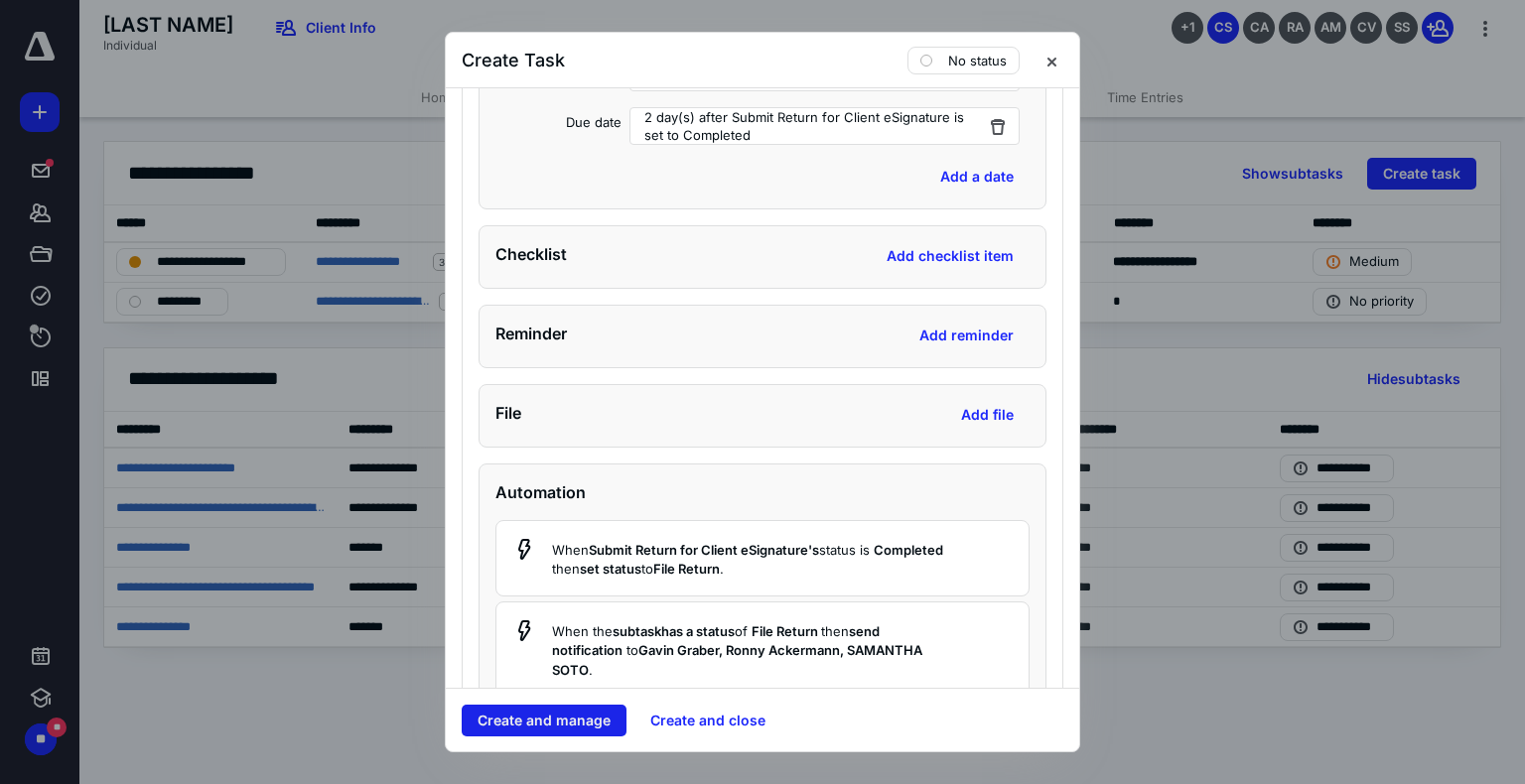click on "Create and manage" at bounding box center [544, 720] 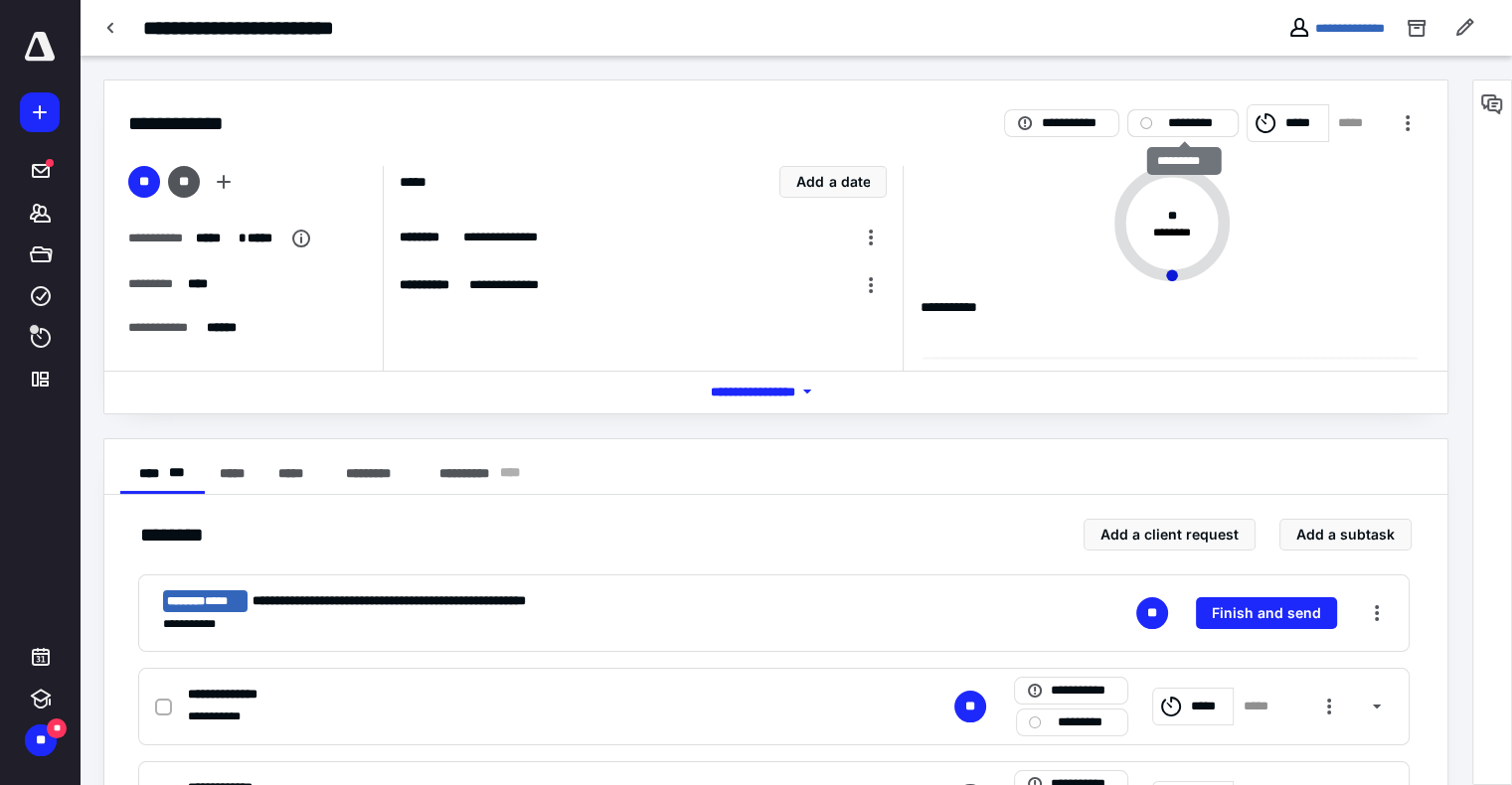 click on "*********" at bounding box center [1197, 123] 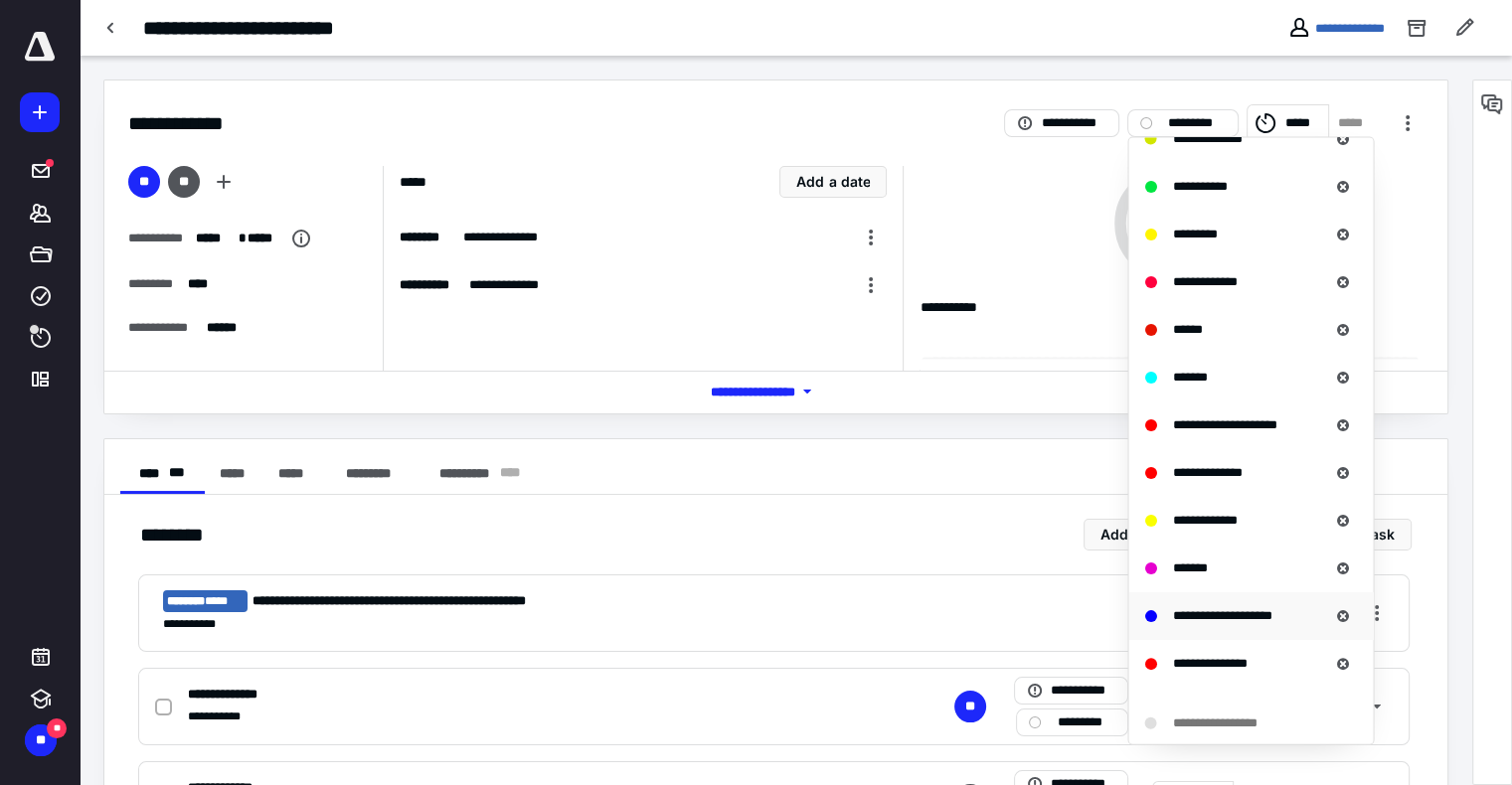 scroll, scrollTop: 497, scrollLeft: 0, axis: vertical 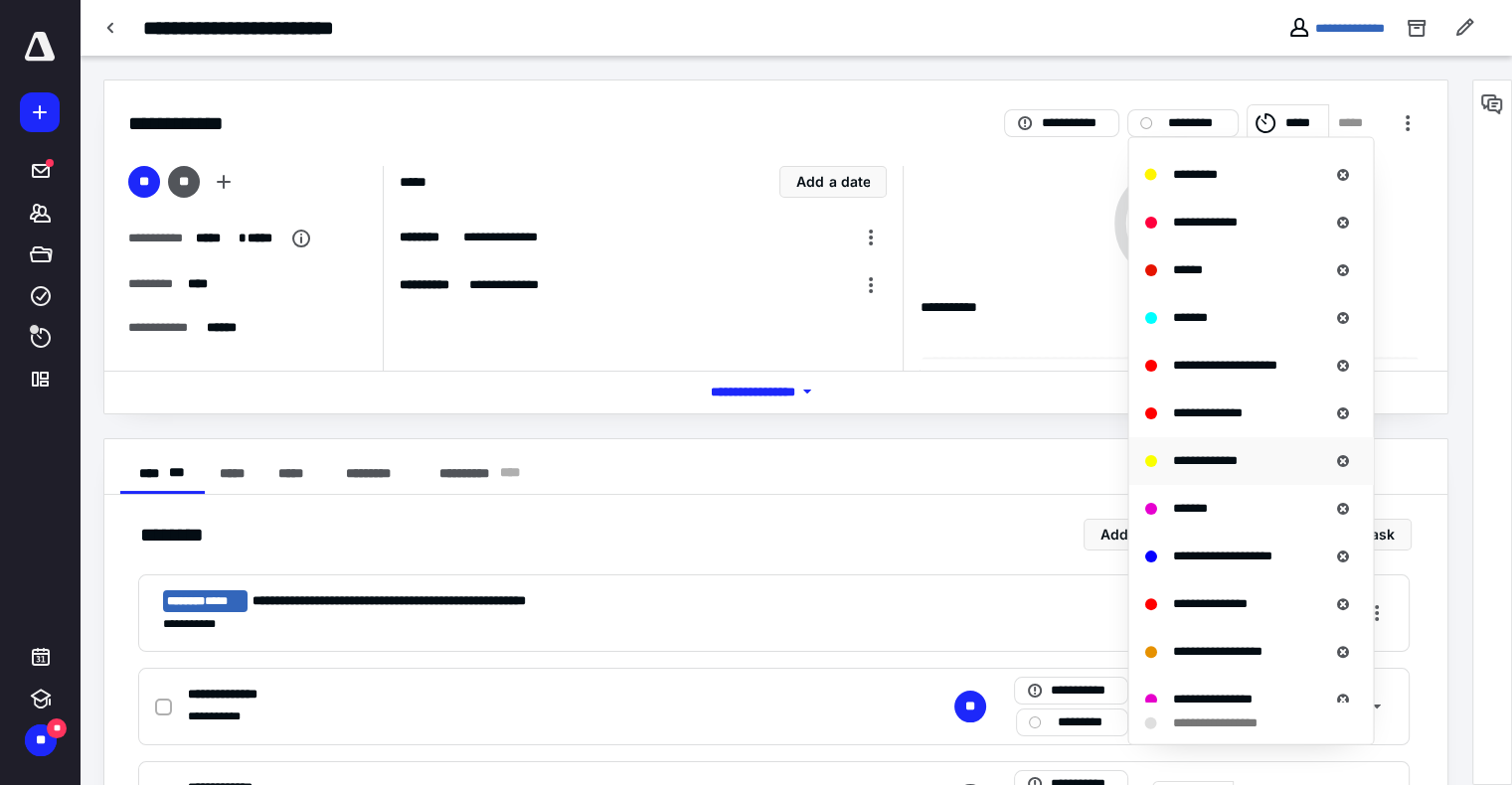 click on "**********" at bounding box center [1204, 459] 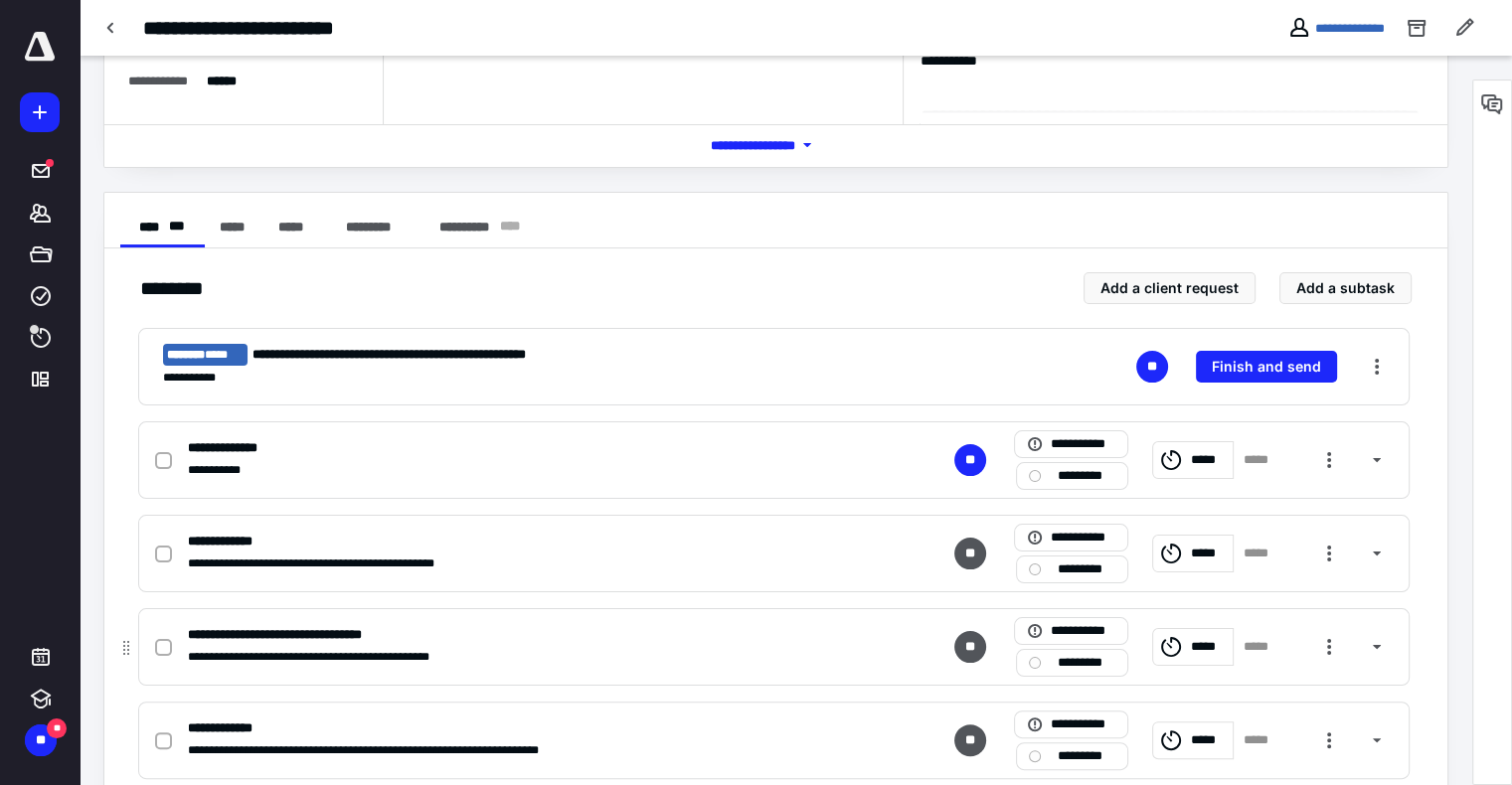 scroll, scrollTop: 298, scrollLeft: 0, axis: vertical 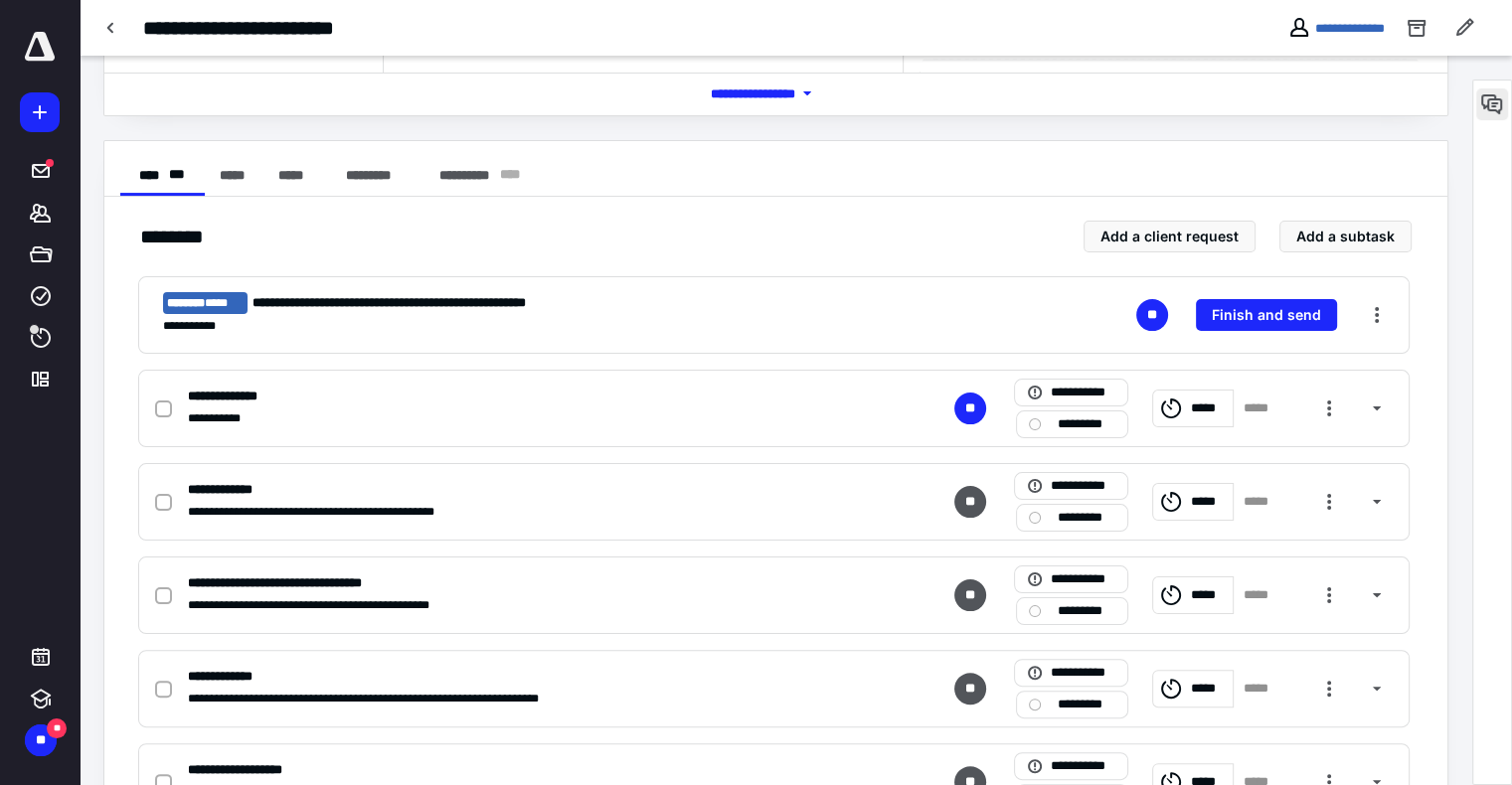 click at bounding box center [1492, 104] 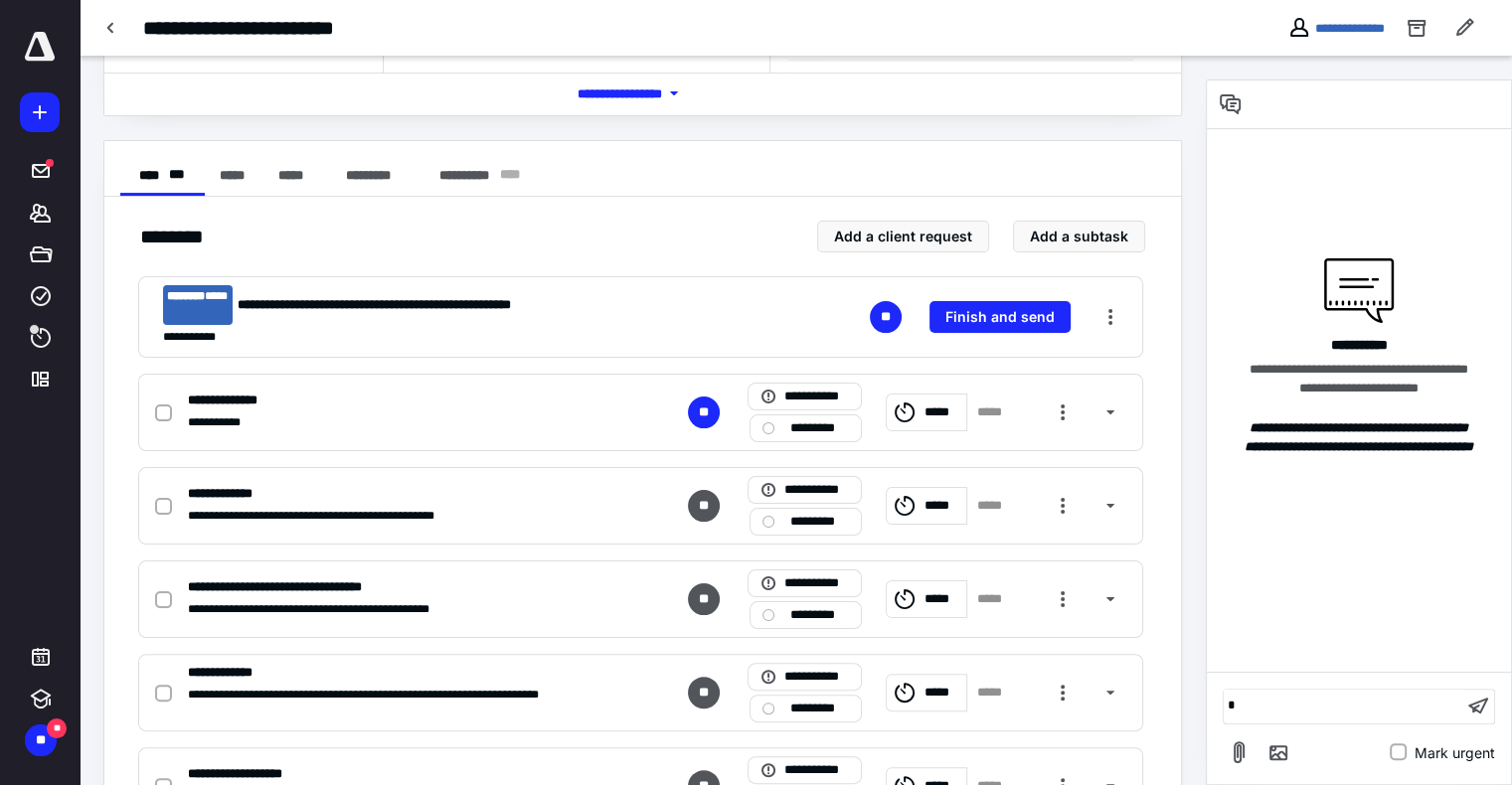 type 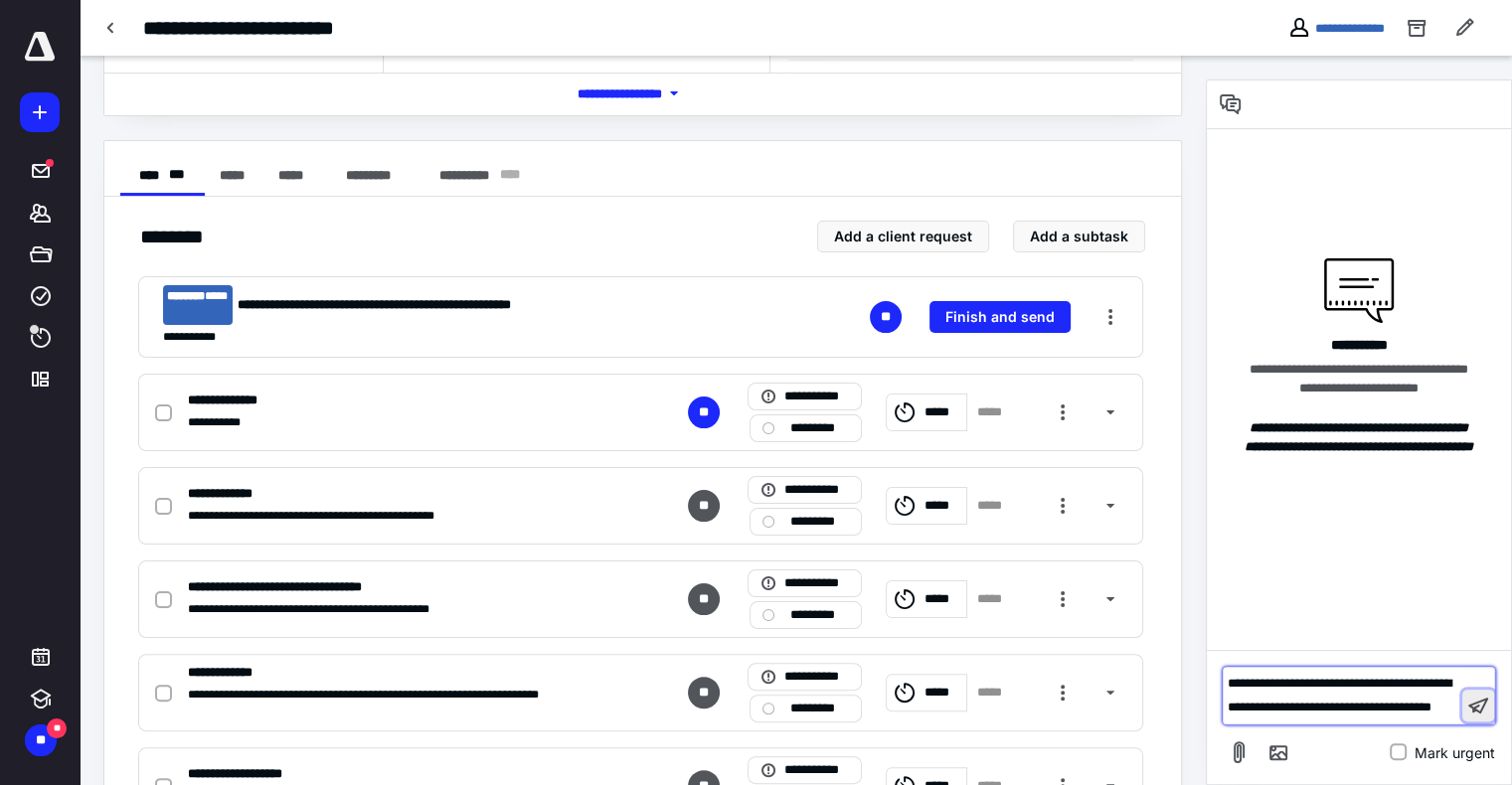 click at bounding box center [1478, 706] 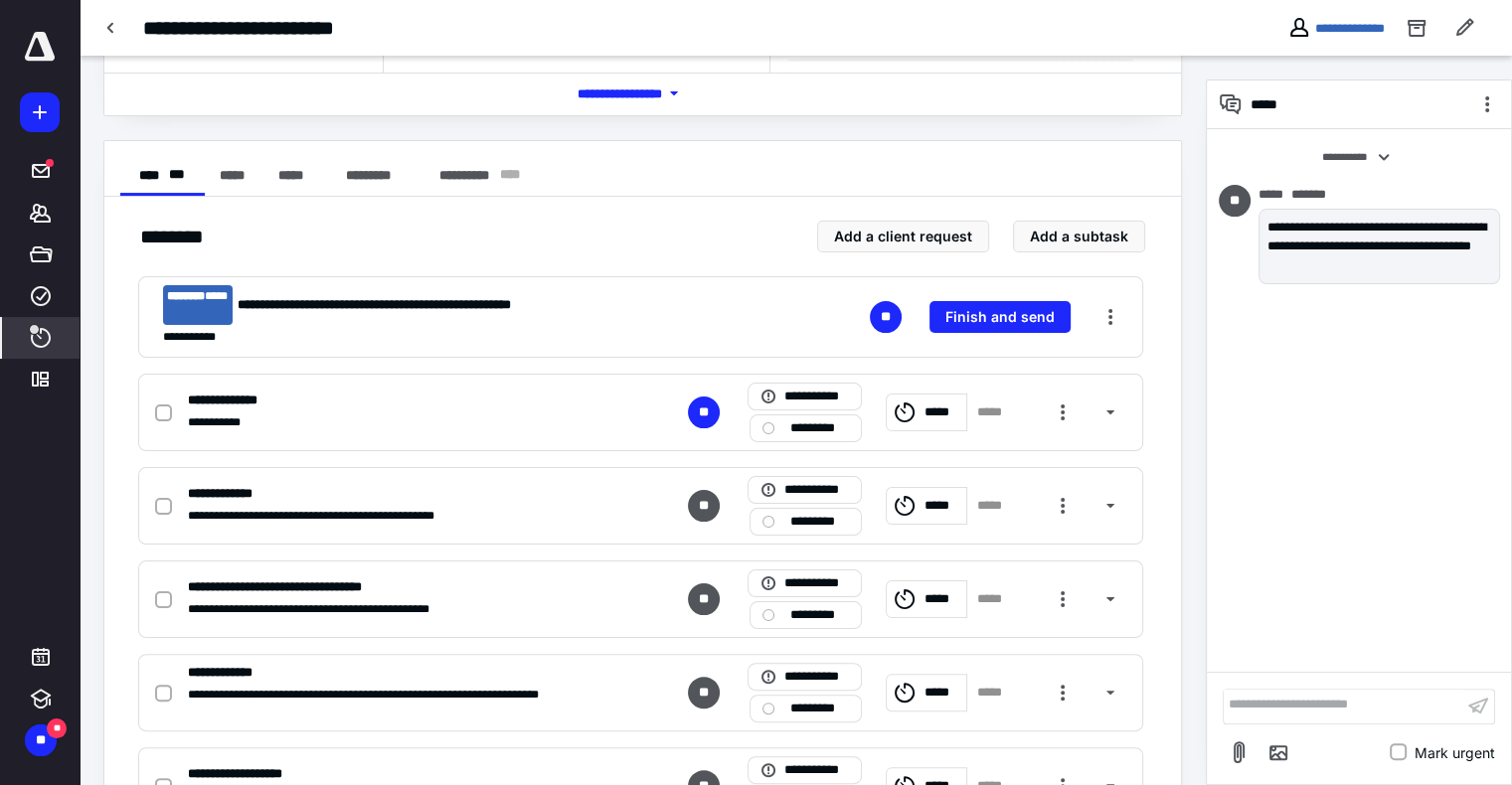 click at bounding box center [34, 329] 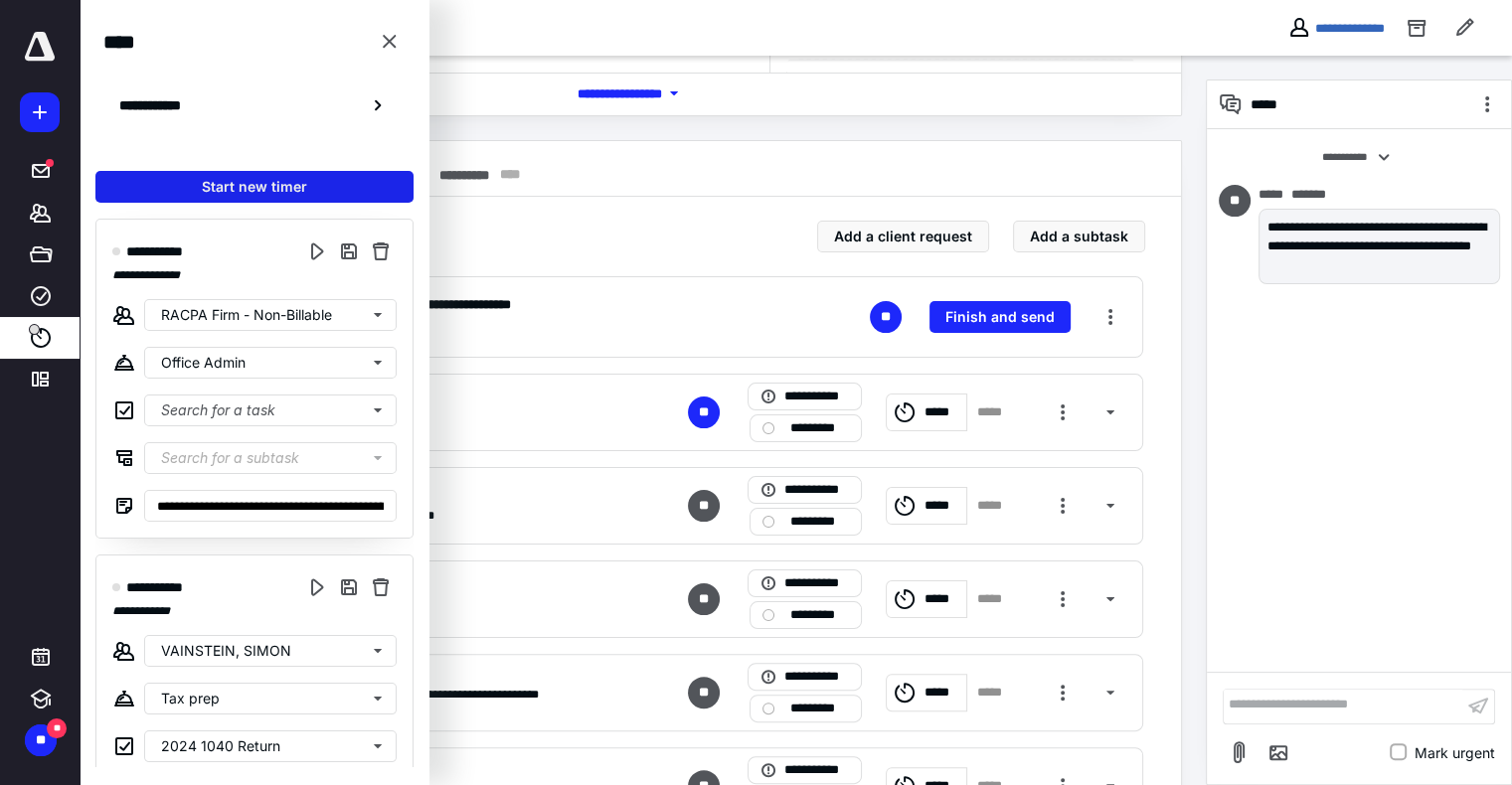 click on "Start new timer" at bounding box center [254, 187] 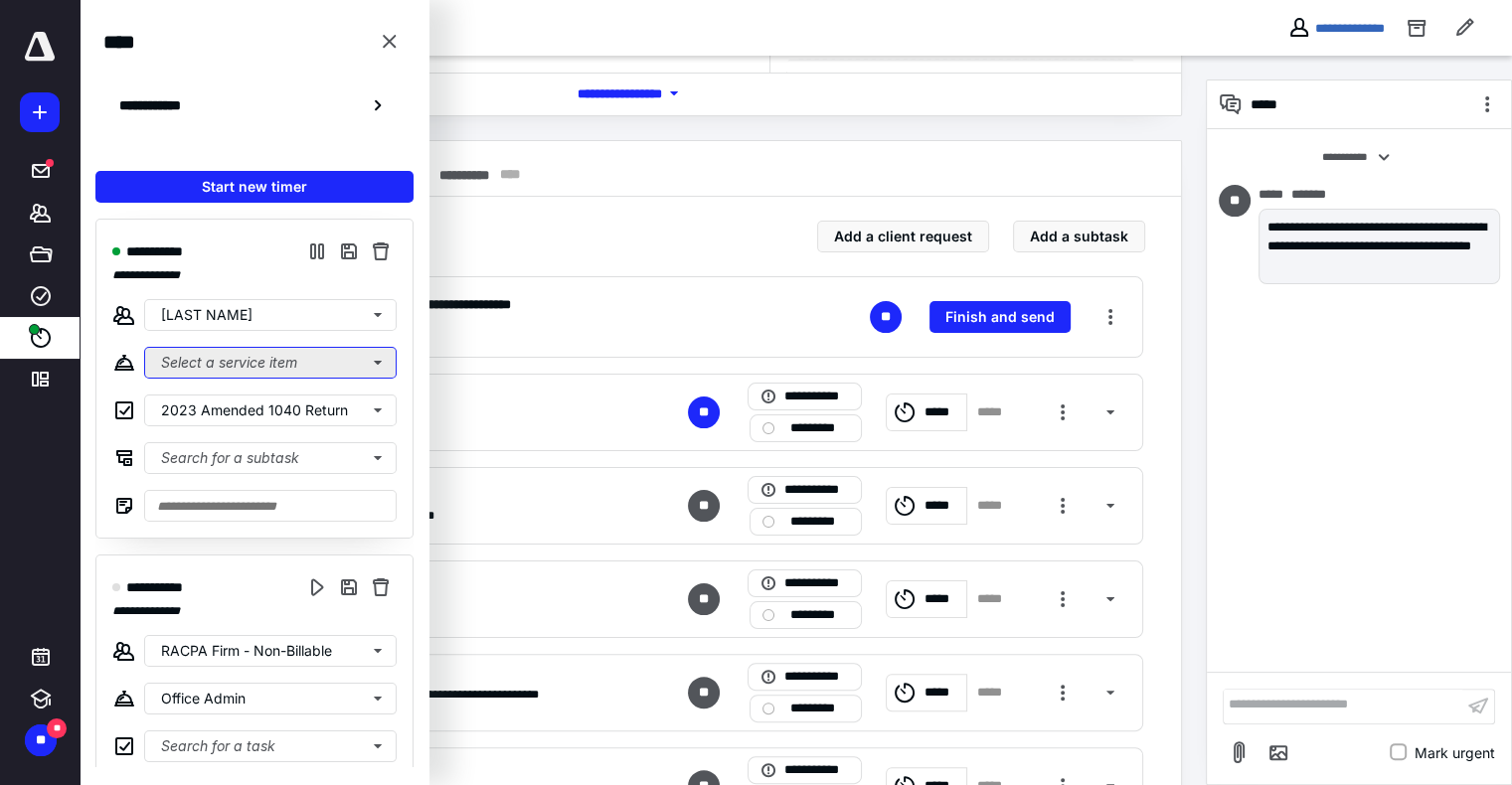 click on "Select a service item" at bounding box center (270, 363) 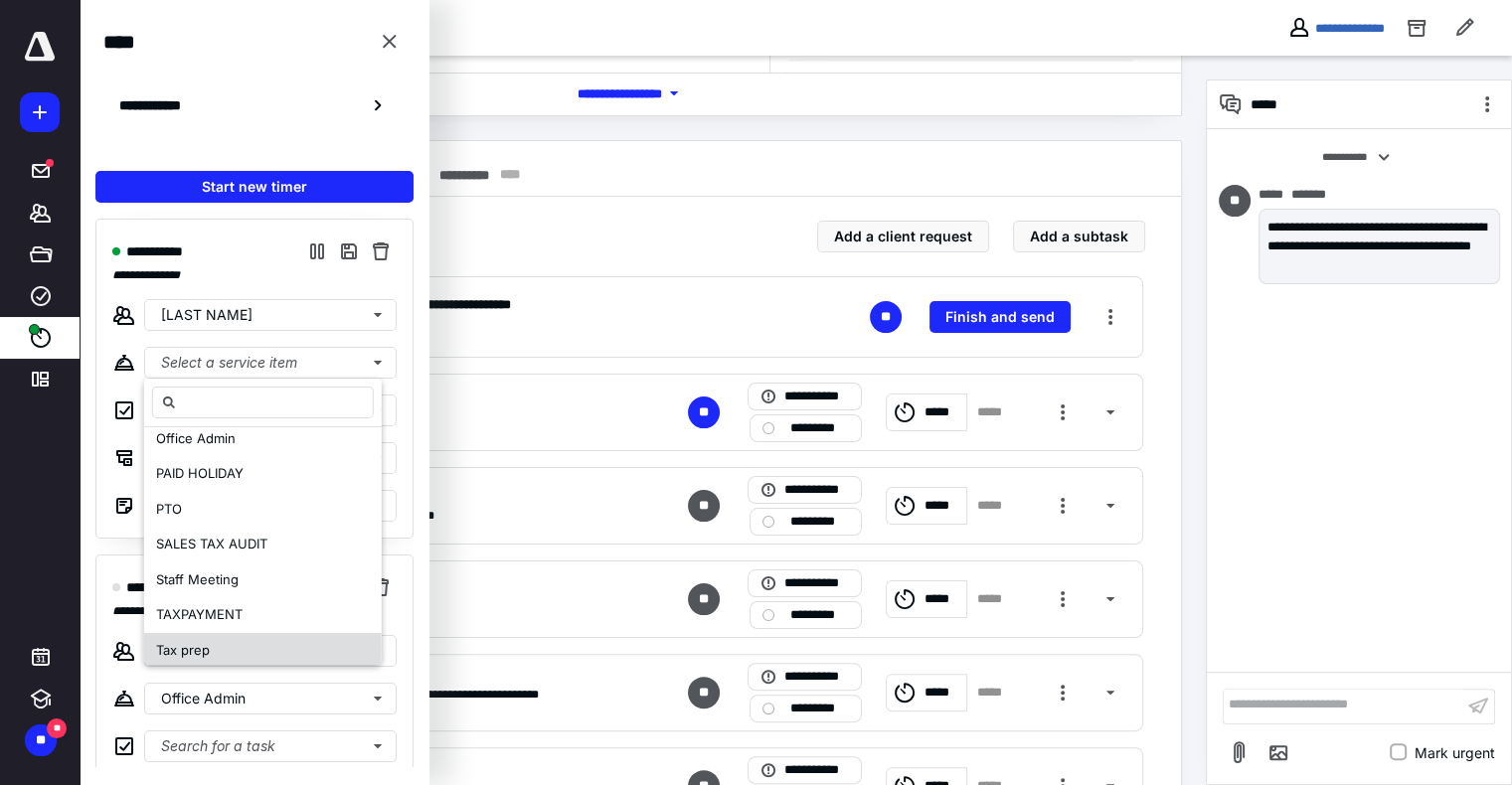scroll, scrollTop: 484, scrollLeft: 0, axis: vertical 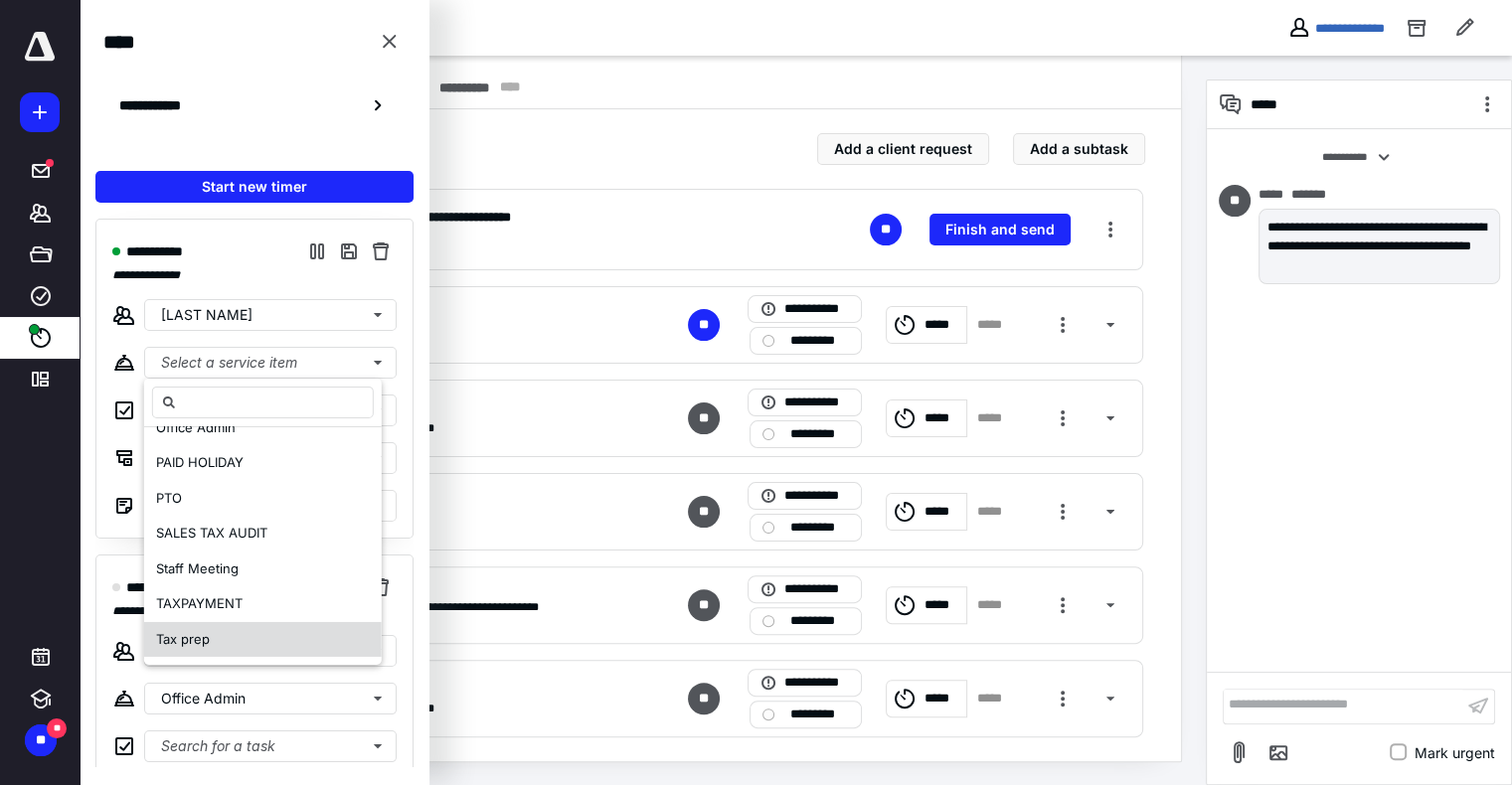 click on "Tax prep" at bounding box center [262, 639] 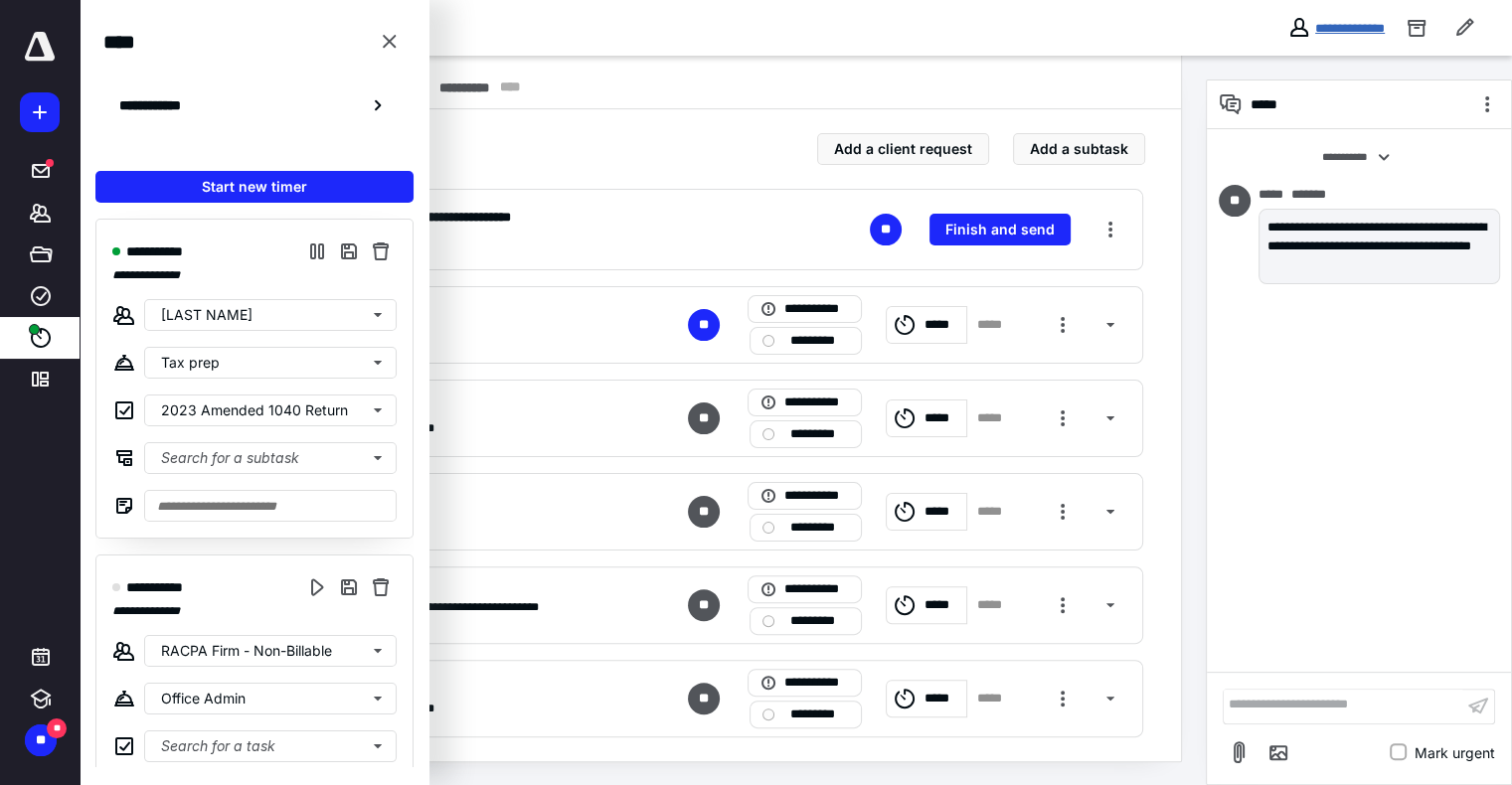 click on "**********" at bounding box center [1350, 28] 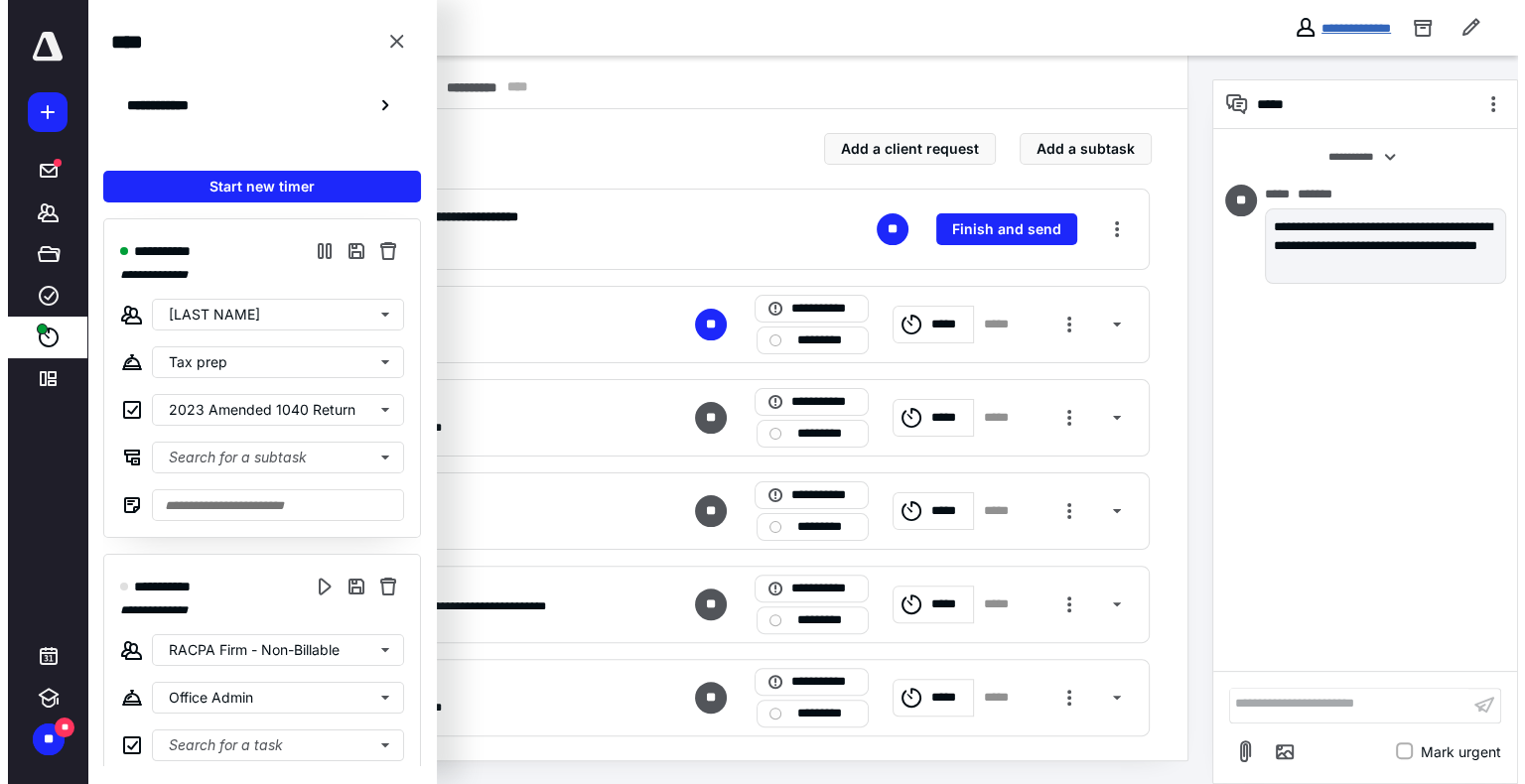 scroll, scrollTop: 0, scrollLeft: 0, axis: both 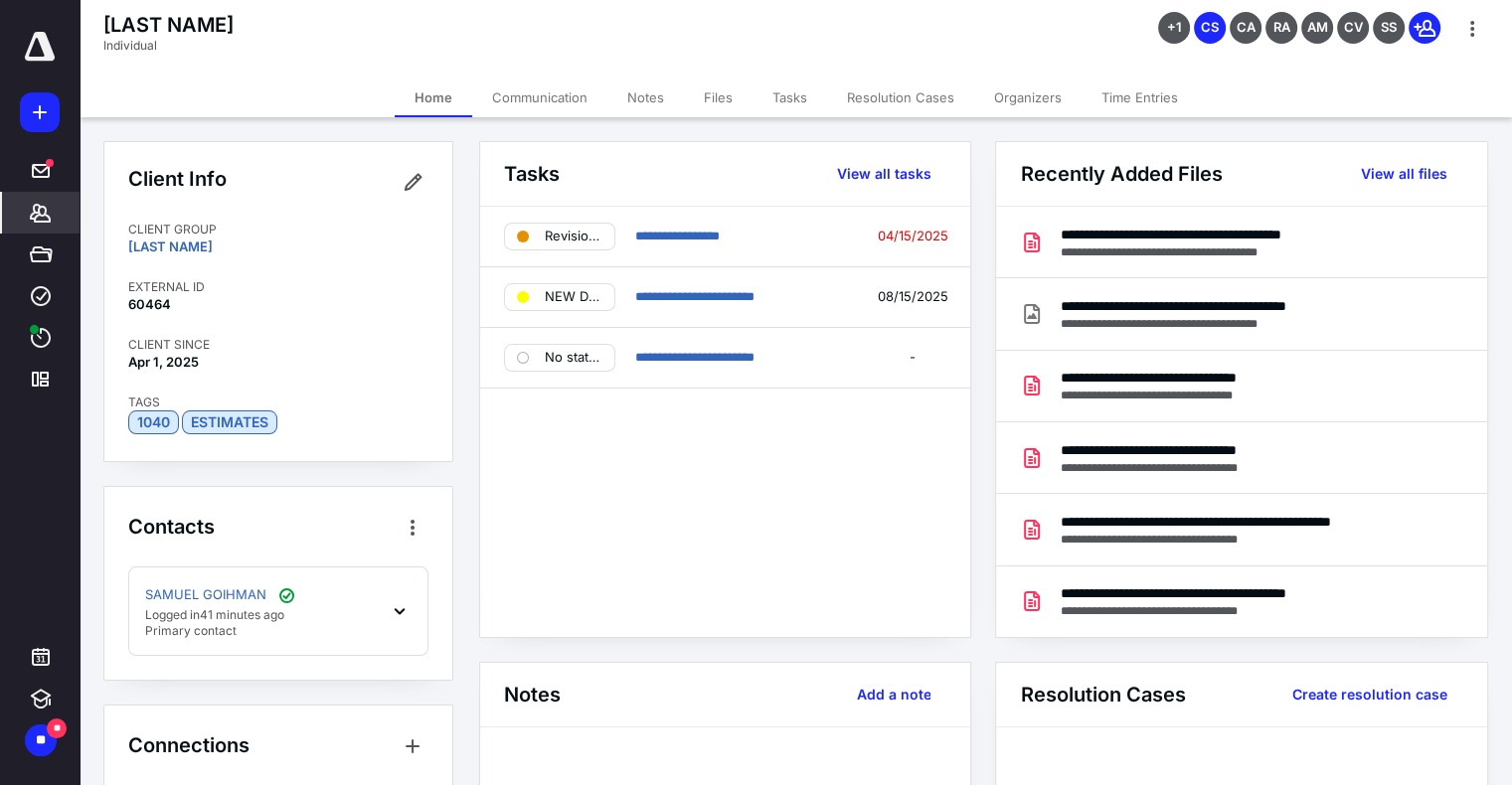click on "Files" at bounding box center [718, 97] 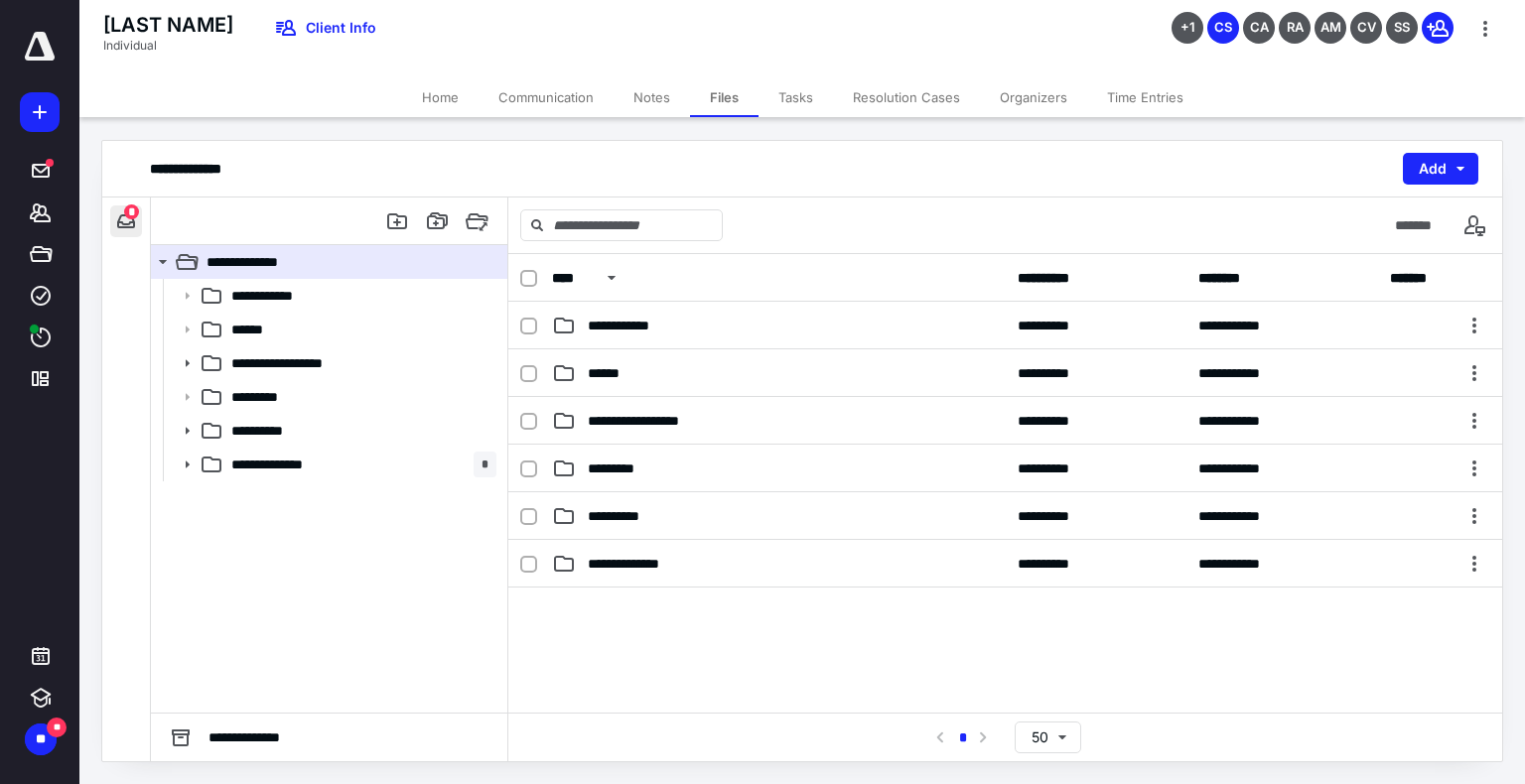 click at bounding box center [126, 221] 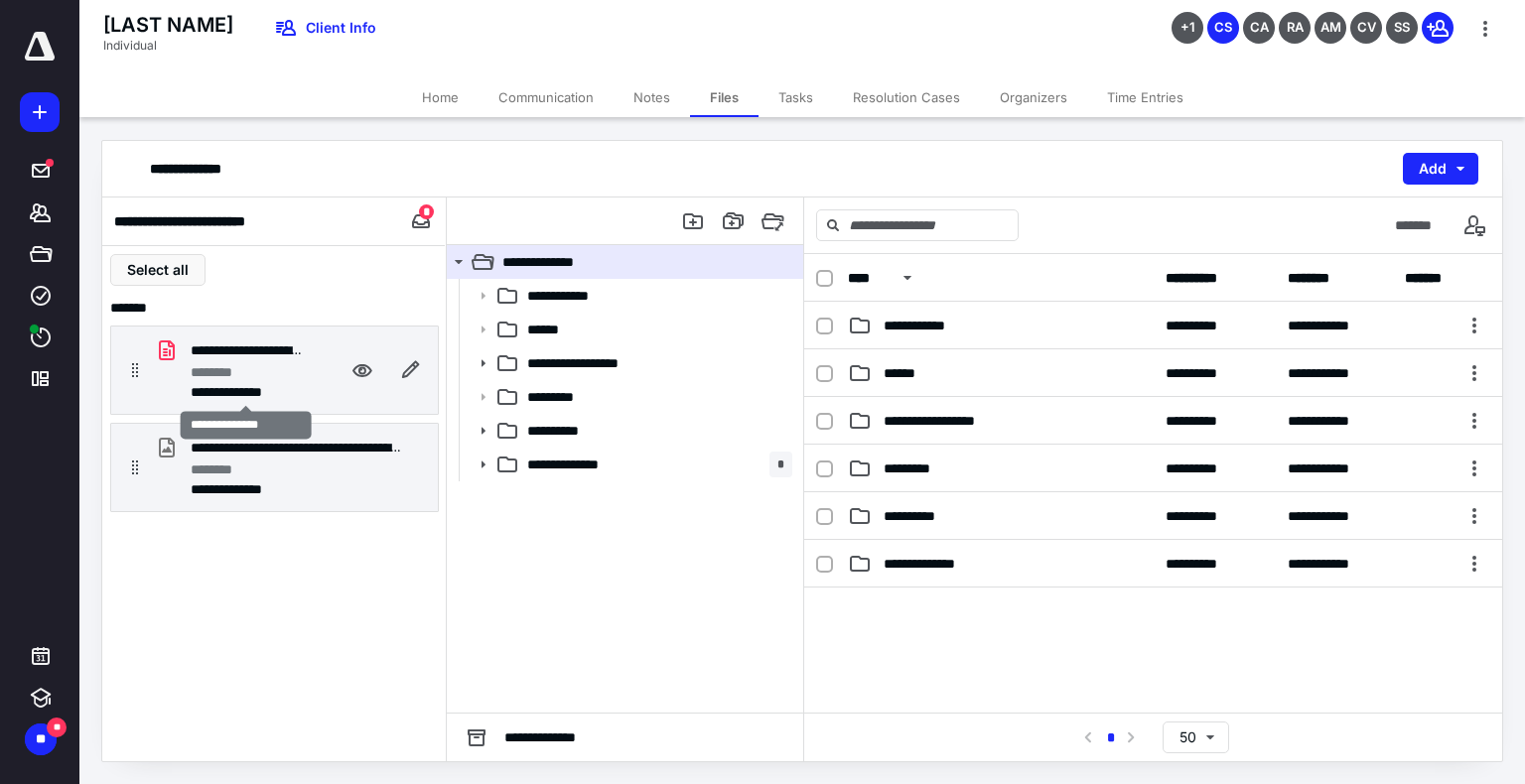click on "**********" at bounding box center (246, 392) 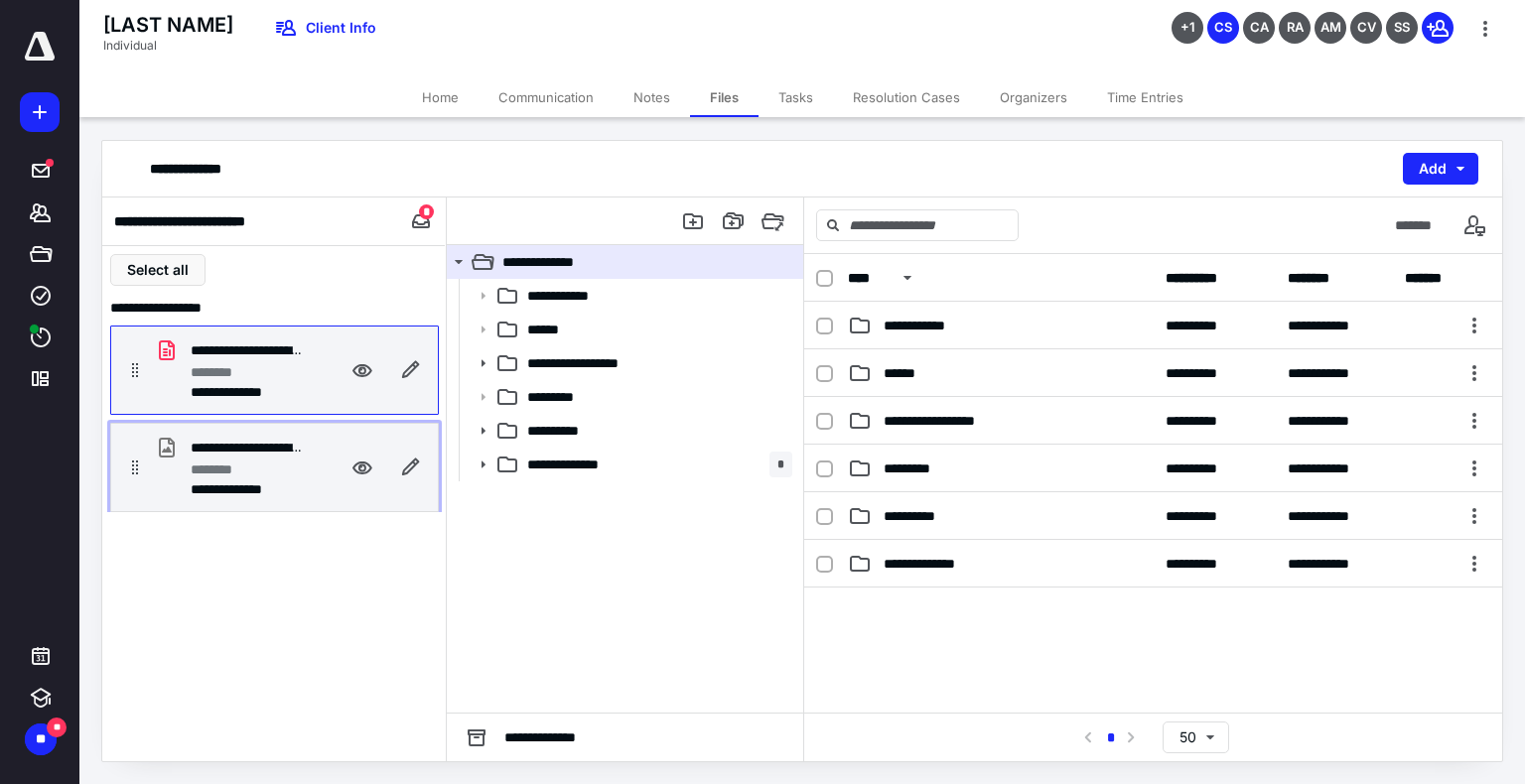 click on "********" at bounding box center (219, 469) 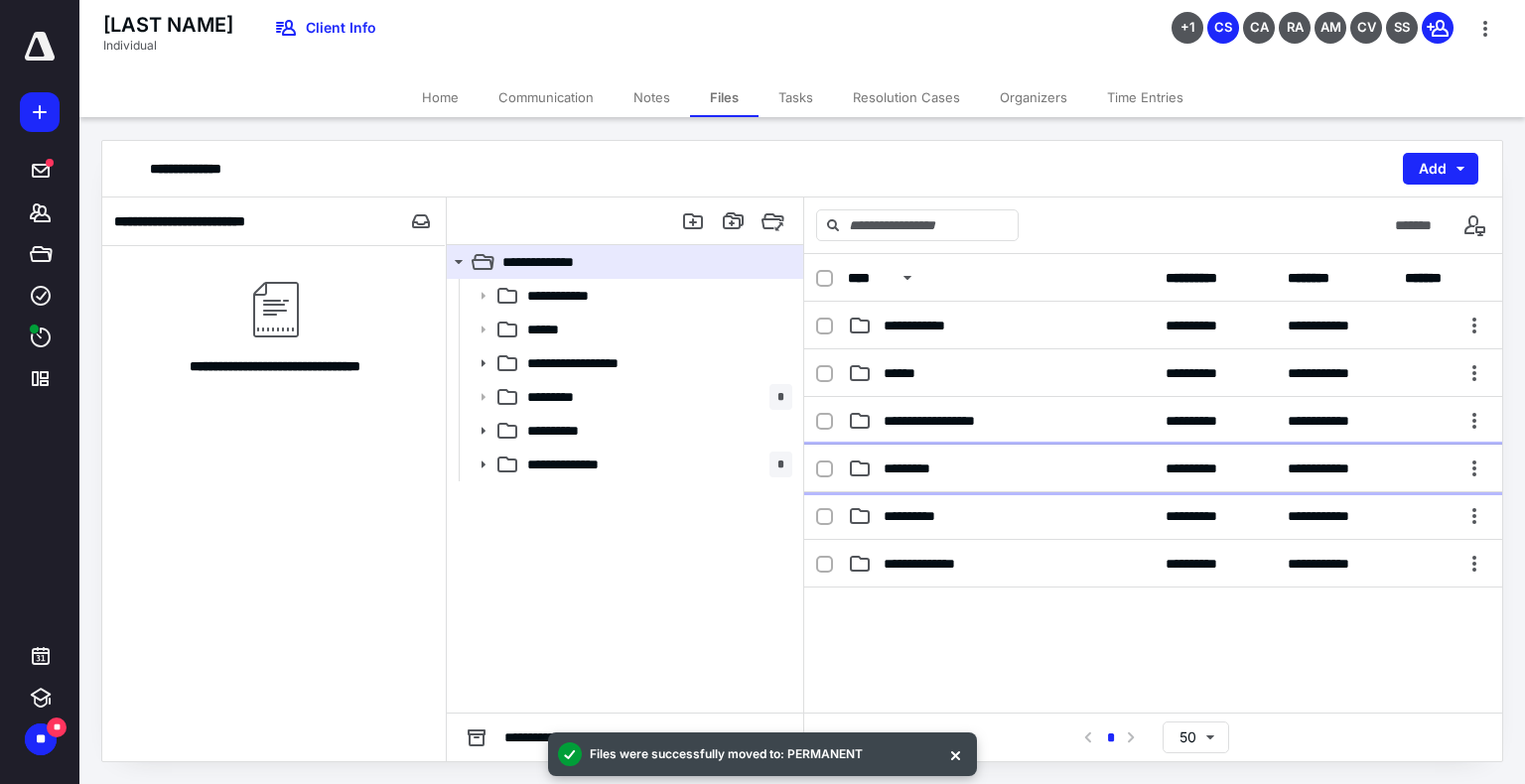 click on "*********" at bounding box center [926, 468] 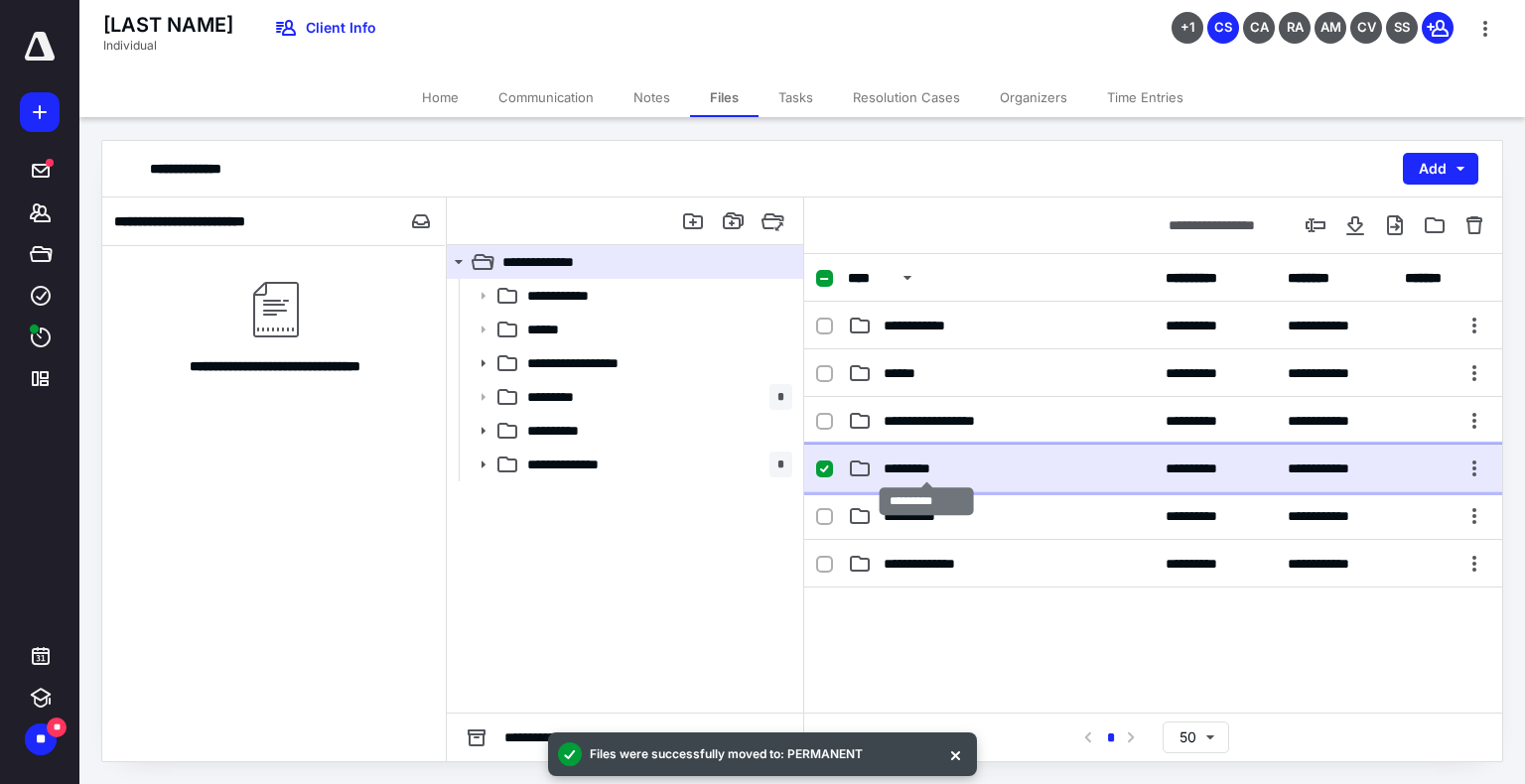 click on "*********" at bounding box center [926, 468] 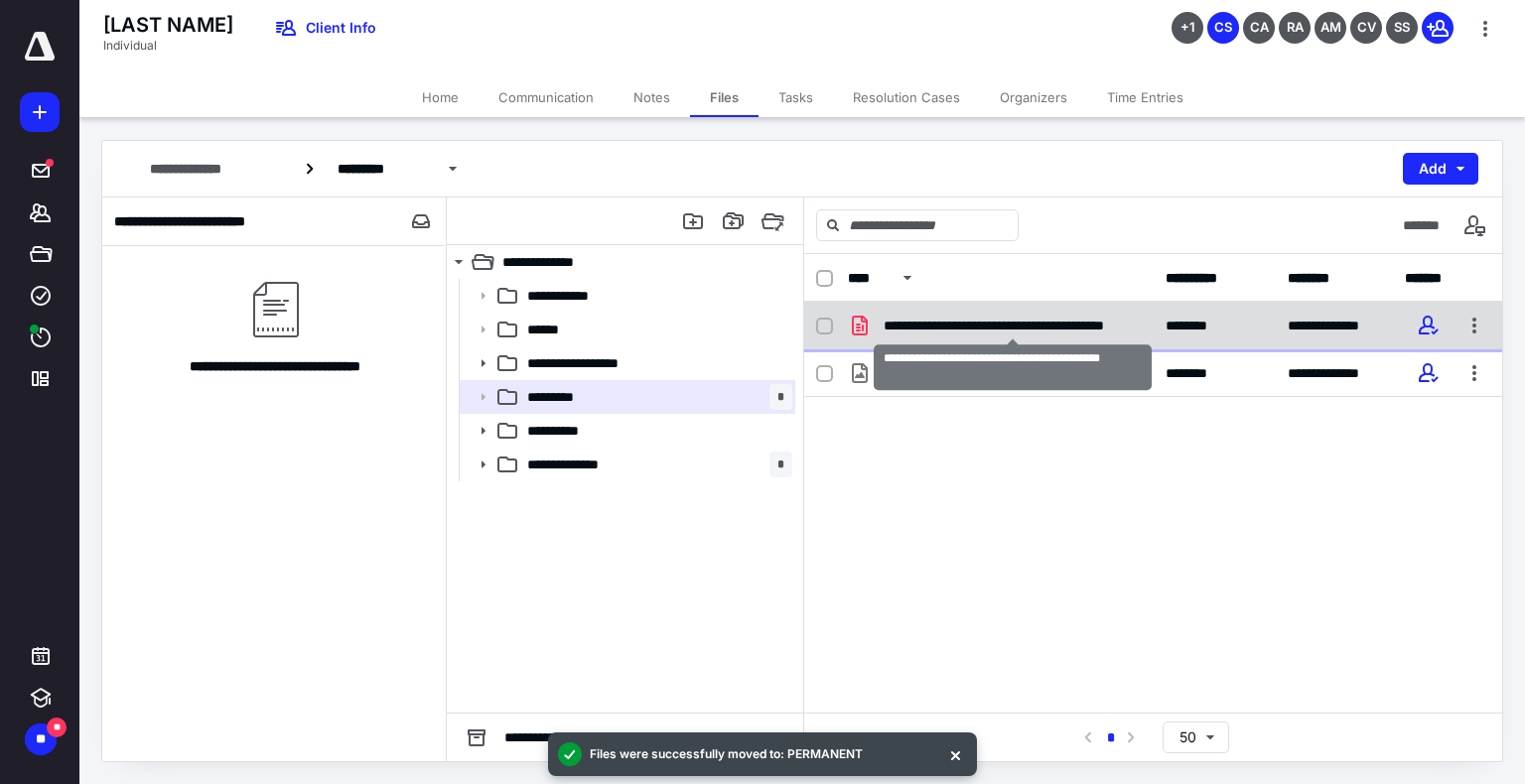 click on "**********" at bounding box center (1013, 326) 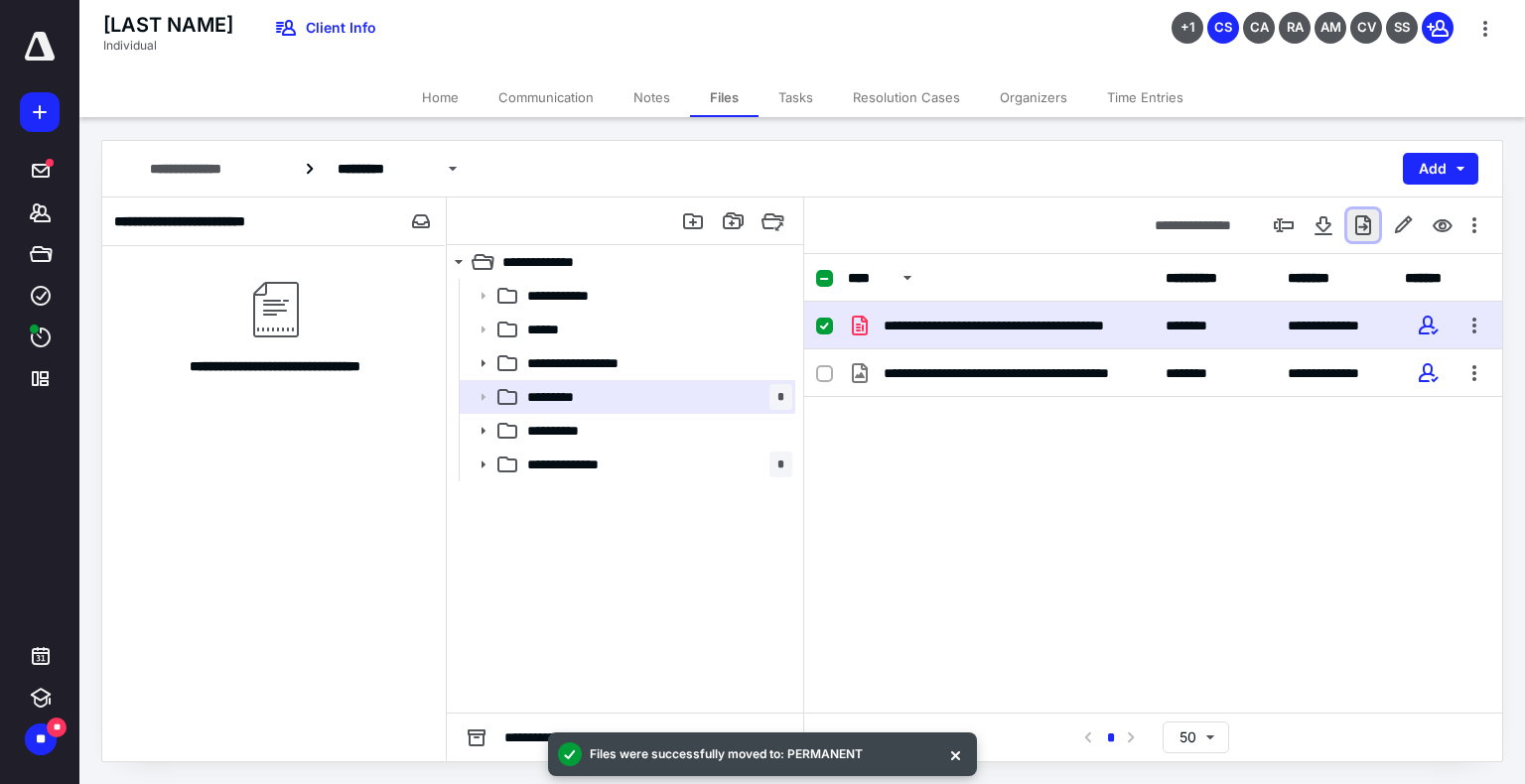 click at bounding box center (1363, 225) 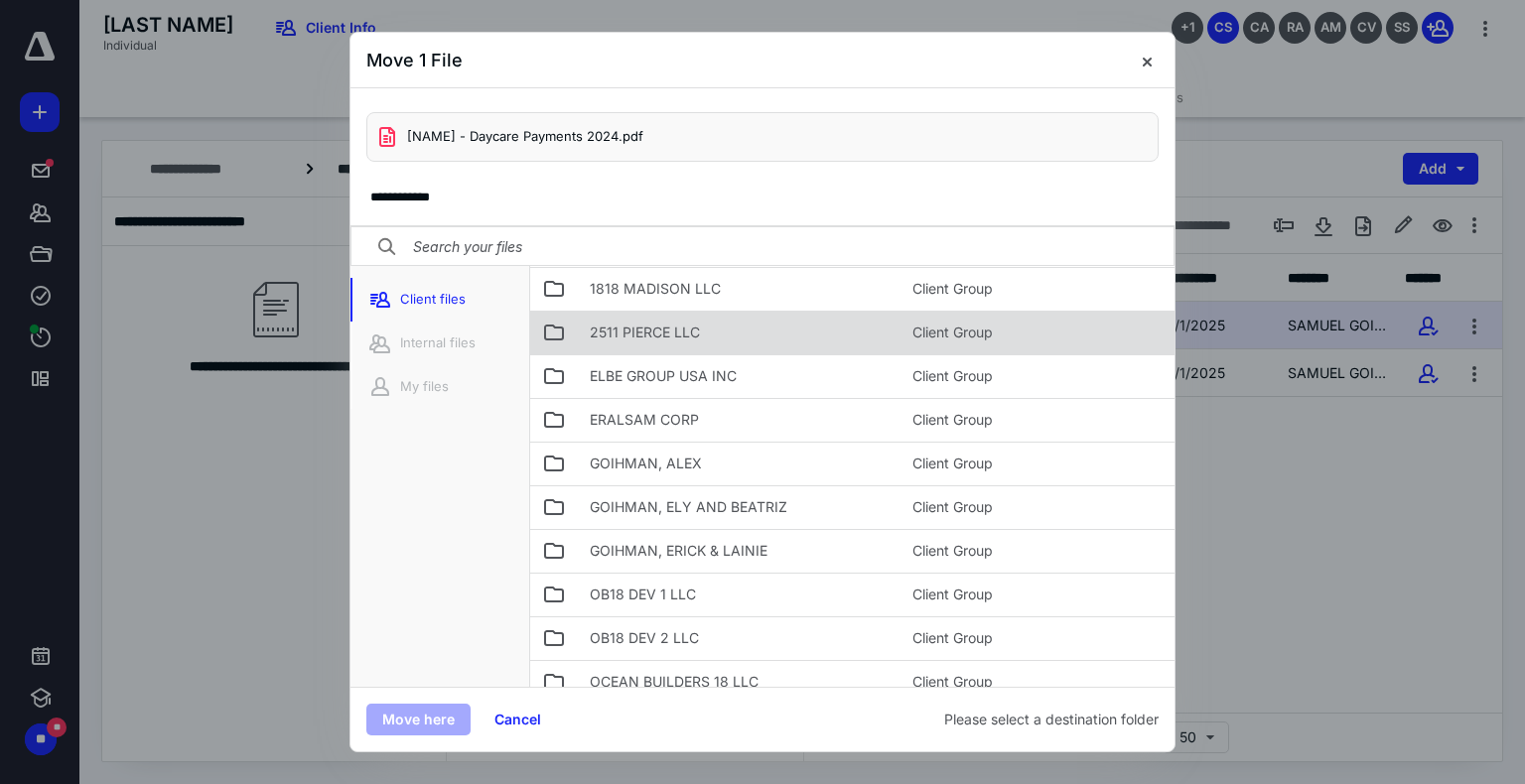 scroll, scrollTop: 0, scrollLeft: 0, axis: both 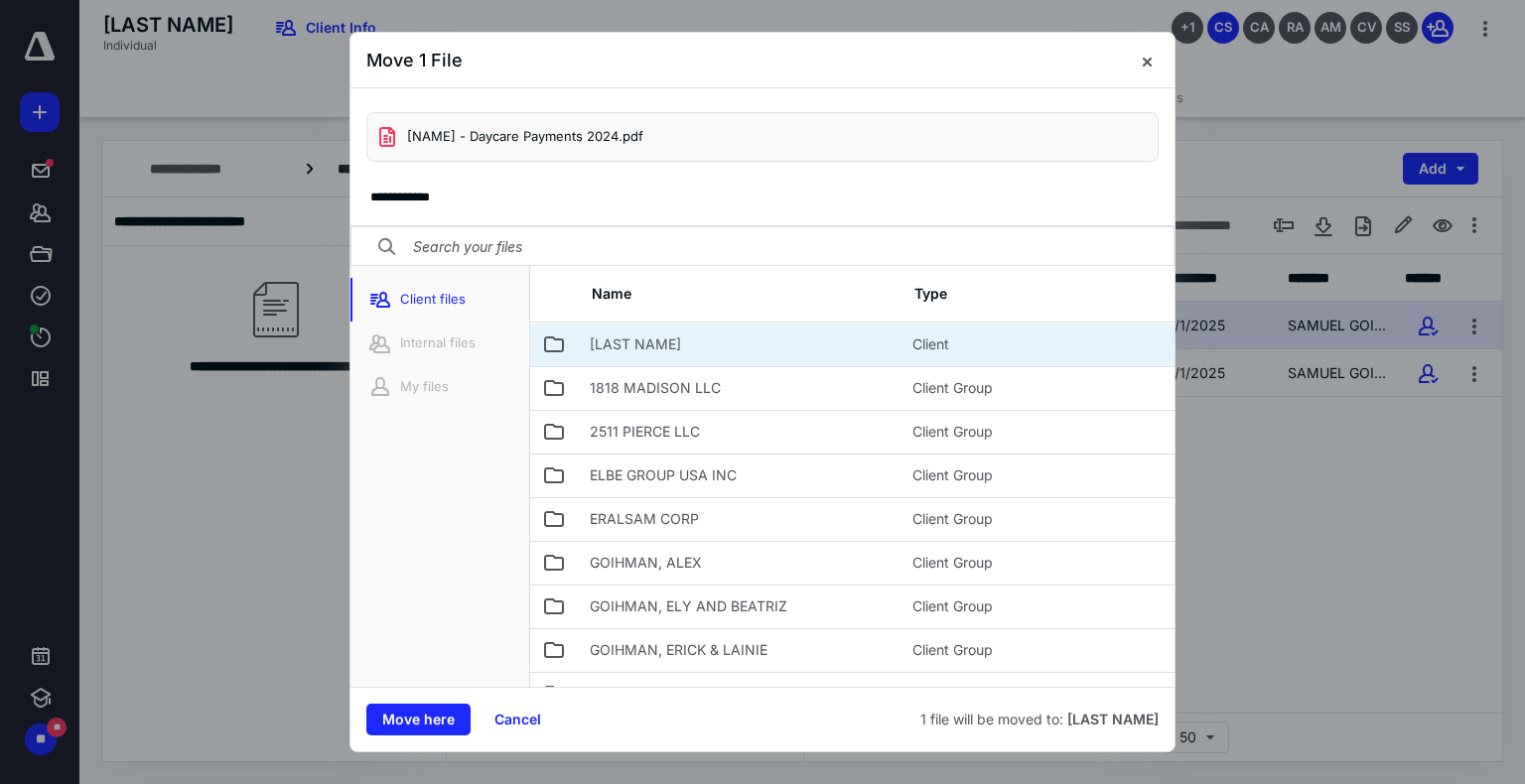click on "[LAST NAME]" at bounding box center [739, 344] 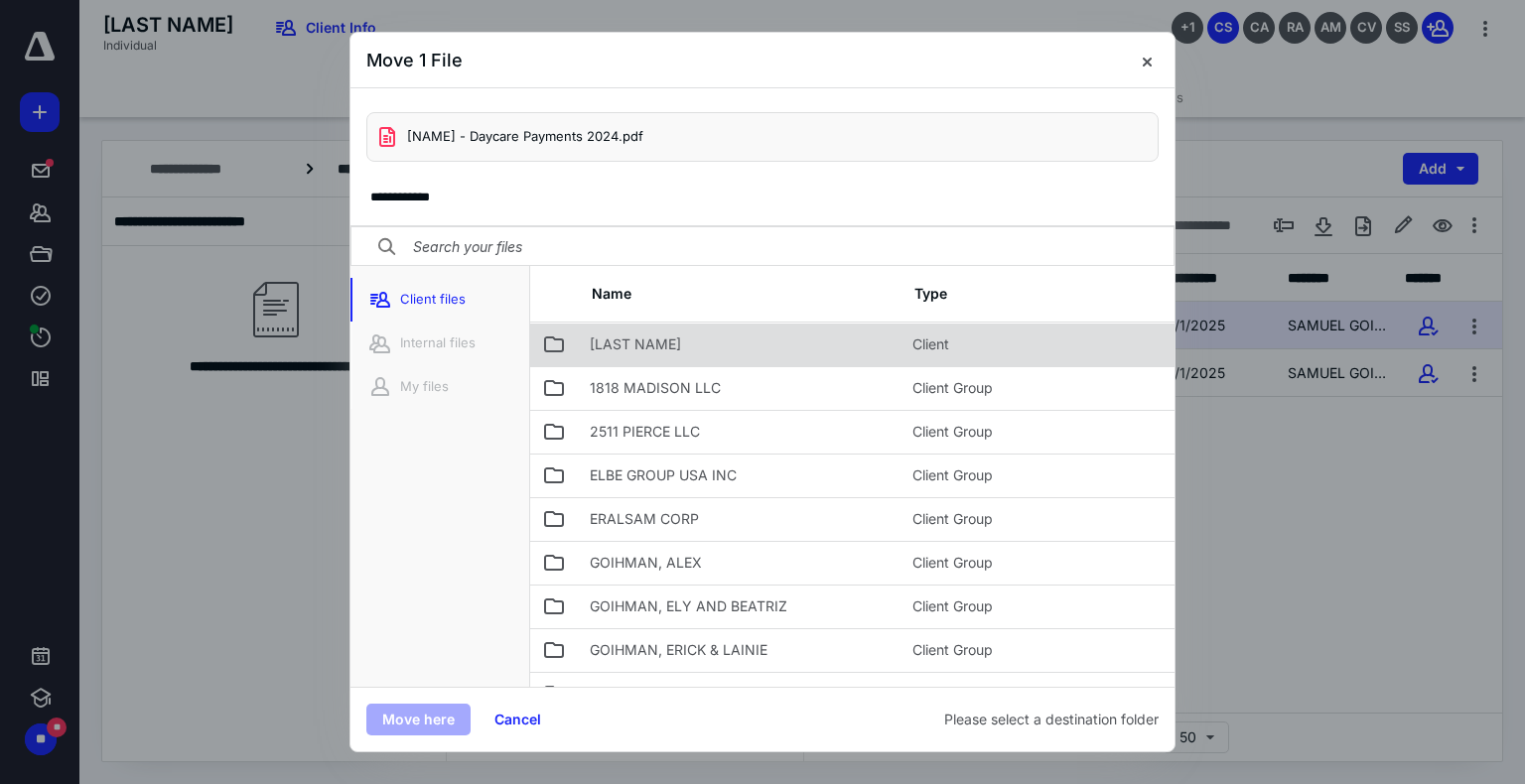 click on "[LAST NAME]" at bounding box center (739, 344) 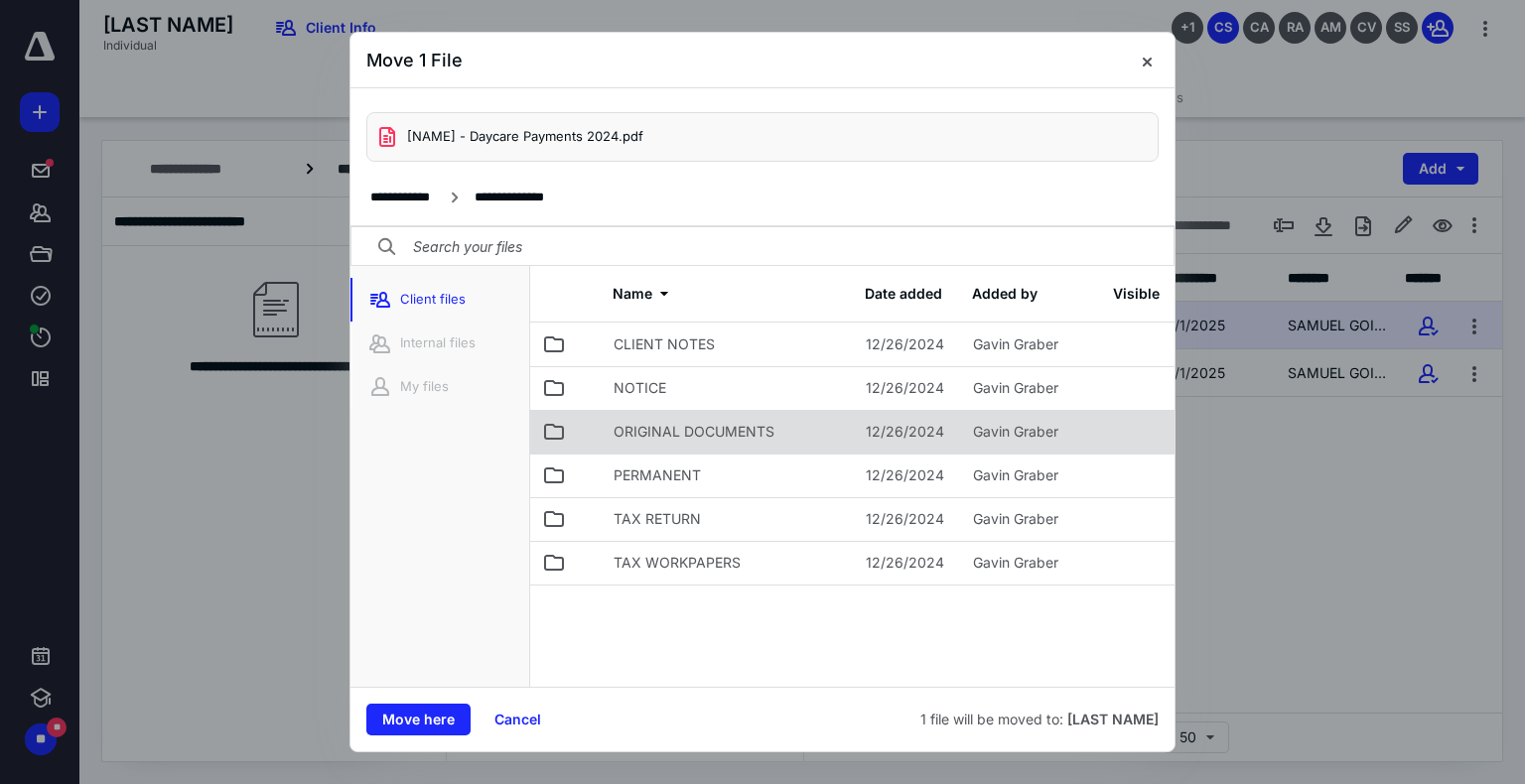 click on "ORIGINAL DOCUMENTS" at bounding box center (694, 432) 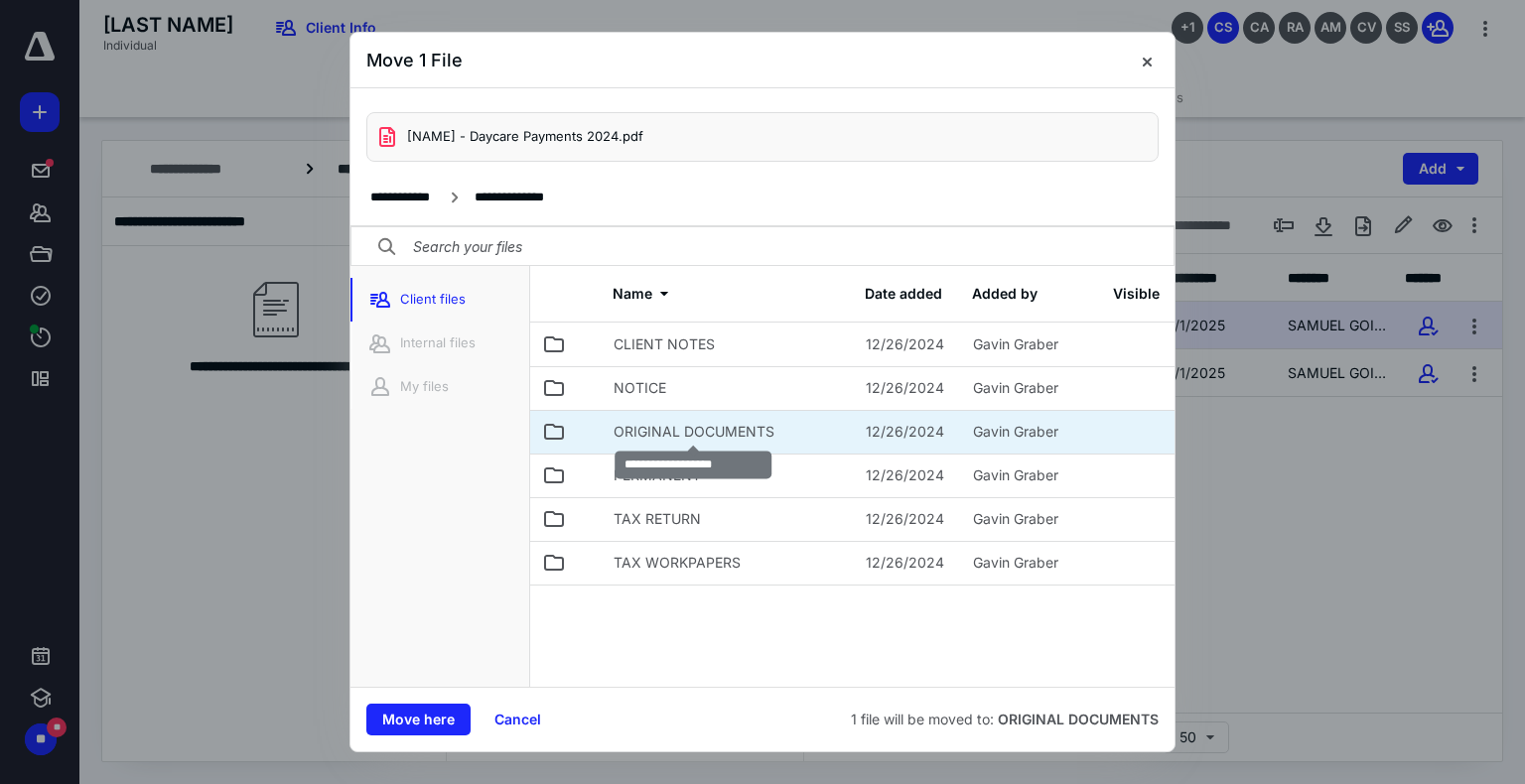 click on "ORIGINAL DOCUMENTS" at bounding box center [694, 432] 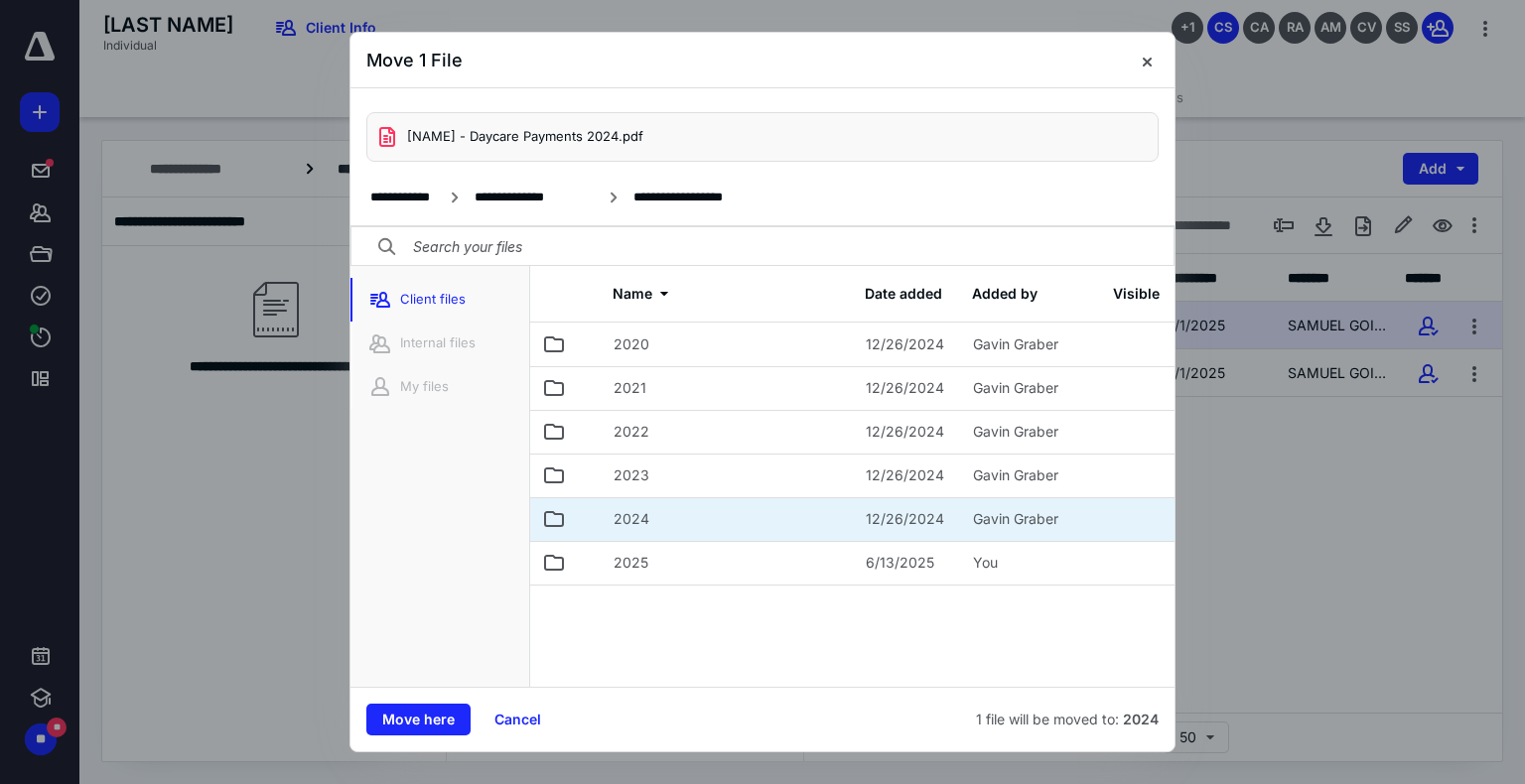 click on "2024" at bounding box center [728, 519] 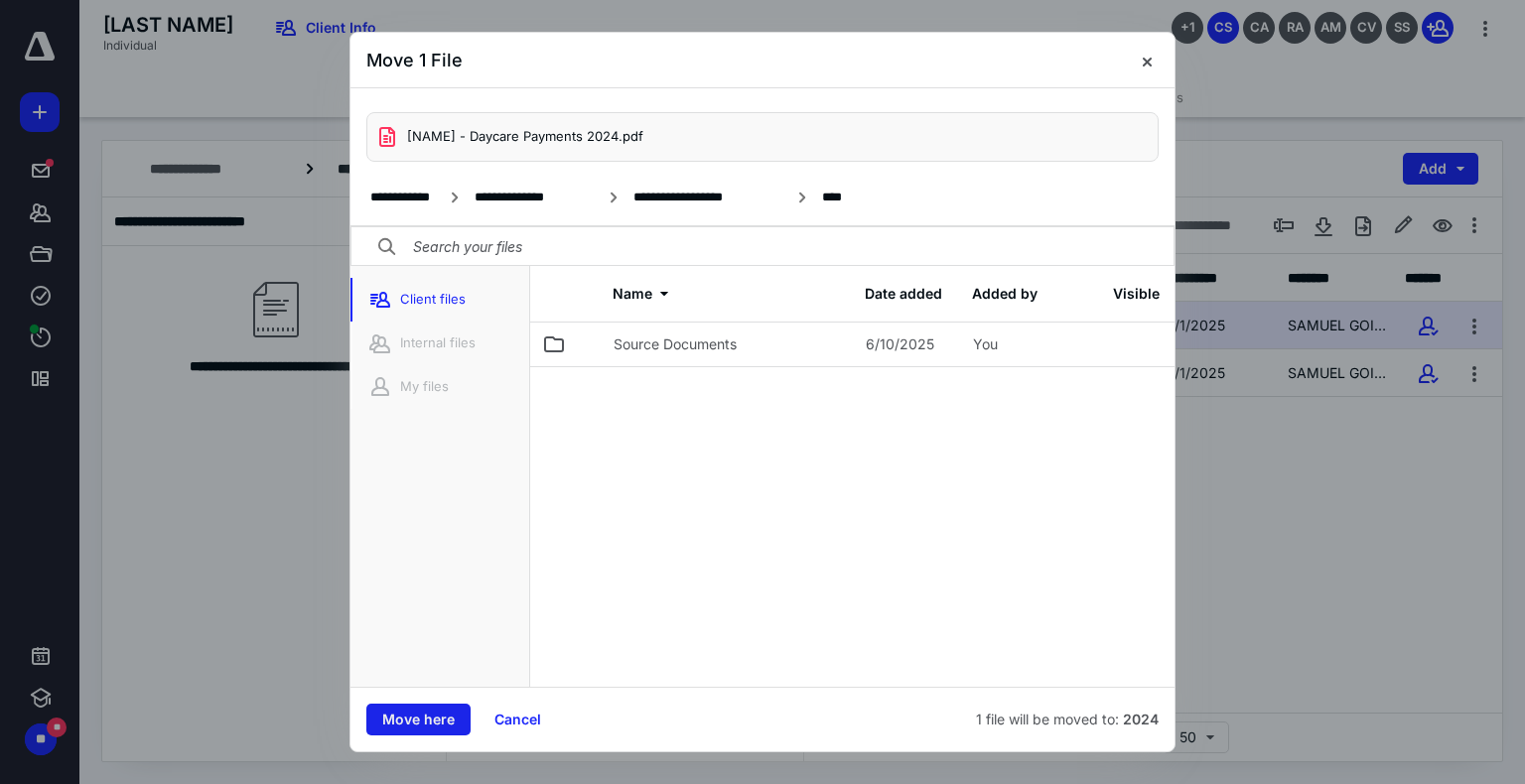 click on "Move here" at bounding box center [418, 719] 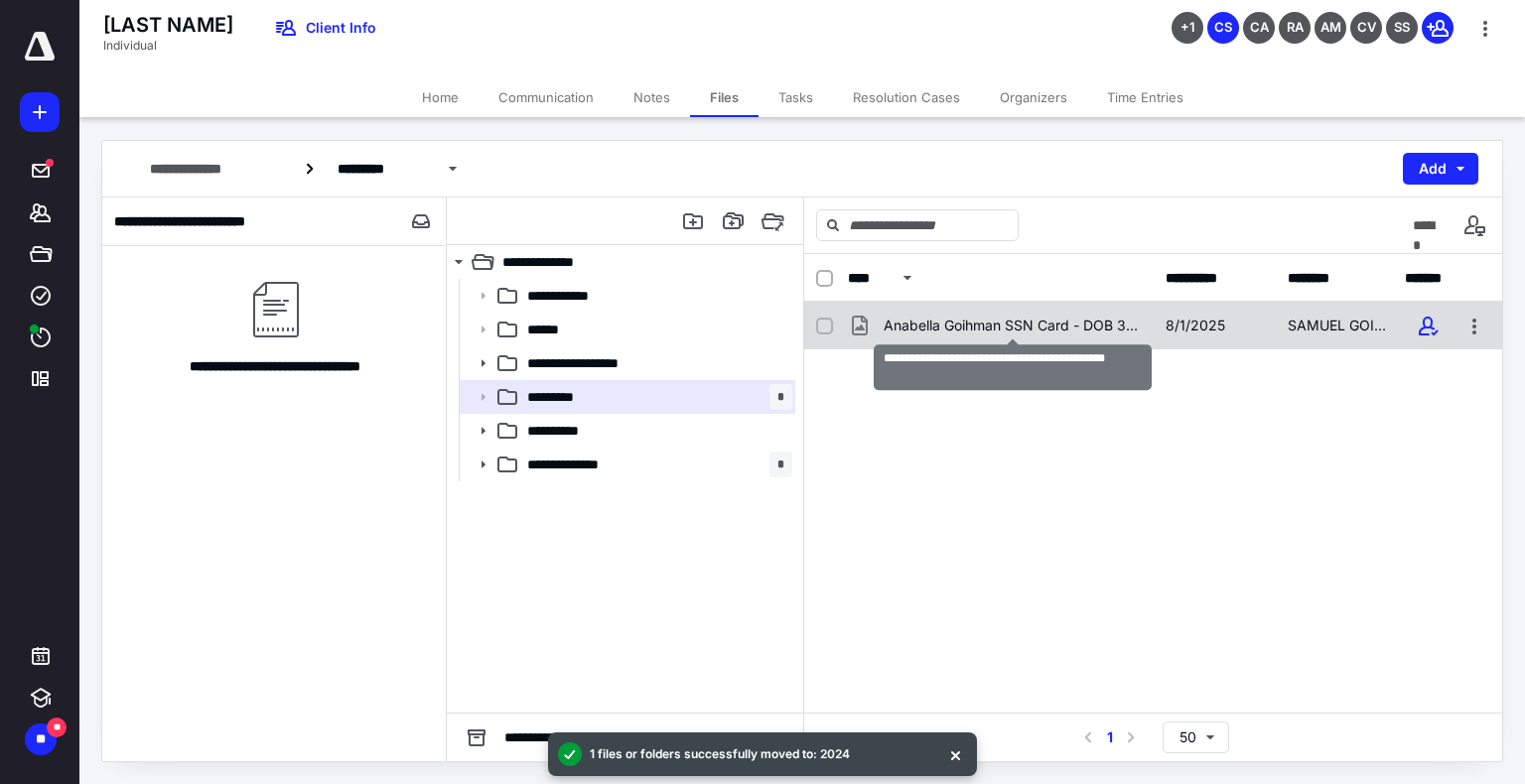click on "Anabella Goihman SSN Card - DOB 3-28-2023.jpg" at bounding box center (1013, 326) 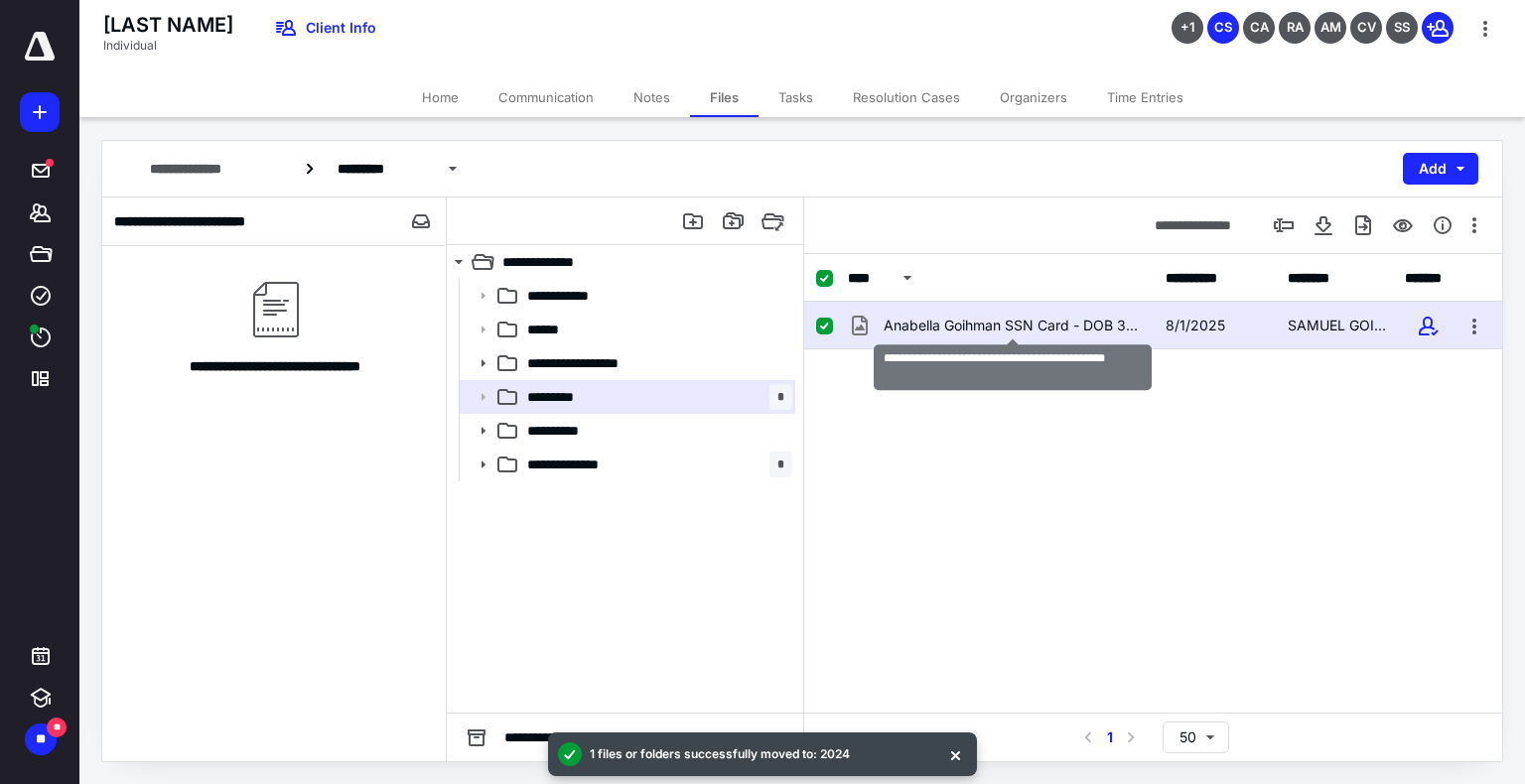 click on "Anabella Goihman SSN Card - DOB 3-28-2023.jpg" at bounding box center (1013, 326) 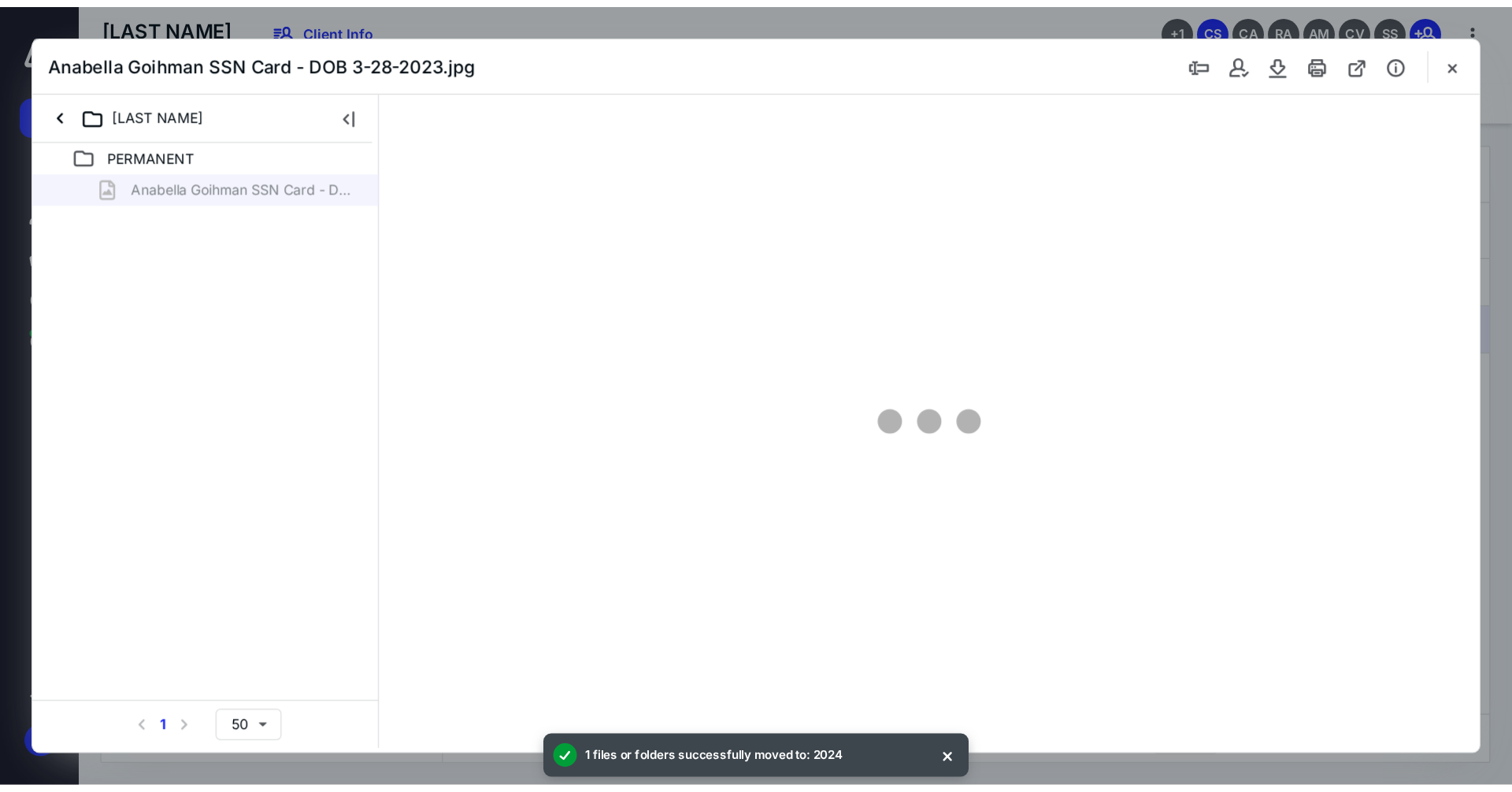 scroll, scrollTop: 0, scrollLeft: 0, axis: both 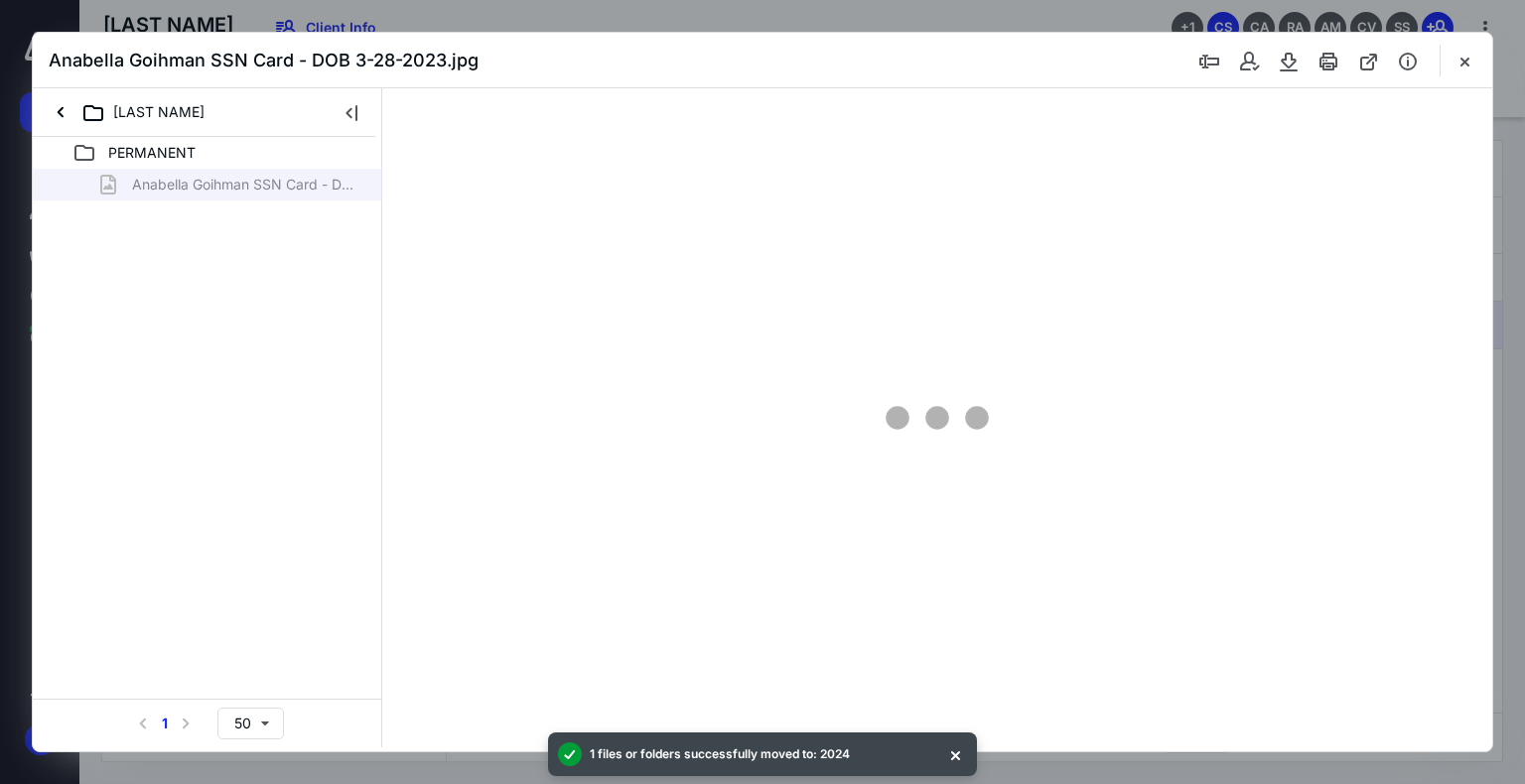 type on "74" 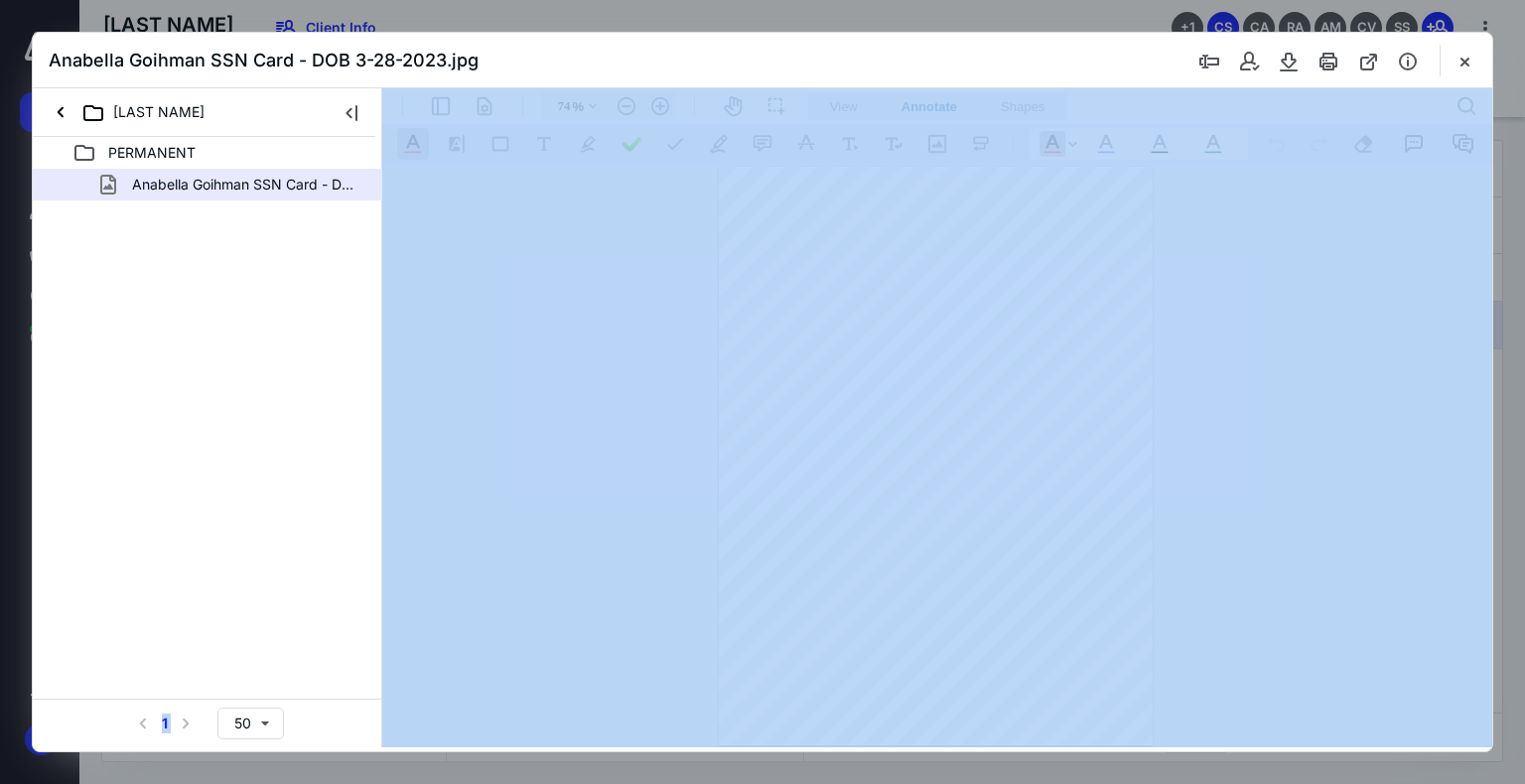 drag, startPoint x: 1460, startPoint y: 139, endPoint x: 820, endPoint y: 207, distance: 643.6024 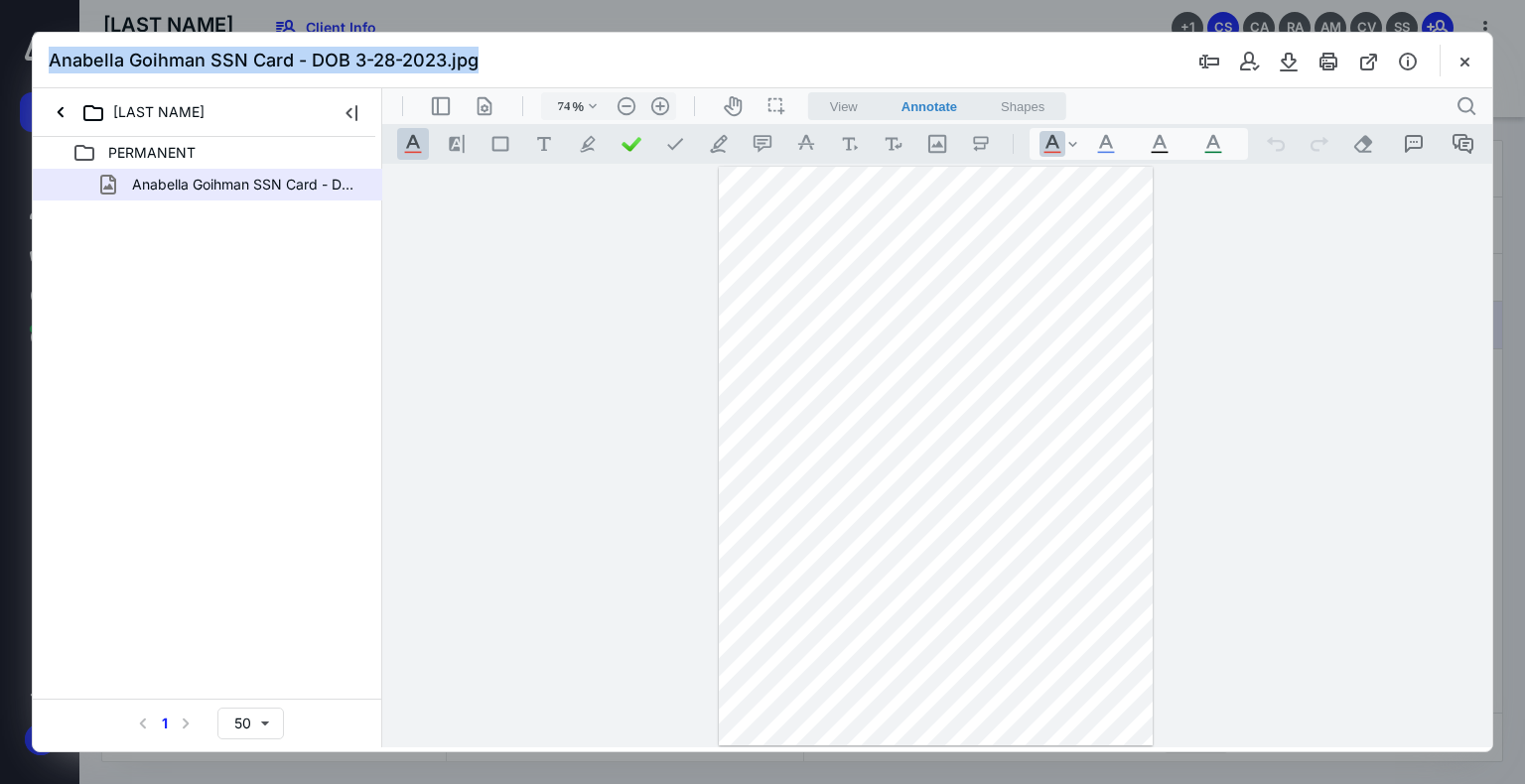 drag, startPoint x: 945, startPoint y: 42, endPoint x: 1184, endPoint y: 26, distance: 239.53497 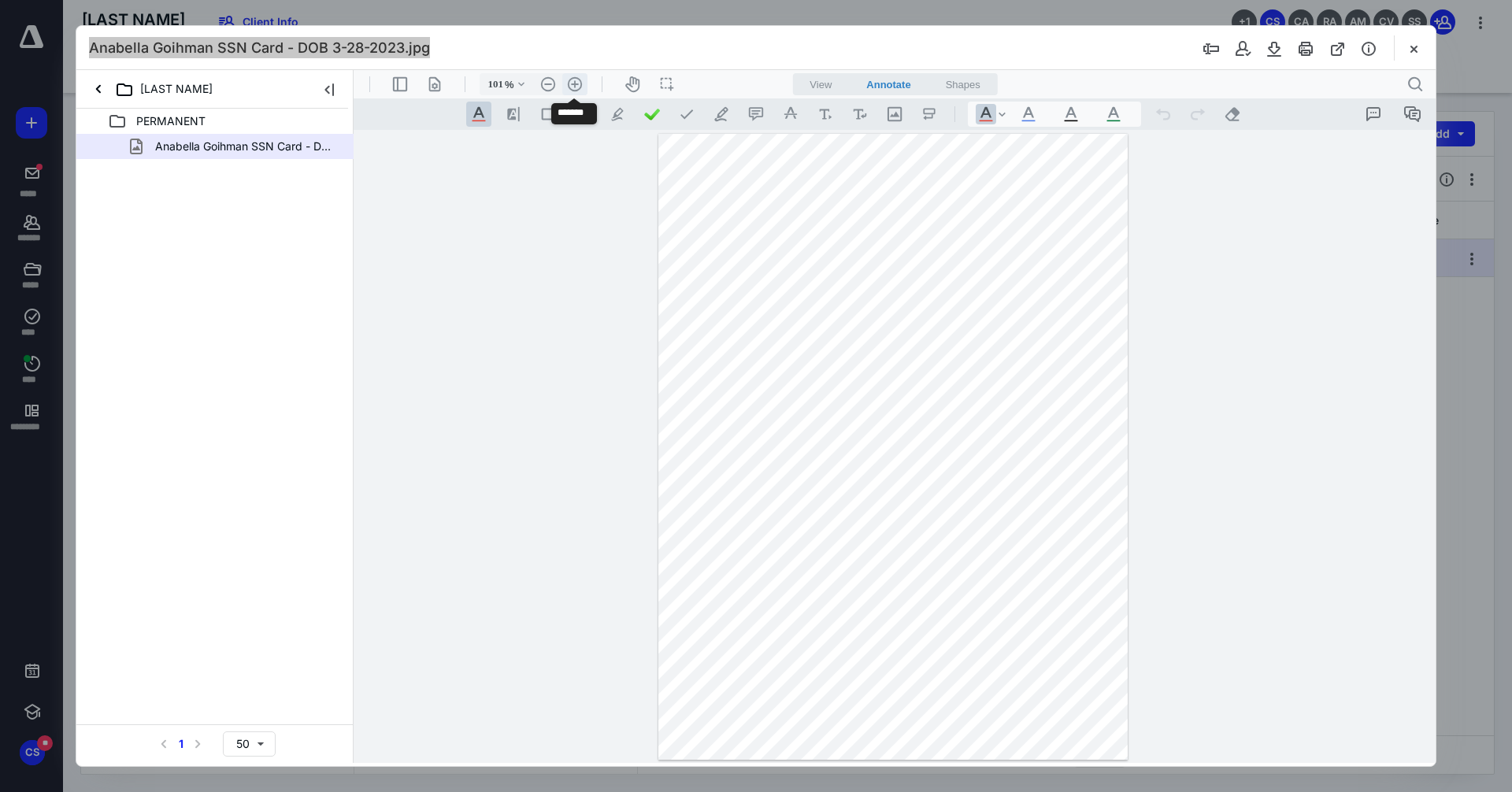 click on ".cls-1{fill:#abb0c4;} icon - header - zoom - in - line" at bounding box center (575, 84) 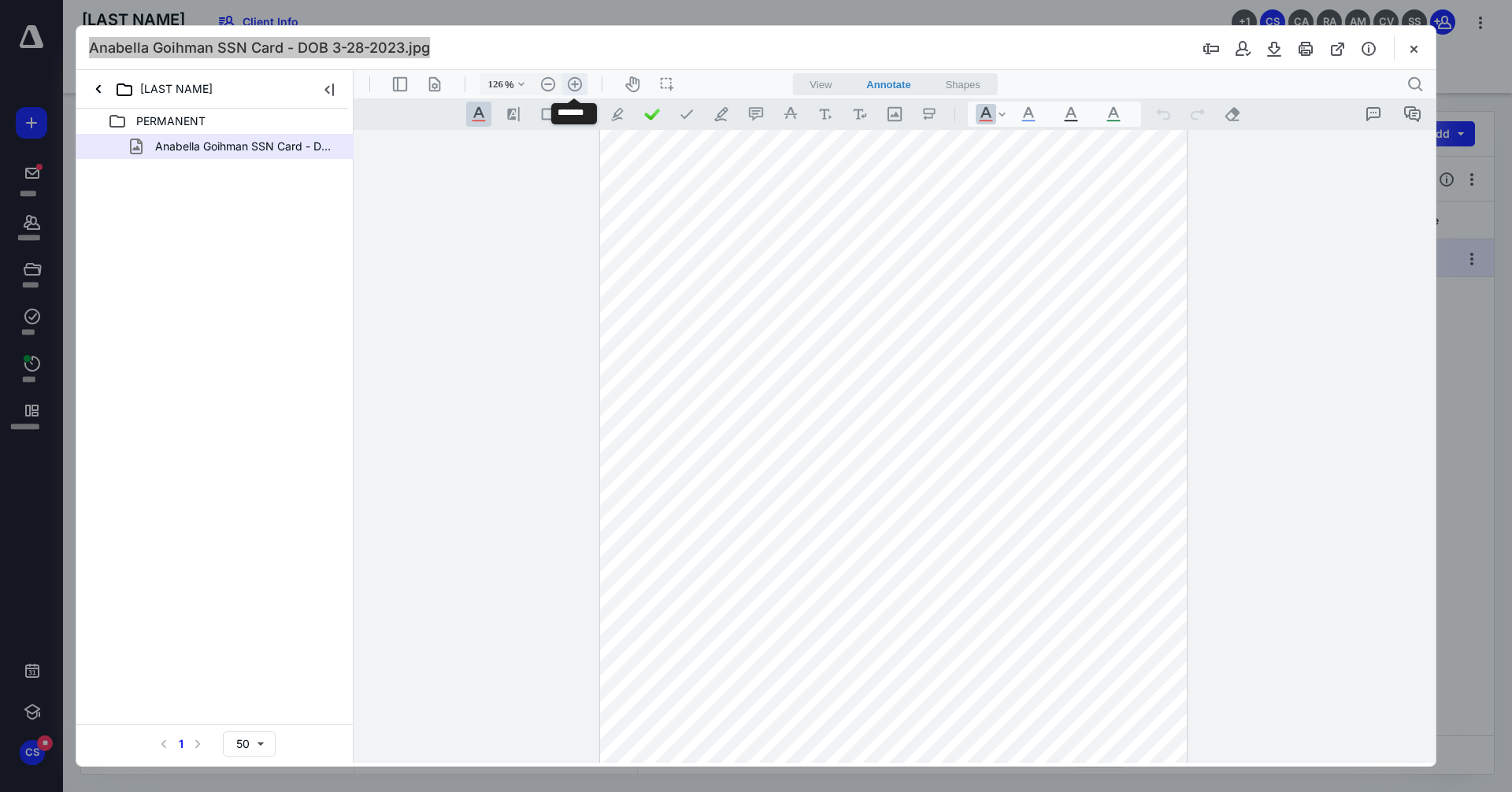 click on ".cls-1{fill:#abb0c4;} icon - header - zoom - in - line" at bounding box center (575, 84) 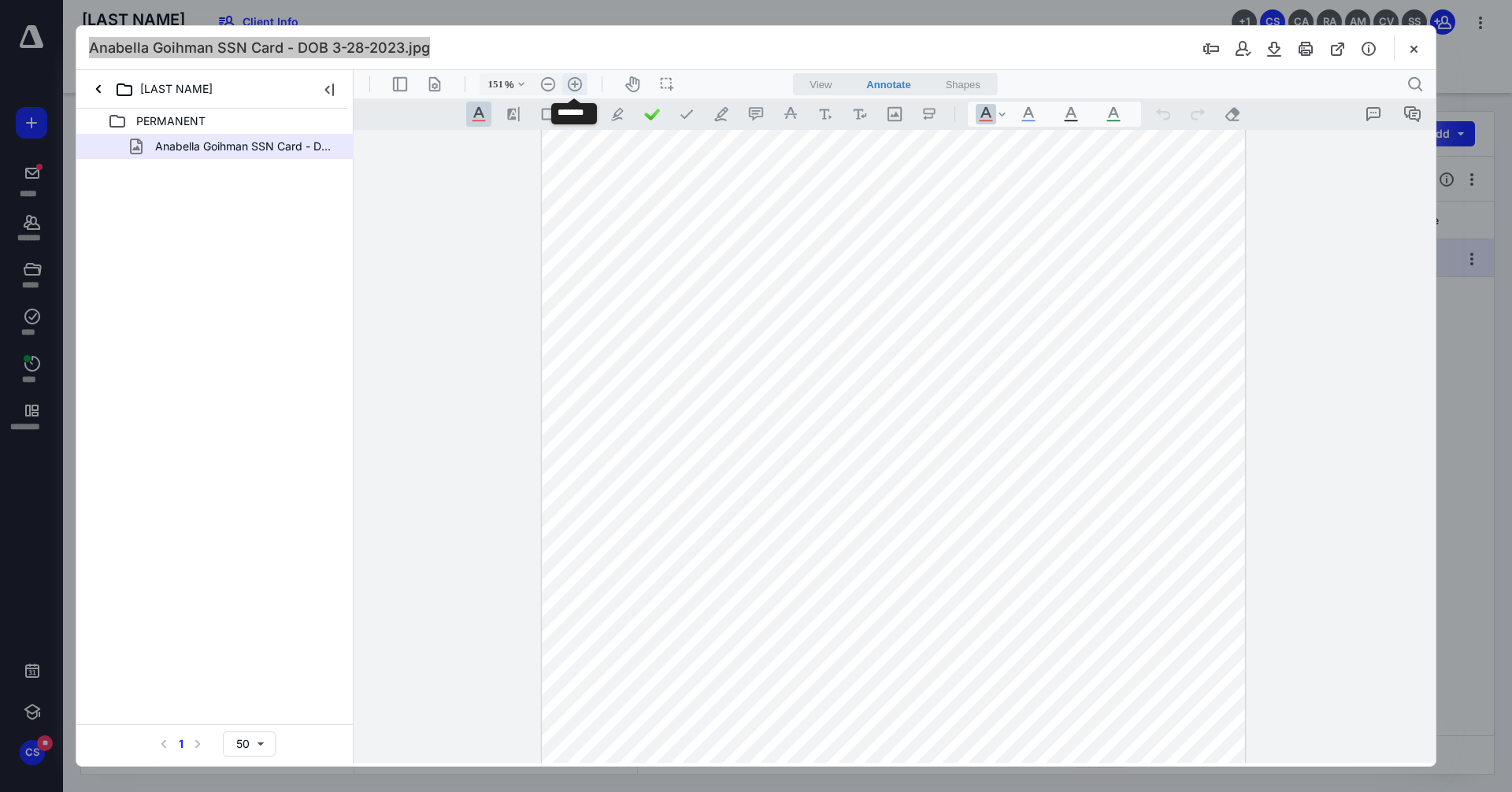 click on ".cls-1{fill:#abb0c4;} icon - header - zoom - in - line" at bounding box center [575, 84] 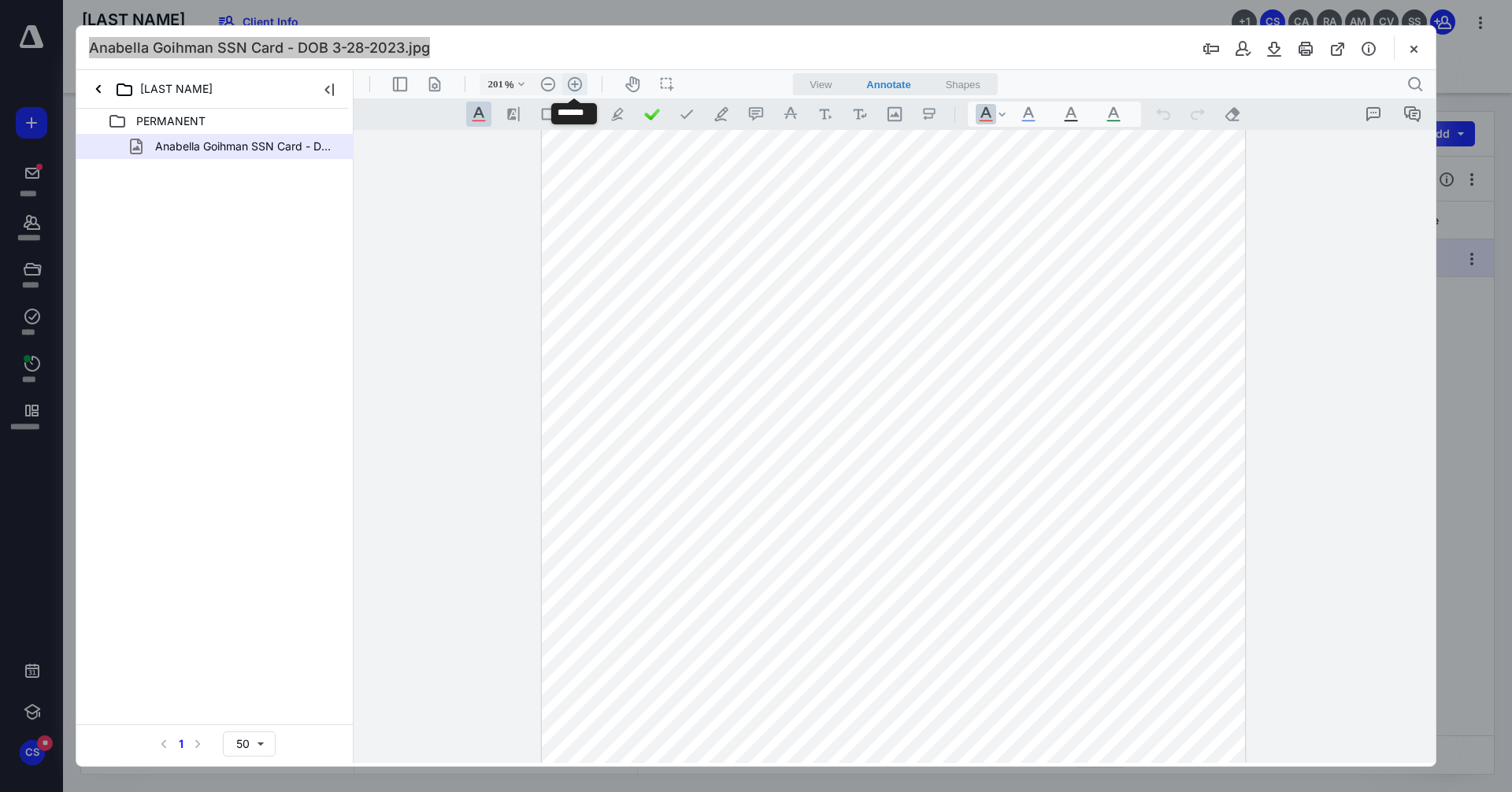scroll, scrollTop: 283, scrollLeft: 0, axis: vertical 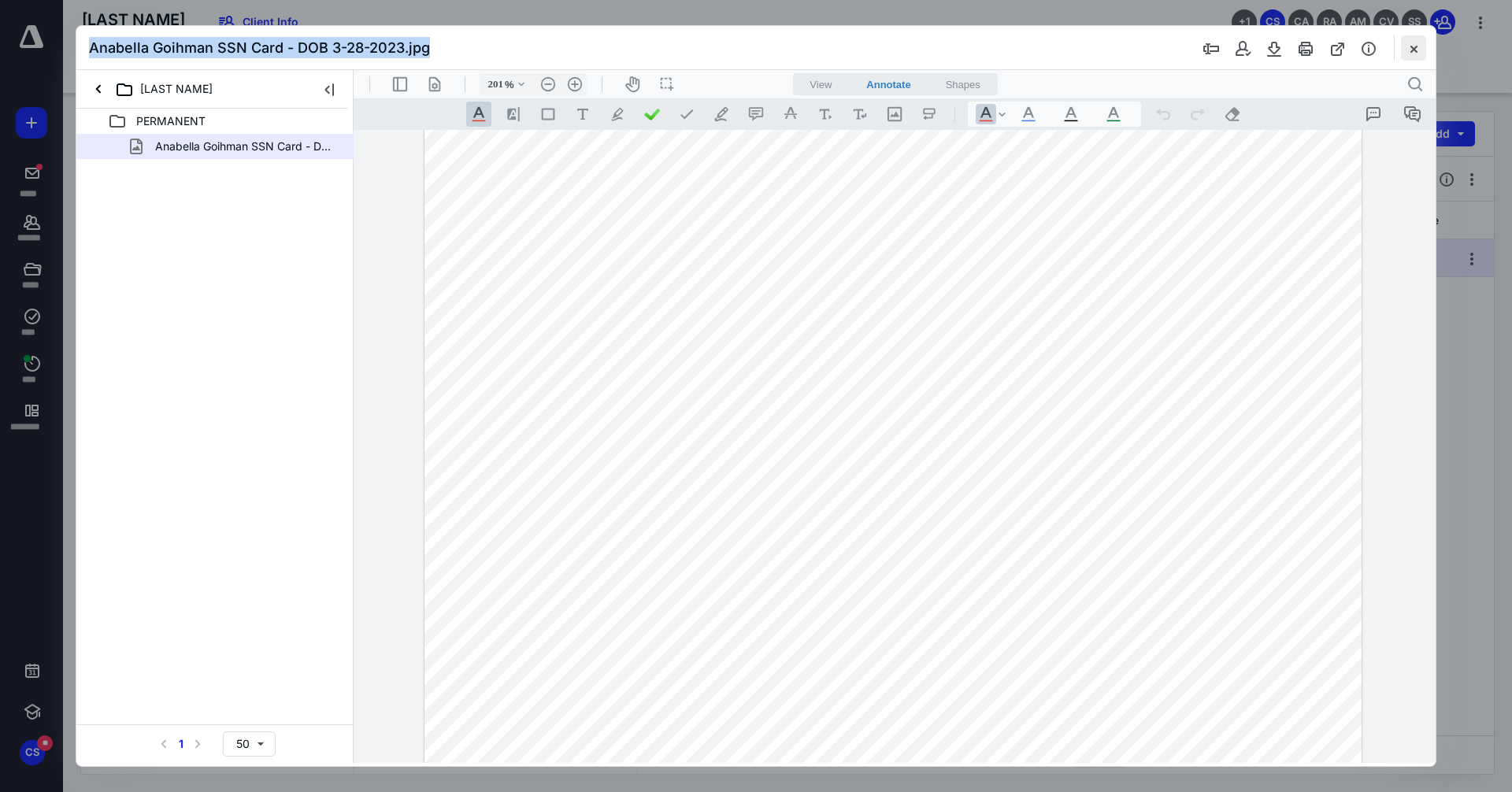 click at bounding box center (1414, 48) 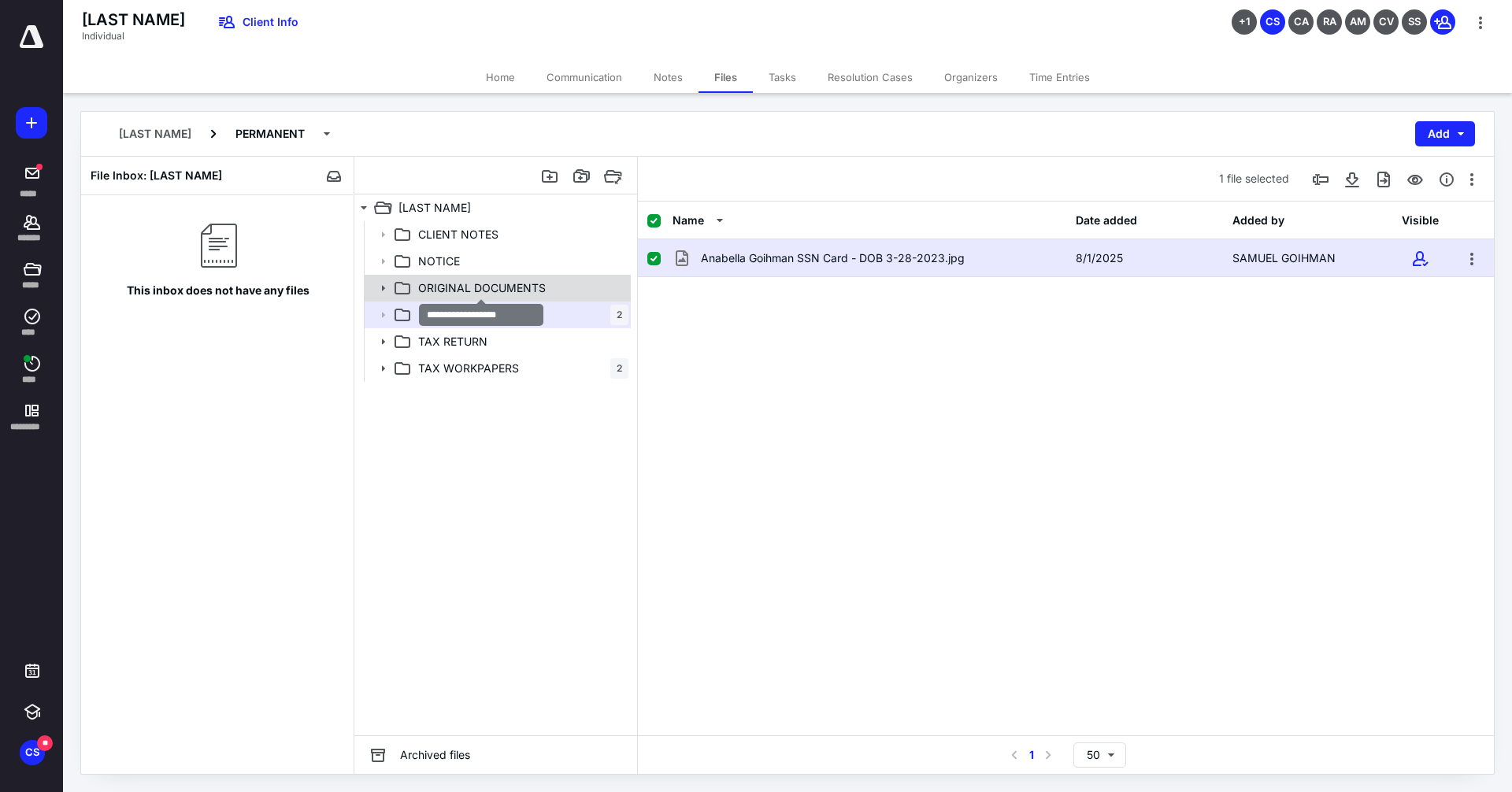 click on "ORIGINAL DOCUMENTS" at bounding box center (482, 288) 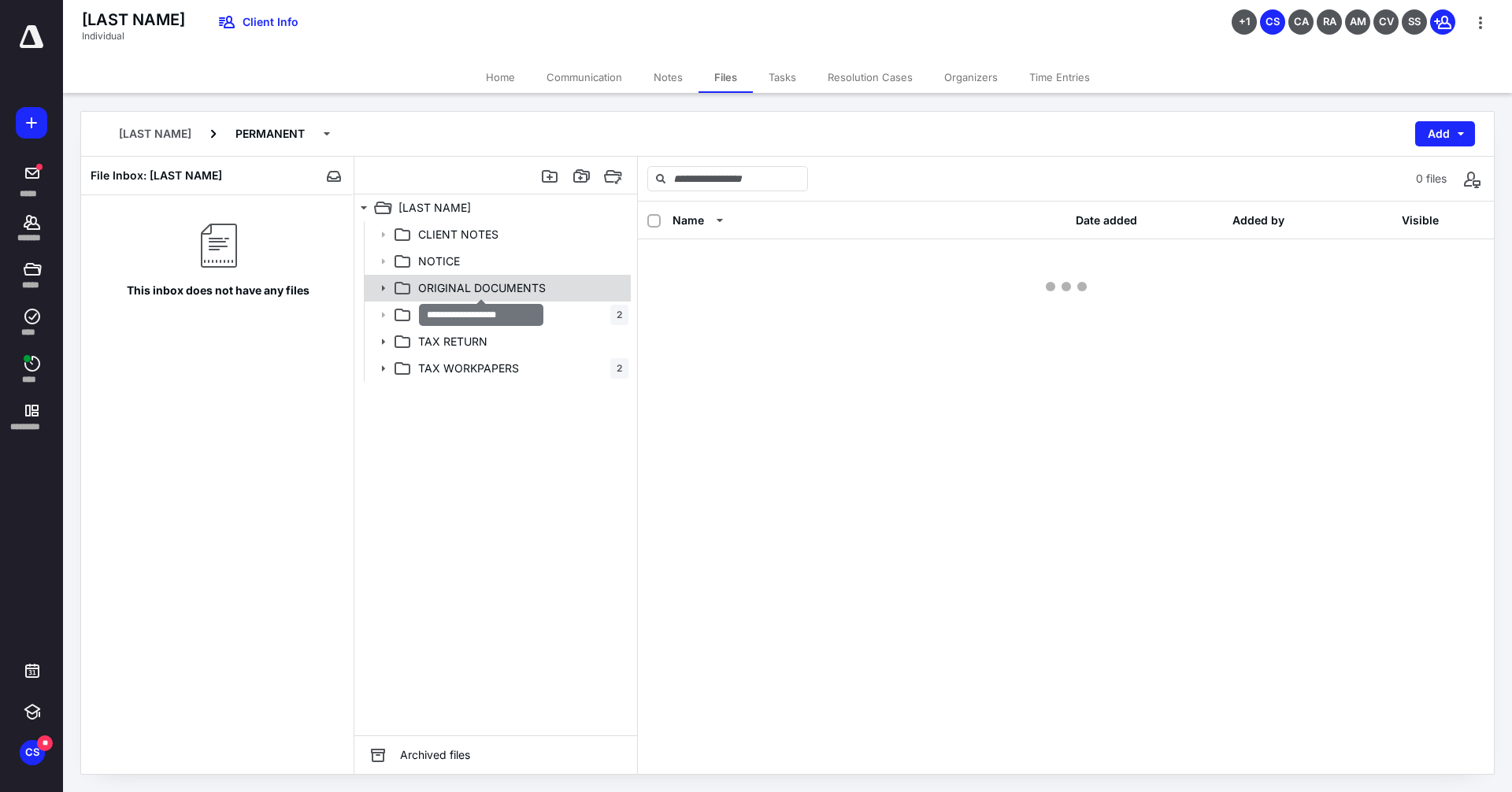 click on "ORIGINAL DOCUMENTS" at bounding box center (482, 288) 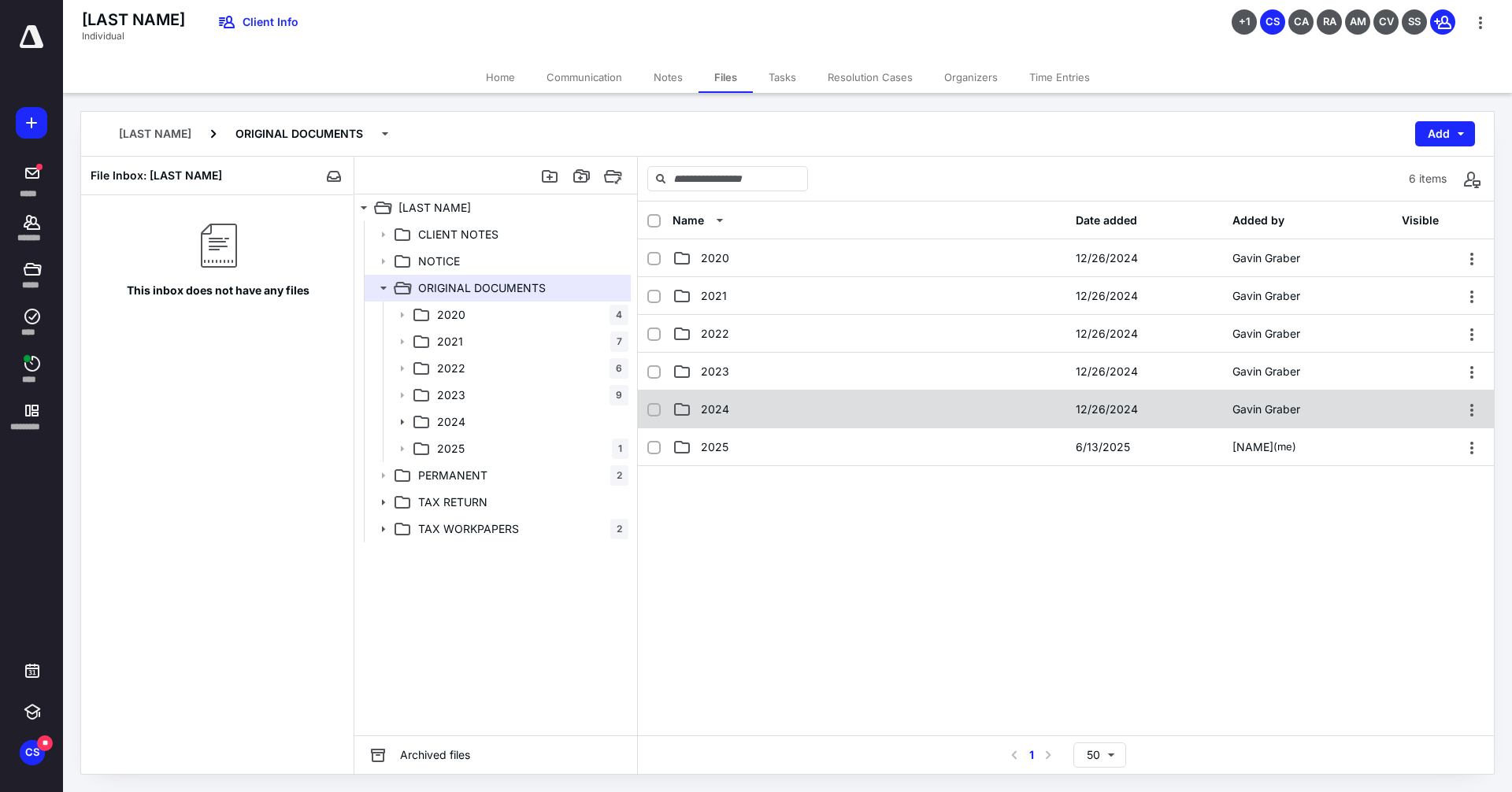 click on "2024" at bounding box center [715, 409] 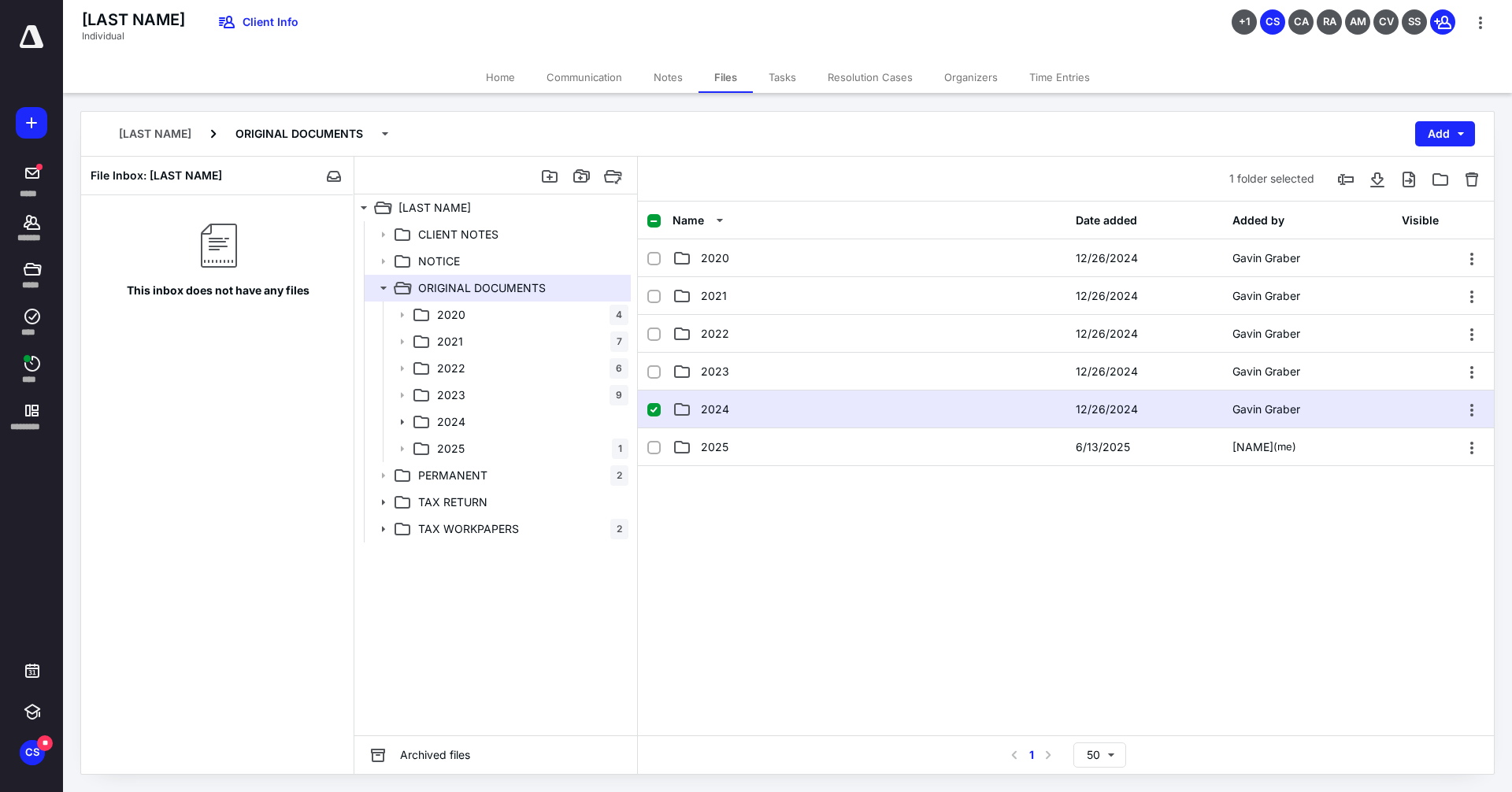 click on "2024" at bounding box center (715, 409) 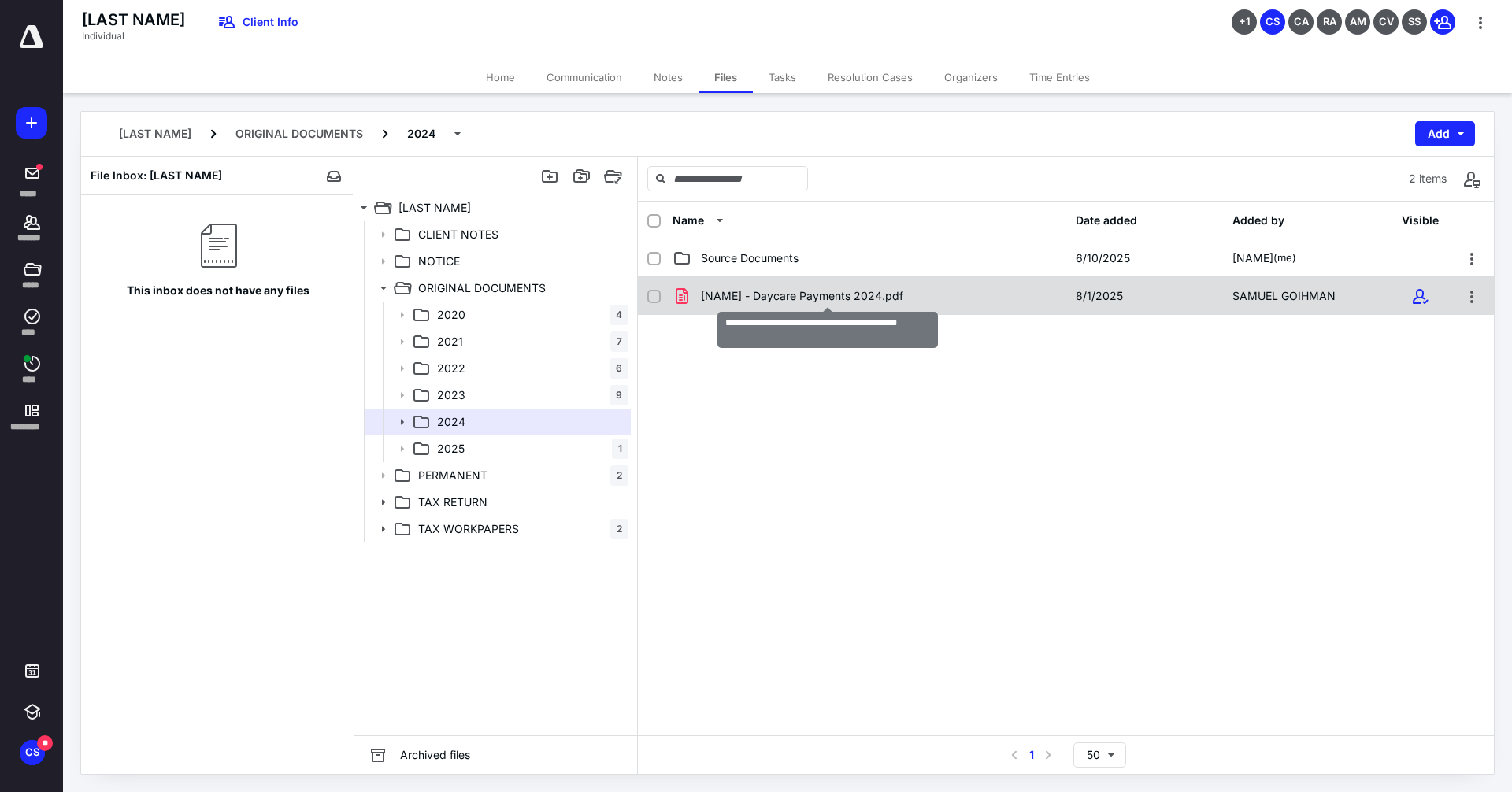 click on "[NAME] - Daycare Payments 2024.pdf" at bounding box center [802, 296] 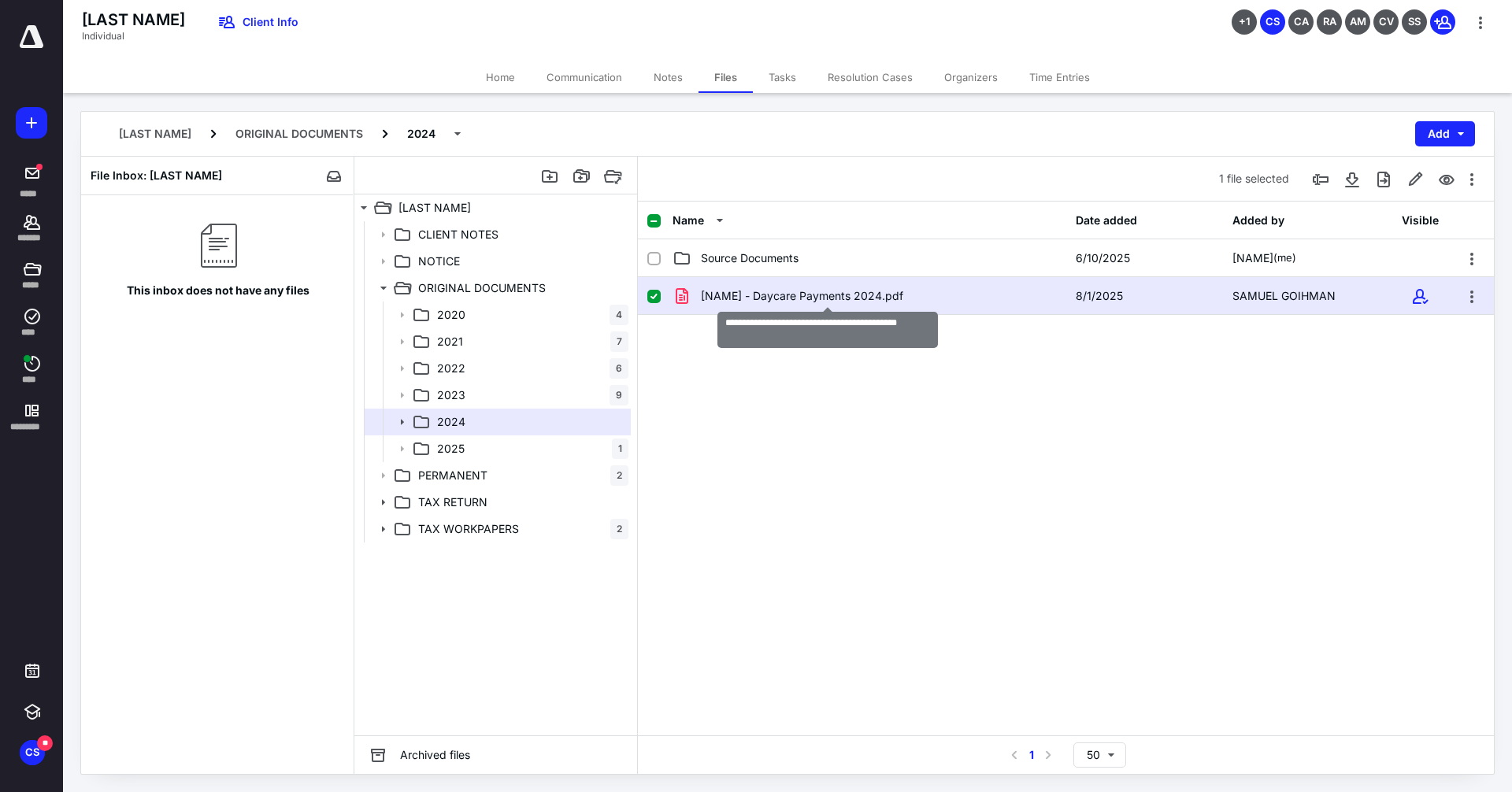 click on "[NAME] - Daycare Payments 2024.pdf" at bounding box center (802, 296) 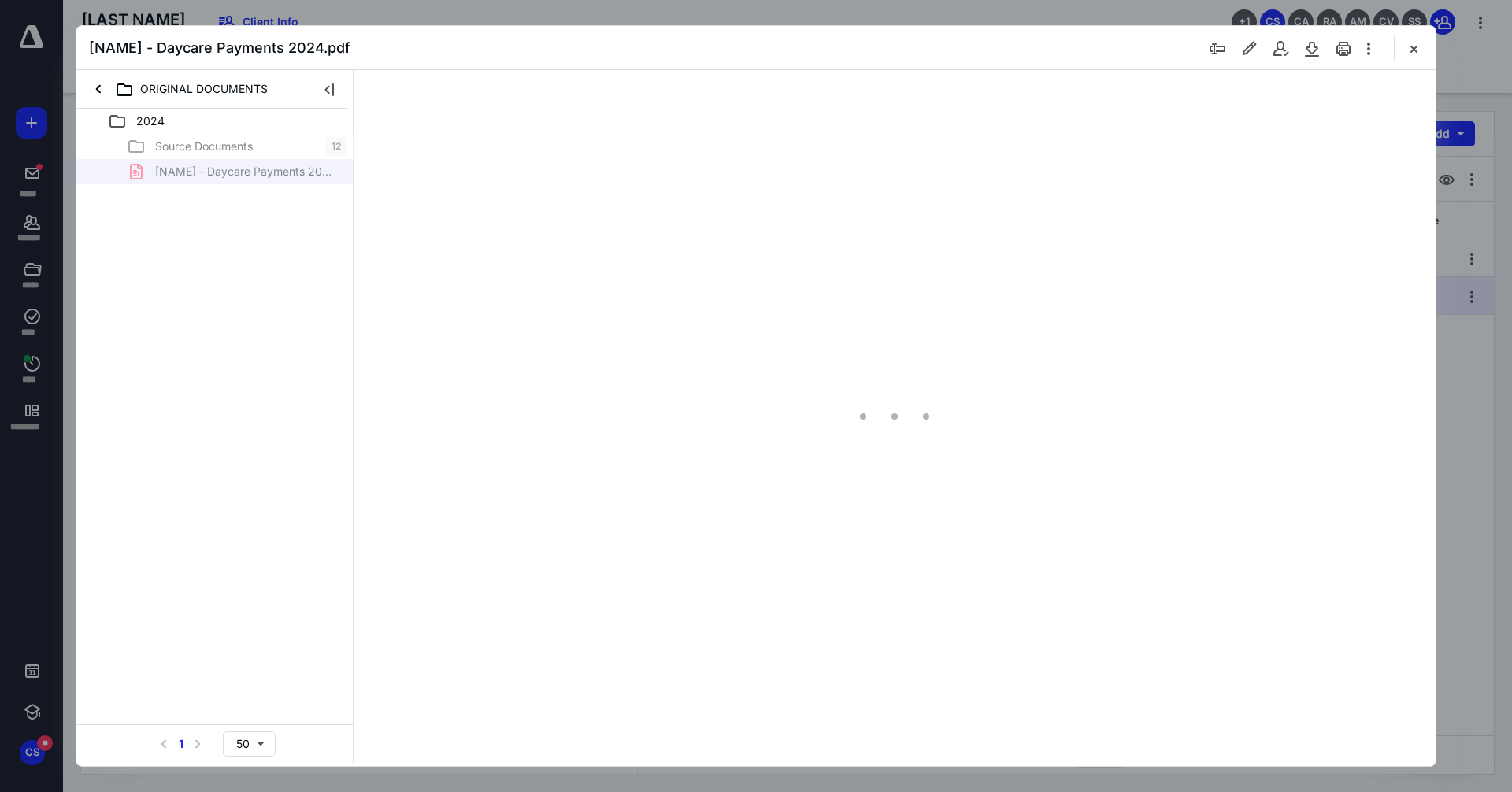 scroll, scrollTop: 0, scrollLeft: 0, axis: both 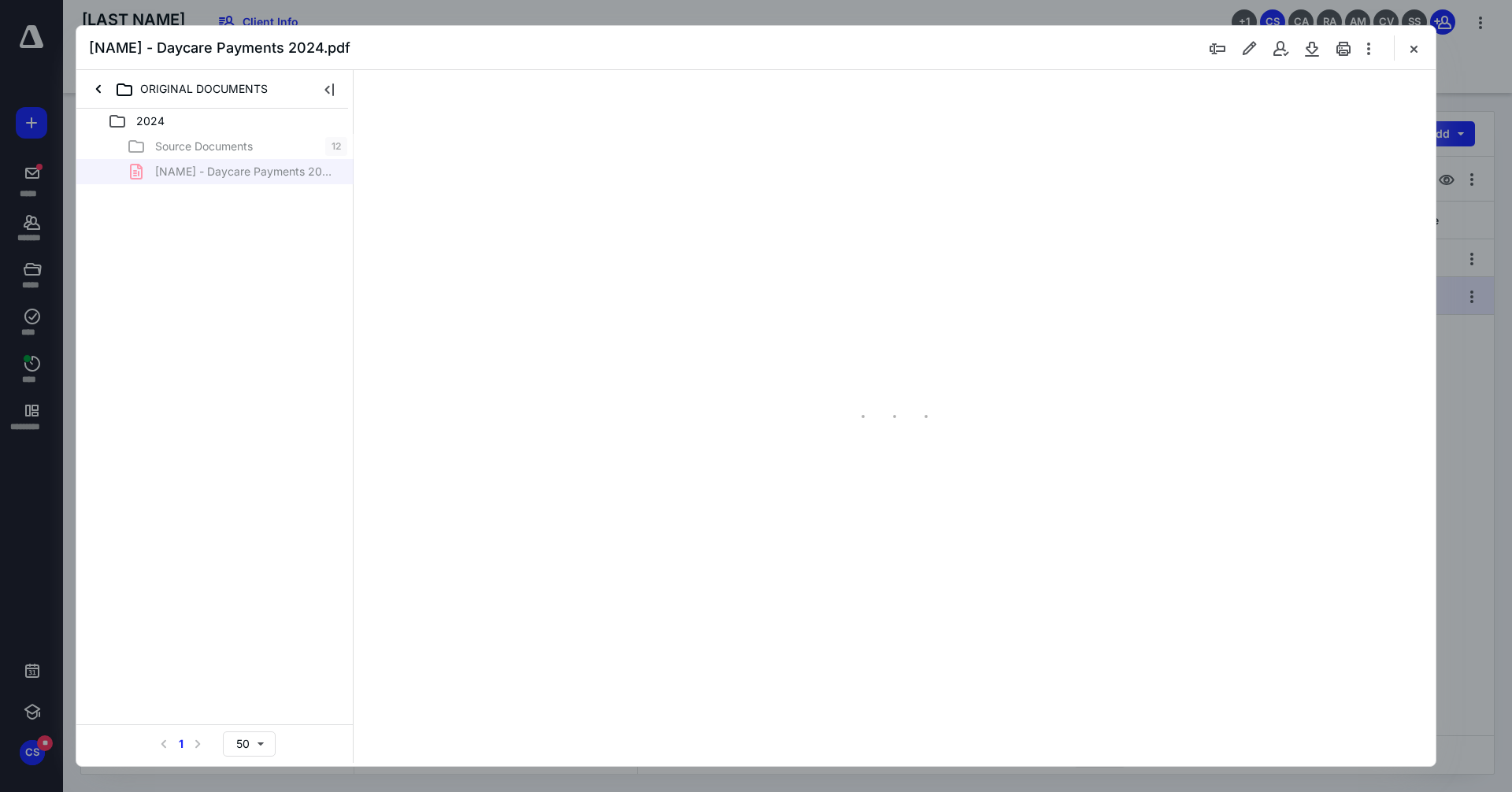 type on "130" 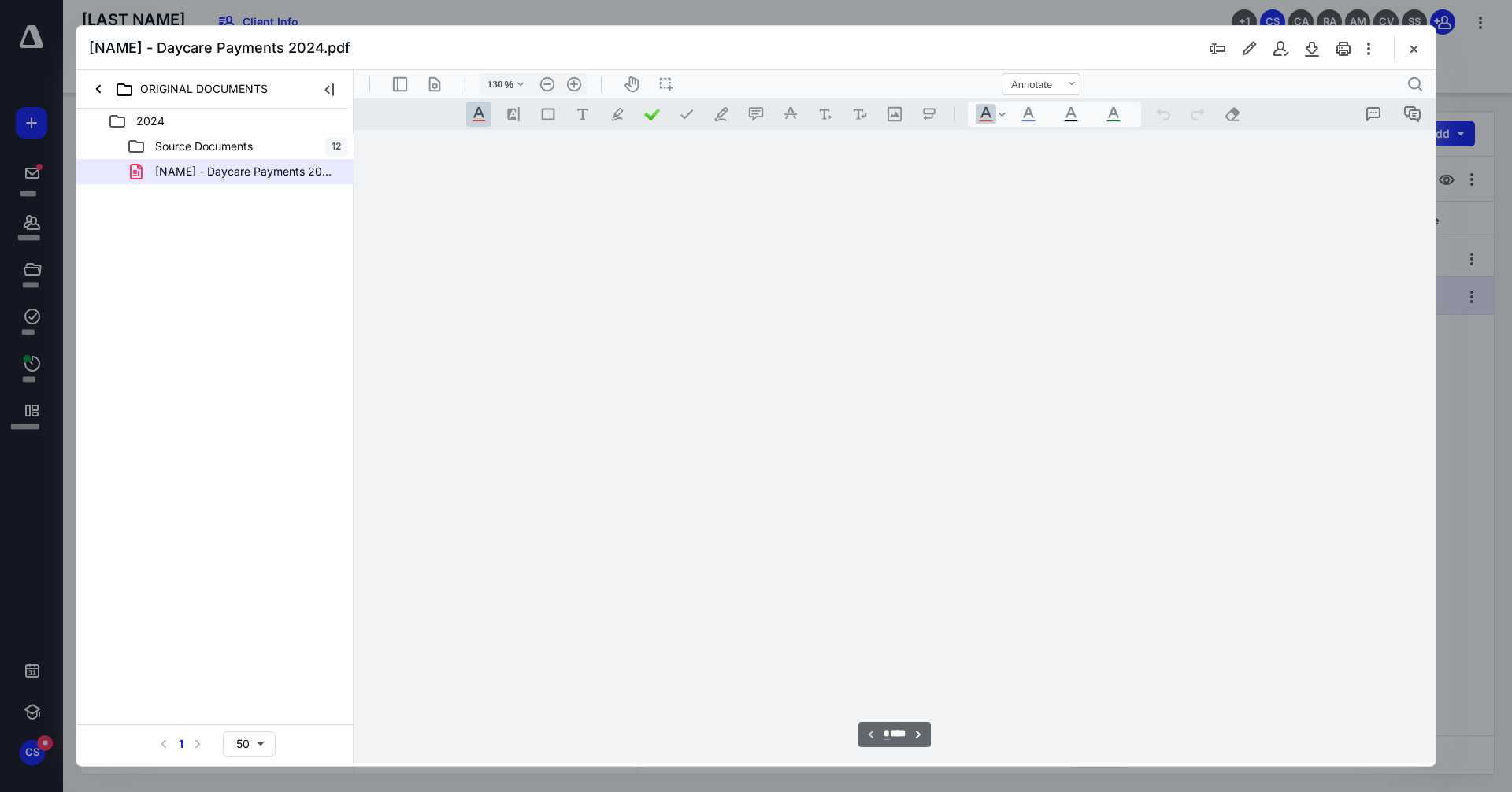 scroll, scrollTop: 64, scrollLeft: 0, axis: vertical 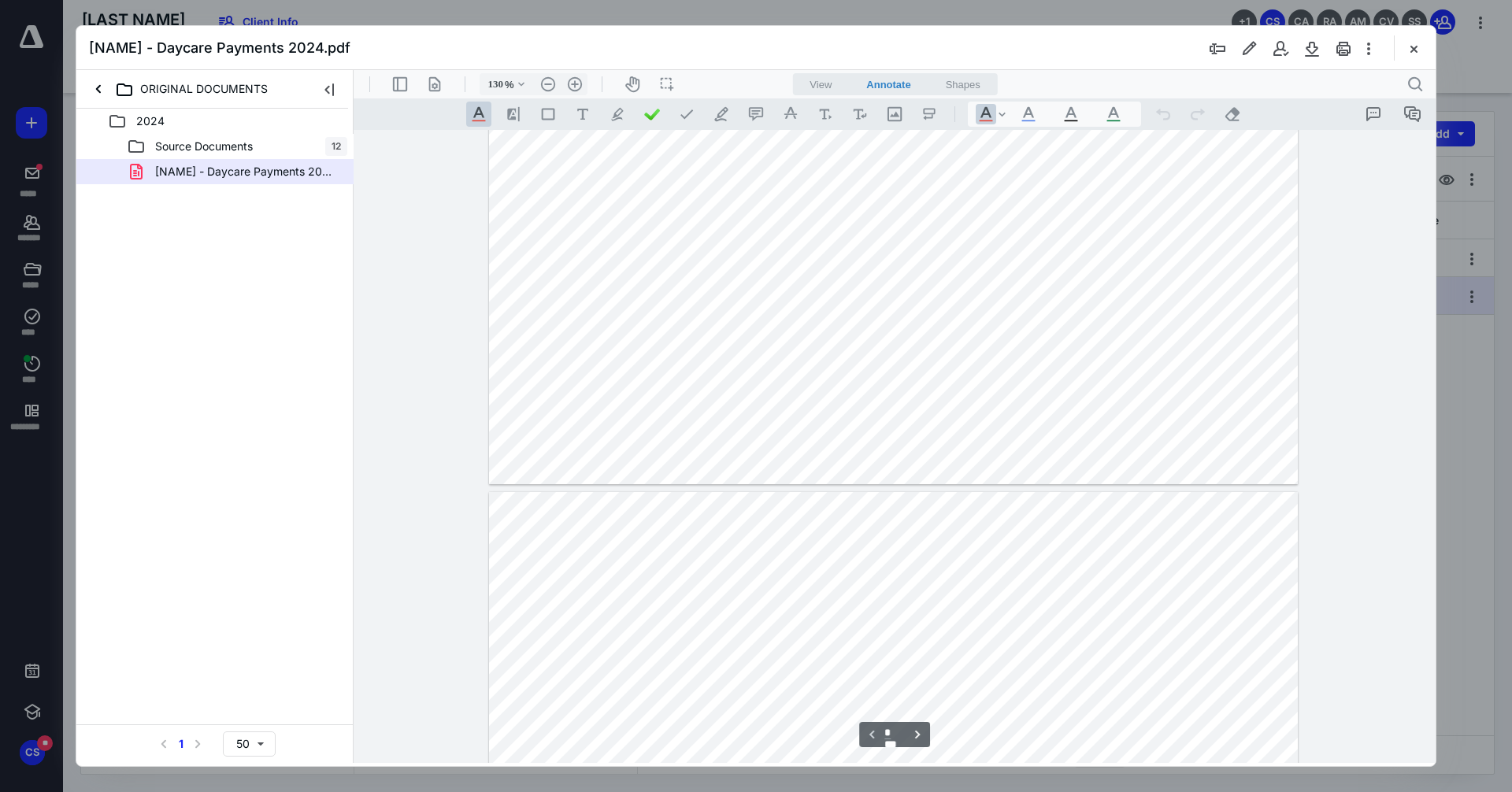 type on "*" 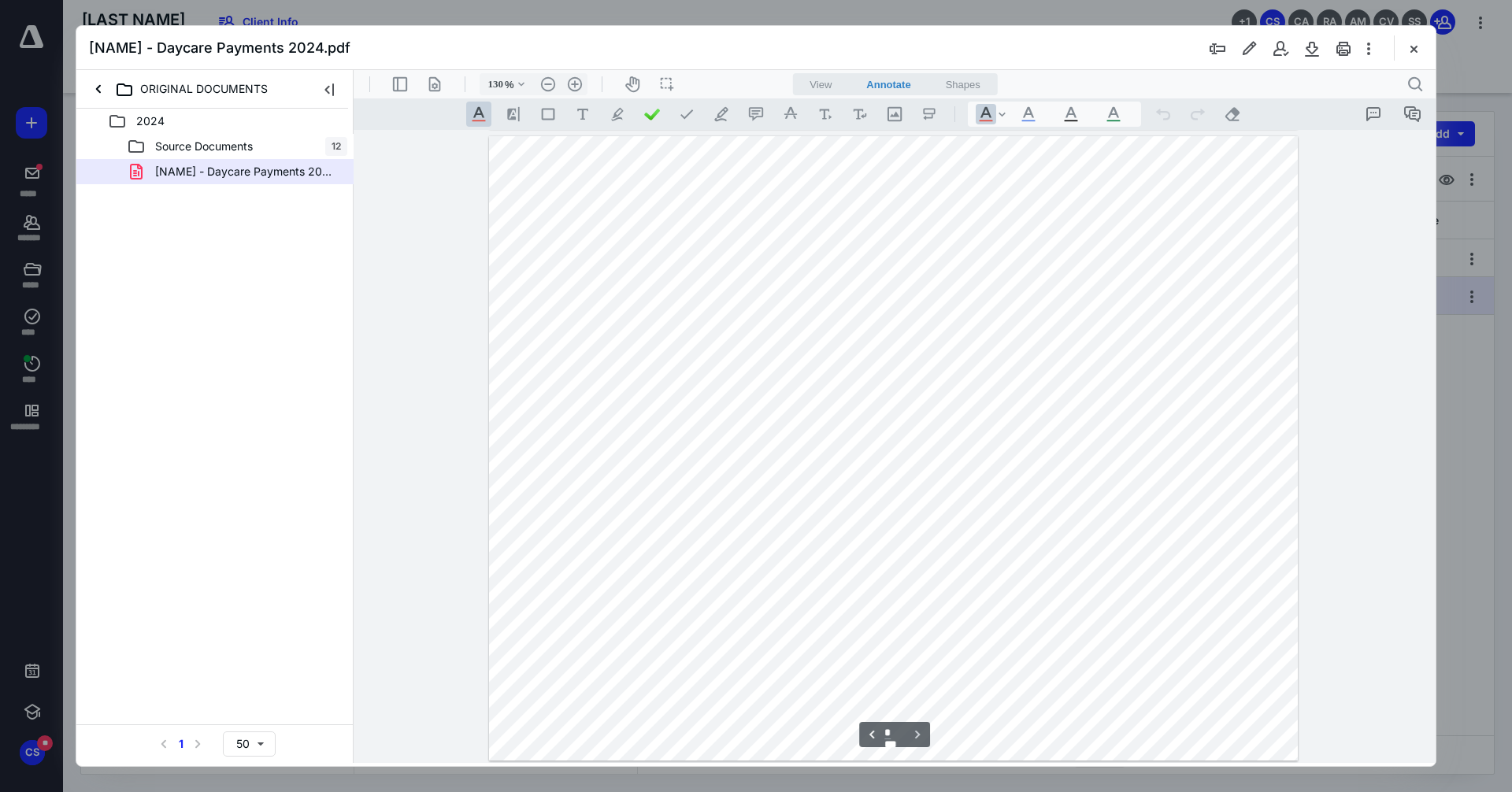 scroll, scrollTop: 631, scrollLeft: 0, axis: vertical 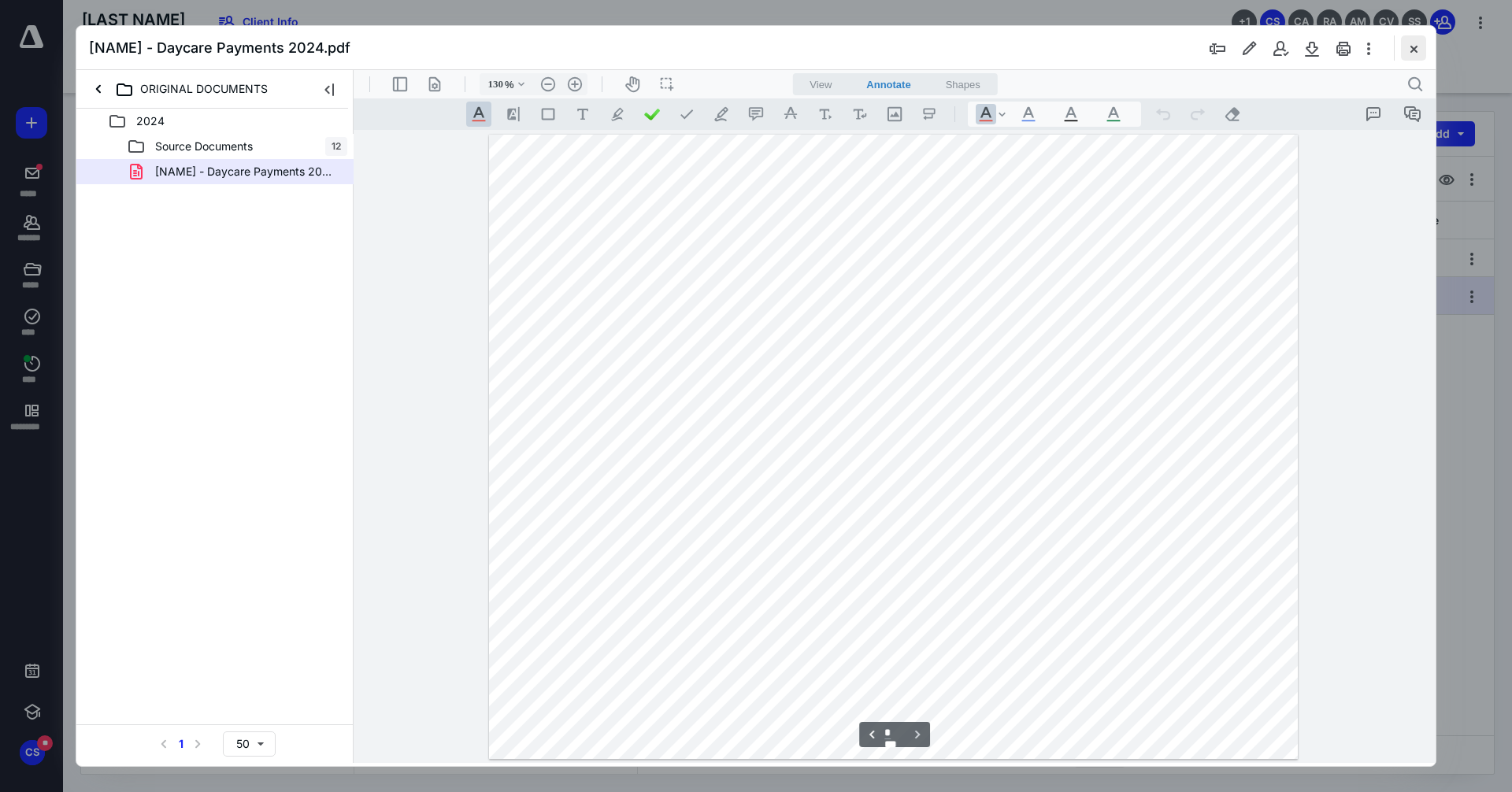 click at bounding box center (1414, 48) 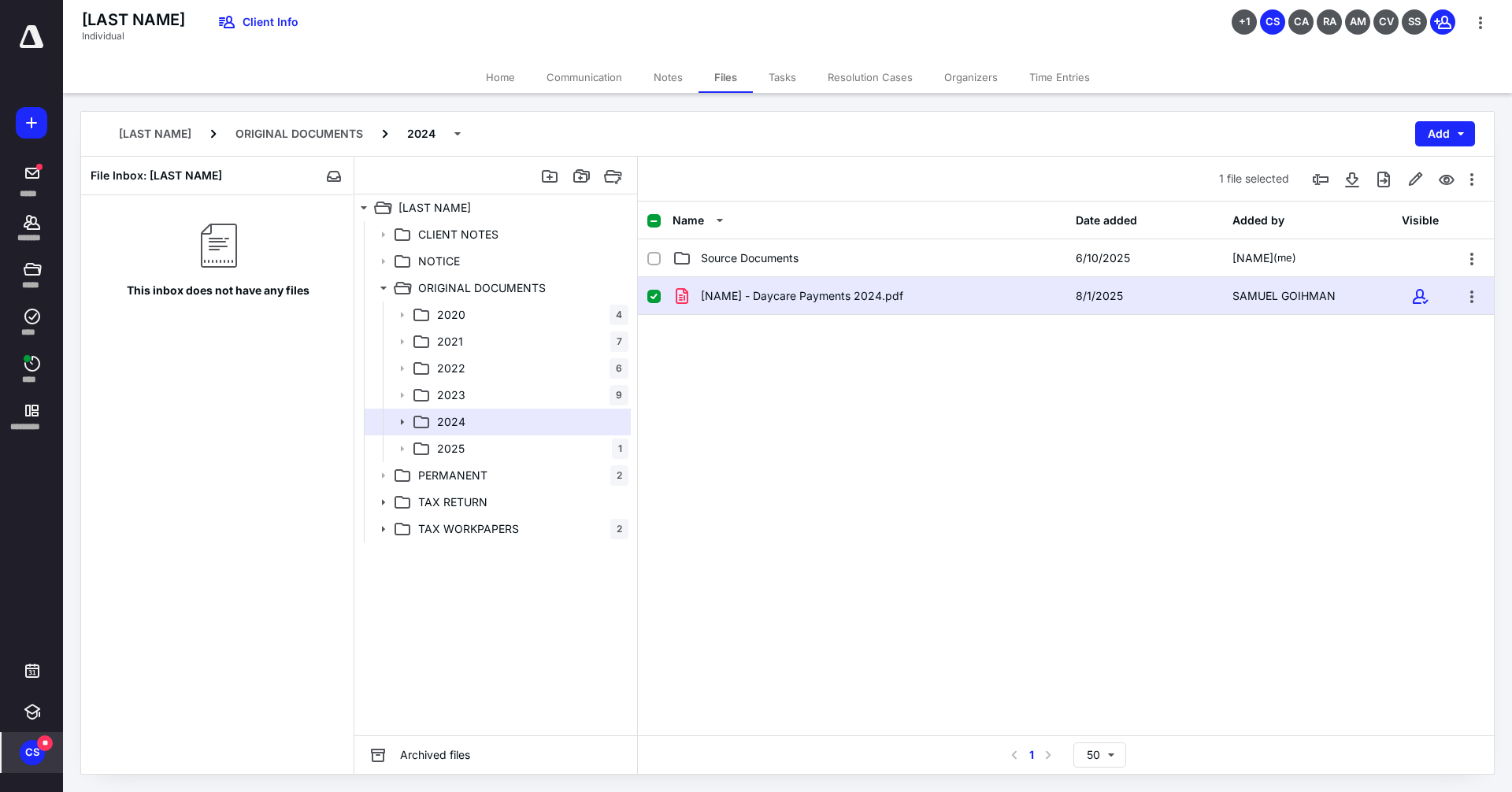 click on "CS" at bounding box center [32, 753] 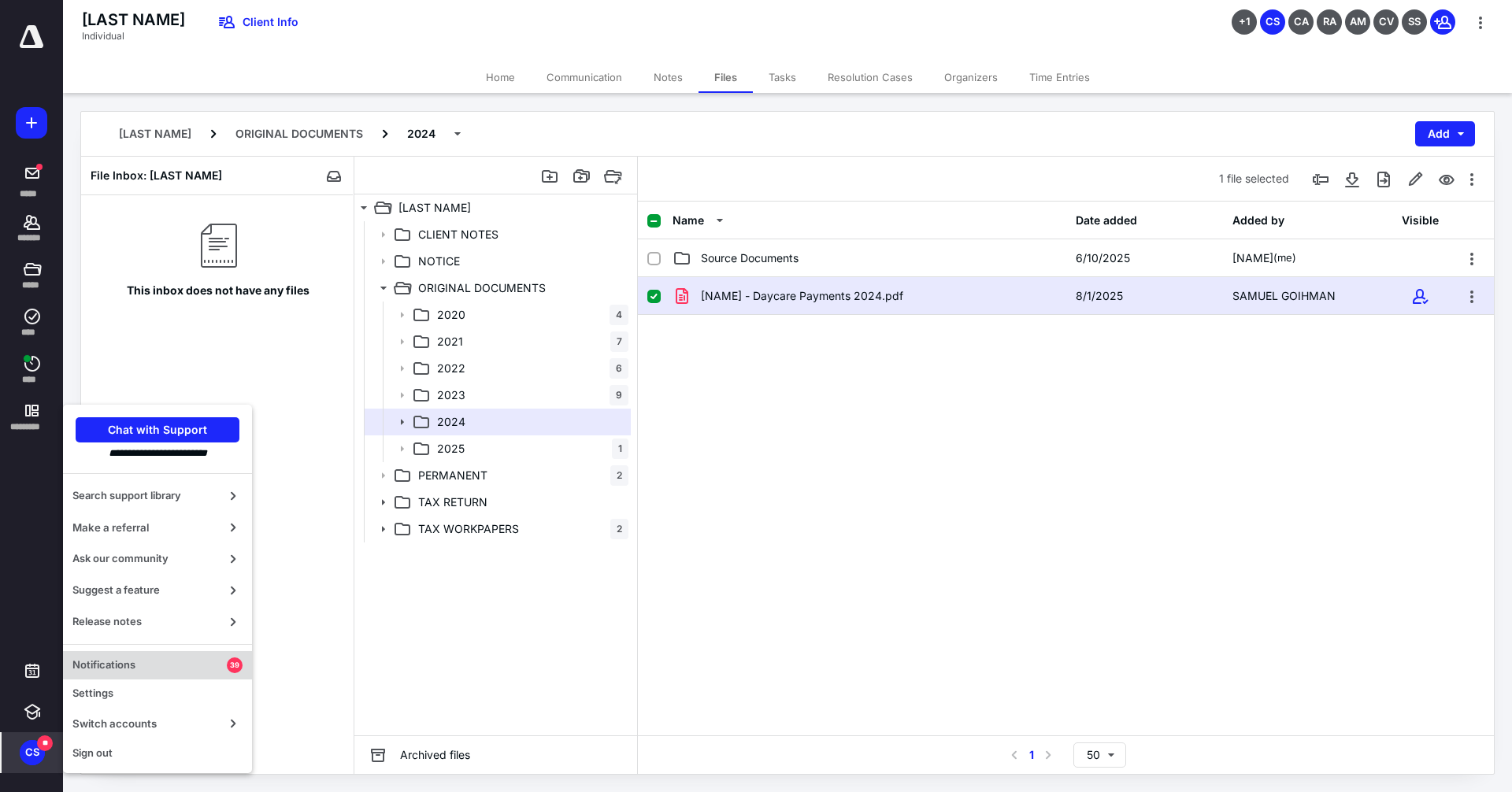 click on "Notifications" at bounding box center [150, 665] 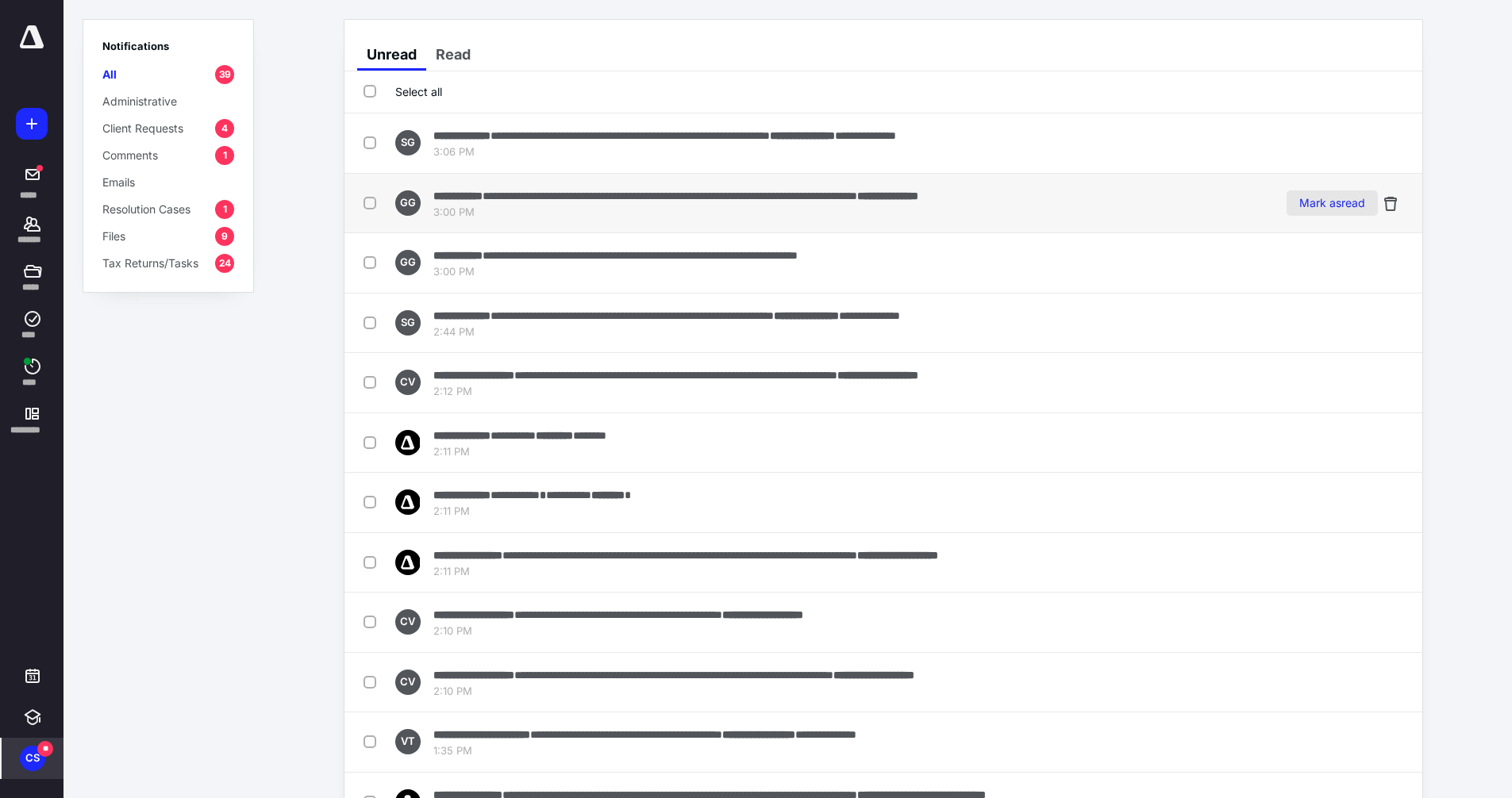 click on "Mark as  read" at bounding box center (1332, 203) 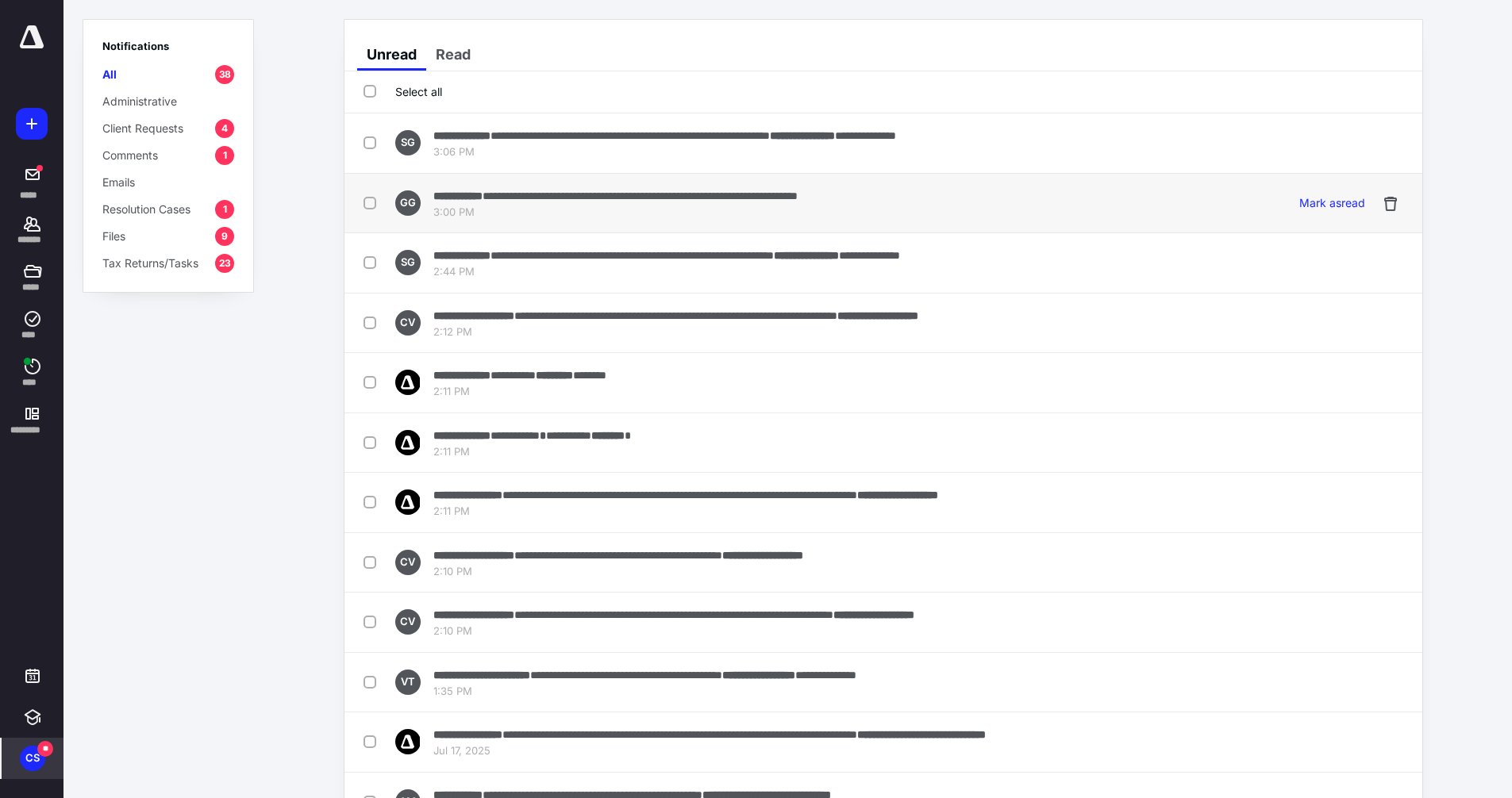 click on "**********" at bounding box center [640, 196] 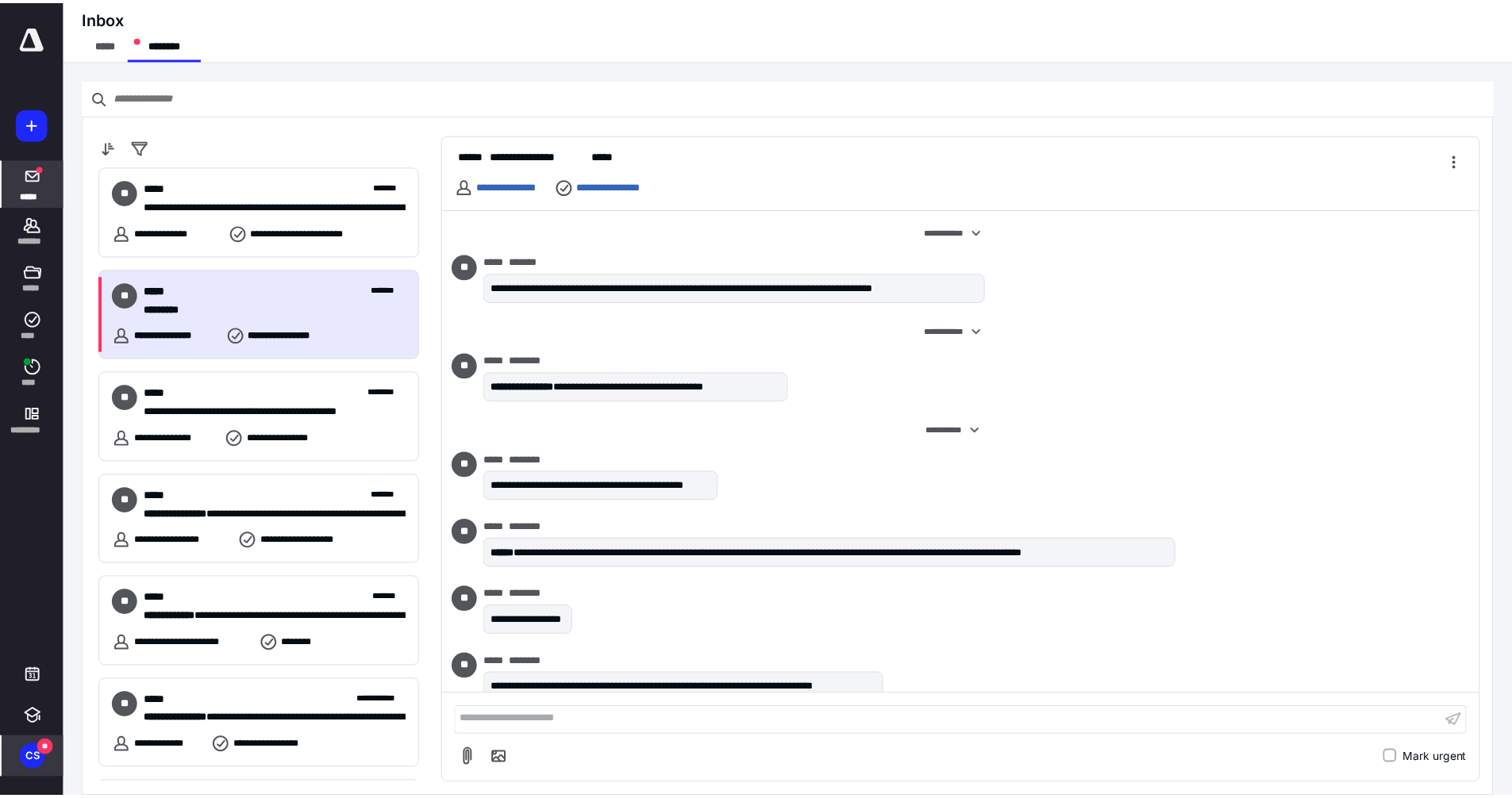 scroll, scrollTop: 106, scrollLeft: 0, axis: vertical 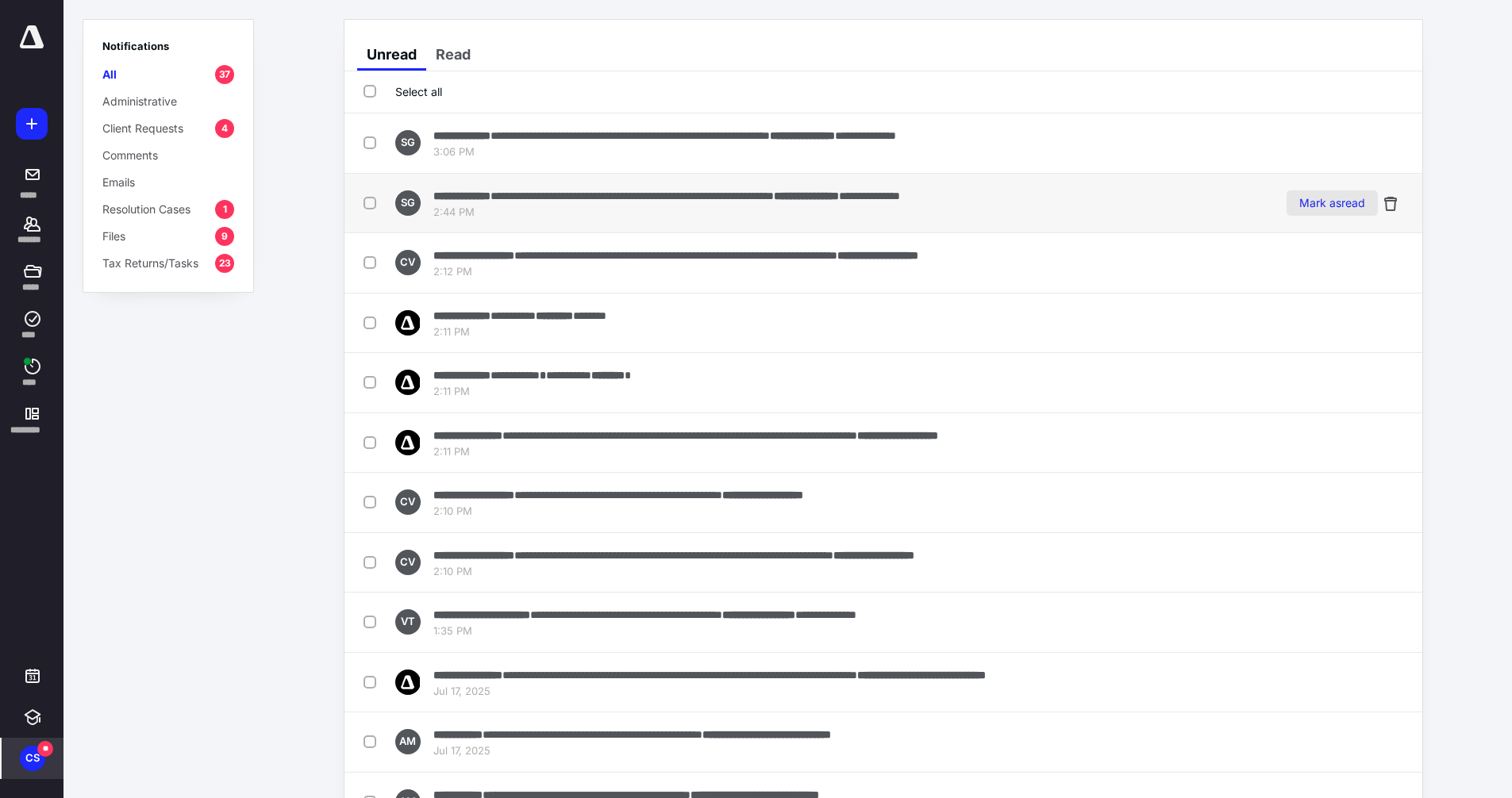 click on "Mark as  read" at bounding box center [1332, 203] 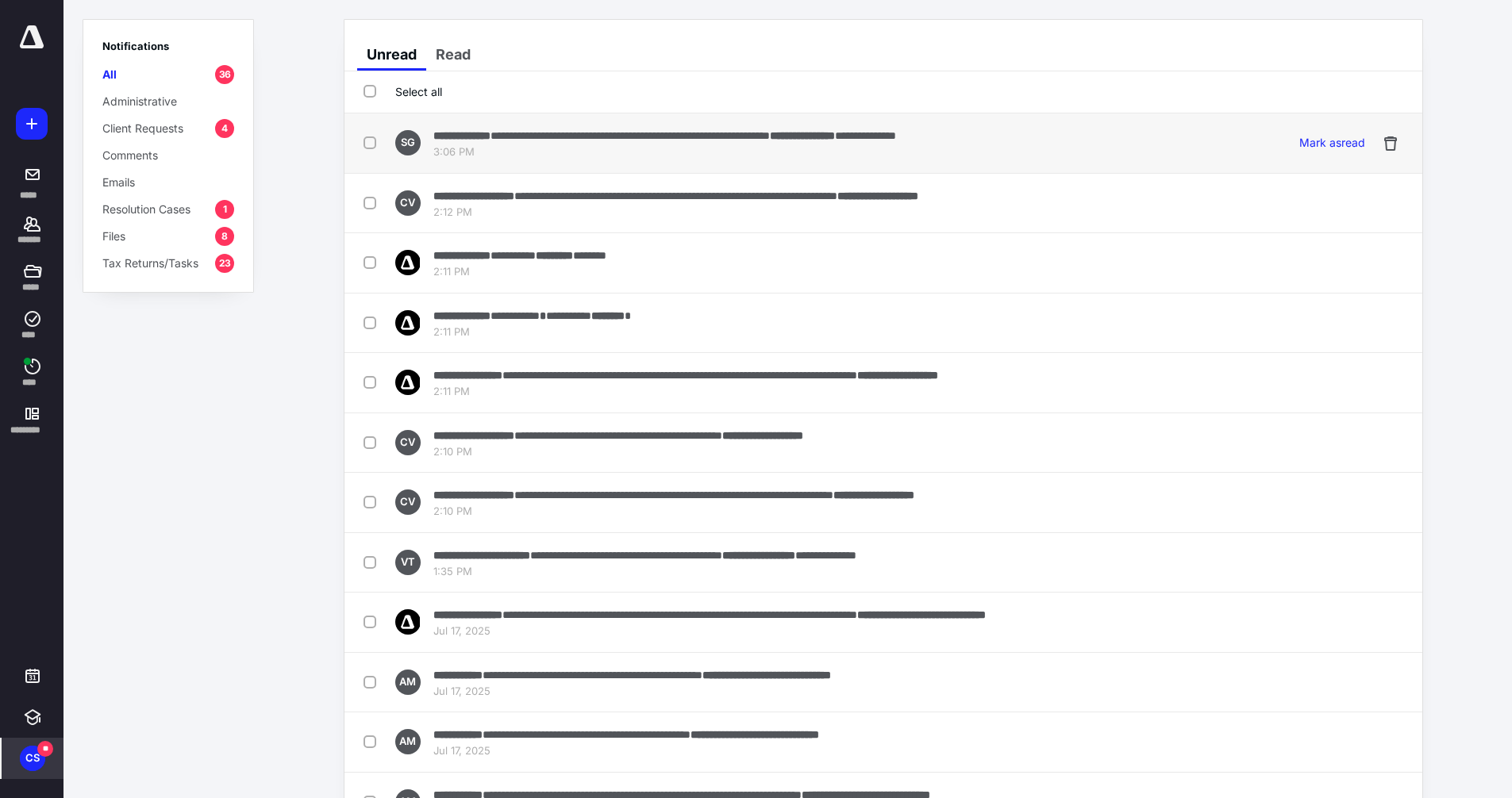 click on "**********" at bounding box center [802, 136] 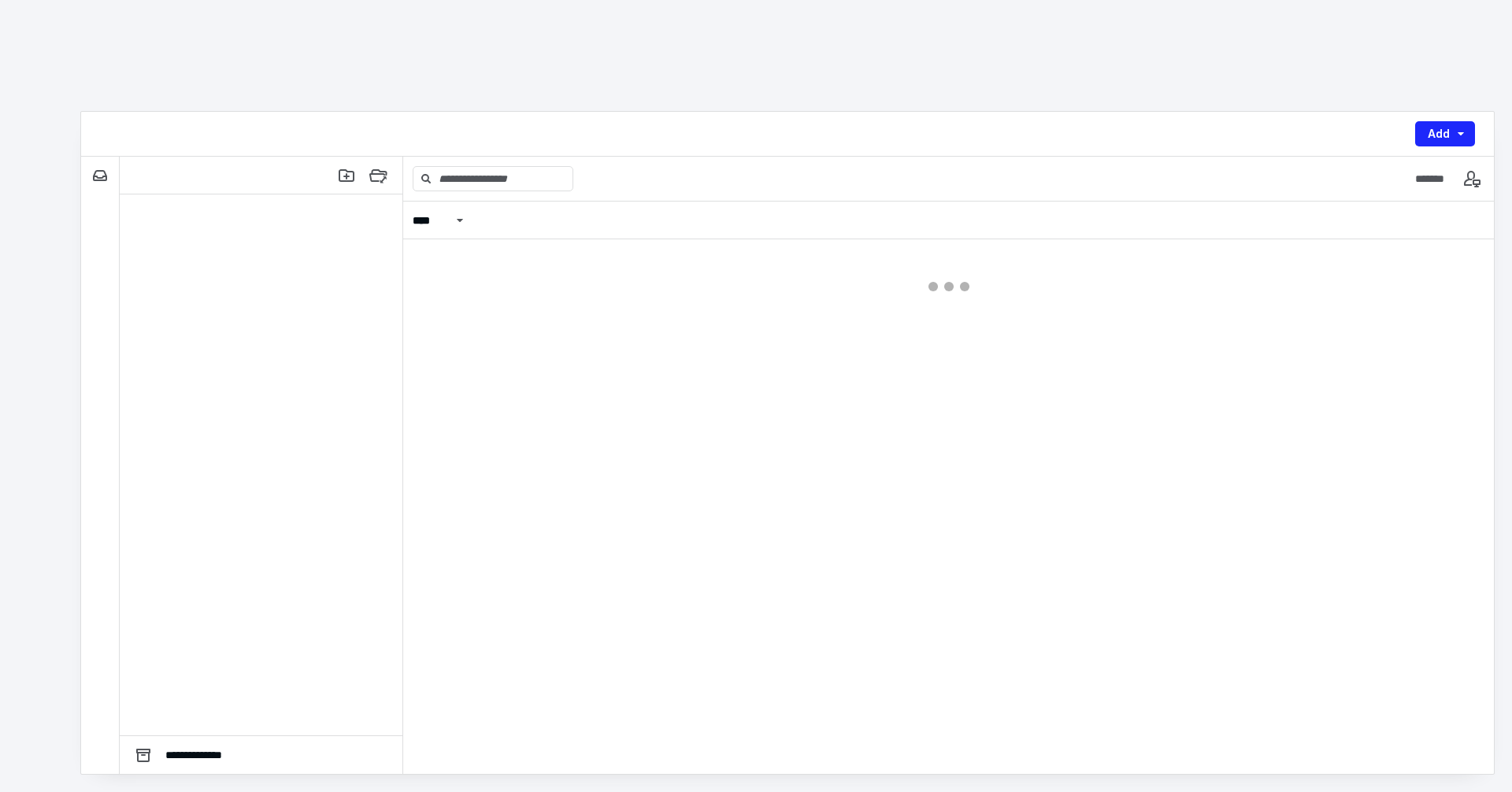 scroll, scrollTop: 0, scrollLeft: 0, axis: both 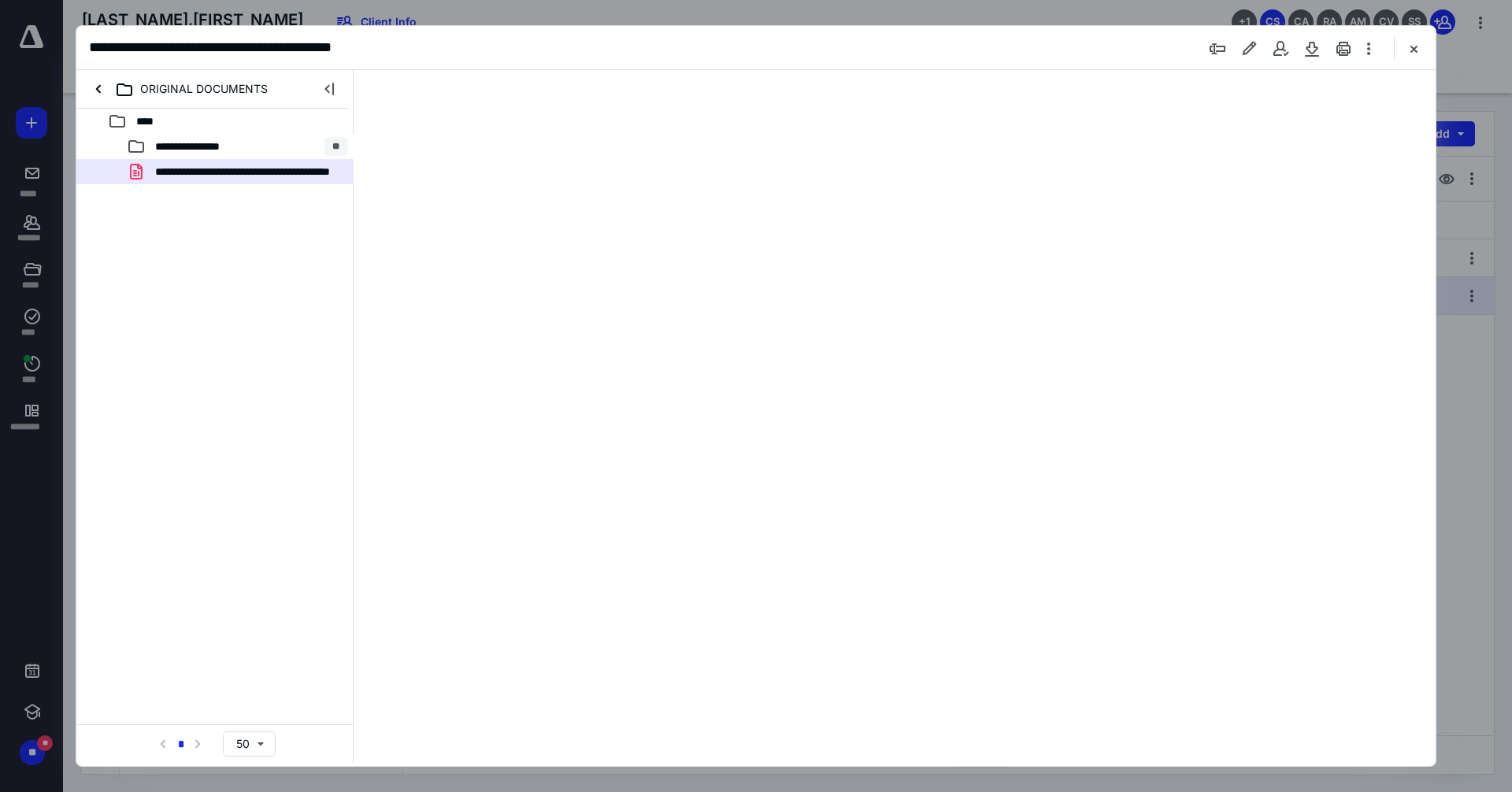 type on "130" 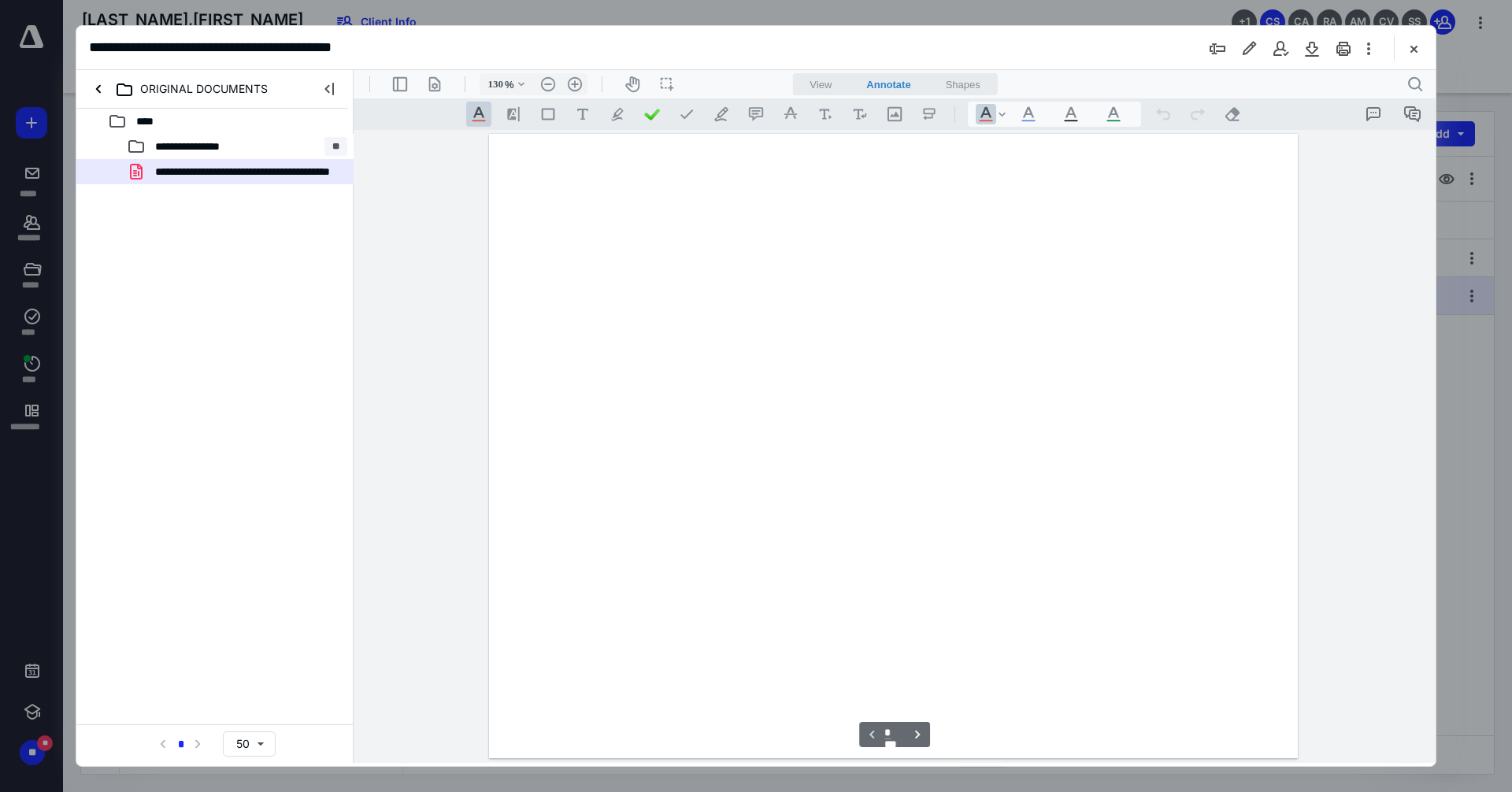 scroll, scrollTop: 64, scrollLeft: 0, axis: vertical 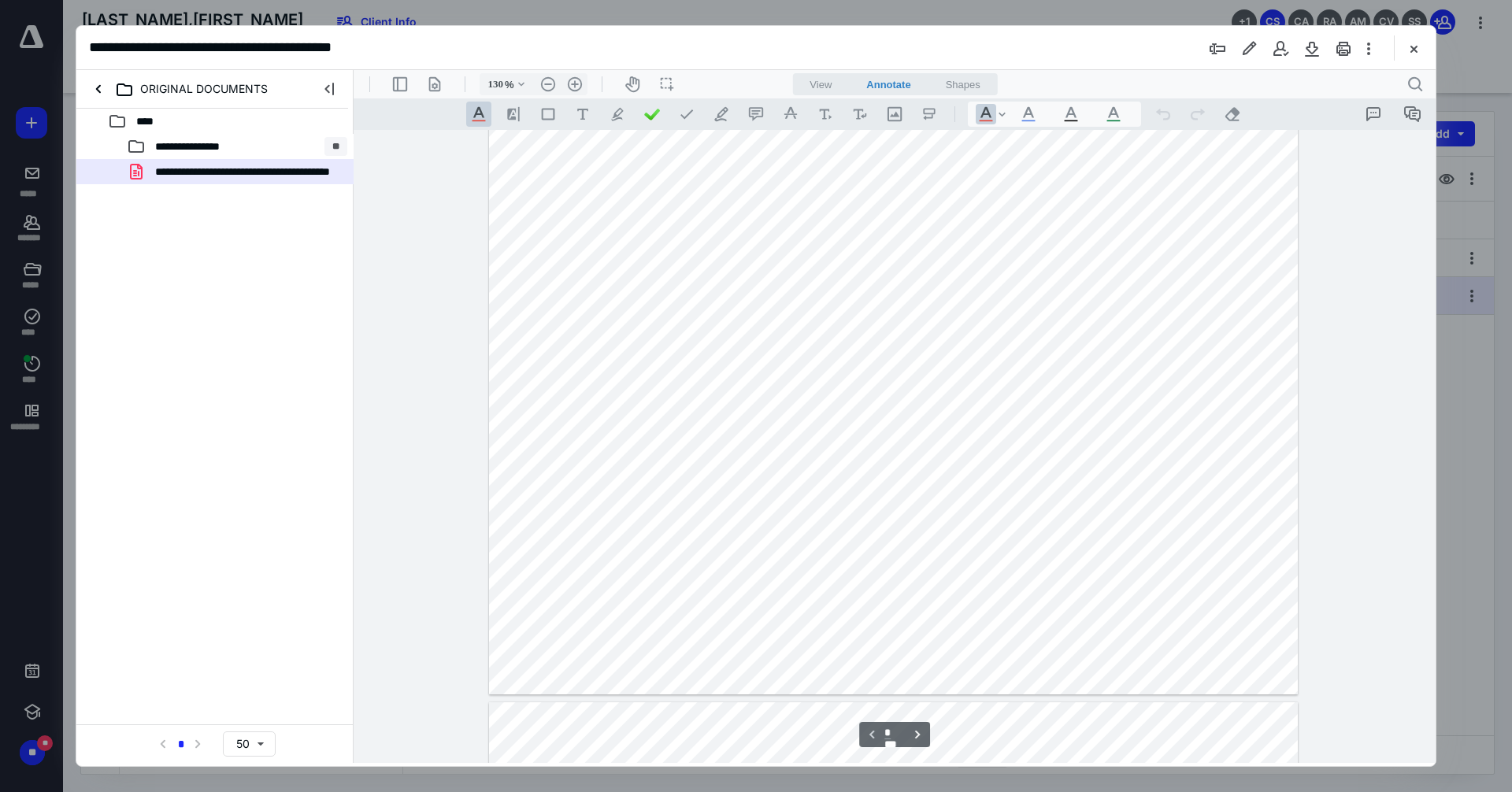 click at bounding box center [756, 396] 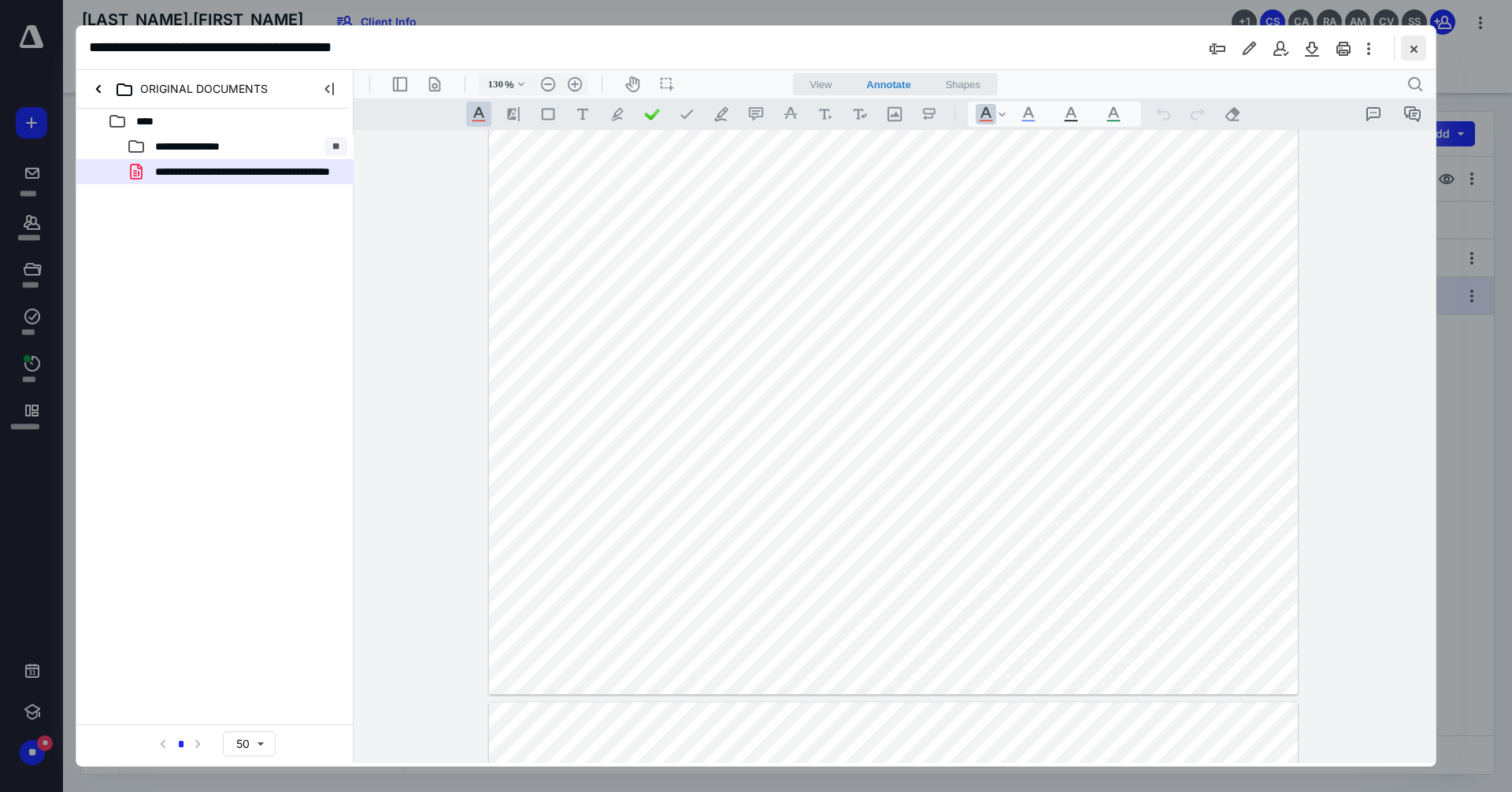 click at bounding box center (1414, 48) 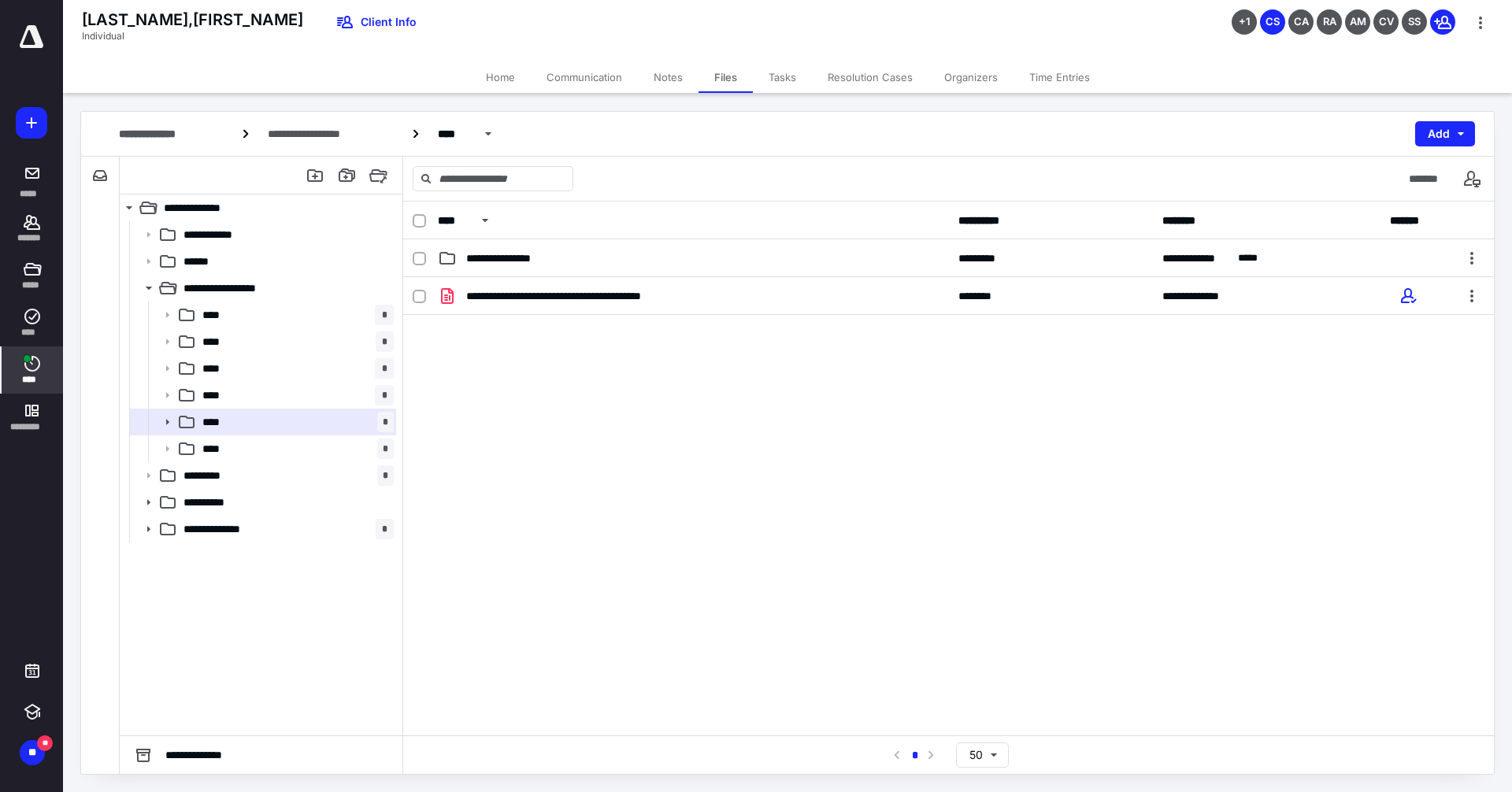 click at bounding box center (27, 358) 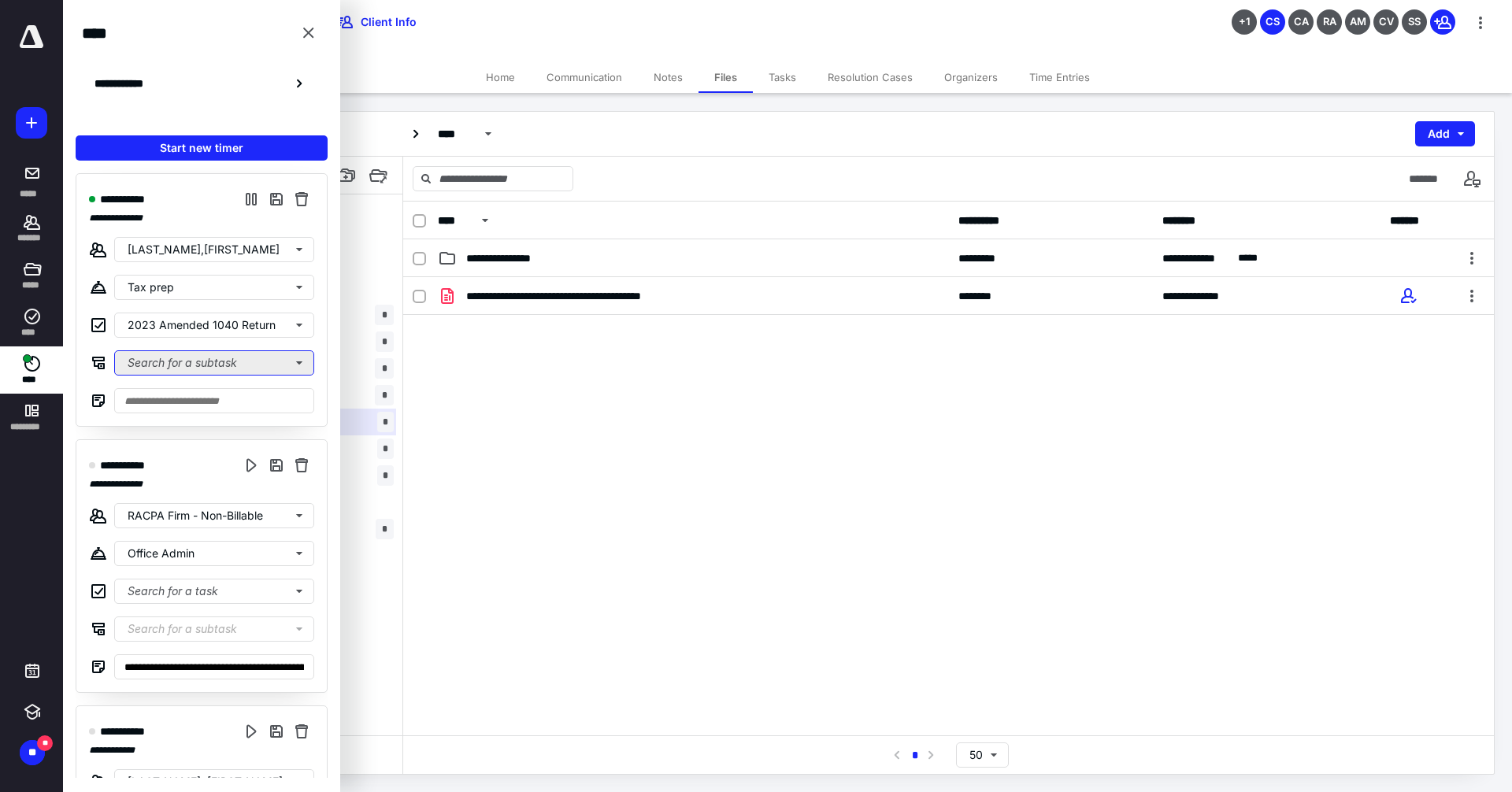 click on "Search for a subtask" at bounding box center (214, 363) 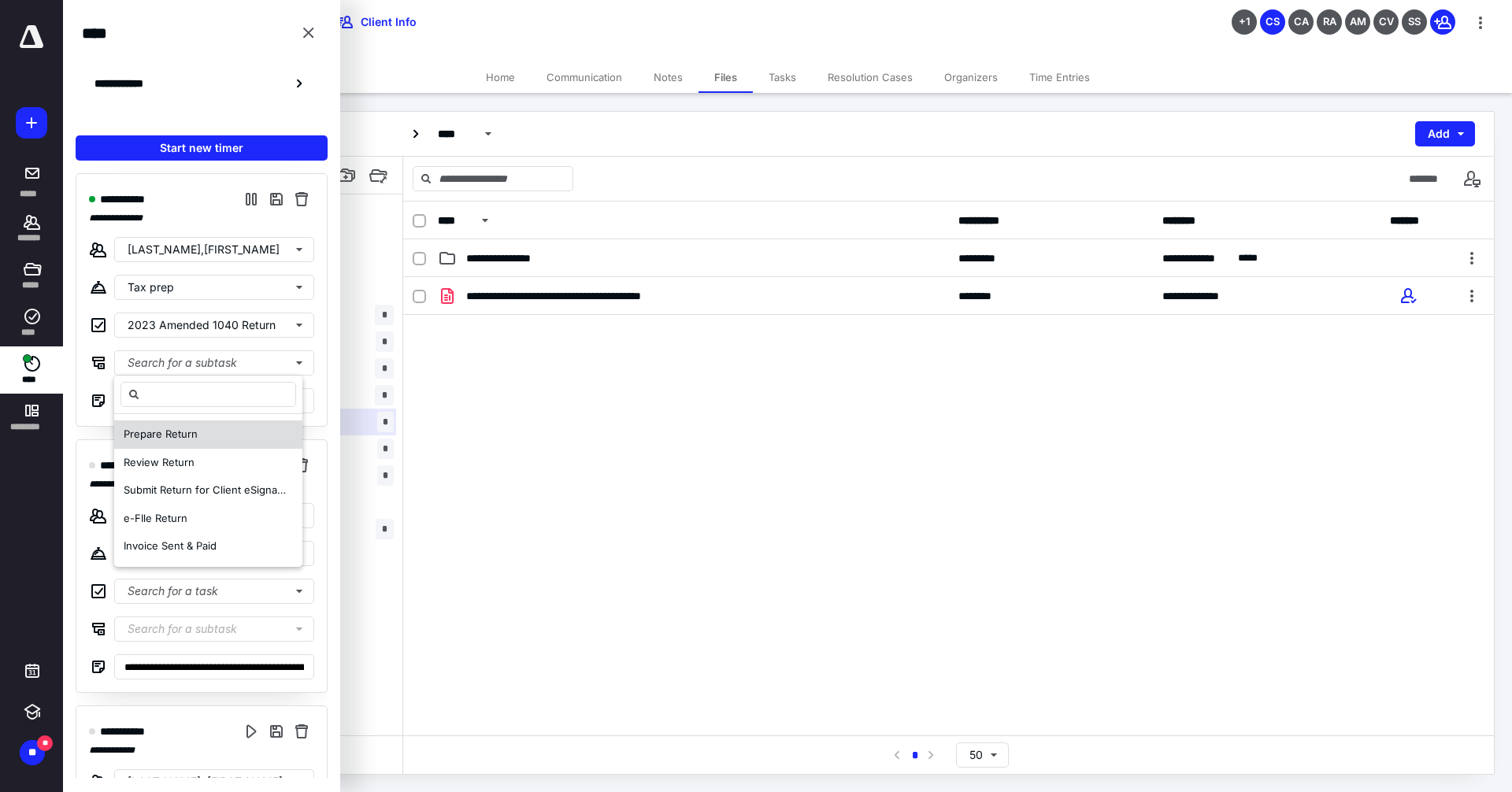 click on "Prepare Return" at bounding box center (208, 435) 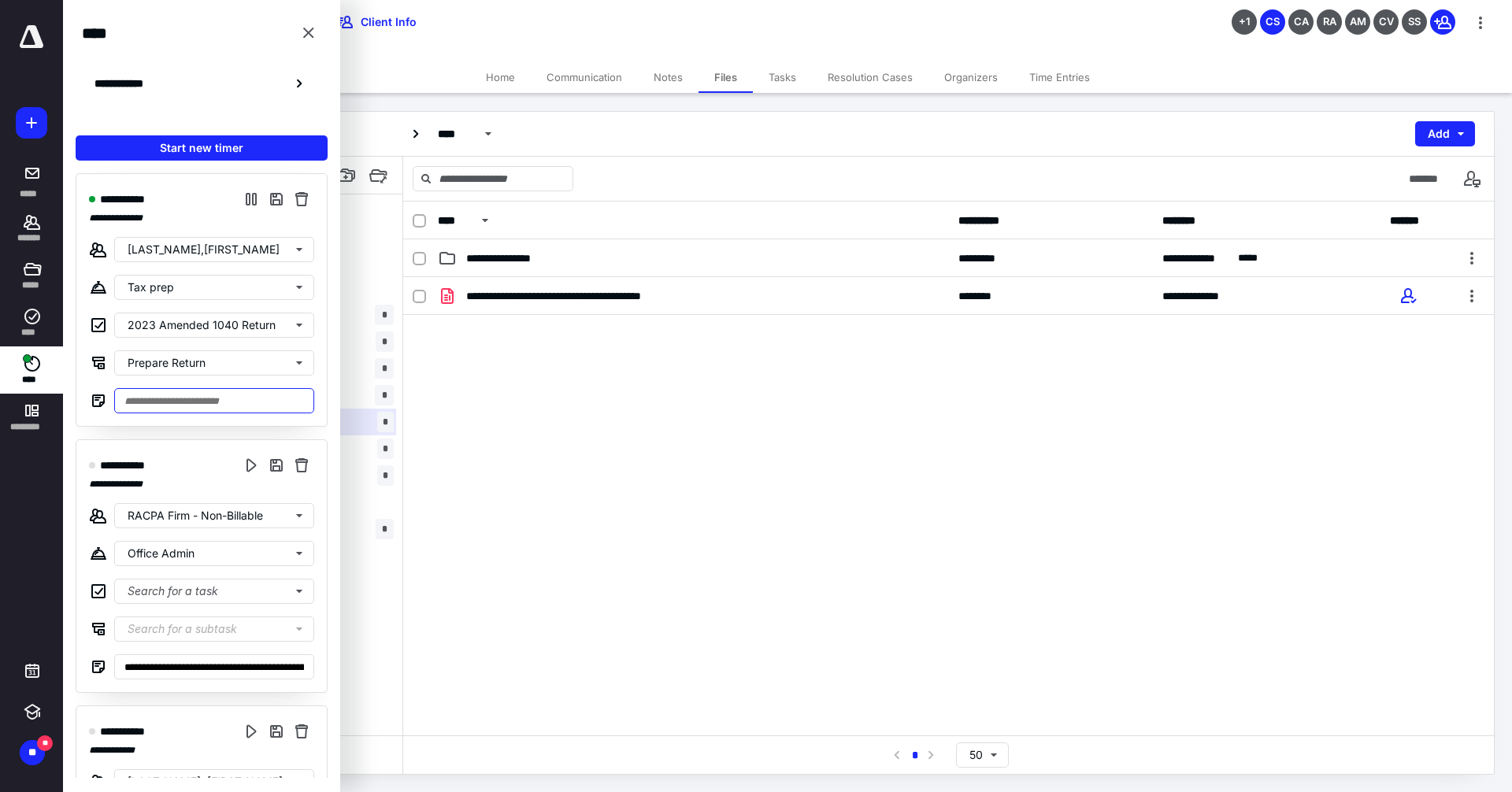 click at bounding box center [214, 401] 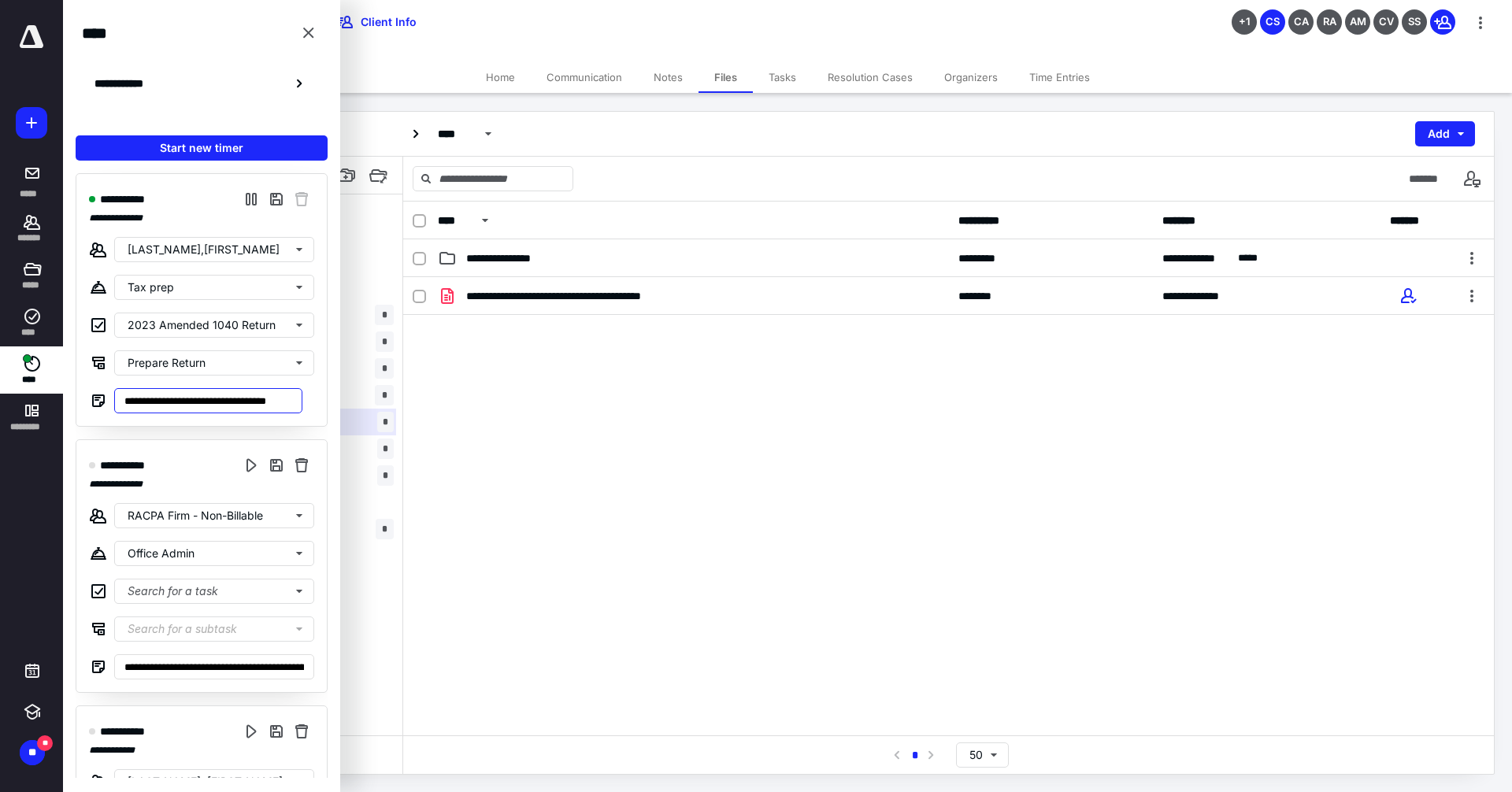 scroll, scrollTop: 0, scrollLeft: 8, axis: horizontal 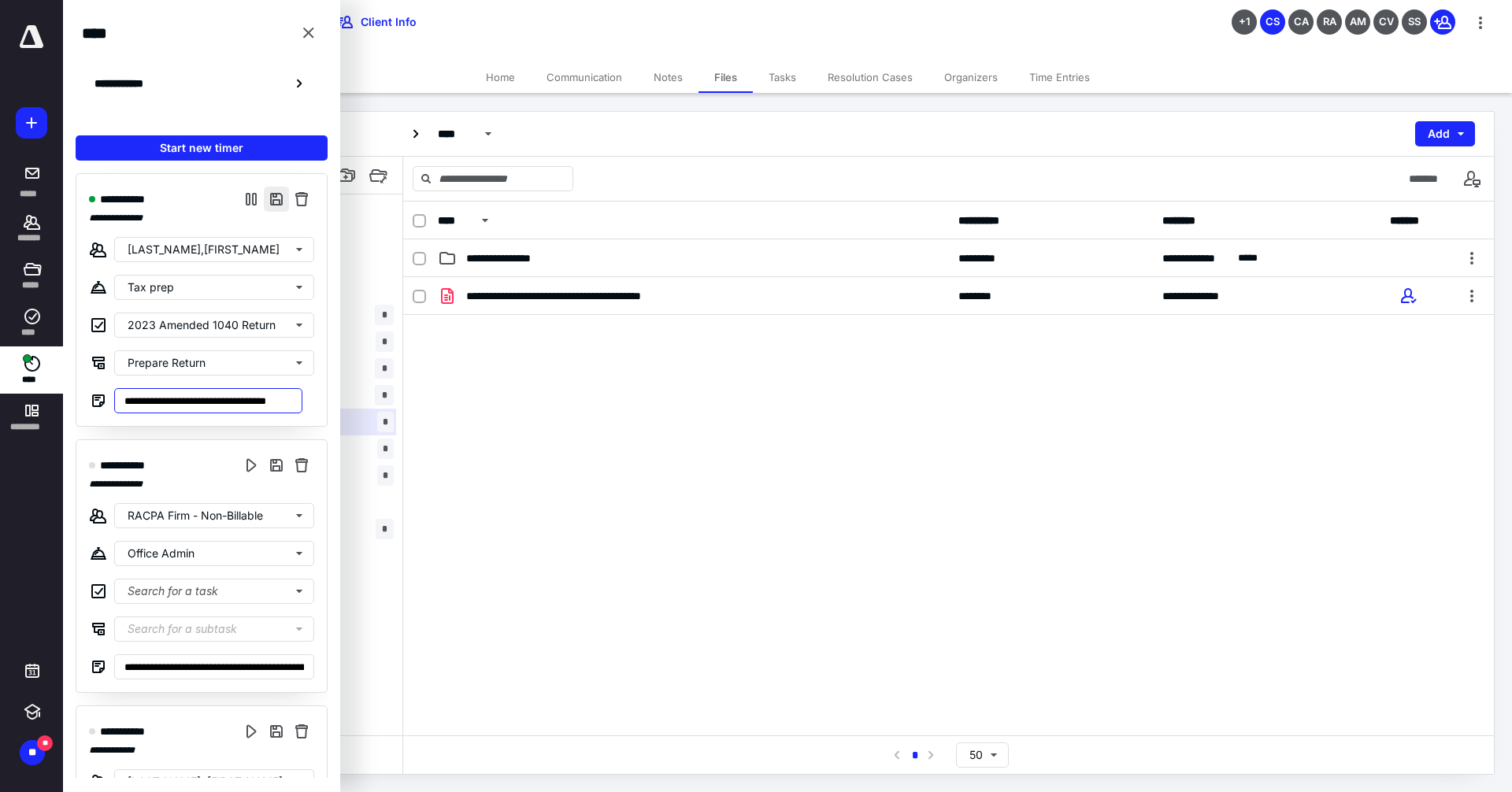 type on "**********" 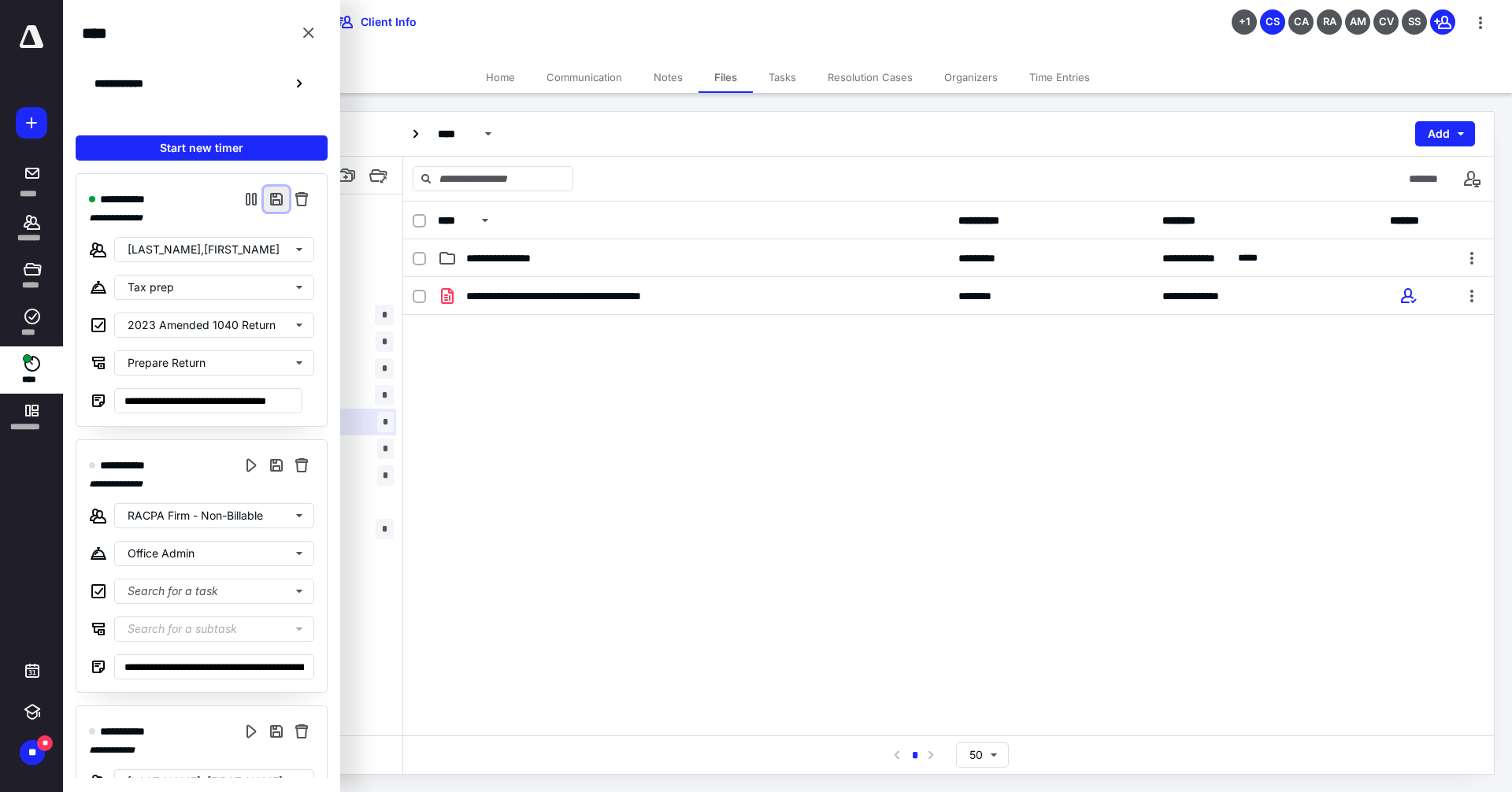 click at bounding box center (276, 199) 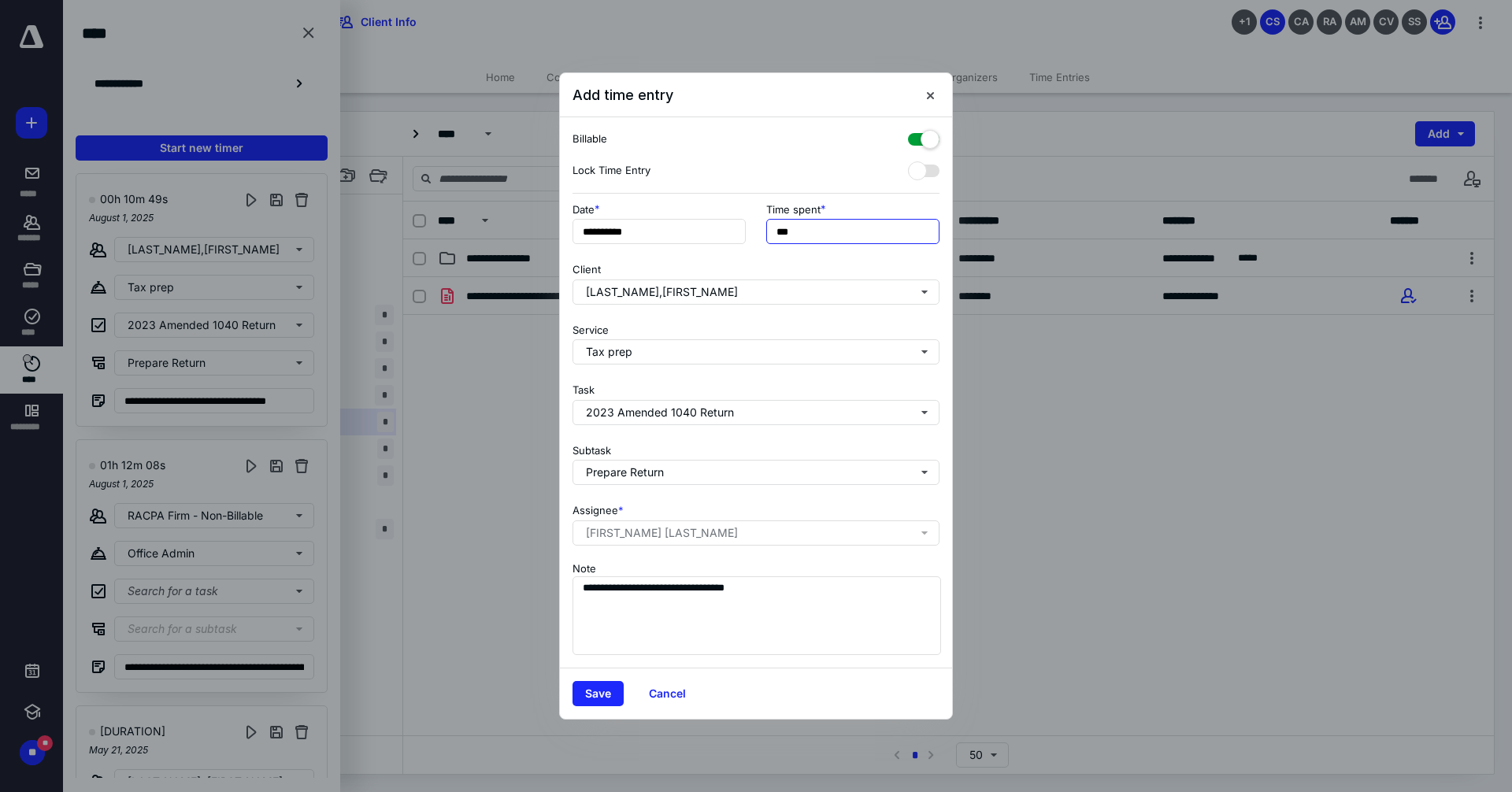 click on "***" at bounding box center (853, 231) 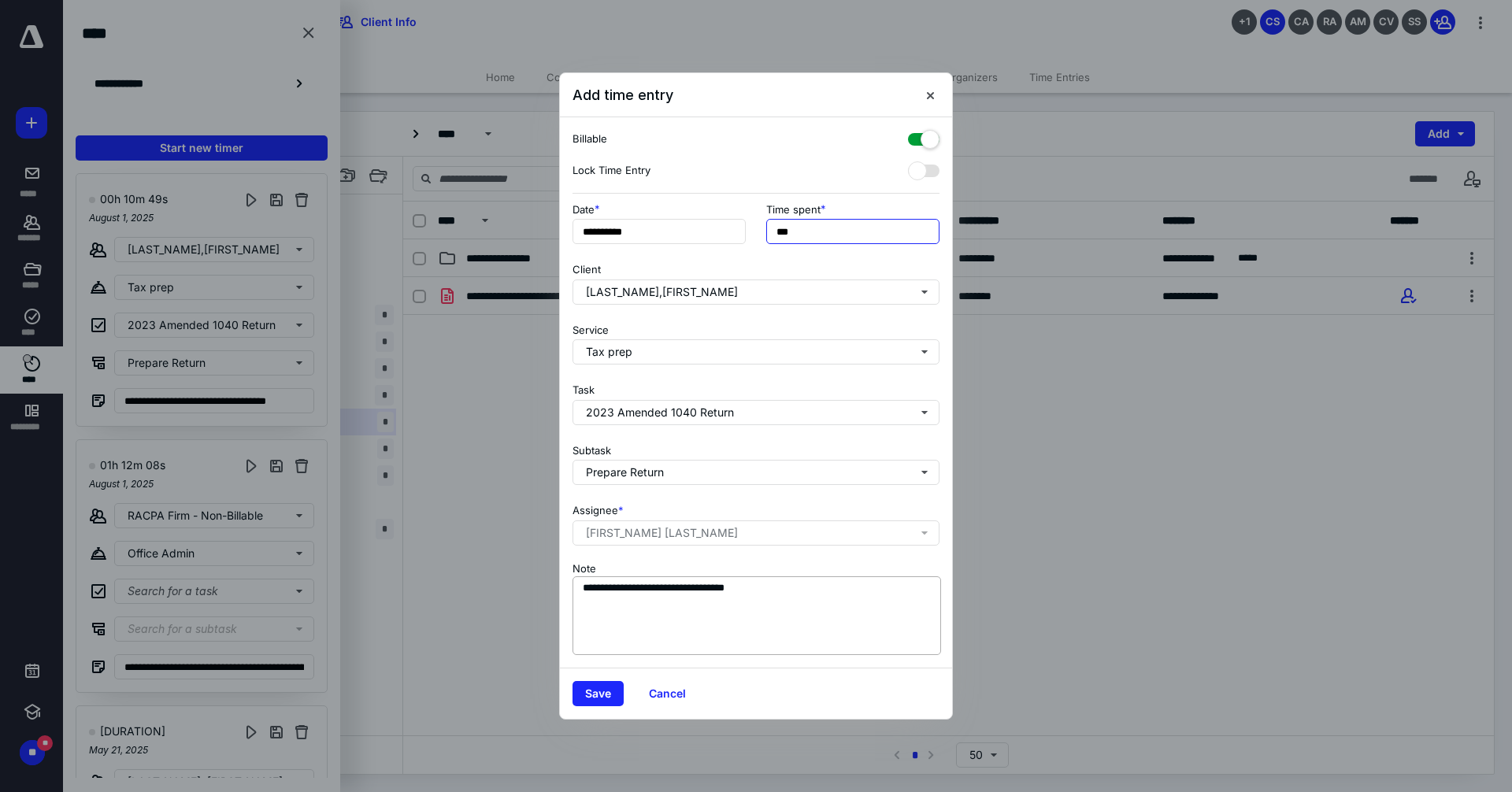 type on "***" 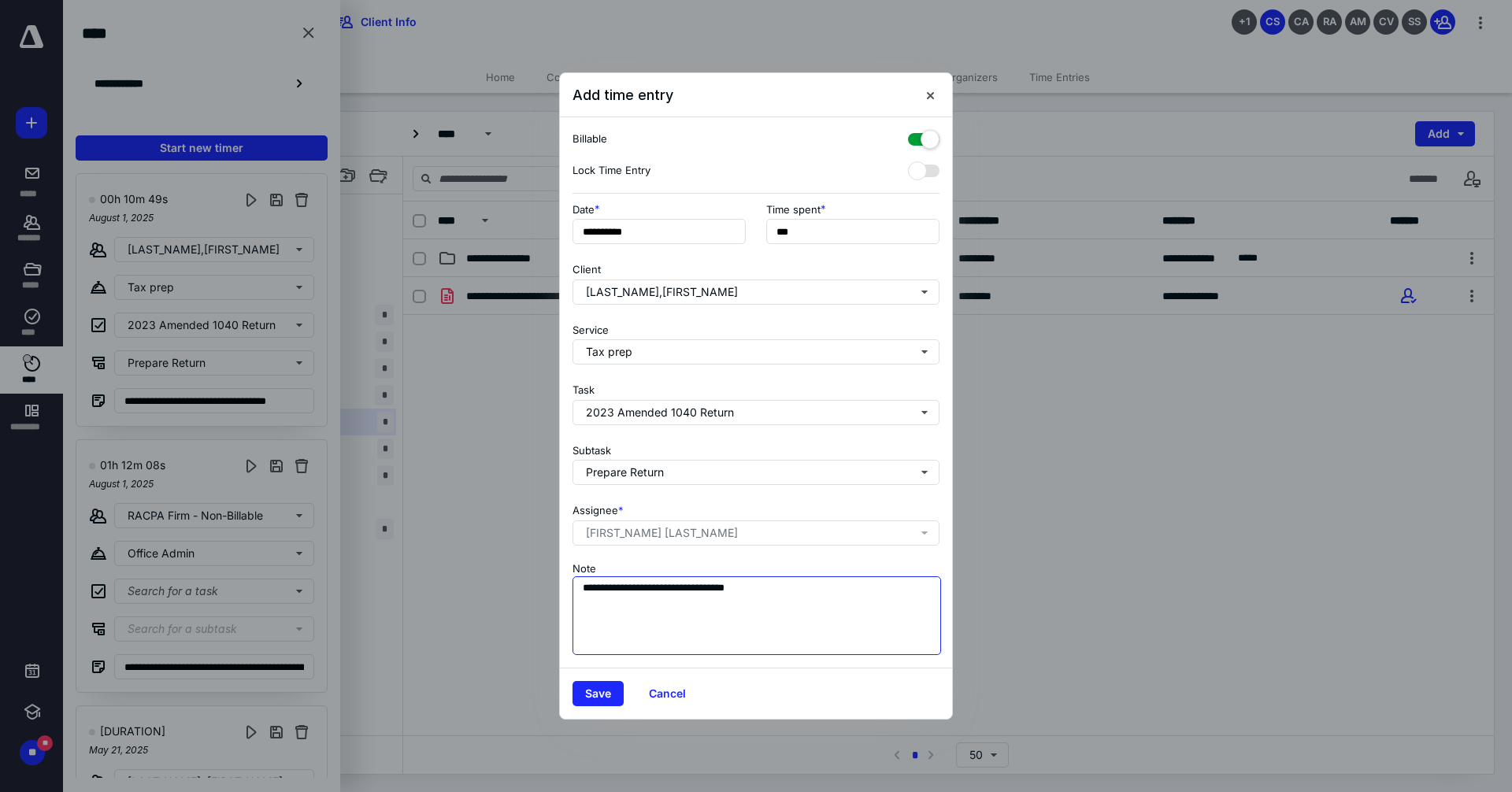 click on "**********" at bounding box center [757, 616] 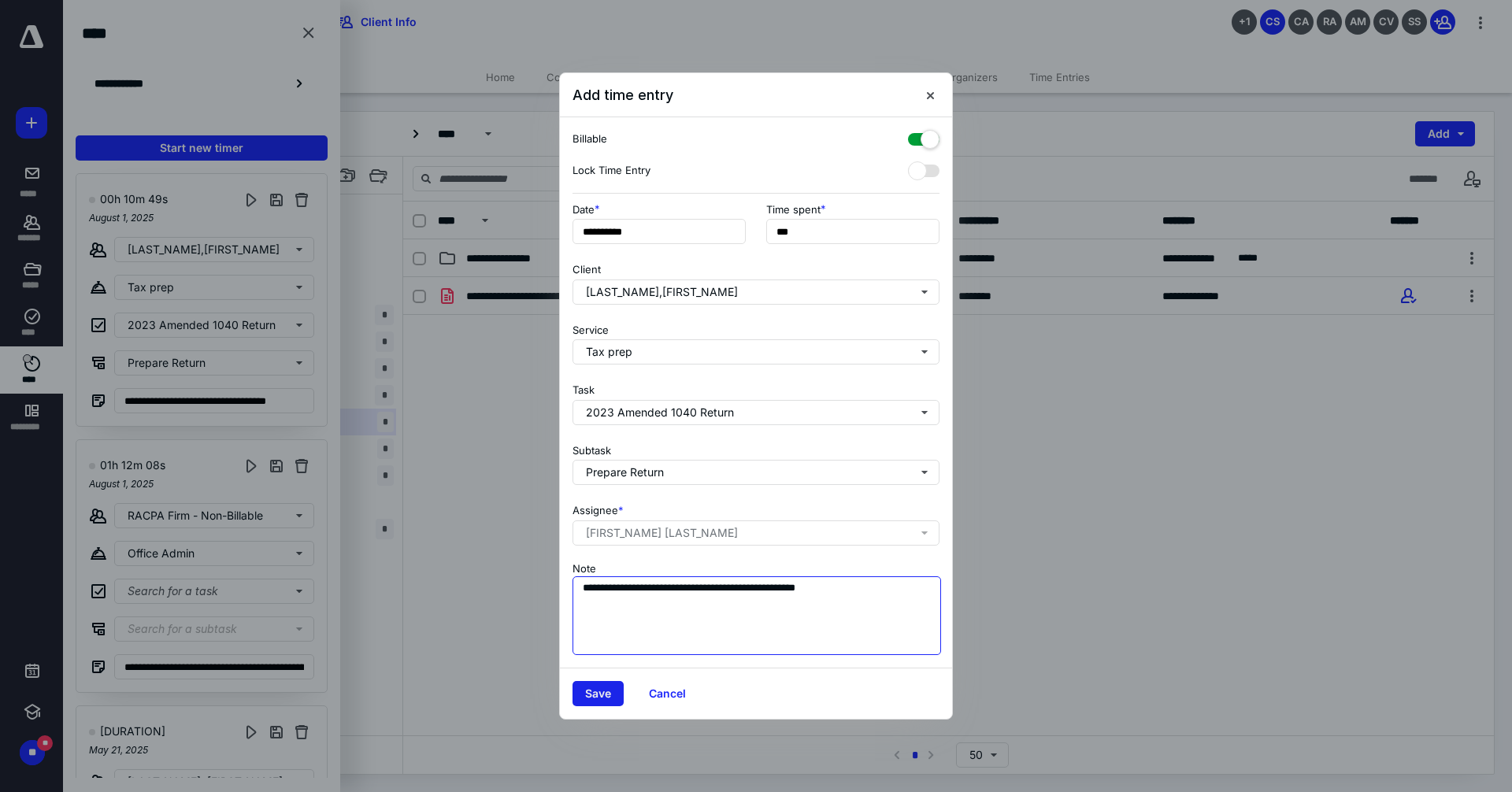 type on "**********" 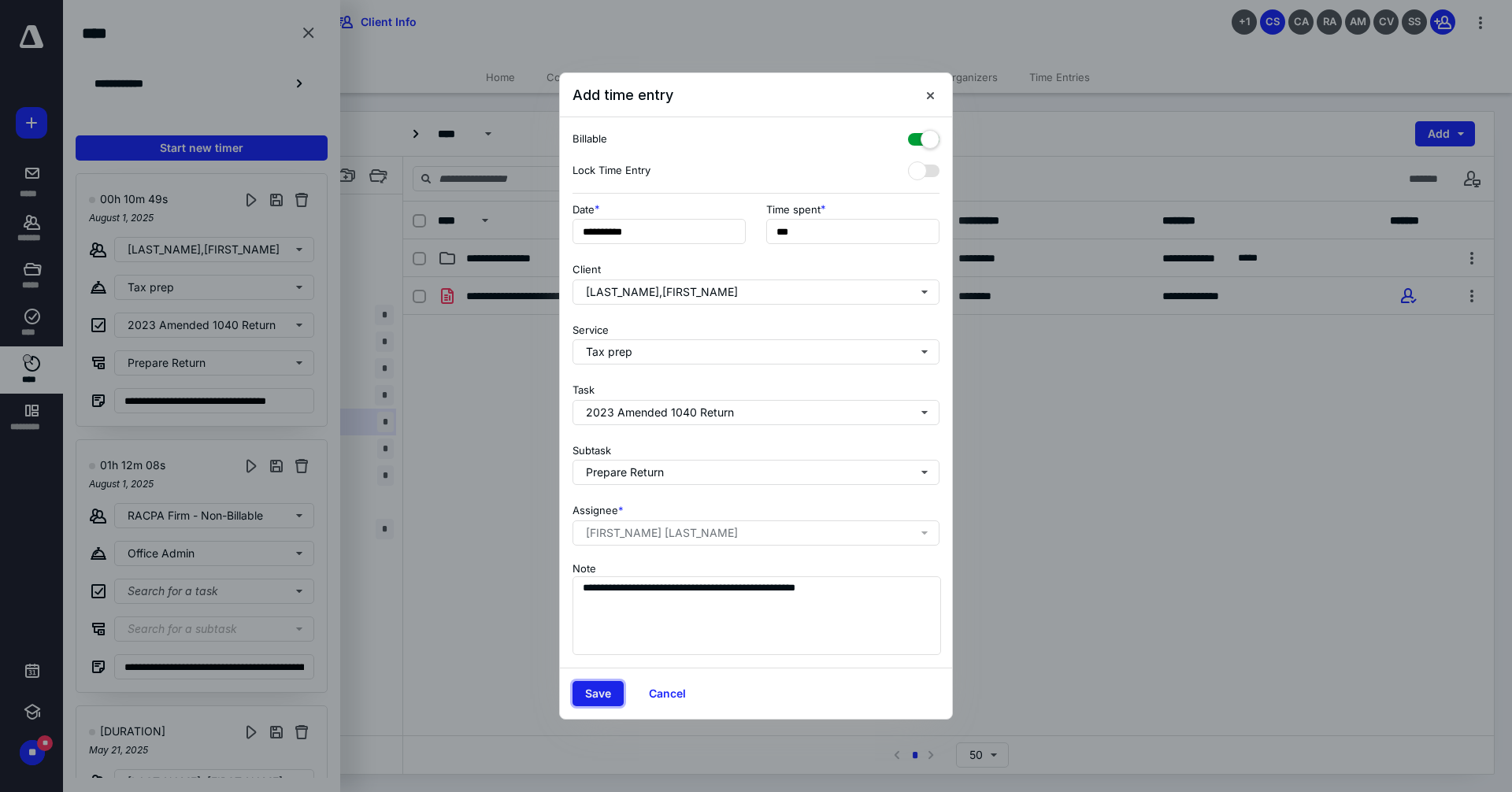 click on "Save" at bounding box center [598, 694] 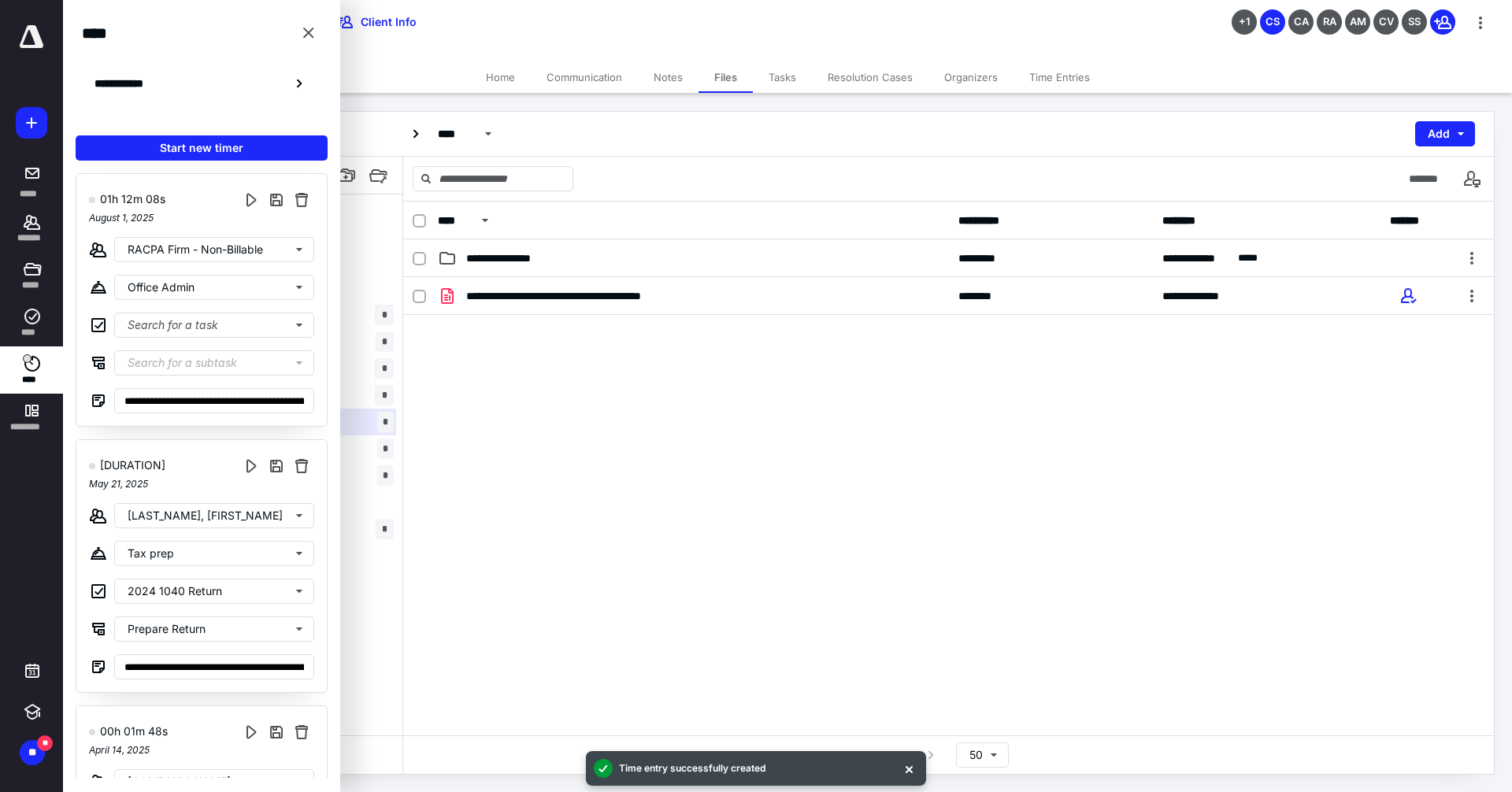 click on "**********" at bounding box center [948, 395] 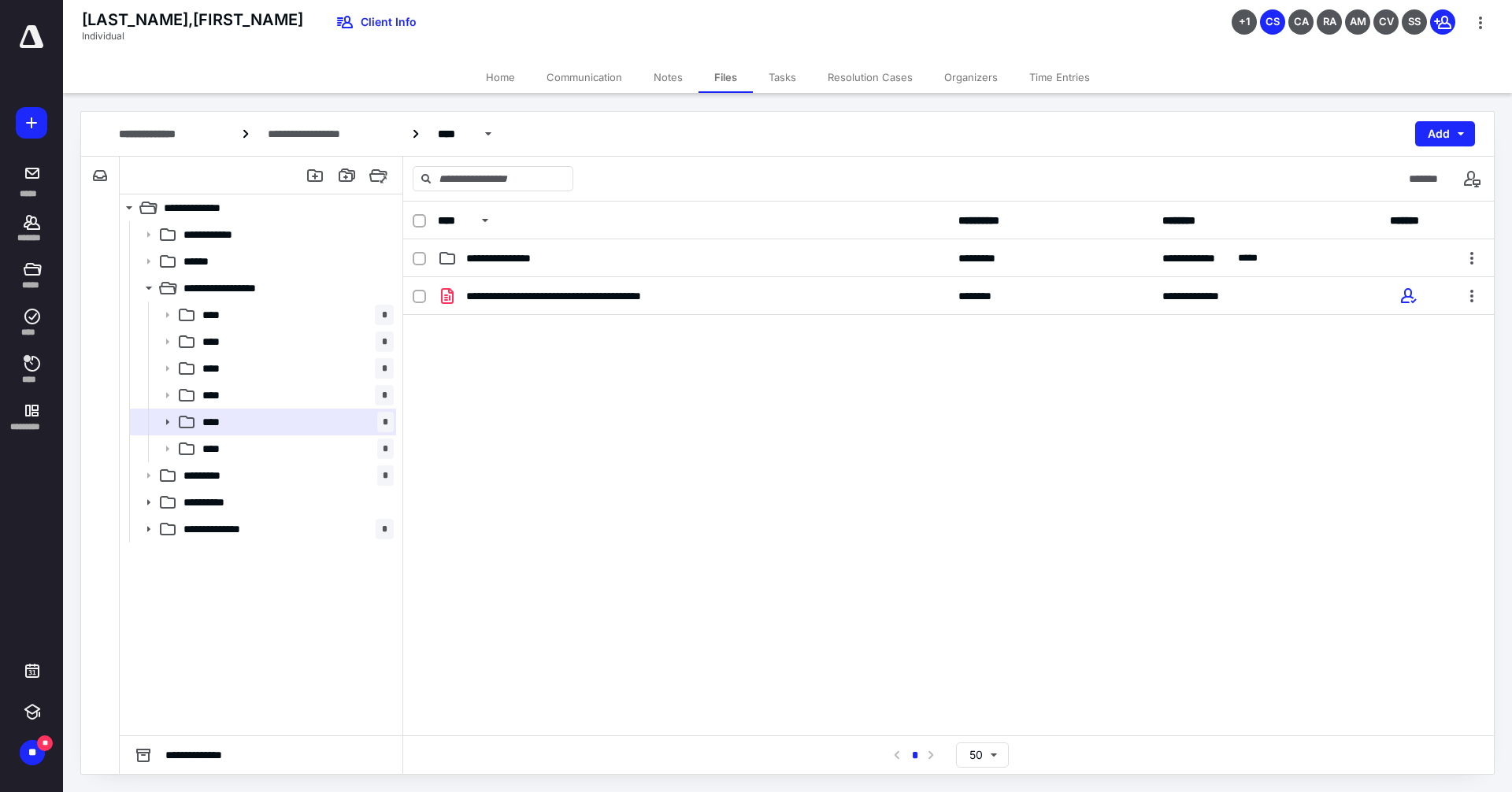 click on "Tasks" at bounding box center (782, 77) 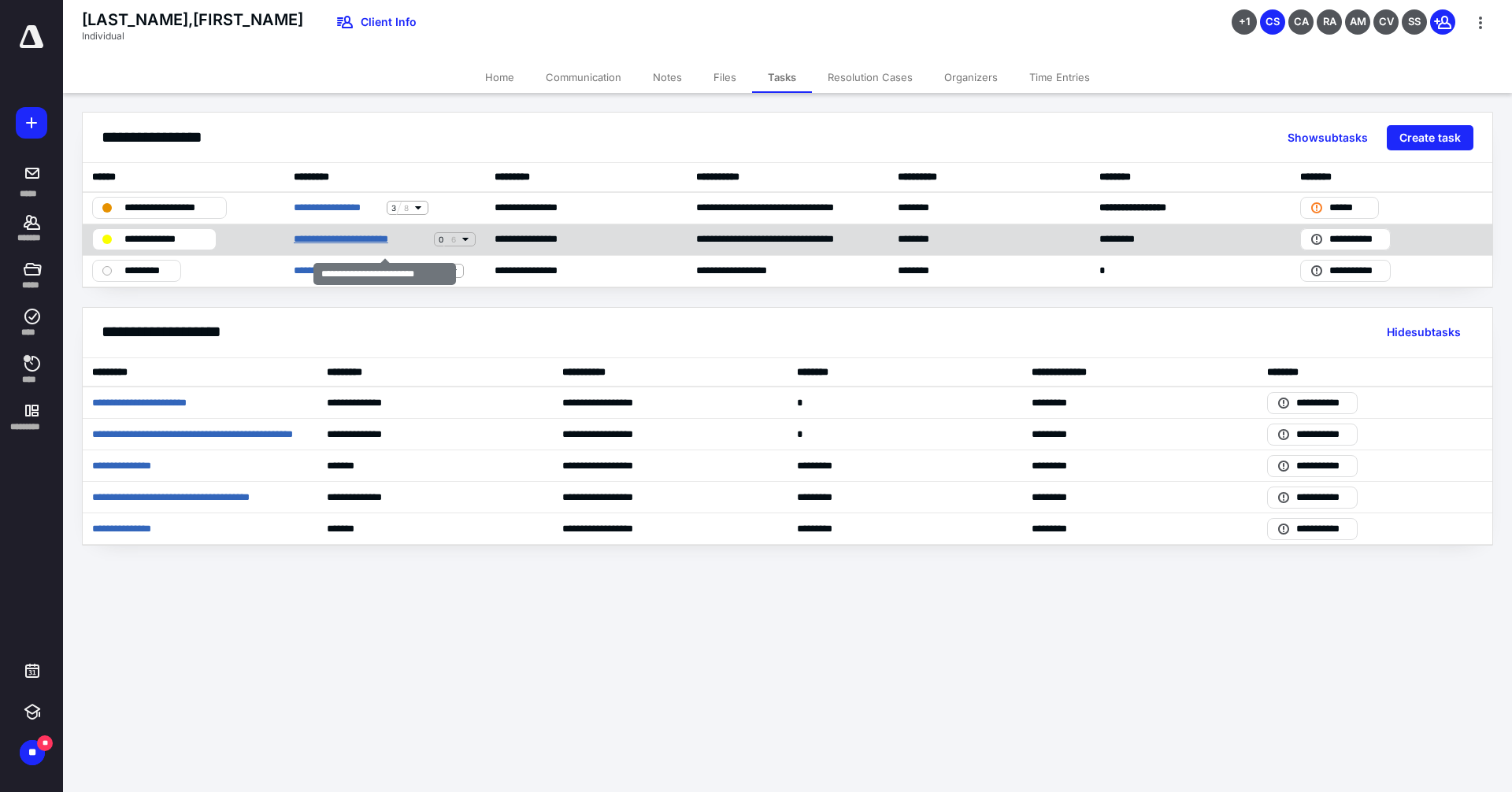 click on "**********" at bounding box center (361, 239) 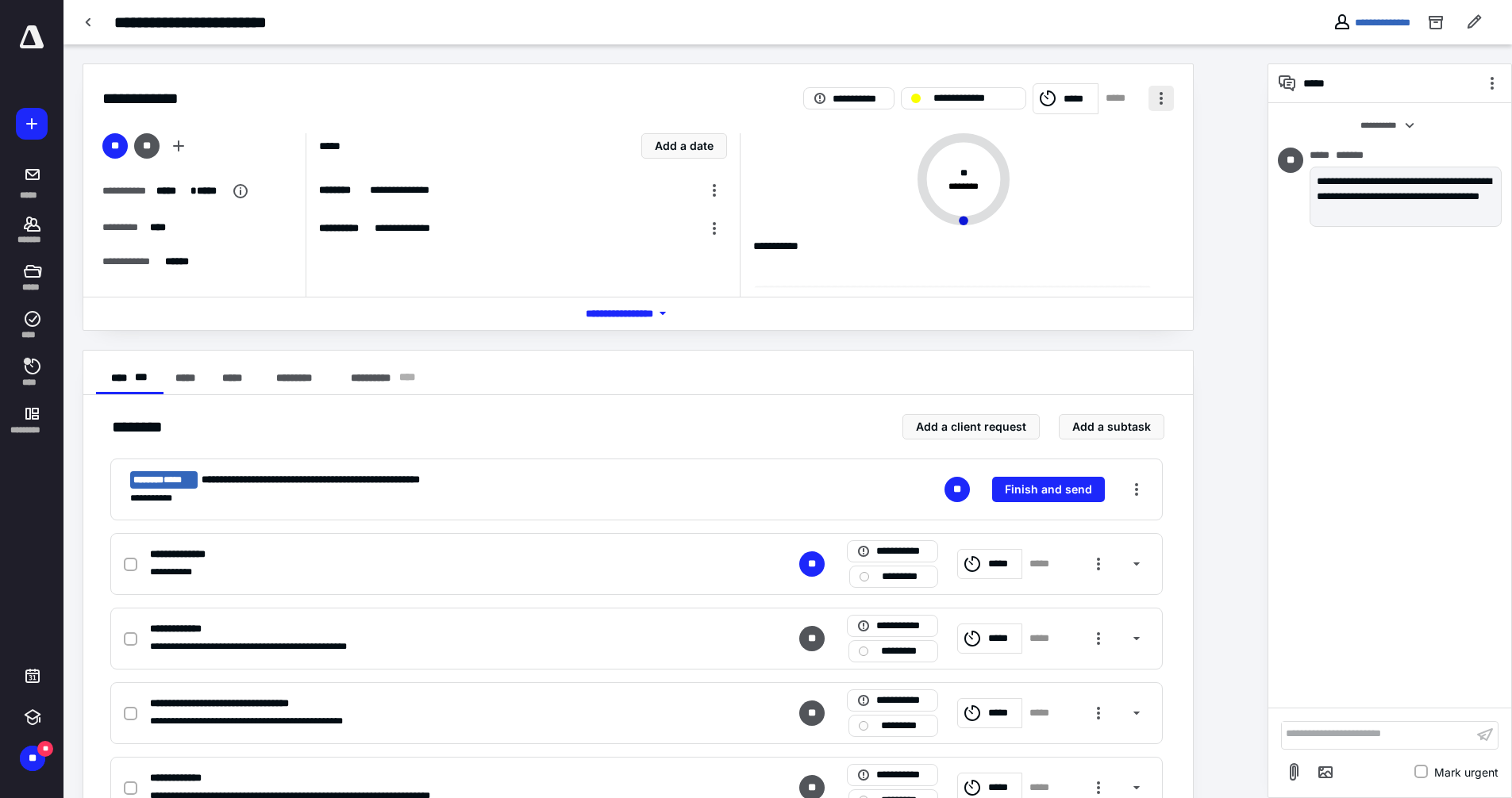 click at bounding box center (1161, 98) 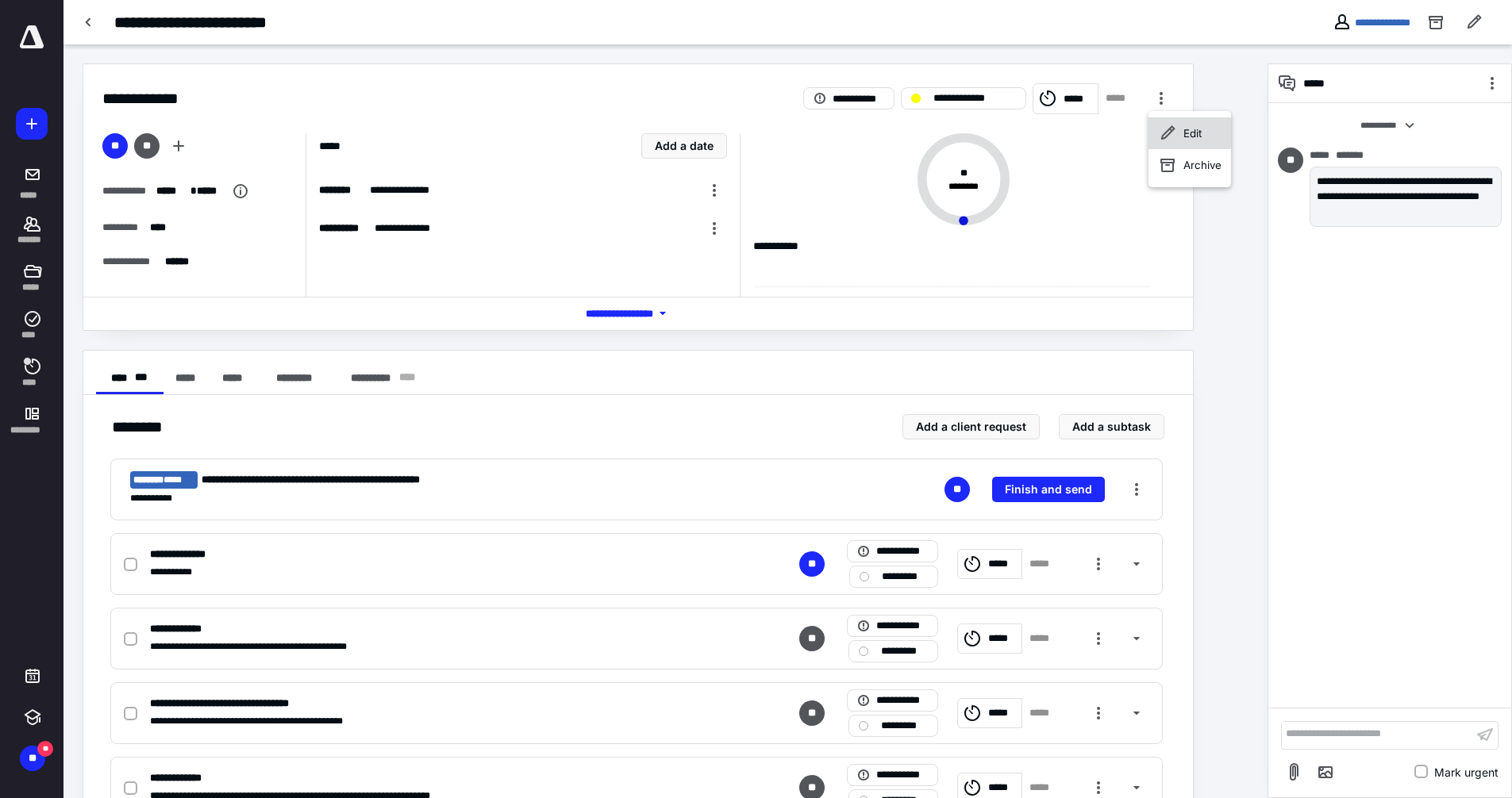 click on "Edit" at bounding box center [1192, 133] 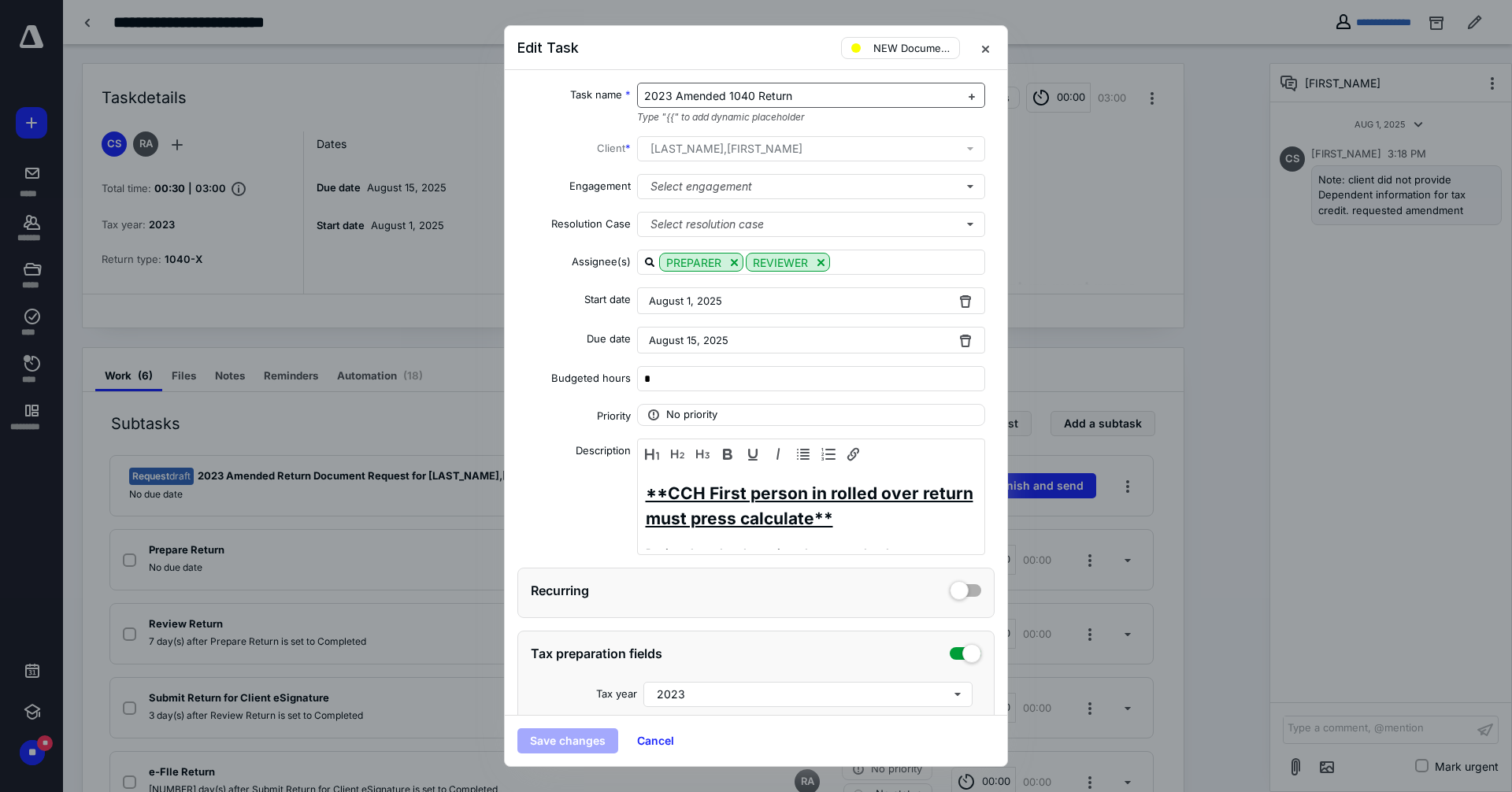 click on "2023 Amended 1040 Return" at bounding box center [802, 96] 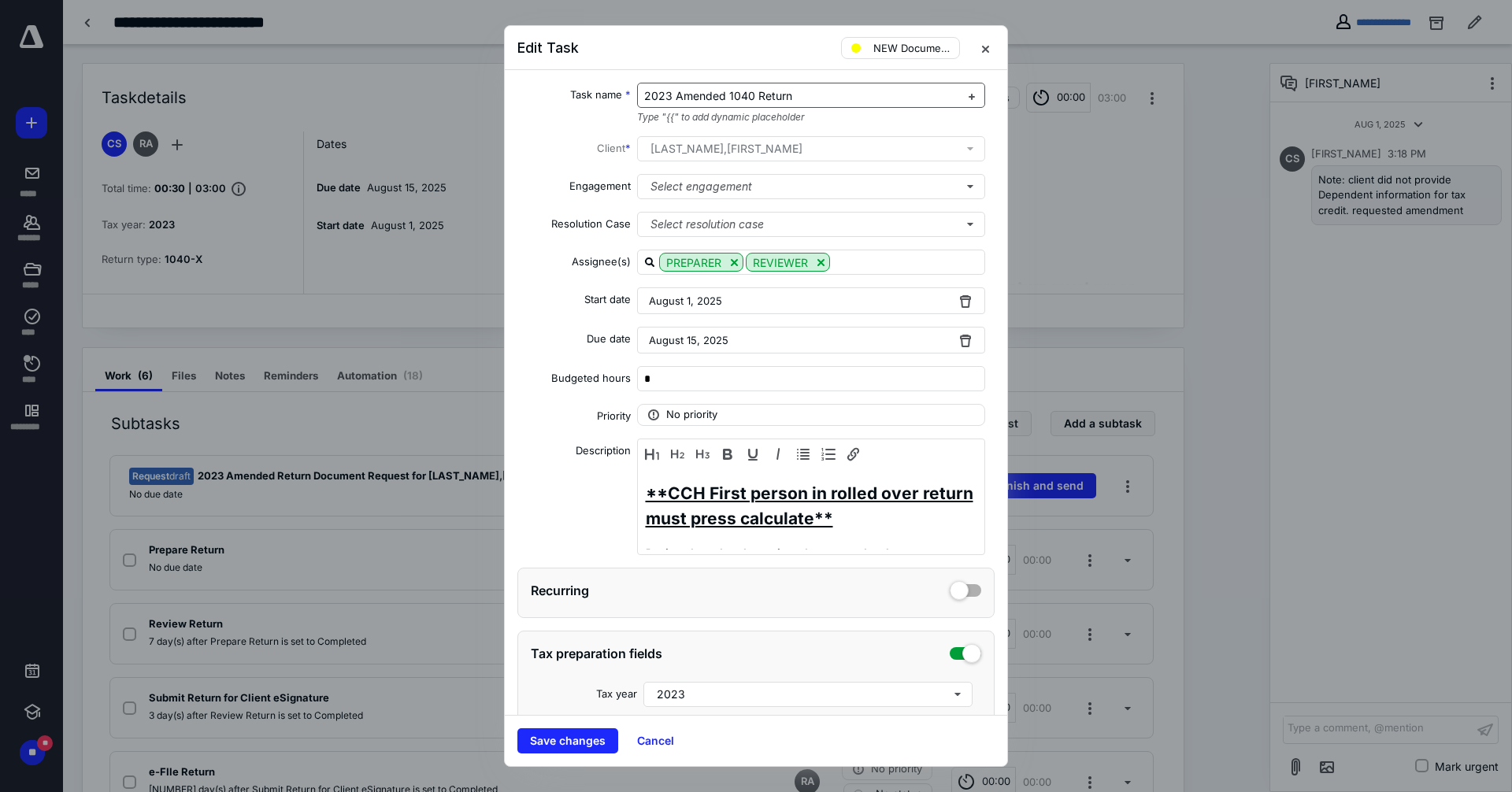 type 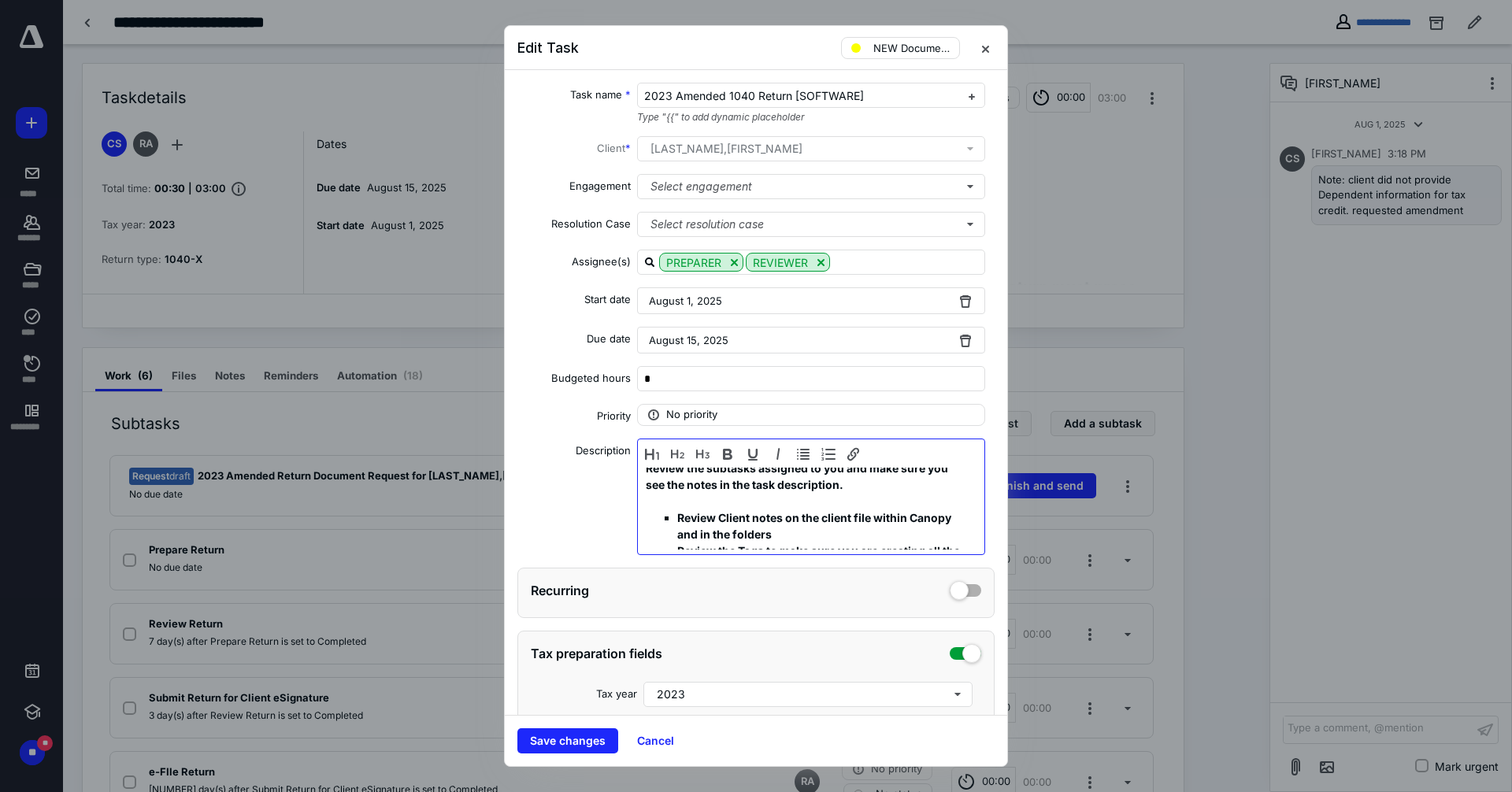 scroll, scrollTop: 111, scrollLeft: 0, axis: vertical 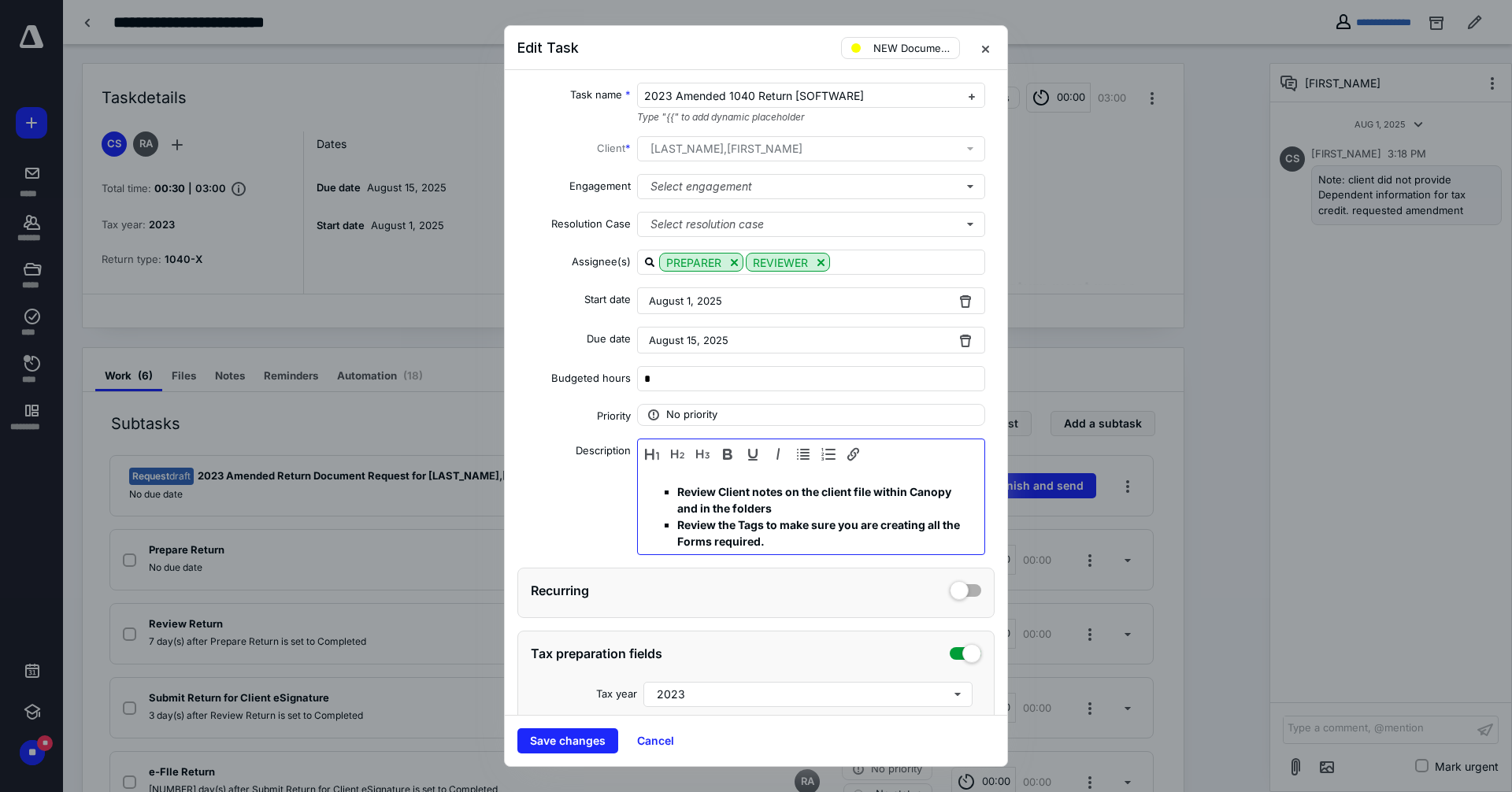 drag, startPoint x: 695, startPoint y: 478, endPoint x: 876, endPoint y: 553, distance: 195.9235 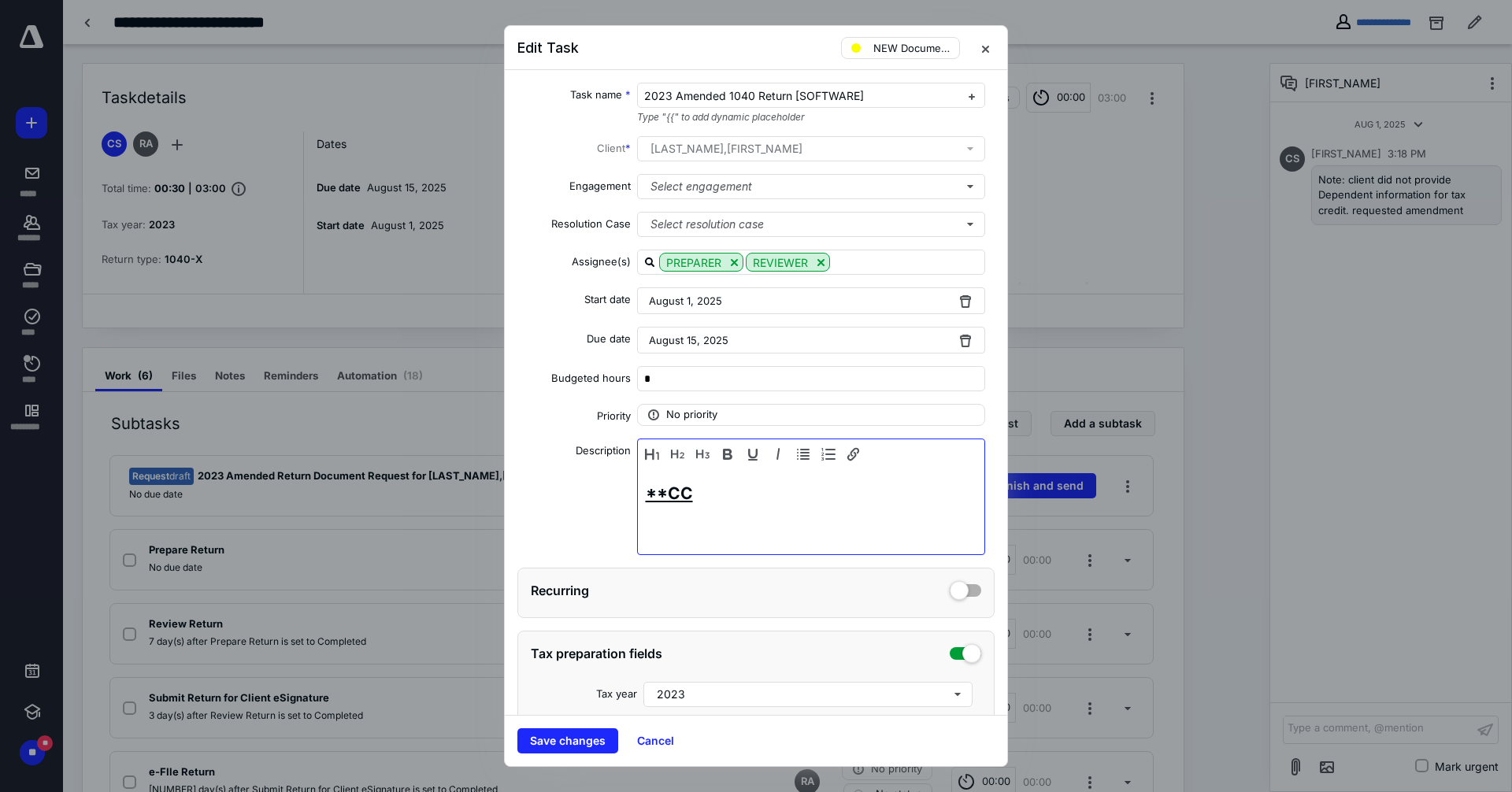 scroll, scrollTop: 0, scrollLeft: 0, axis: both 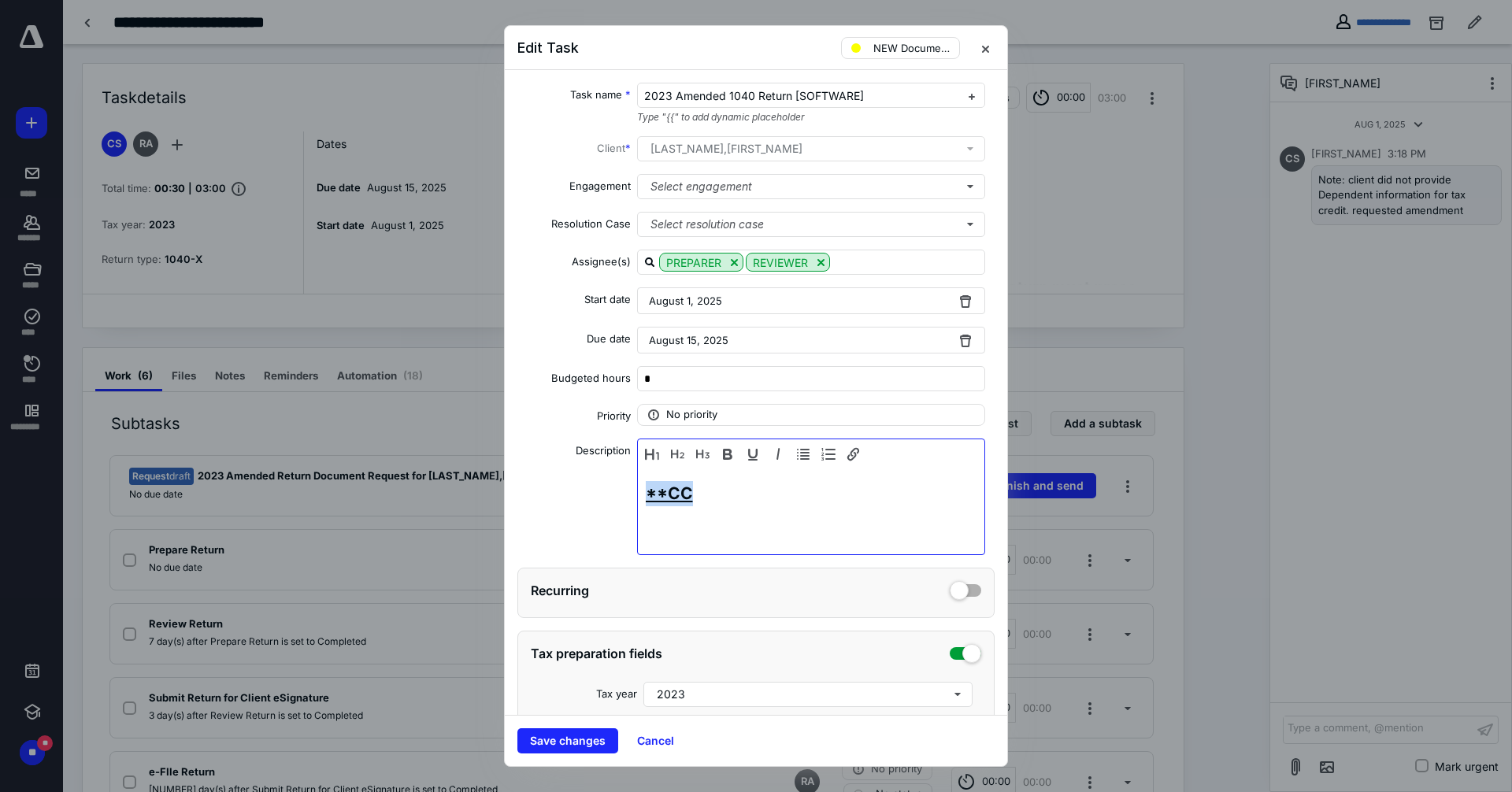 drag, startPoint x: 743, startPoint y: 495, endPoint x: 613, endPoint y: 495, distance: 130 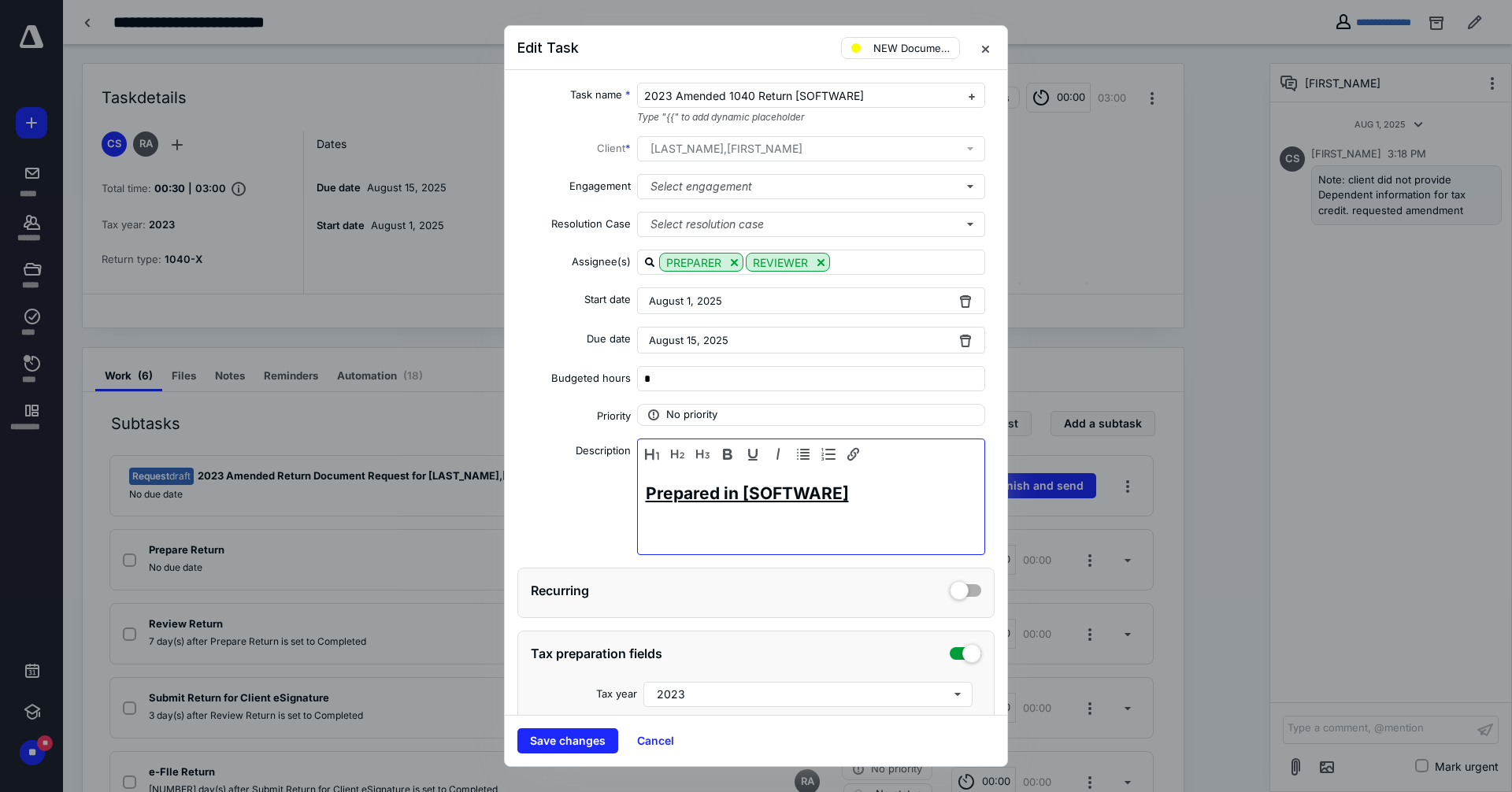 click on "Prepared in Lacerte" at bounding box center [806, 494] 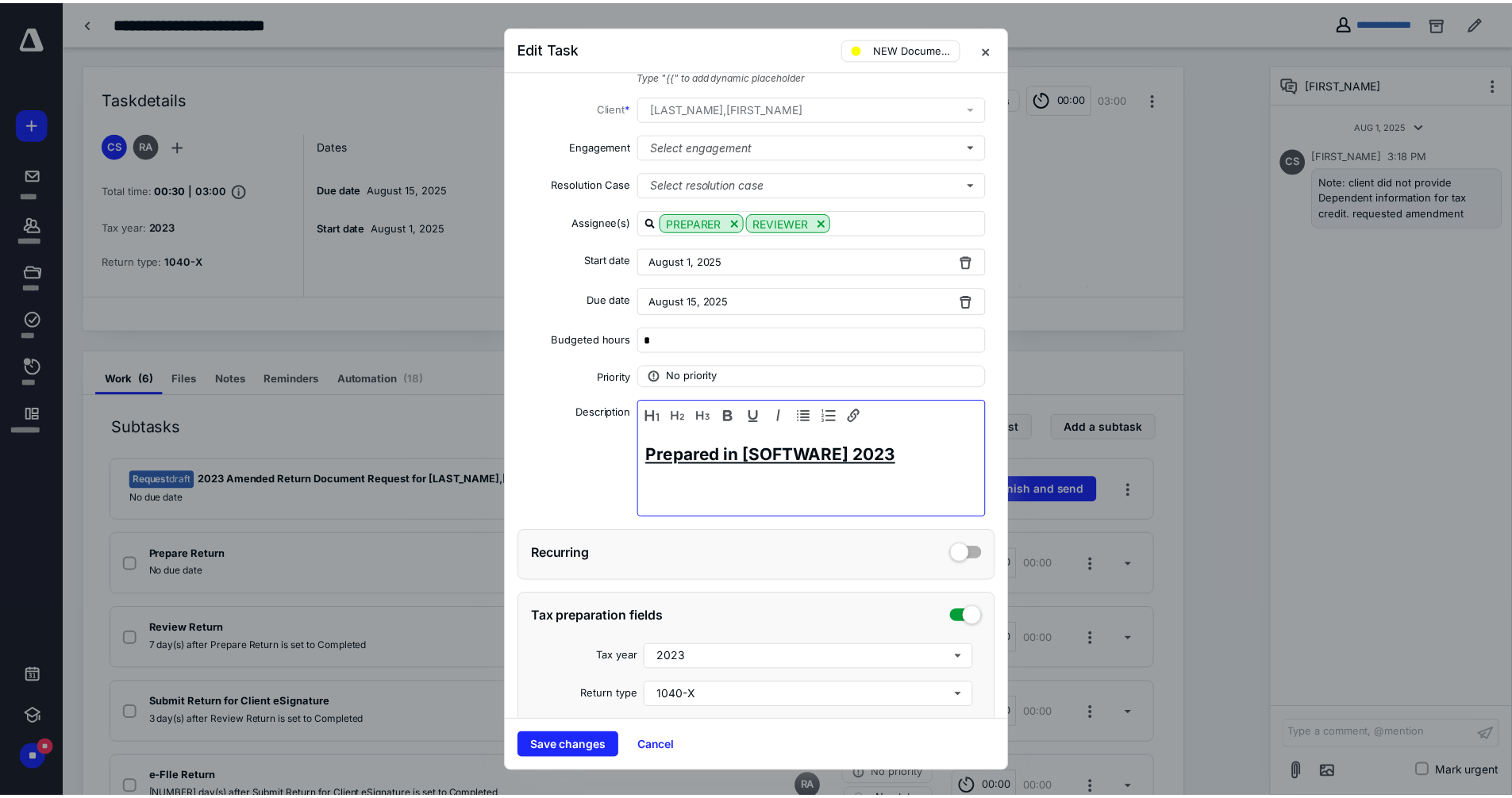 scroll, scrollTop: 82, scrollLeft: 0, axis: vertical 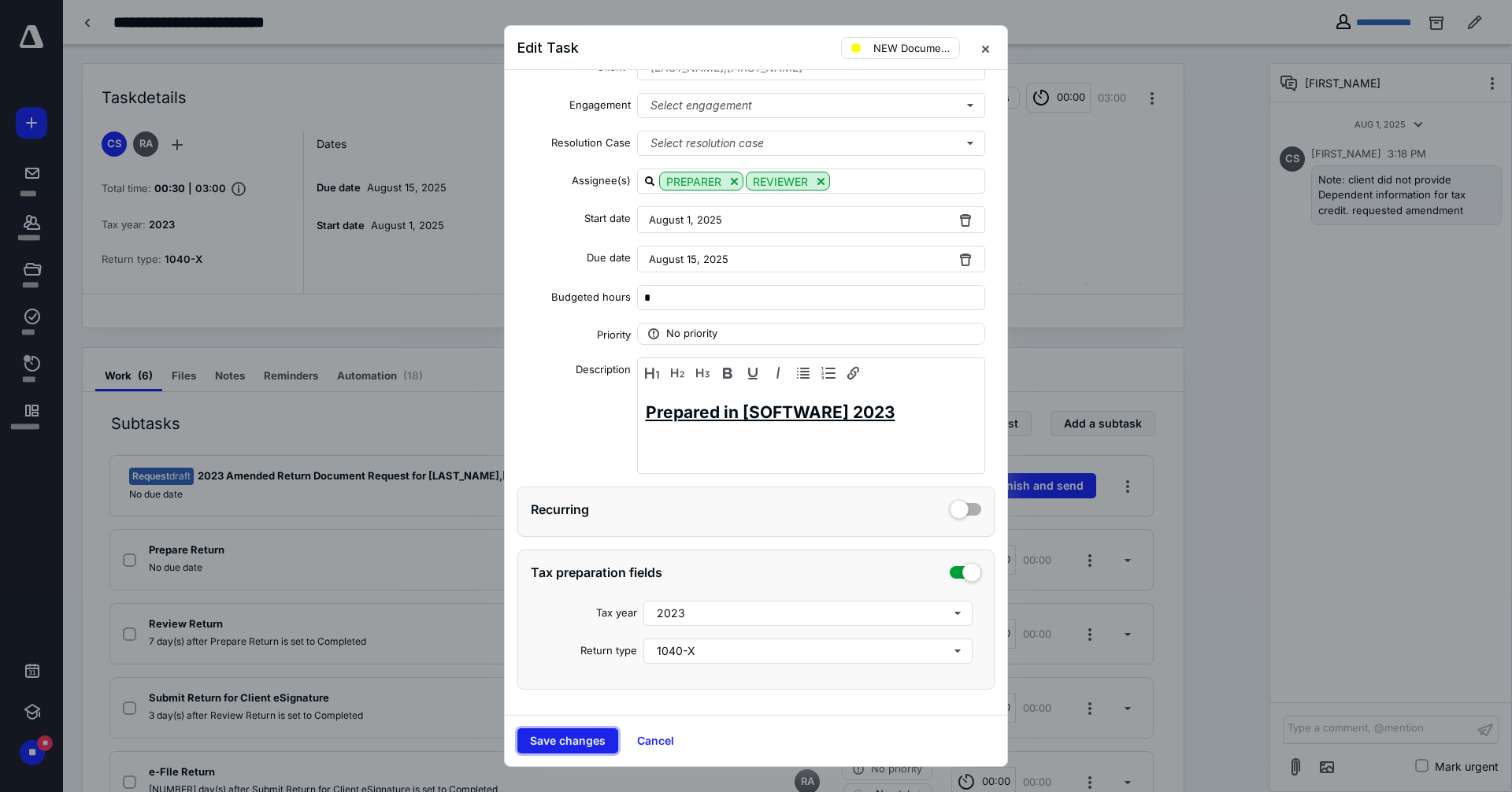 click on "Save changes" at bounding box center (568, 741) 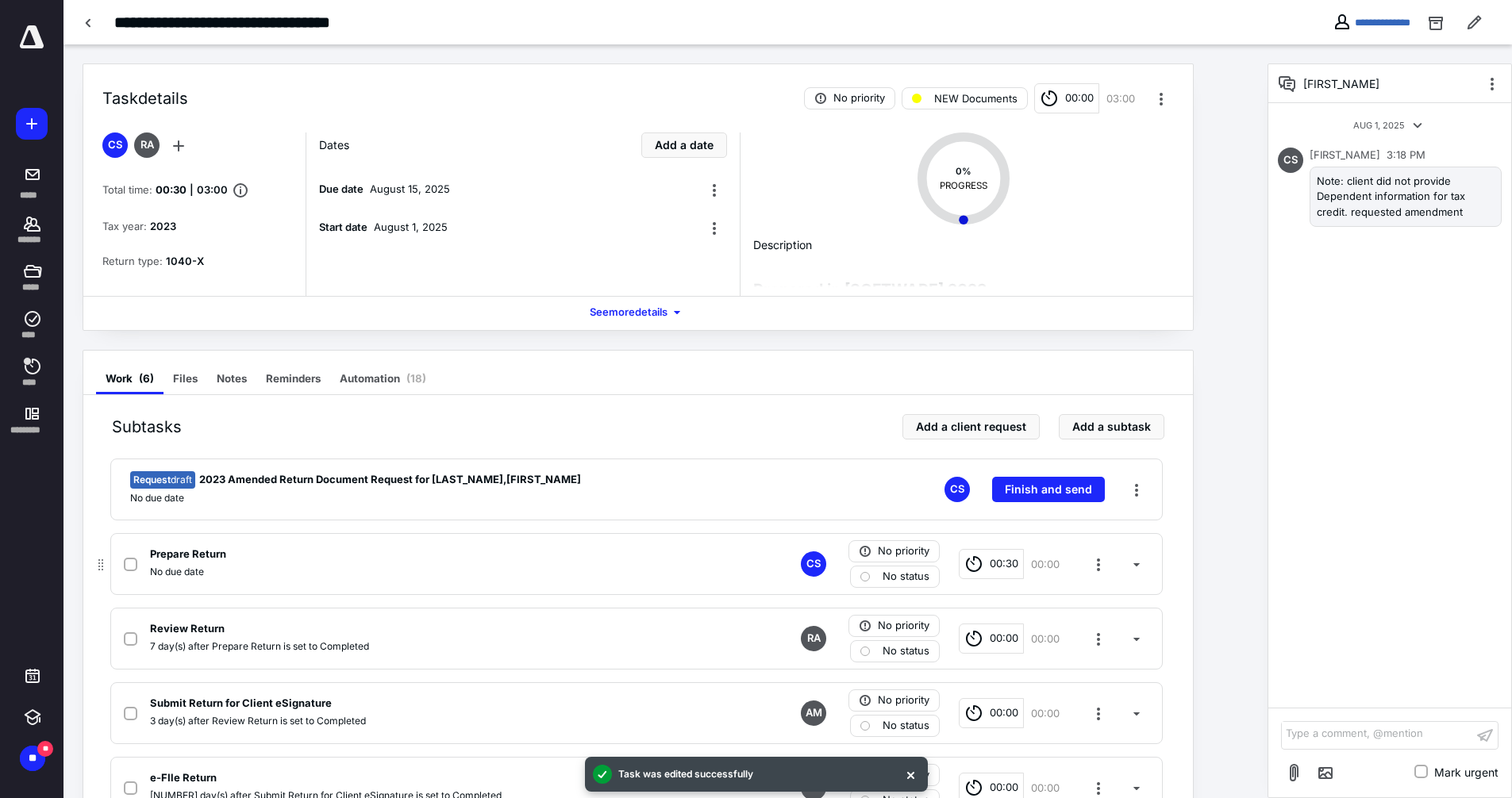 click 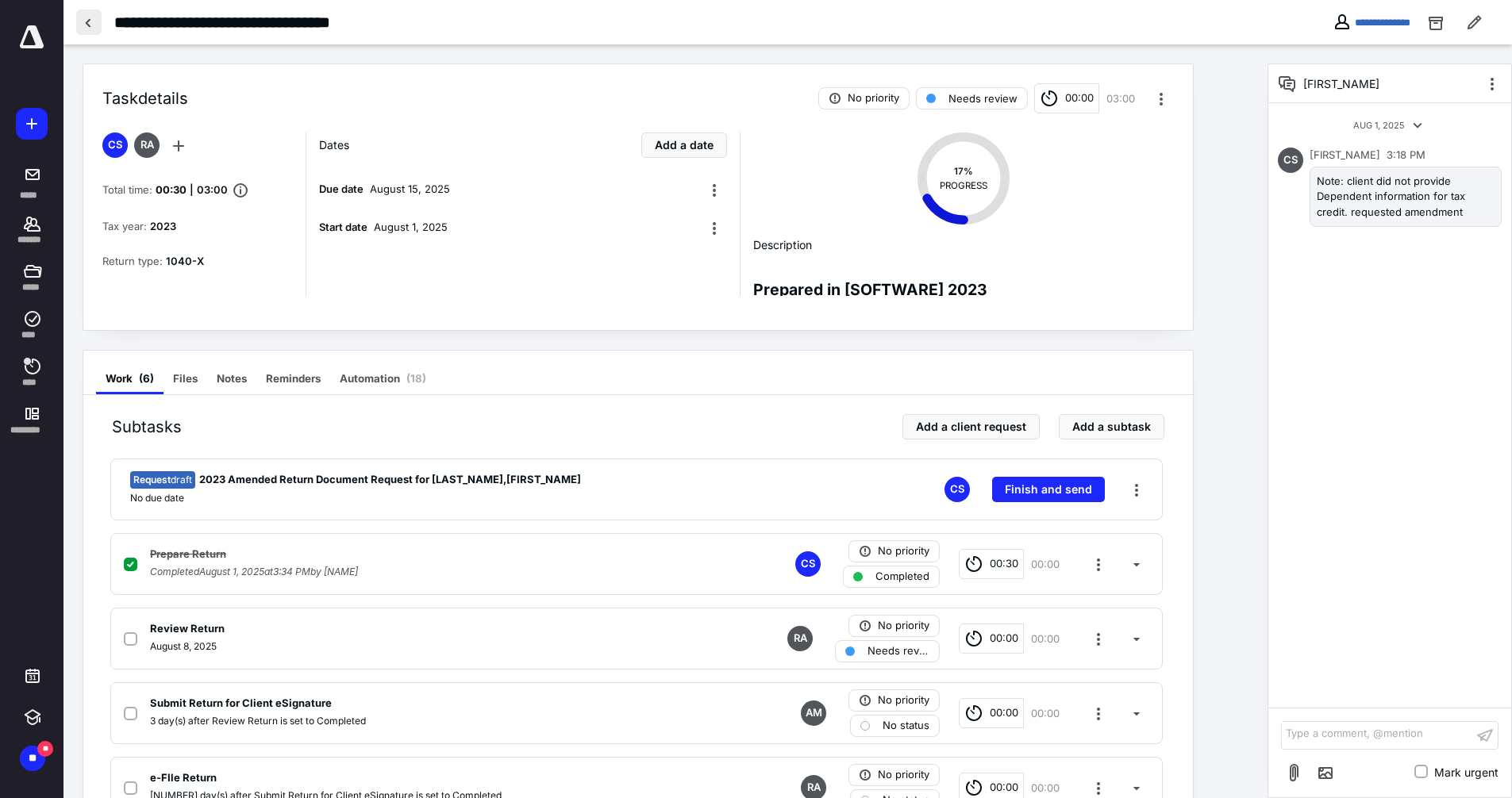 click at bounding box center (89, 22) 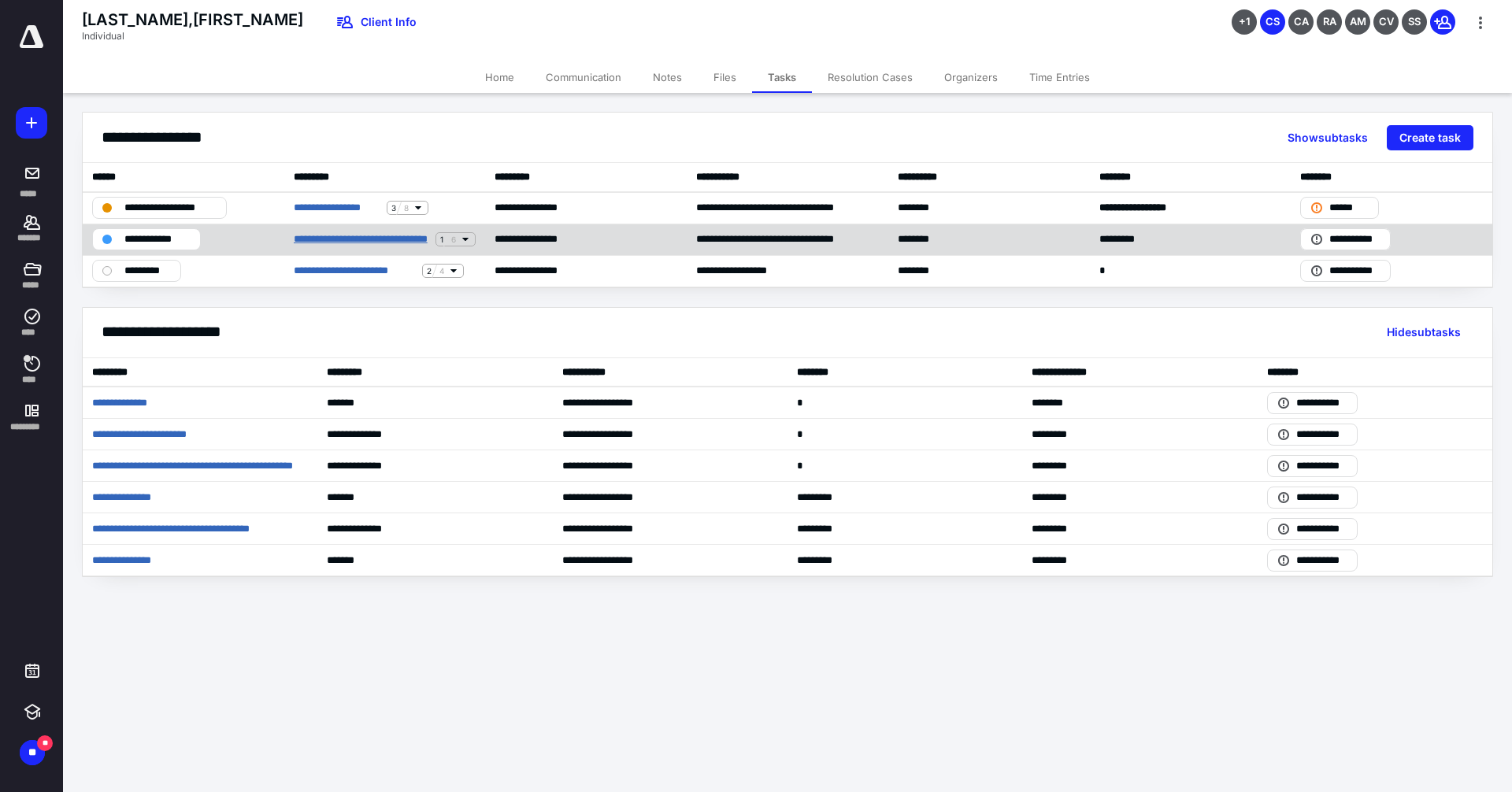 click on "**********" at bounding box center [361, 239] 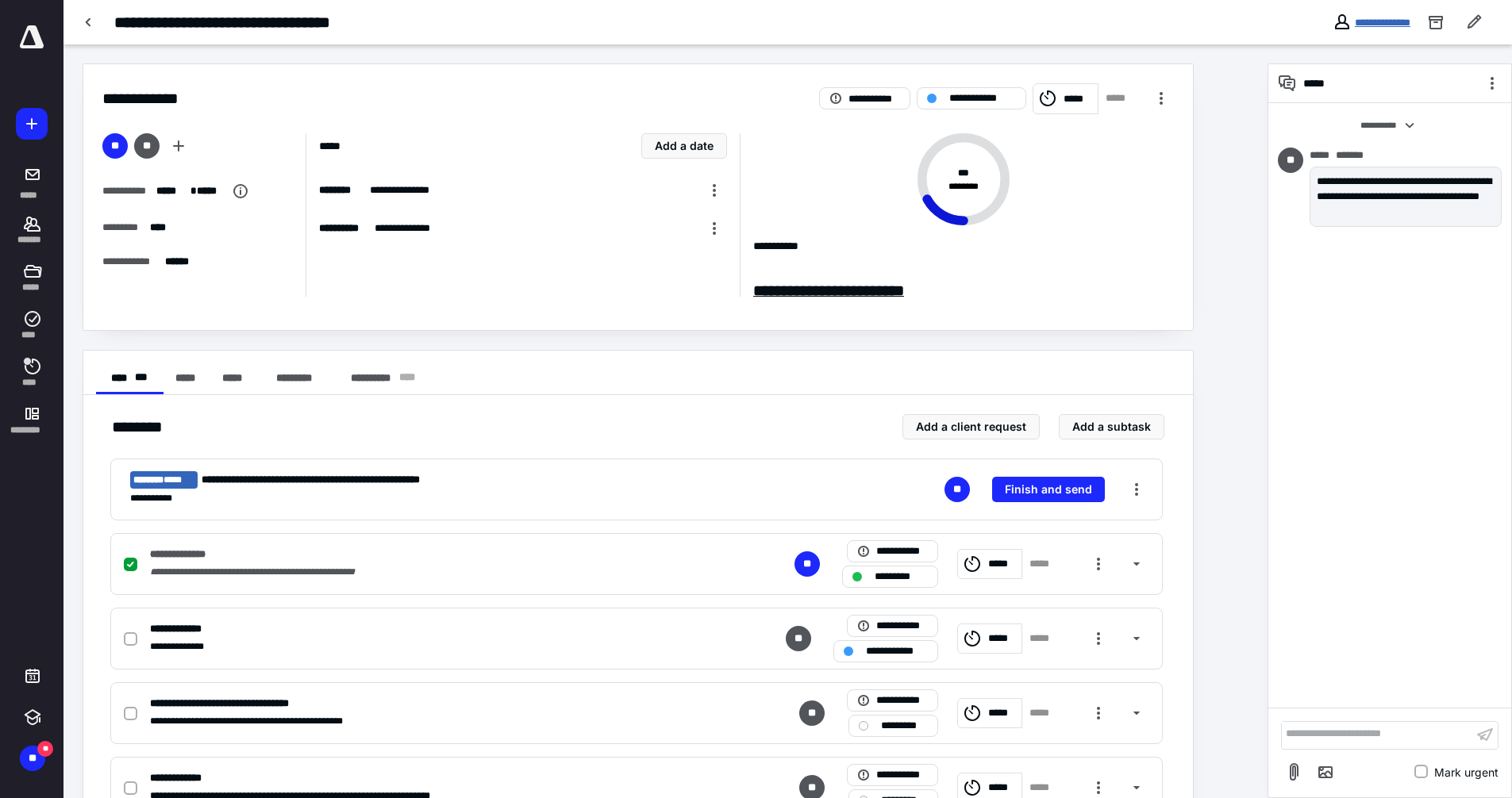 click on "**********" at bounding box center (1383, 22) 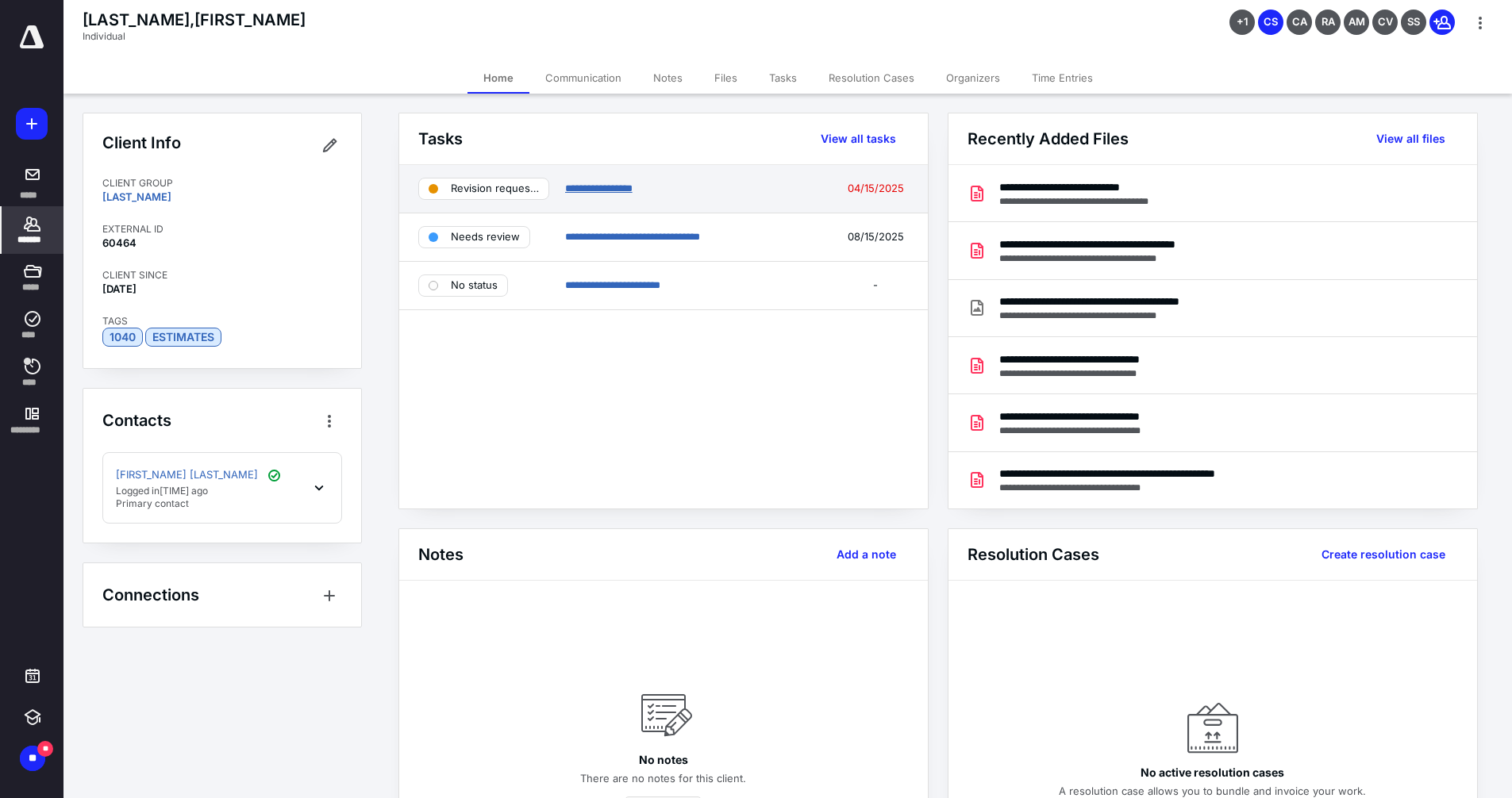 click on "**********" at bounding box center (598, 188) 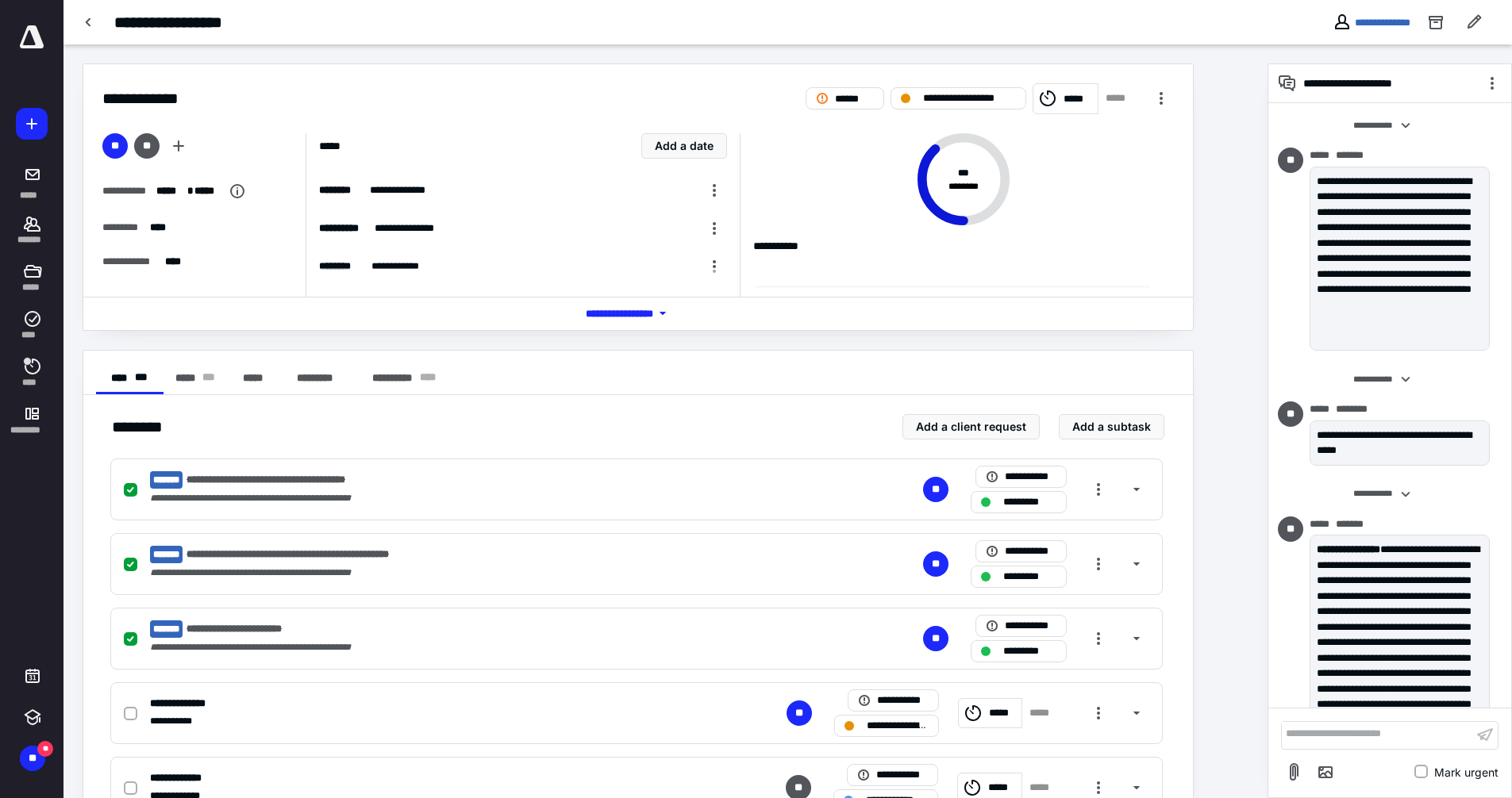 scroll, scrollTop: 566, scrollLeft: 0, axis: vertical 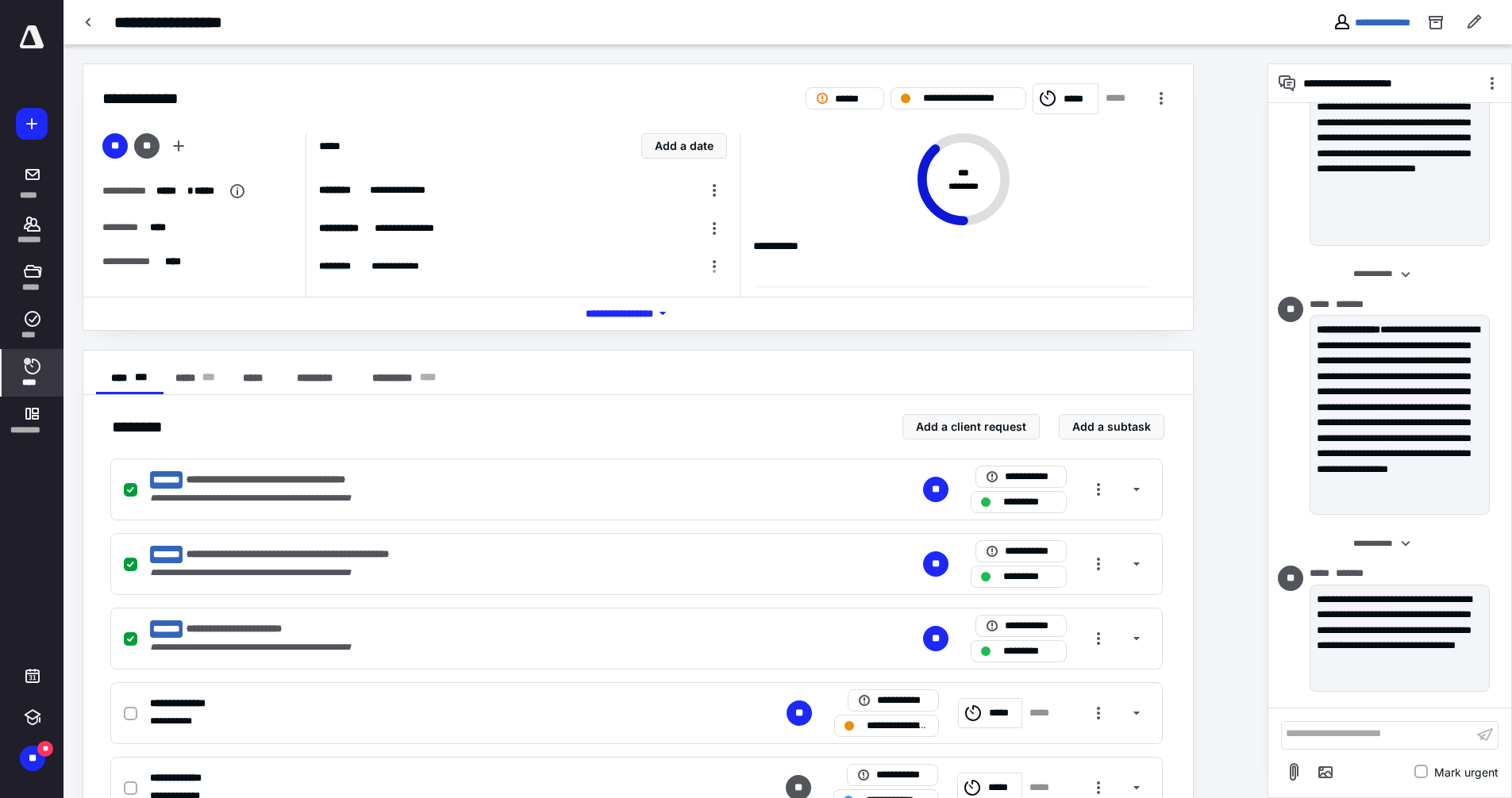 click on "****" at bounding box center [33, 373] 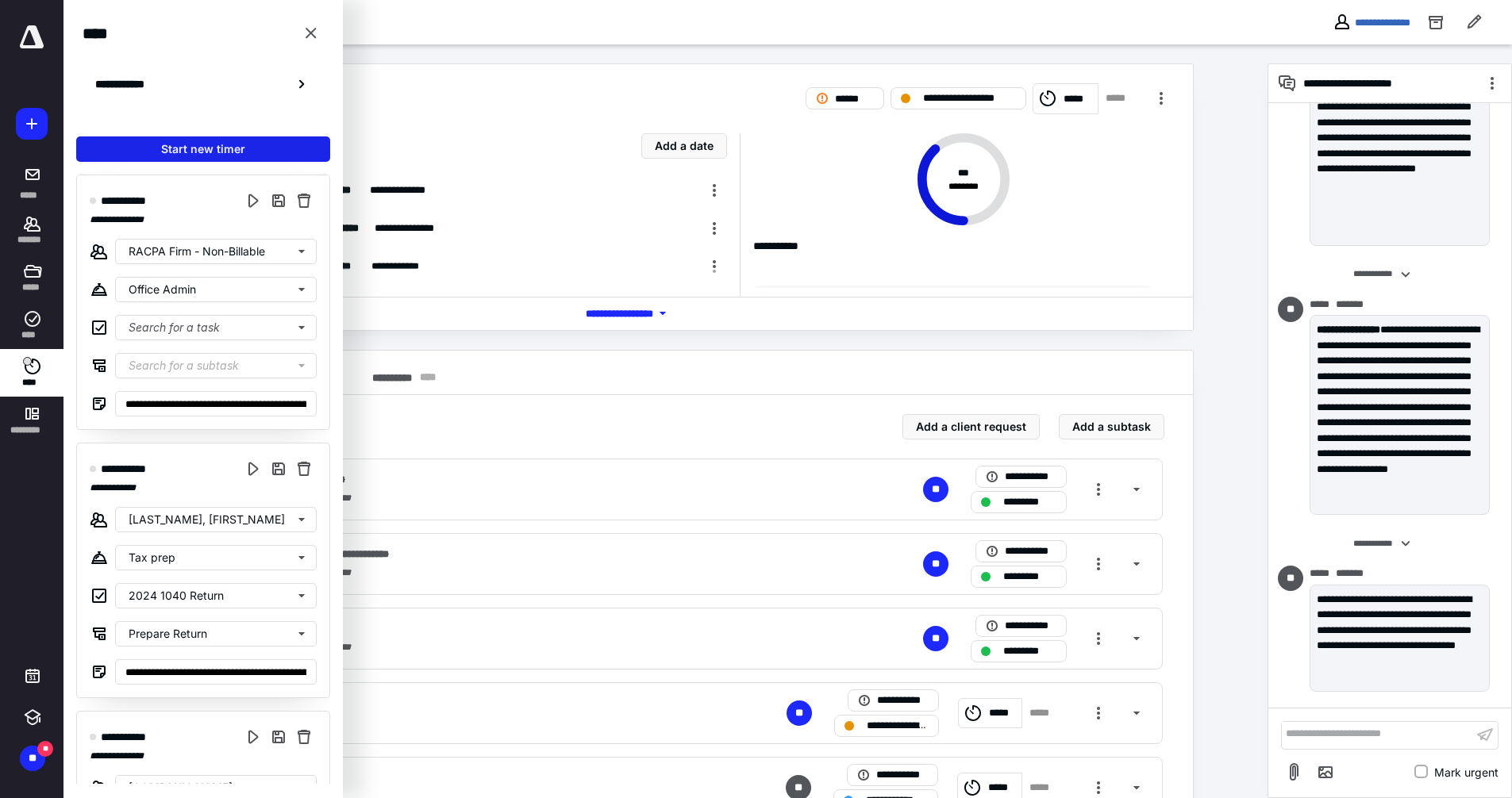 click on "Start new timer" at bounding box center [203, 149] 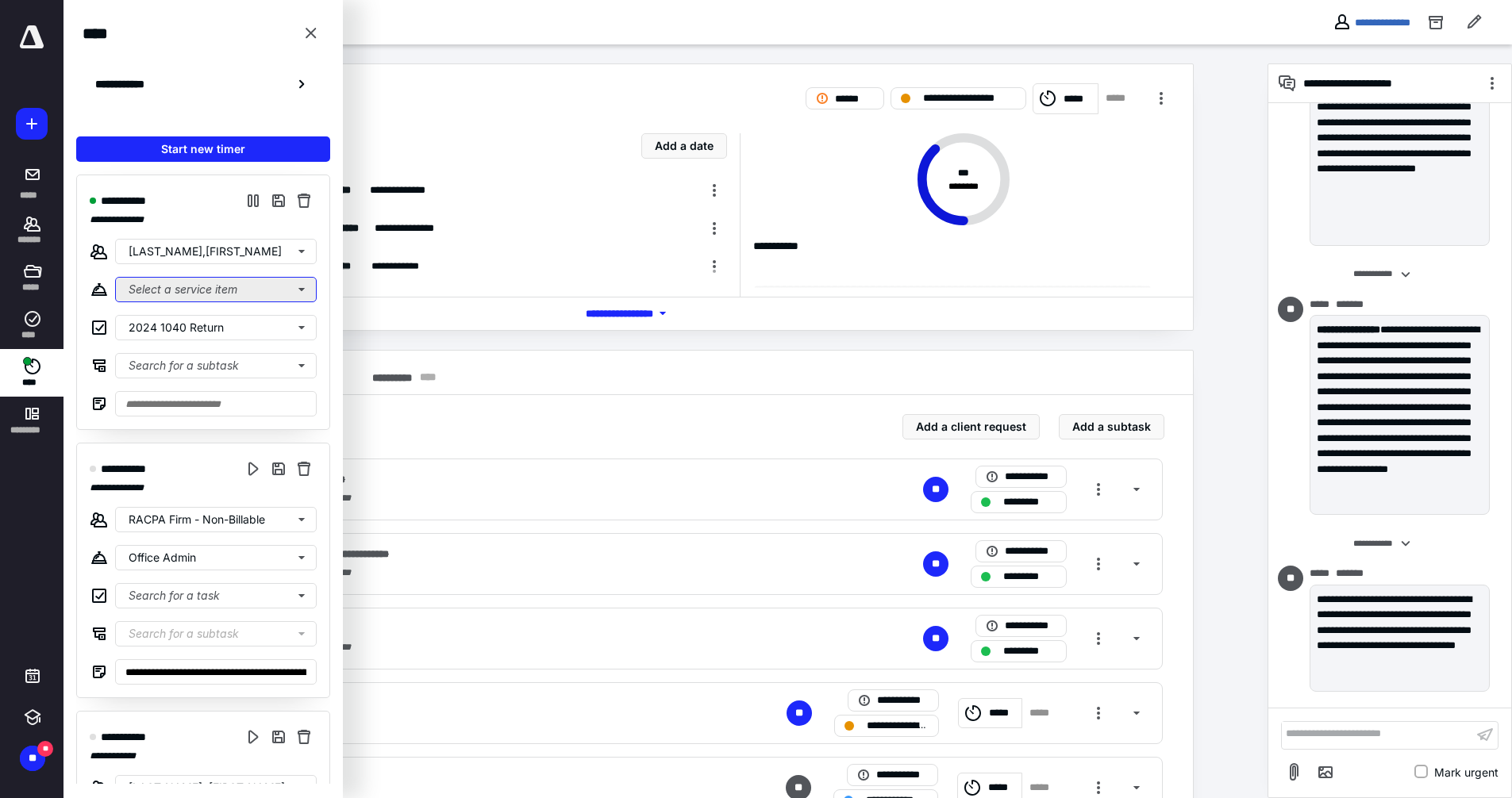 click on "Select a service item" at bounding box center [216, 290] 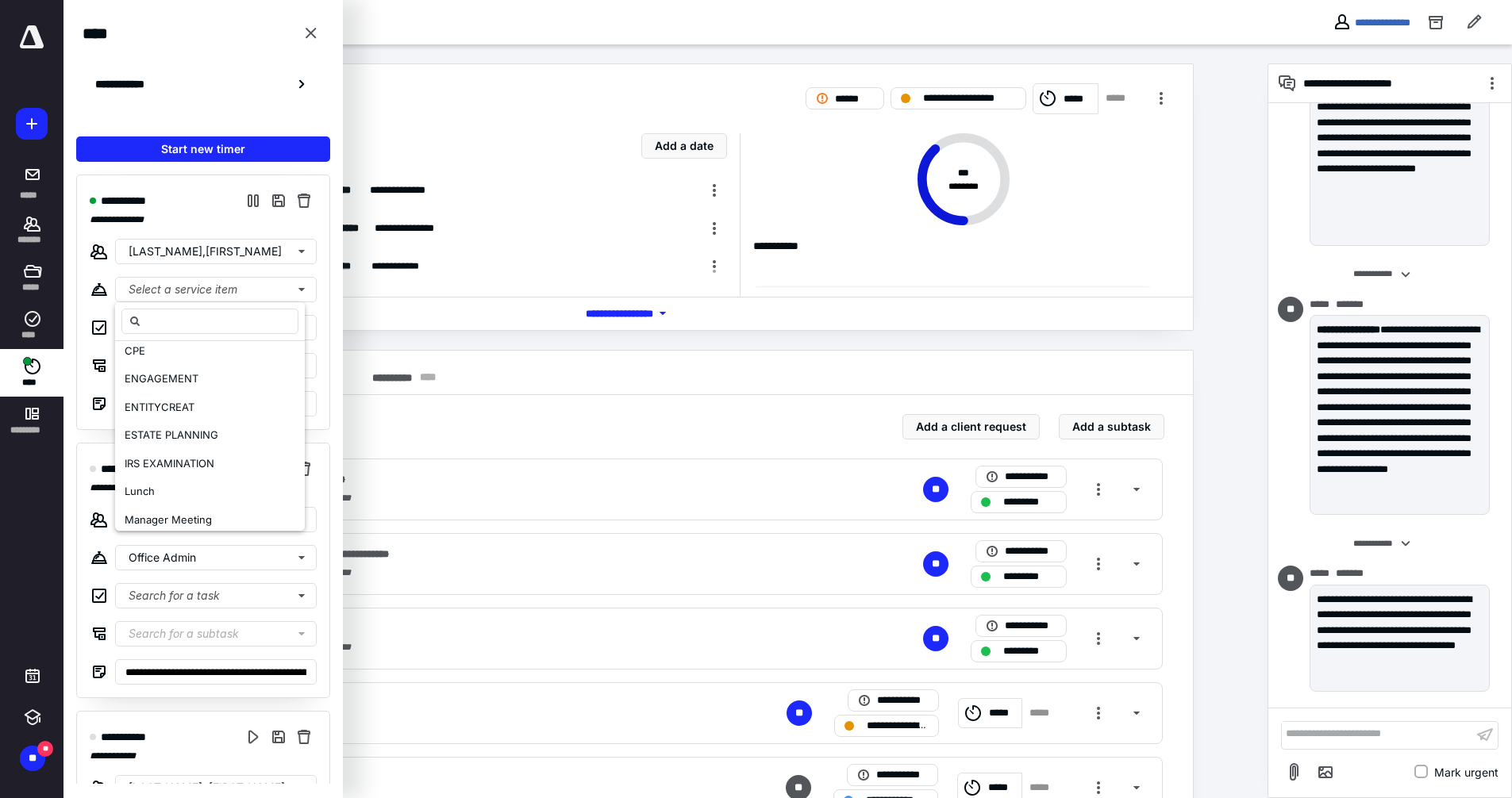 scroll, scrollTop: 386, scrollLeft: 0, axis: vertical 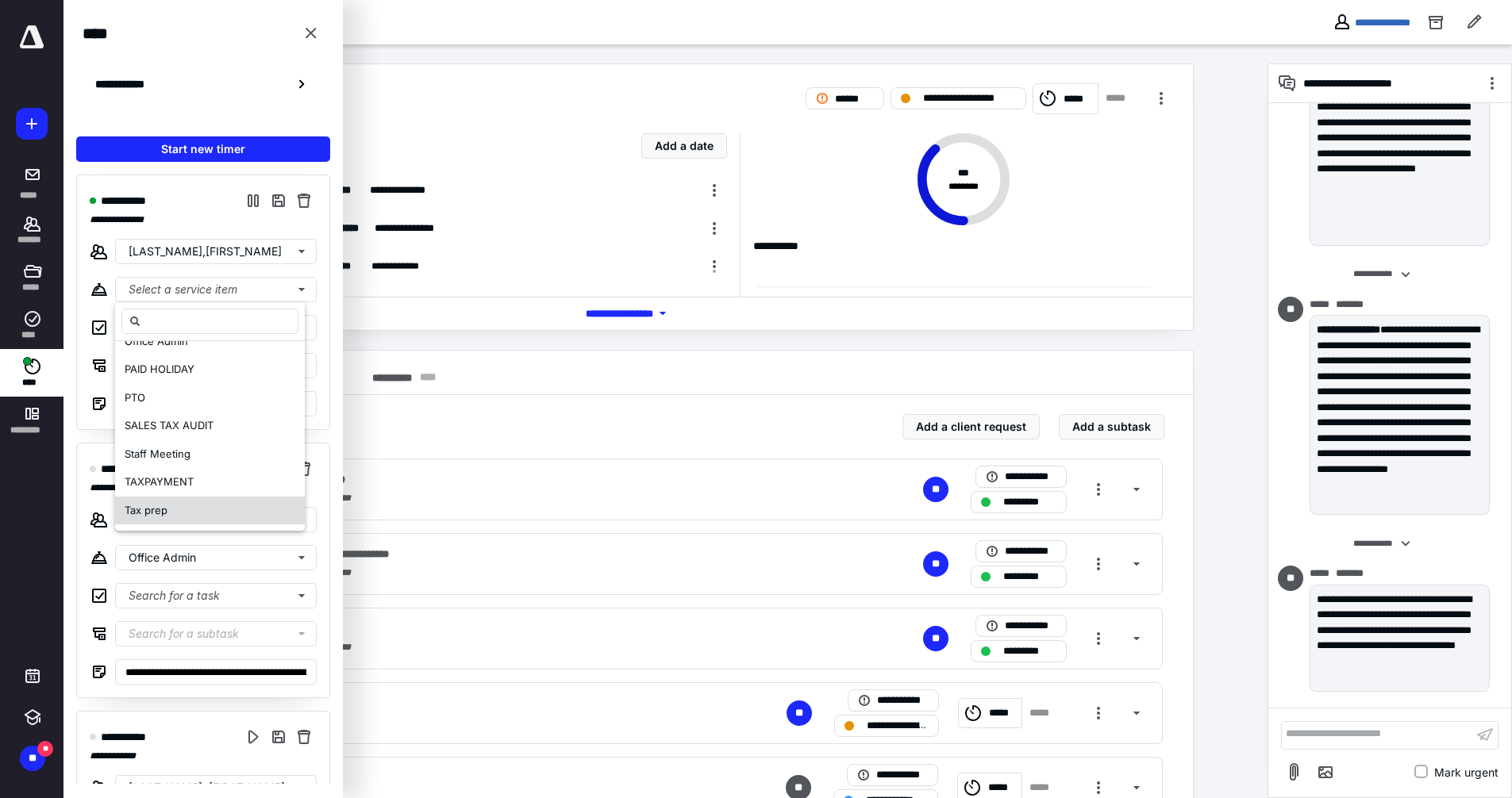 click on "Tax prep" at bounding box center (210, 511) 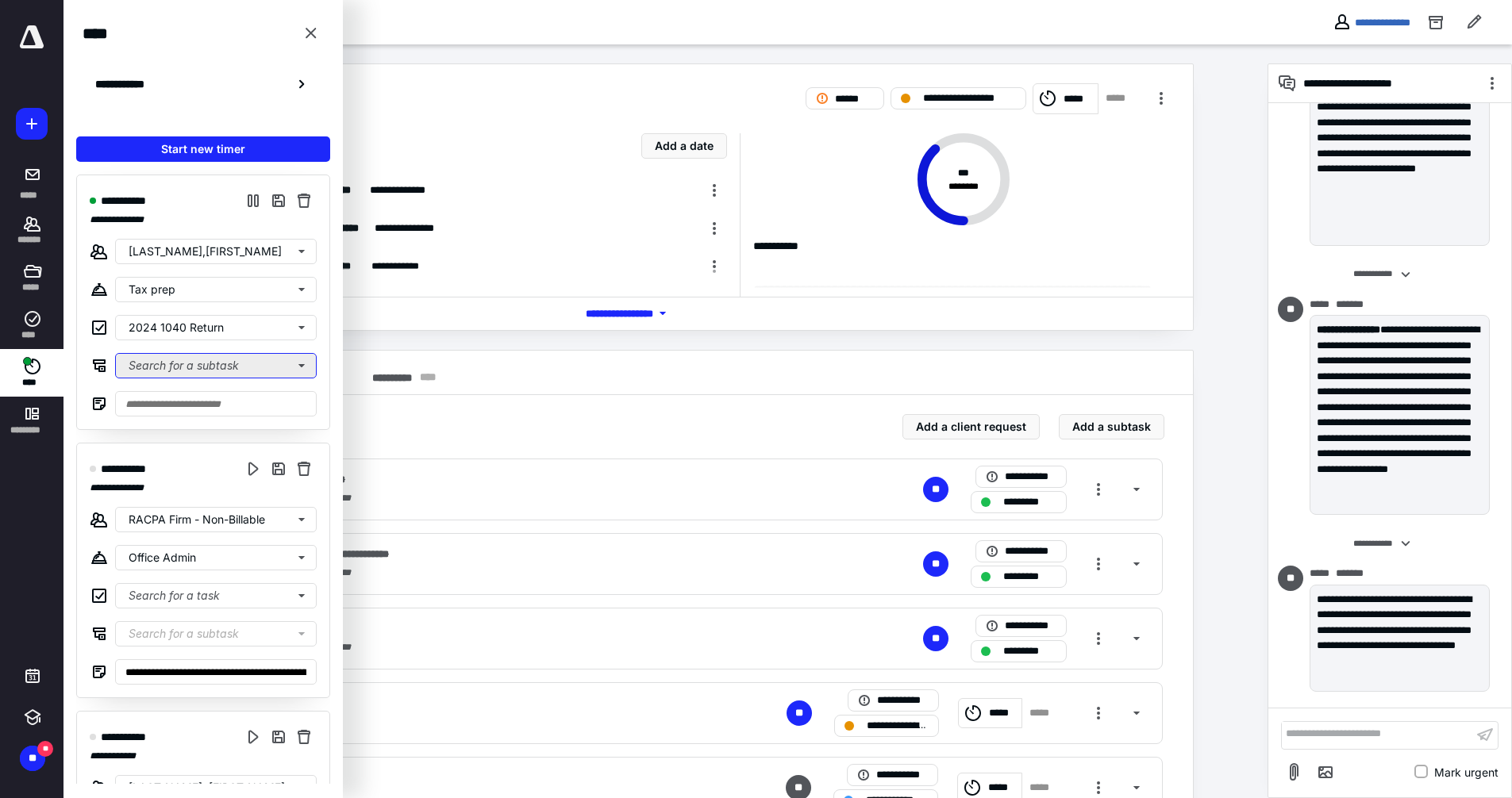 click on "Search for a subtask" at bounding box center [216, 366] 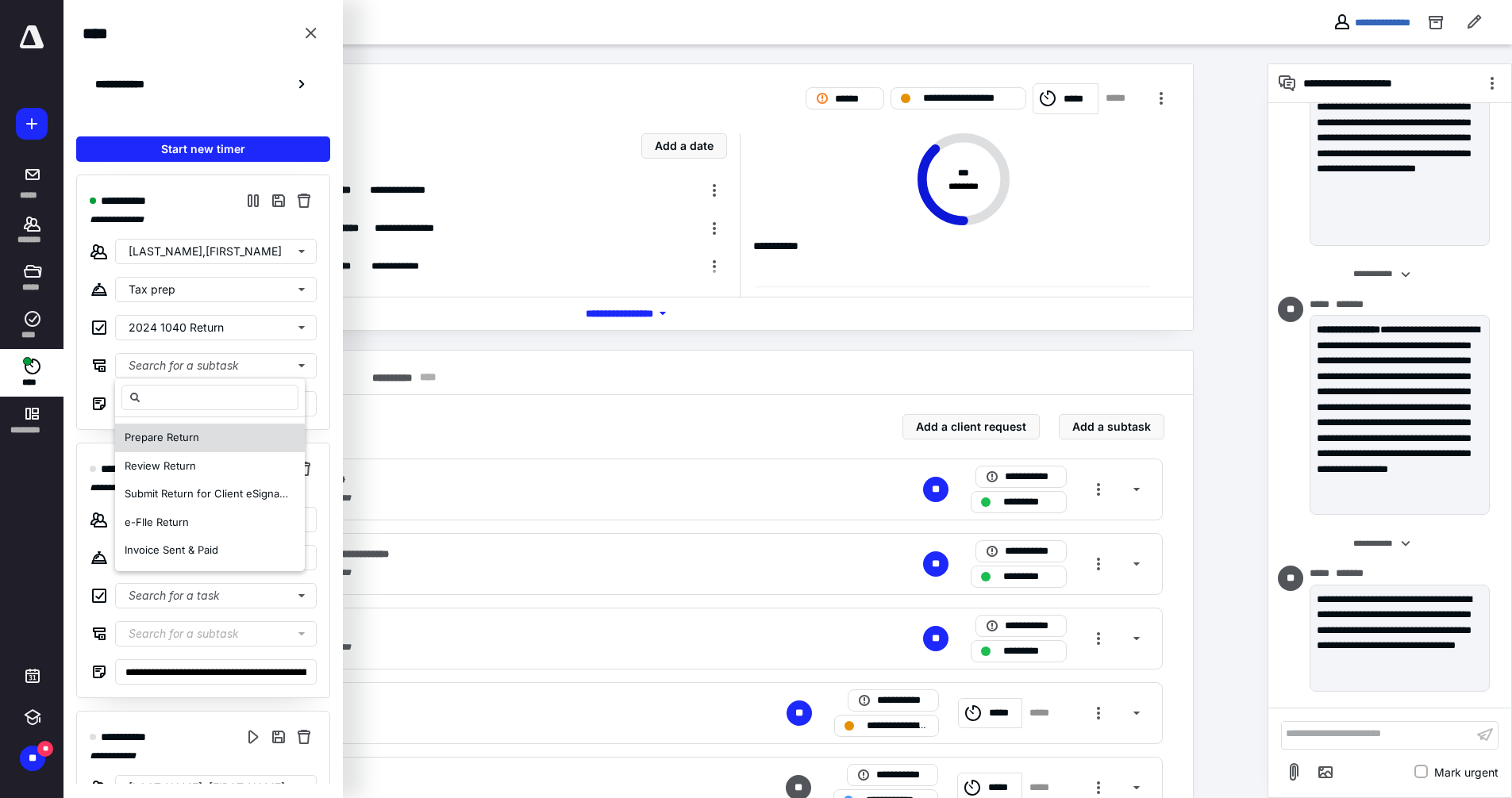 click on "Prepare Return" at bounding box center (162, 438) 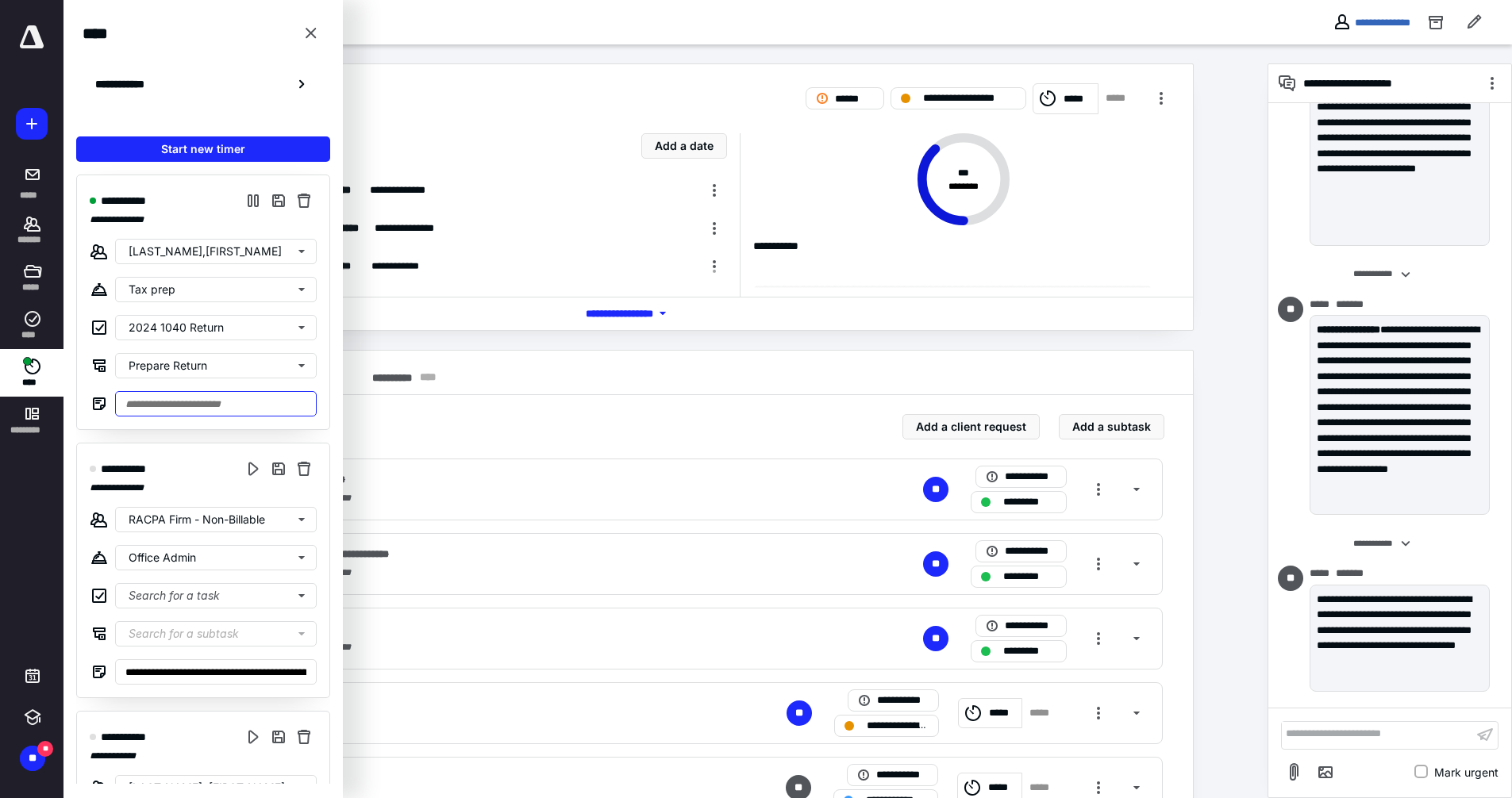 click at bounding box center [216, 404] 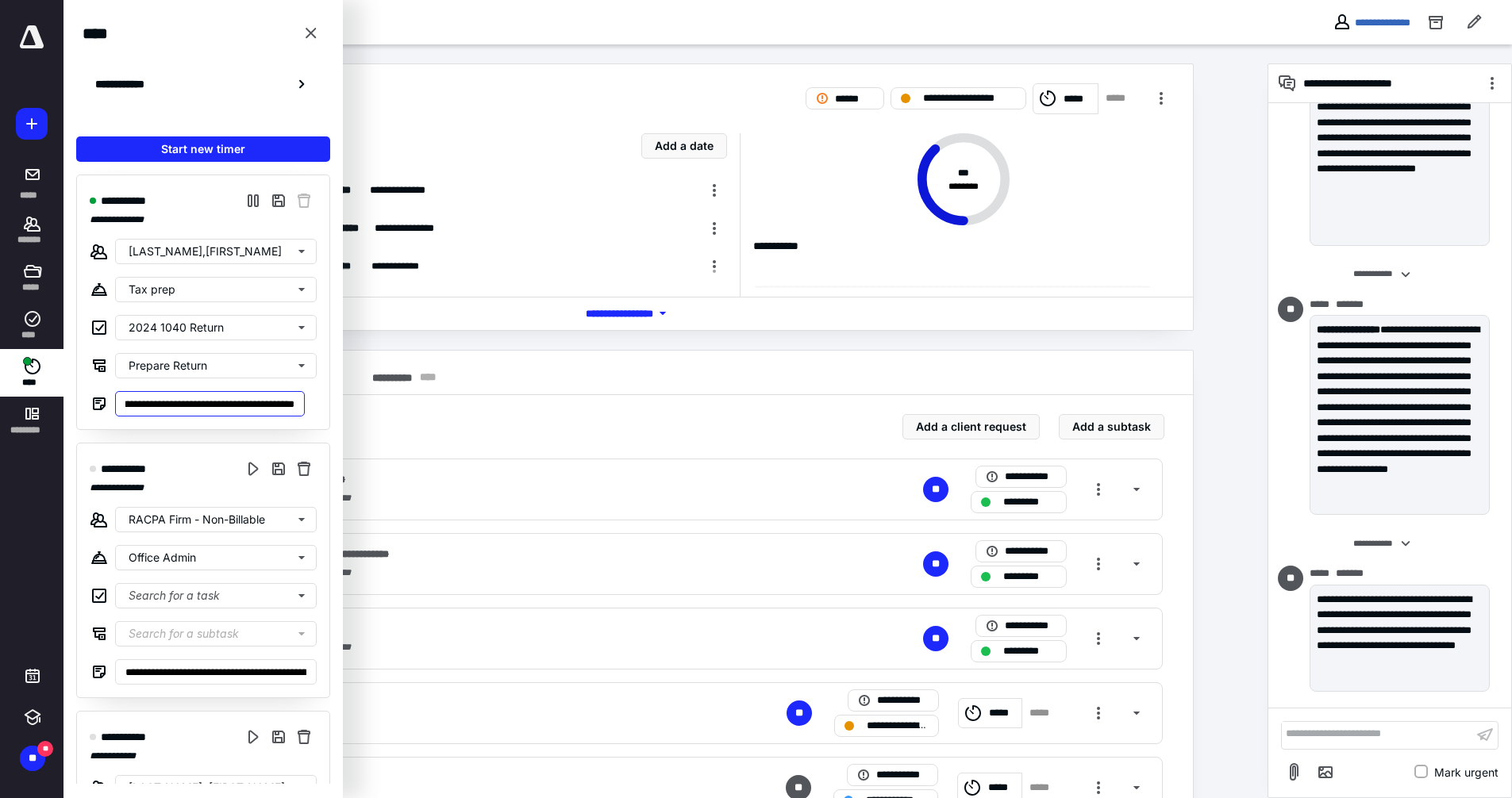 scroll, scrollTop: 0, scrollLeft: 214, axis: horizontal 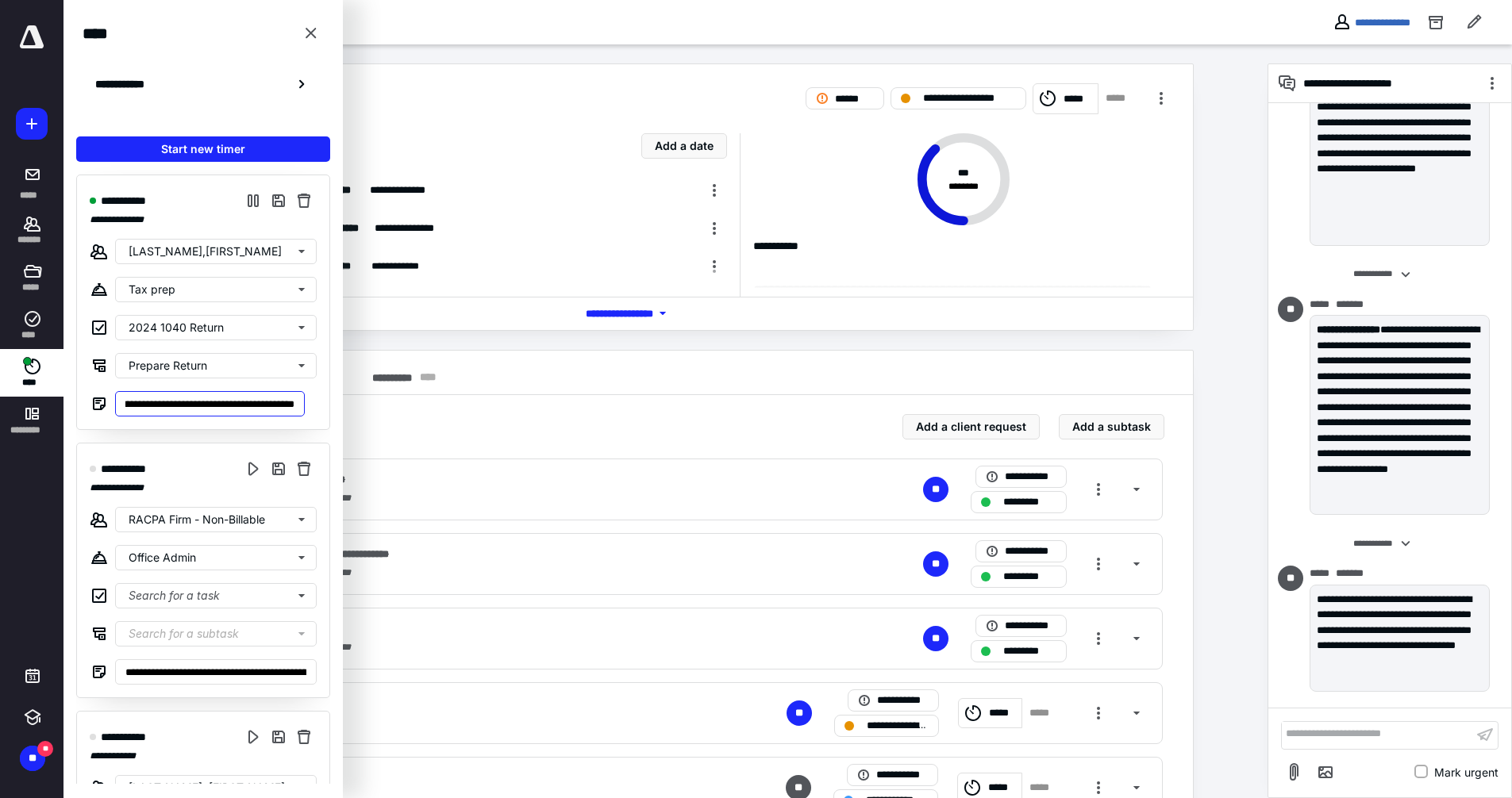 type on "**********" 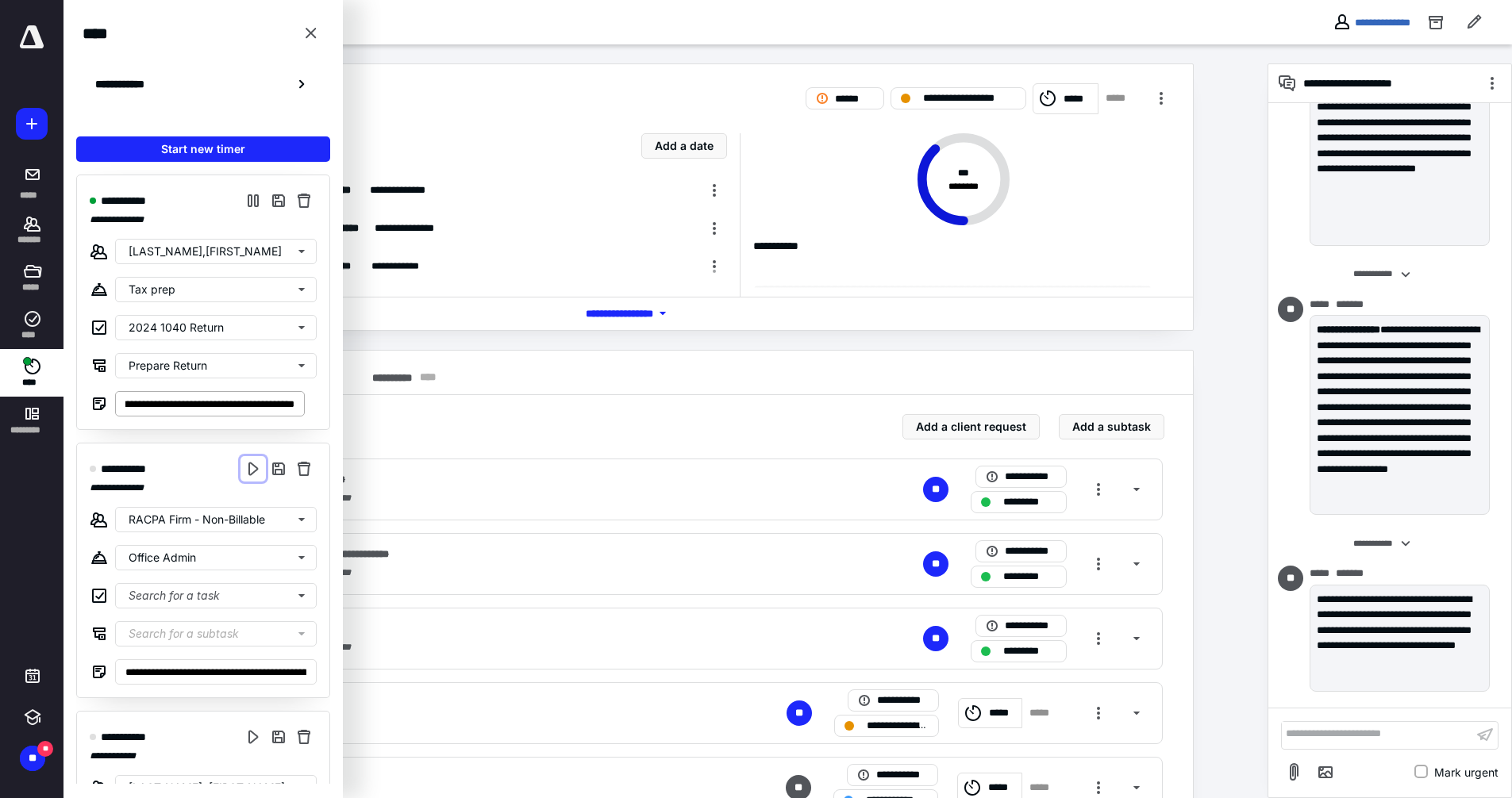 type 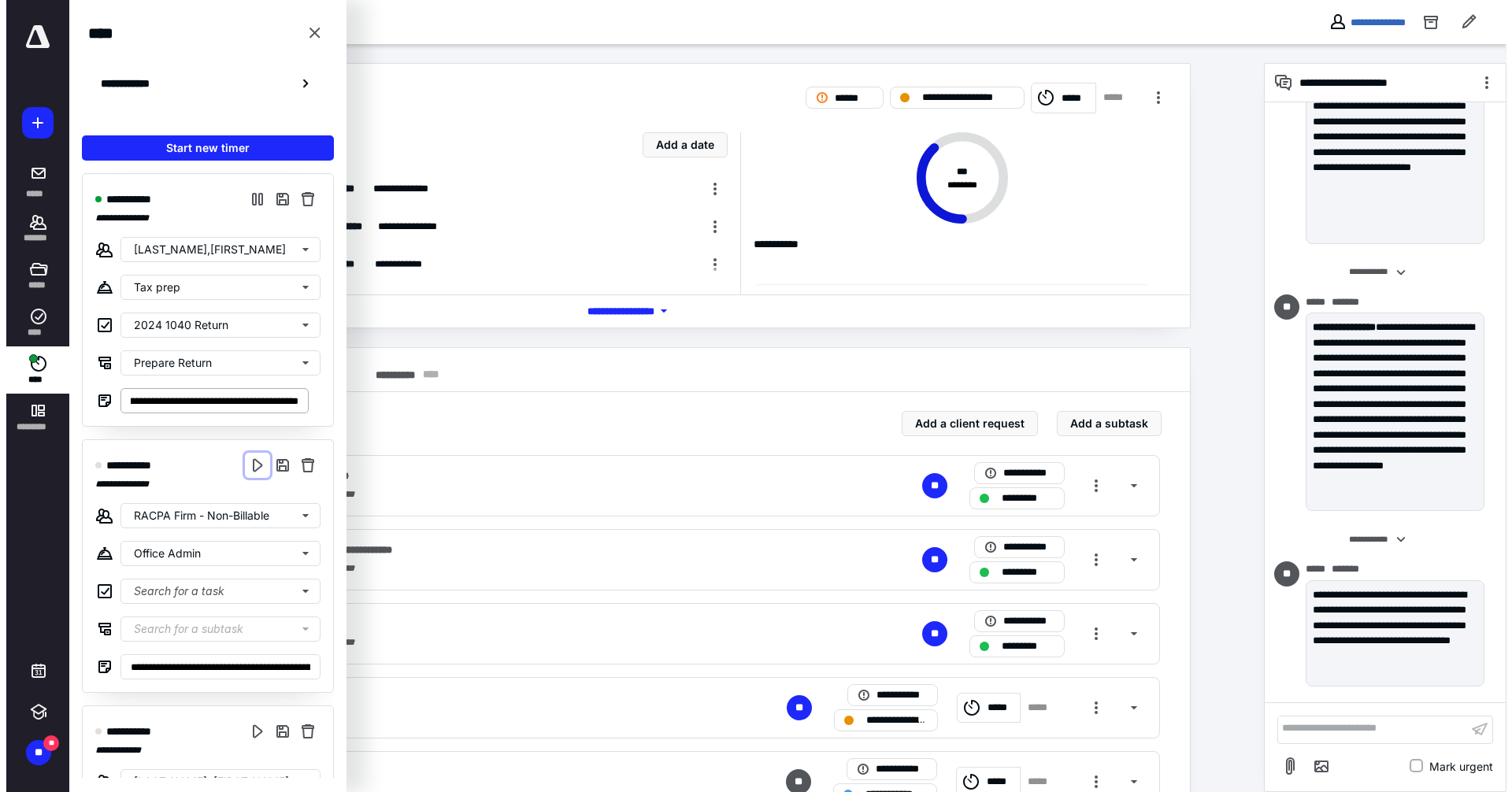 scroll, scrollTop: 0, scrollLeft: 0, axis: both 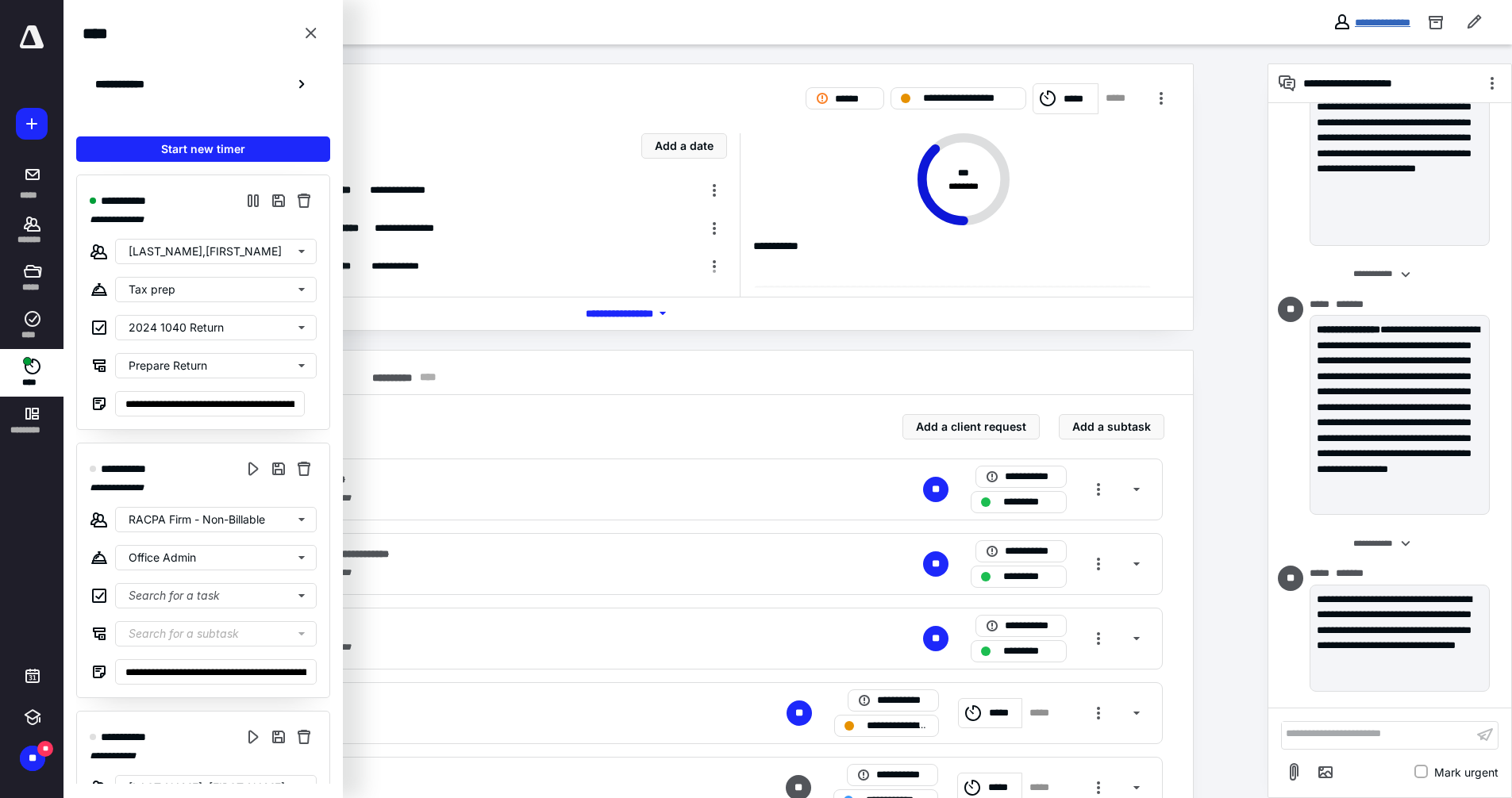 click on "**********" at bounding box center [1383, 22] 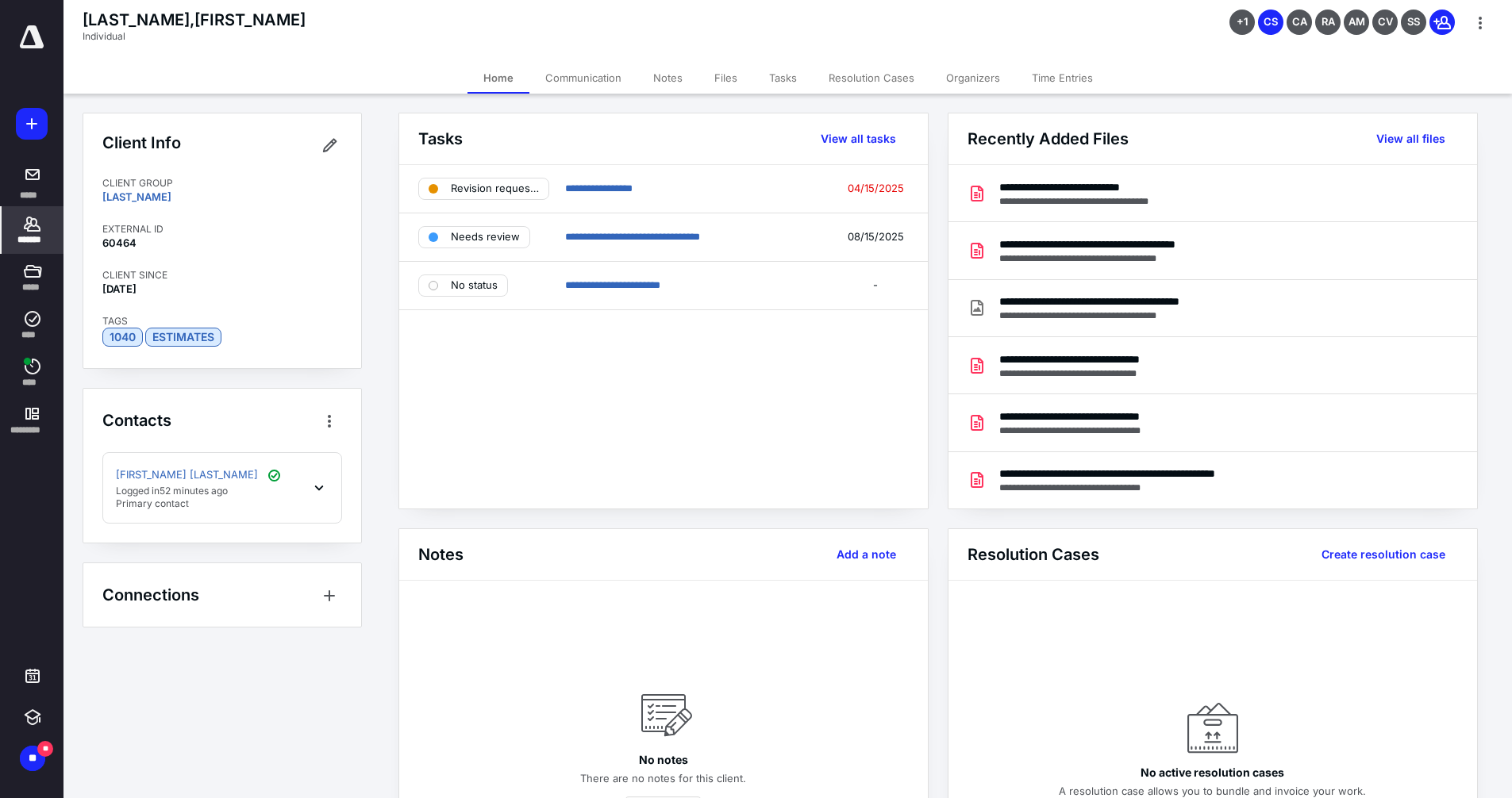 click on "Tasks" at bounding box center [783, 78] 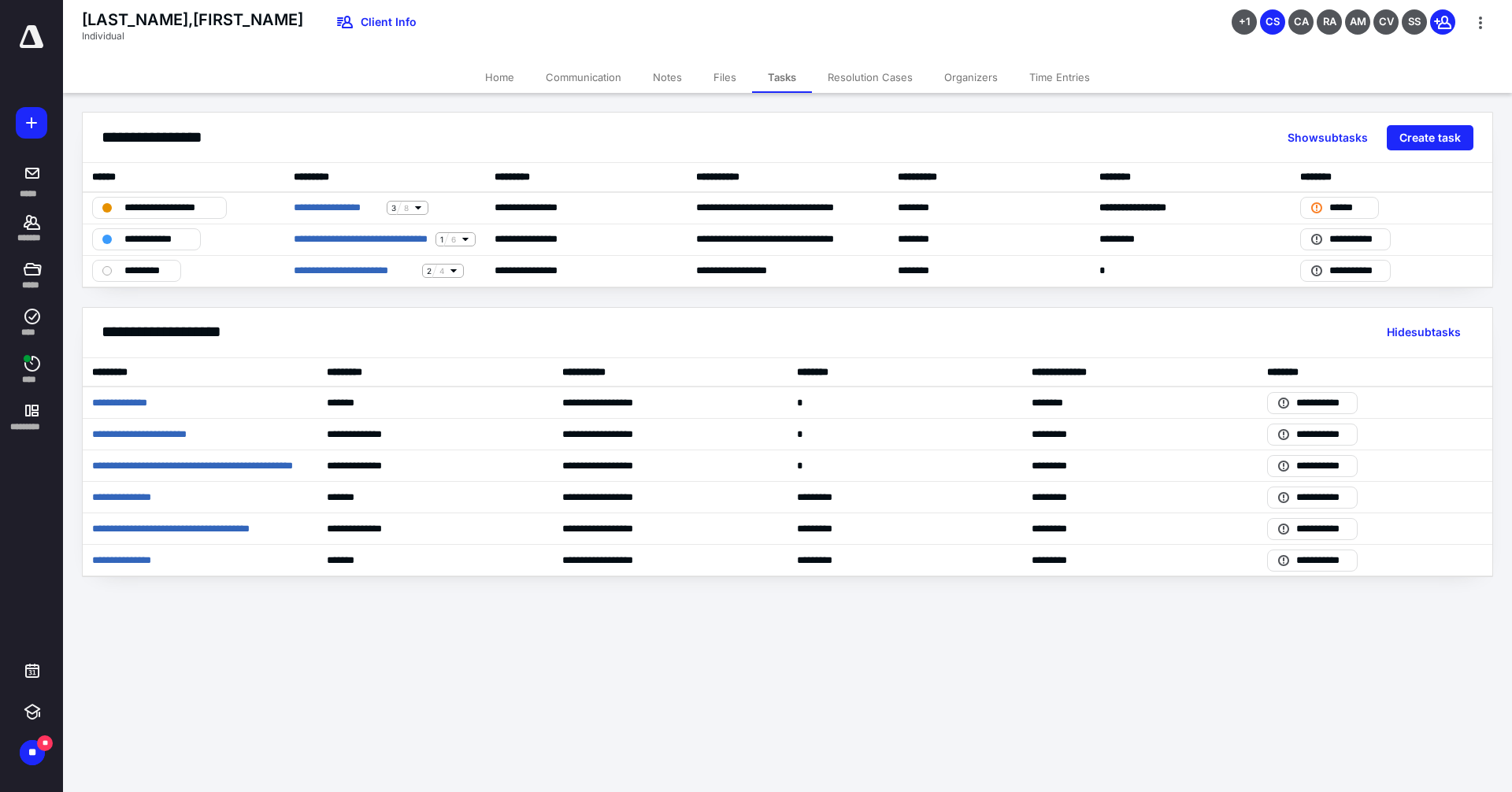 drag, startPoint x: 719, startPoint y: 72, endPoint x: 725, endPoint y: 78, distance: 8.485281 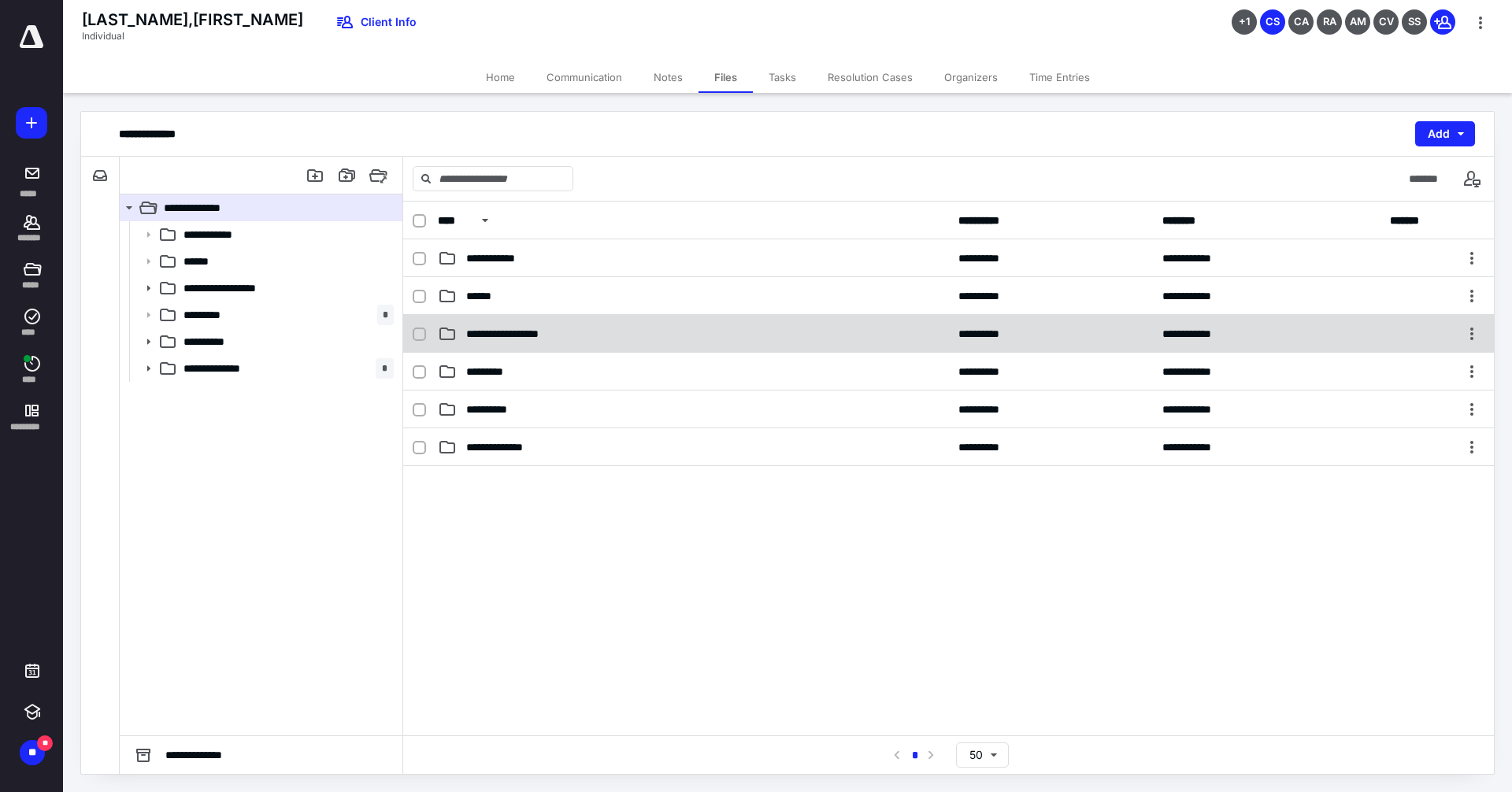 click on "**********" at bounding box center (529, 334) 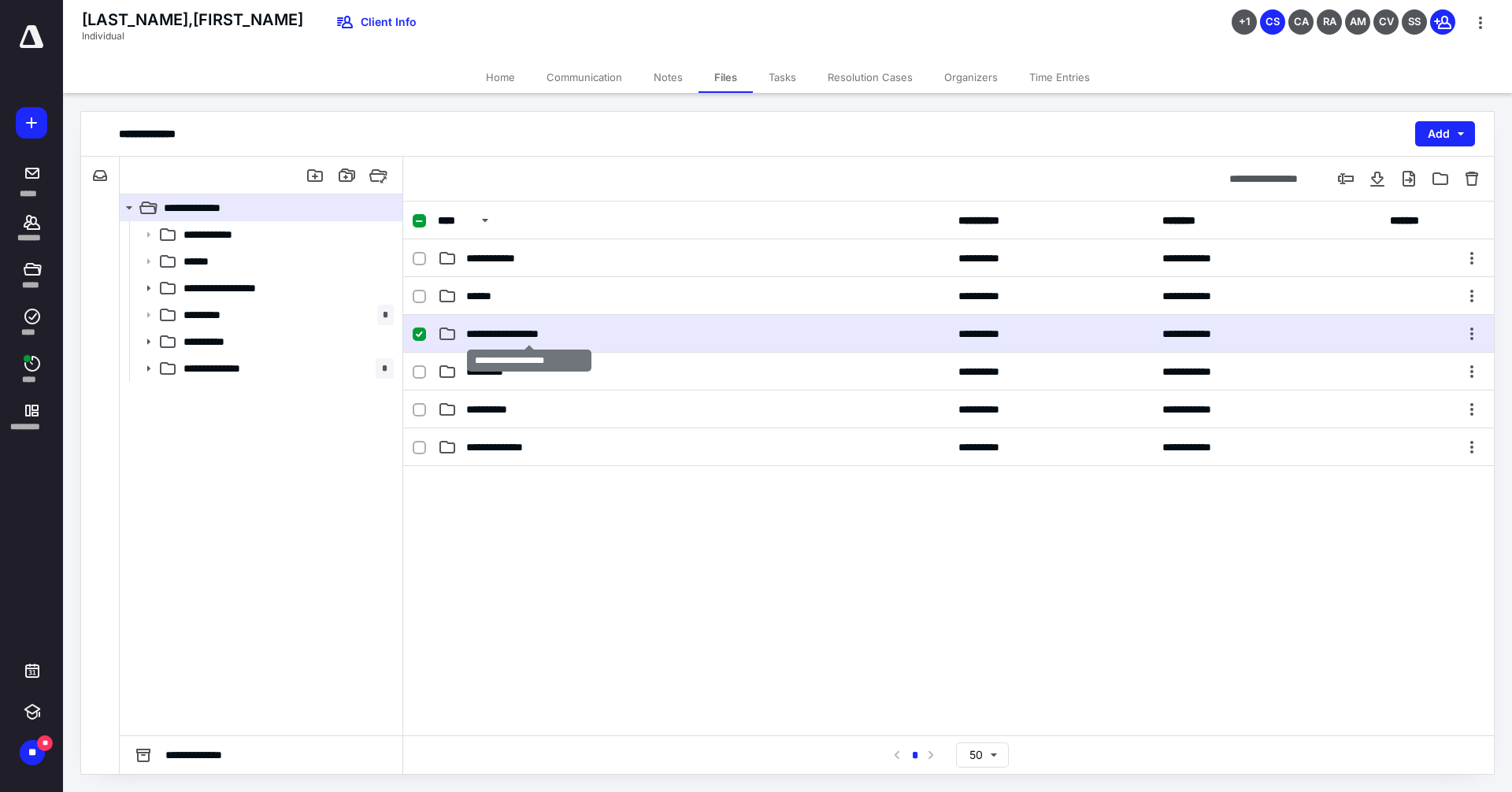 click on "**********" at bounding box center (529, 334) 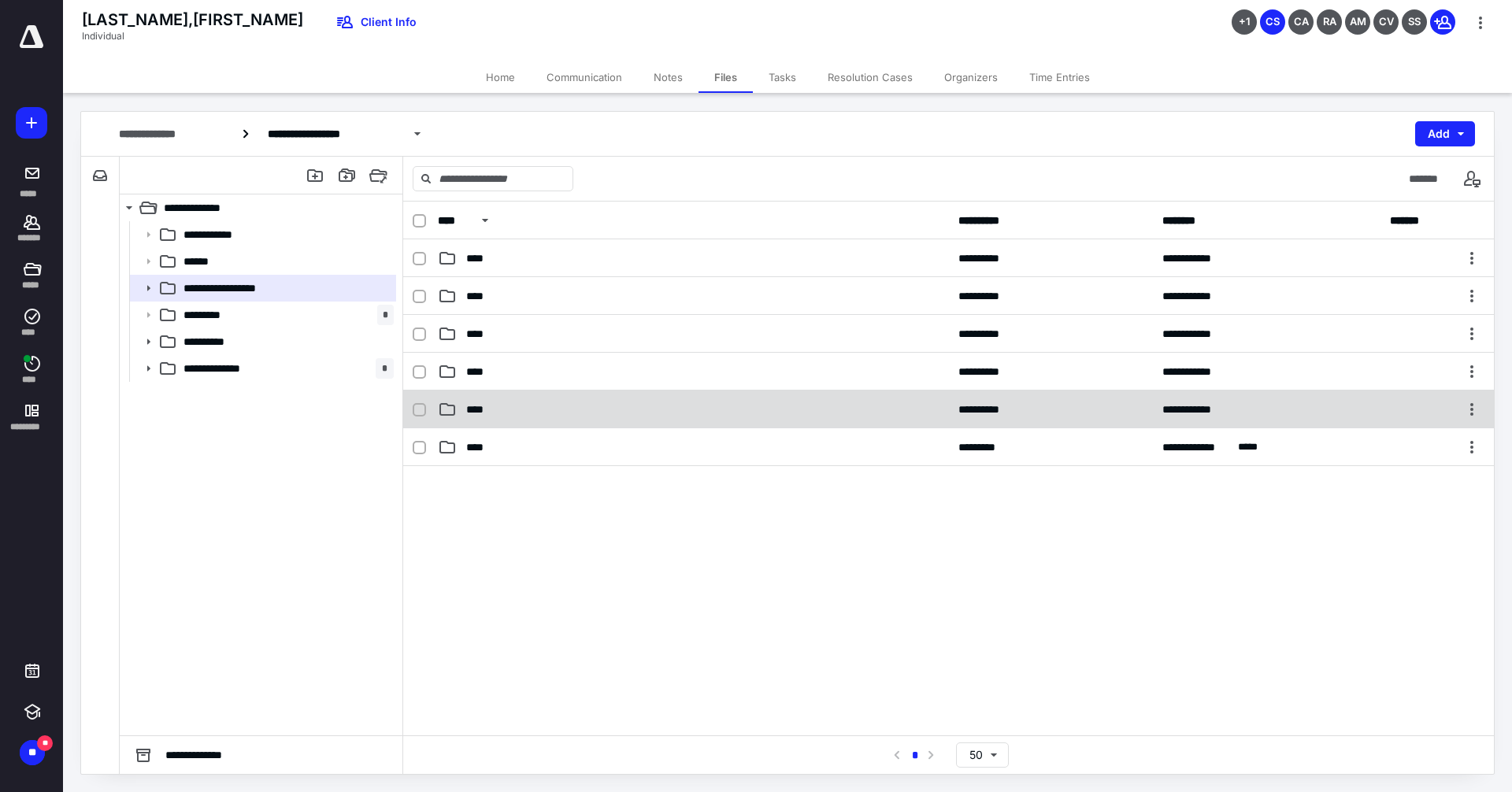 click on "**********" at bounding box center [948, 409] 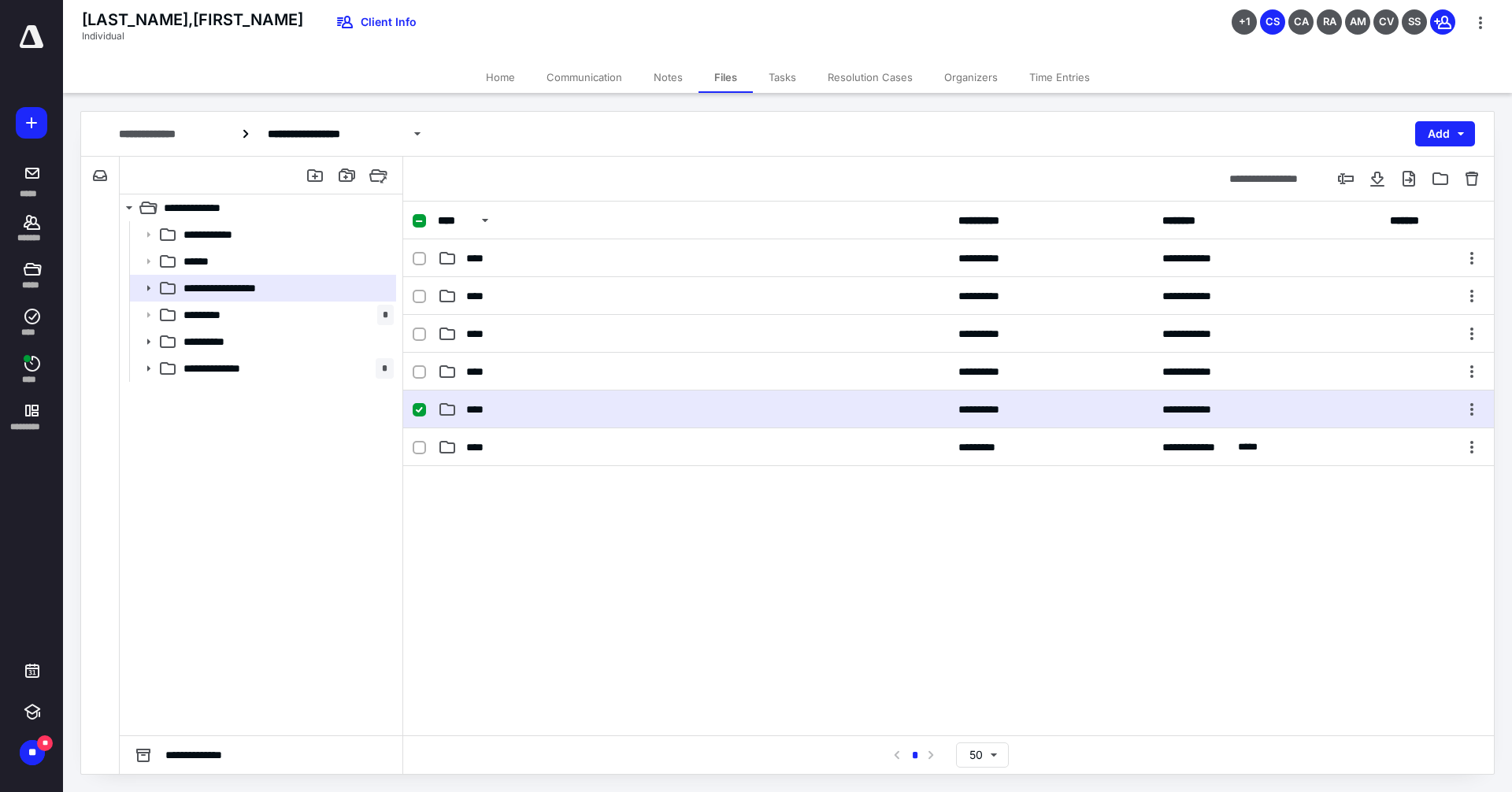 click on "**********" at bounding box center (948, 409) 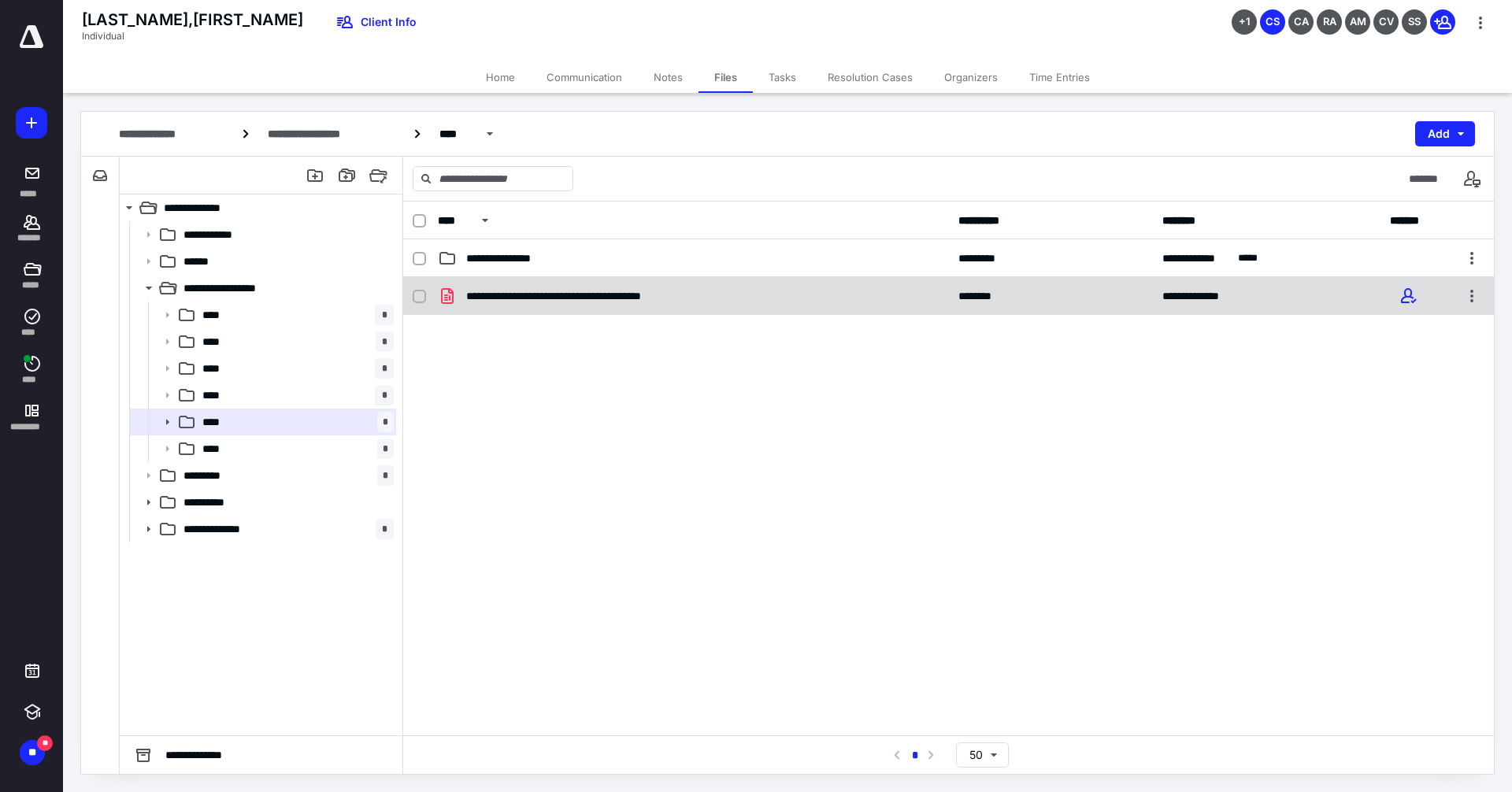 click on "**********" at bounding box center [593, 296] 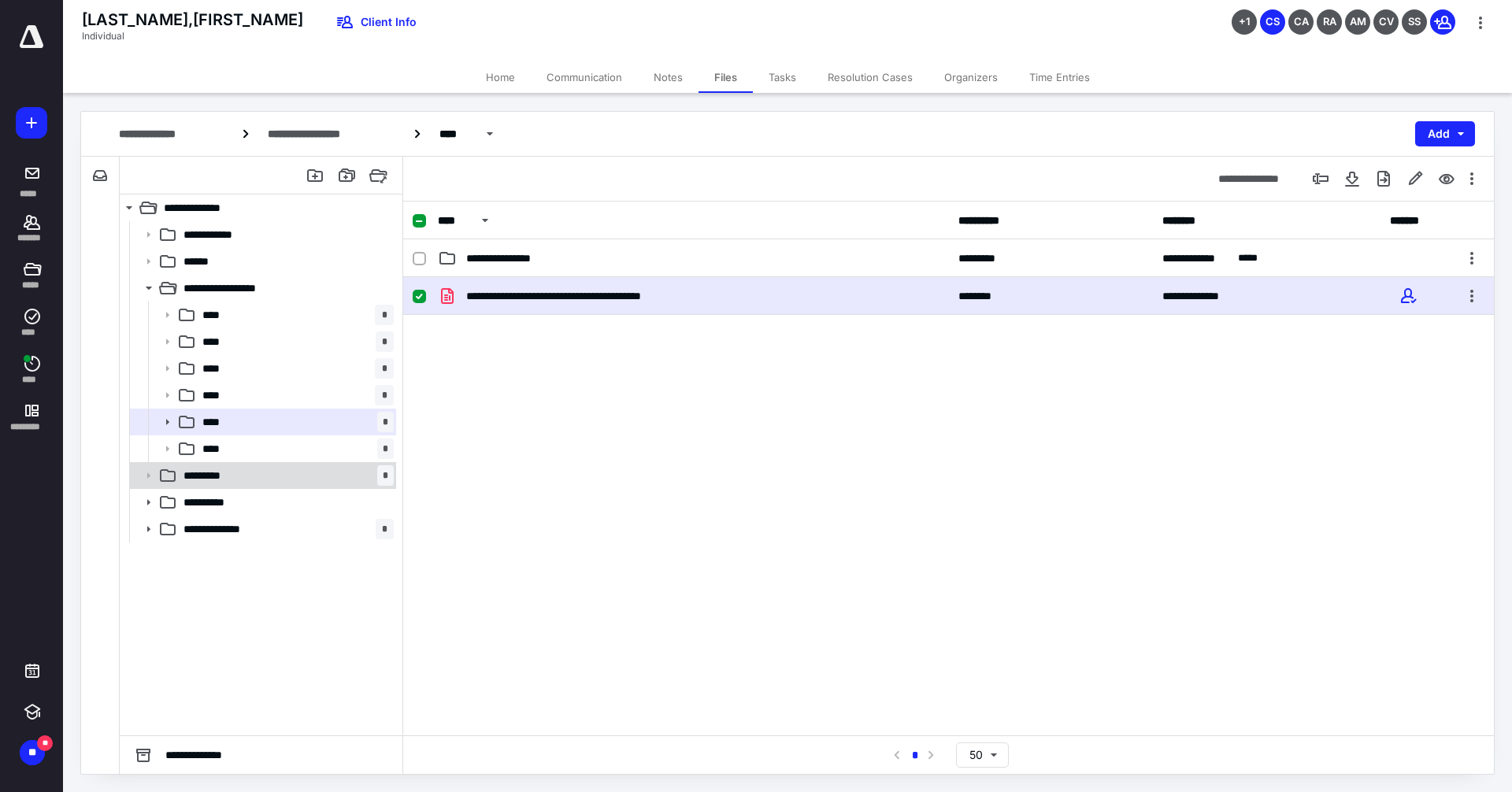click on "*********" at bounding box center [217, 476] 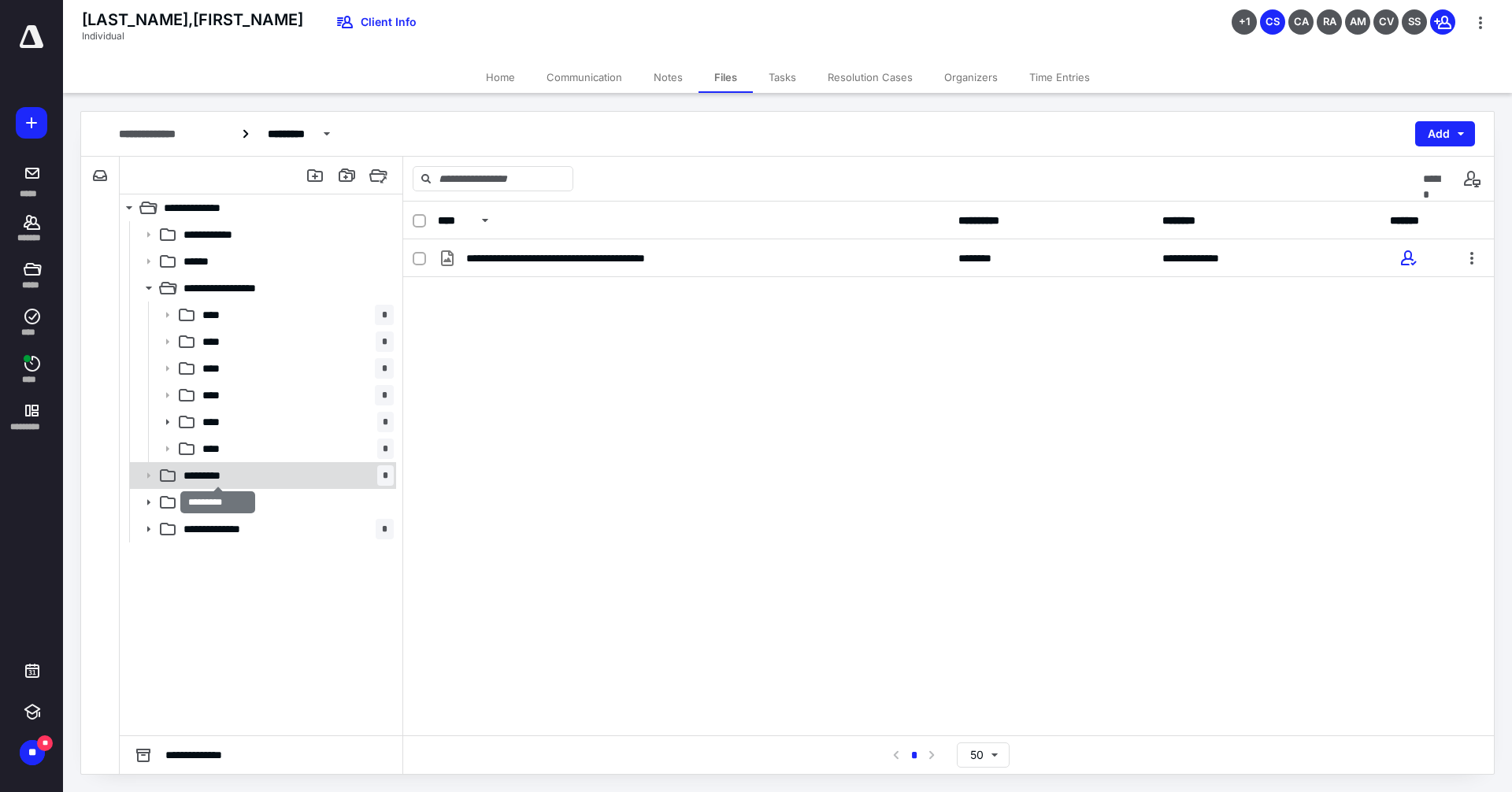 click on "*********" at bounding box center [217, 476] 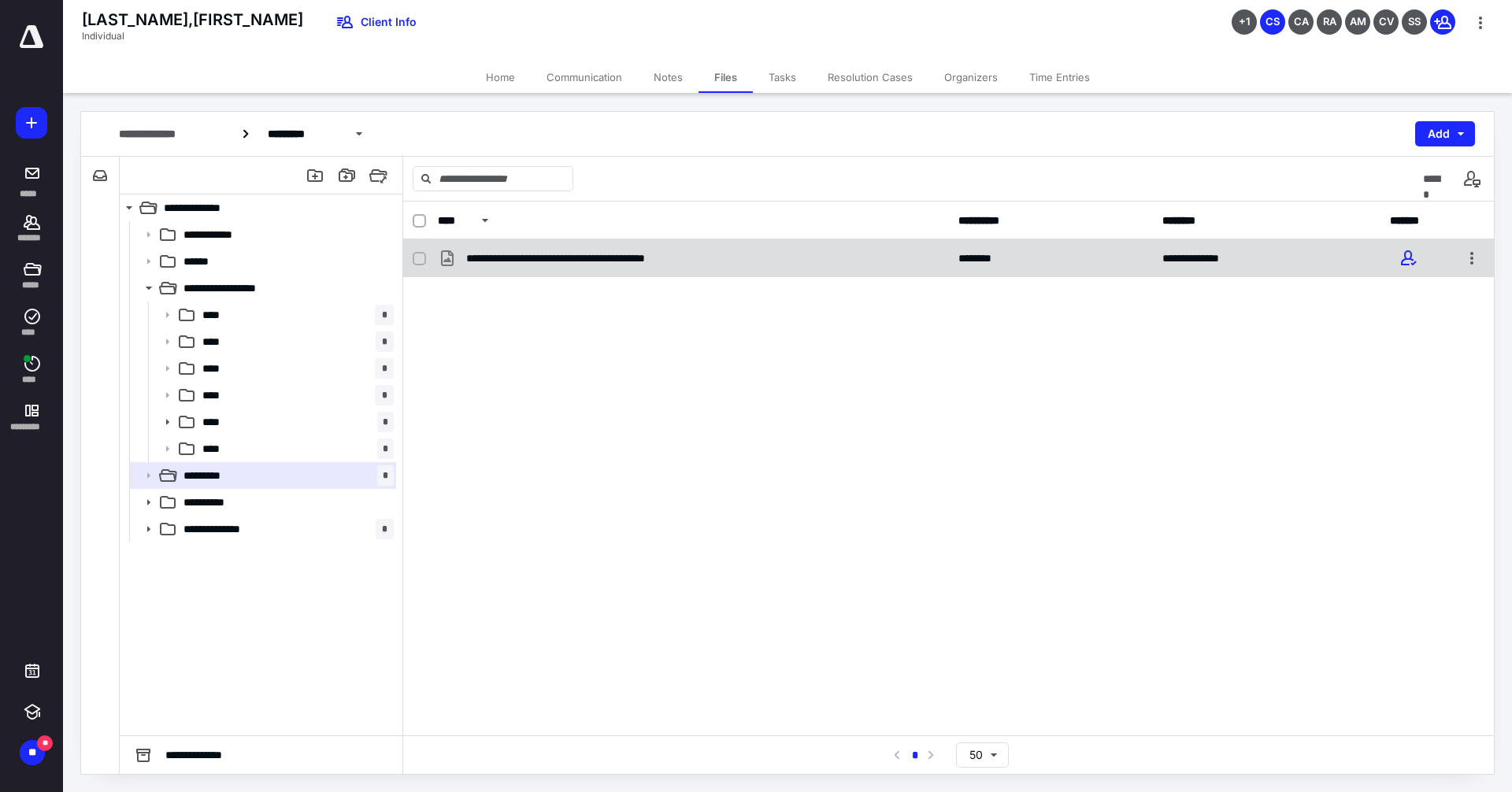 click on "**********" at bounding box center (597, 258) 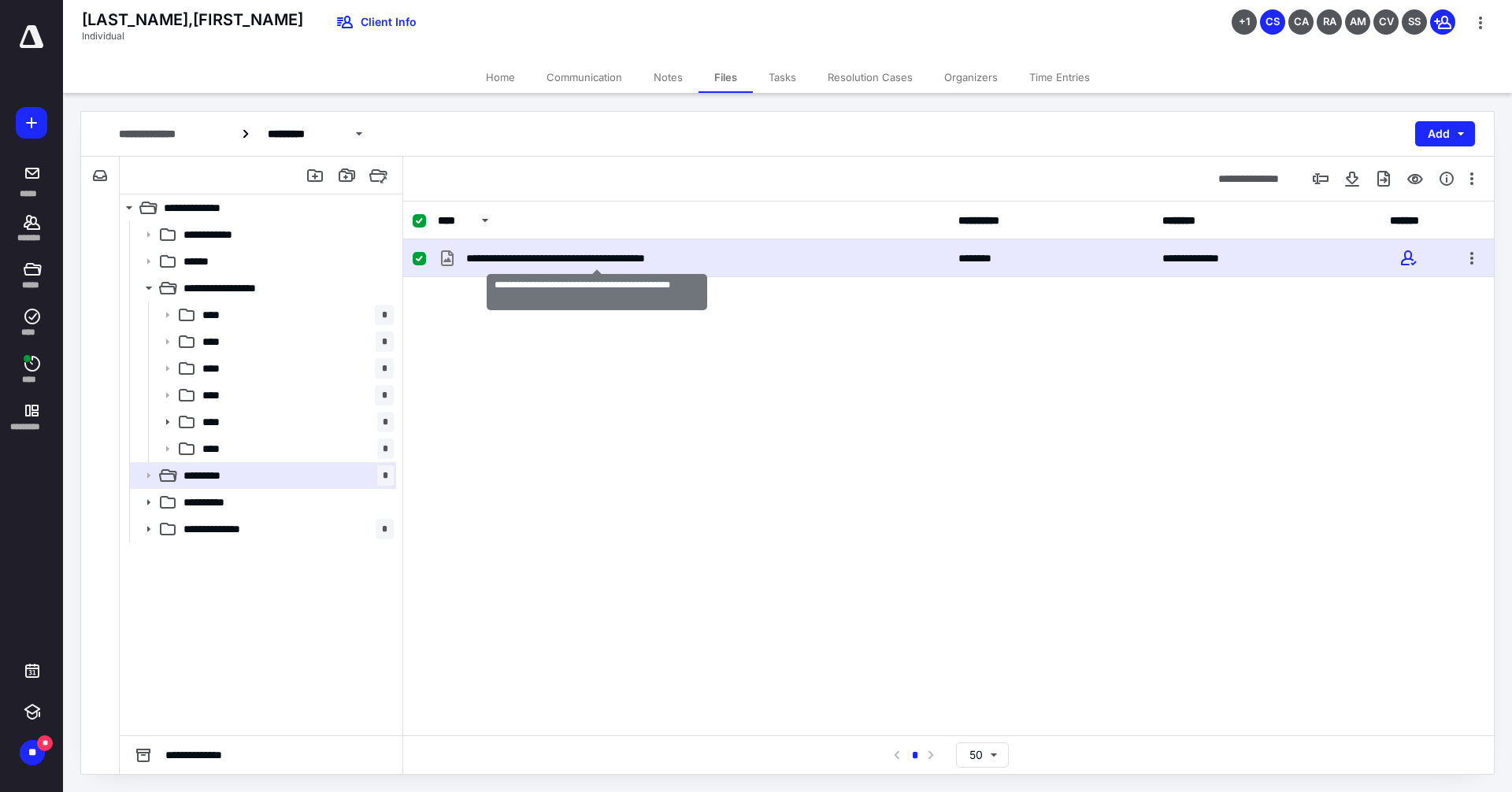 click on "**********" at bounding box center [597, 258] 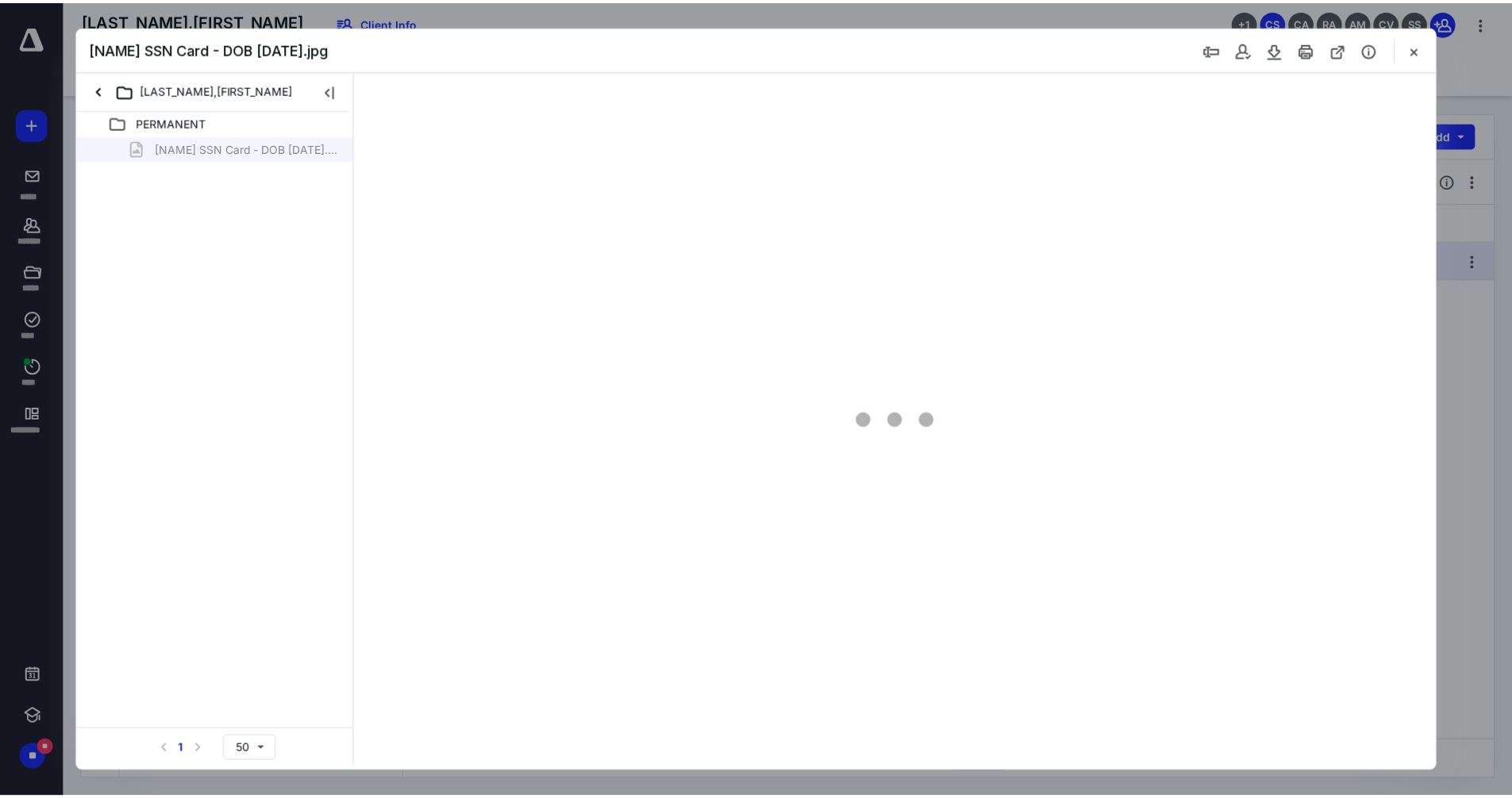 scroll, scrollTop: 0, scrollLeft: 0, axis: both 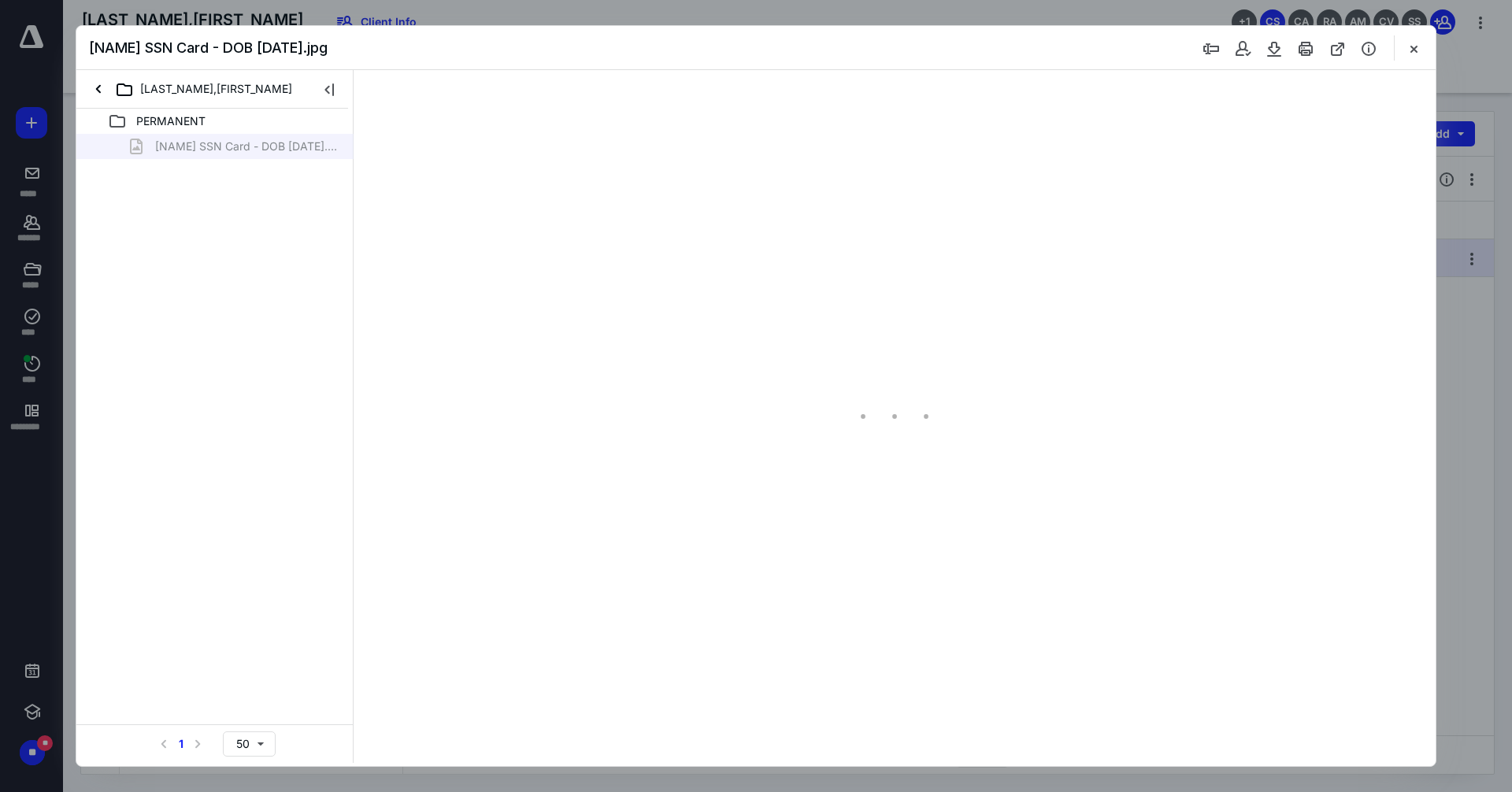 type on "101" 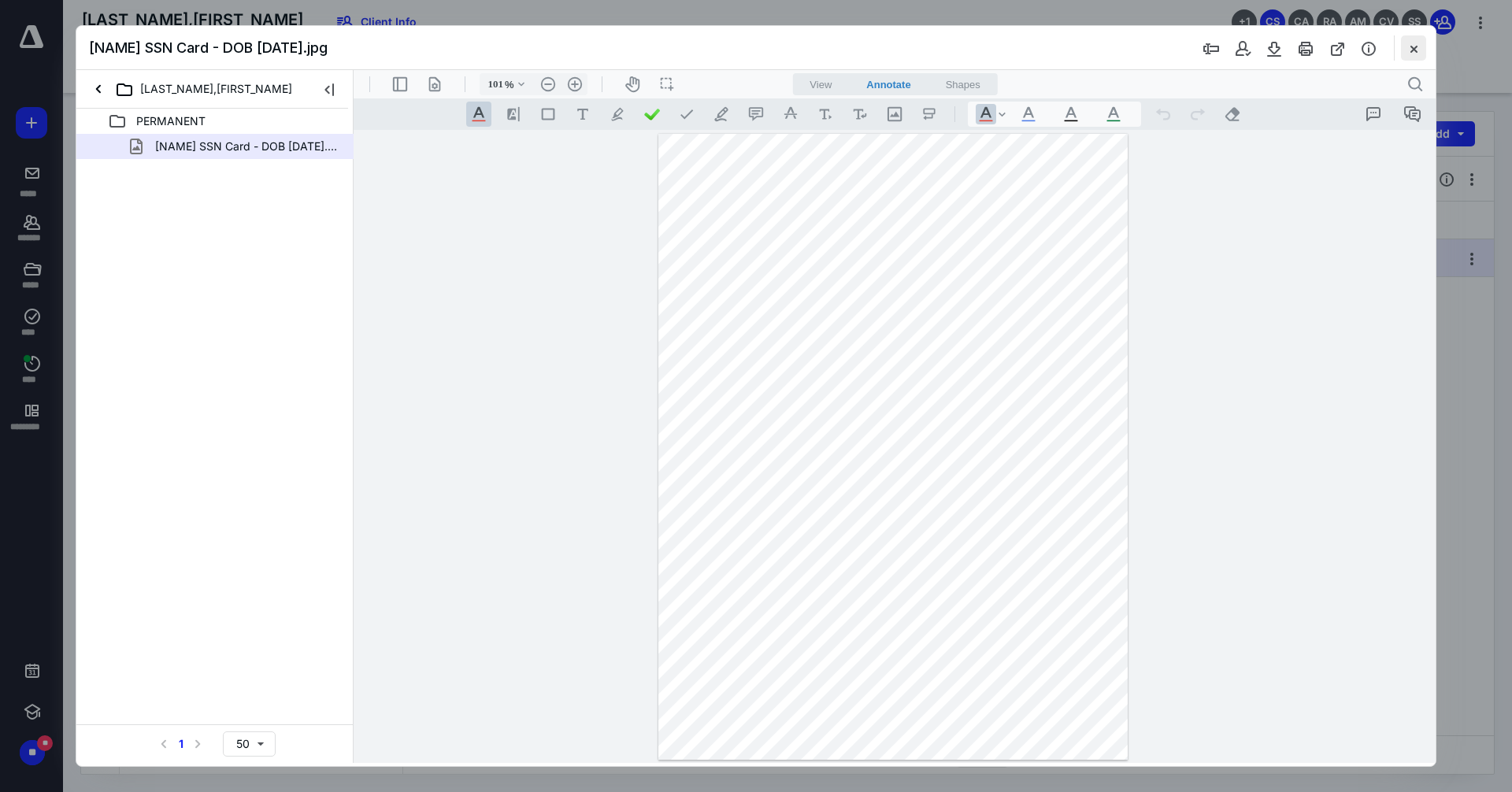 click at bounding box center [1414, 48] 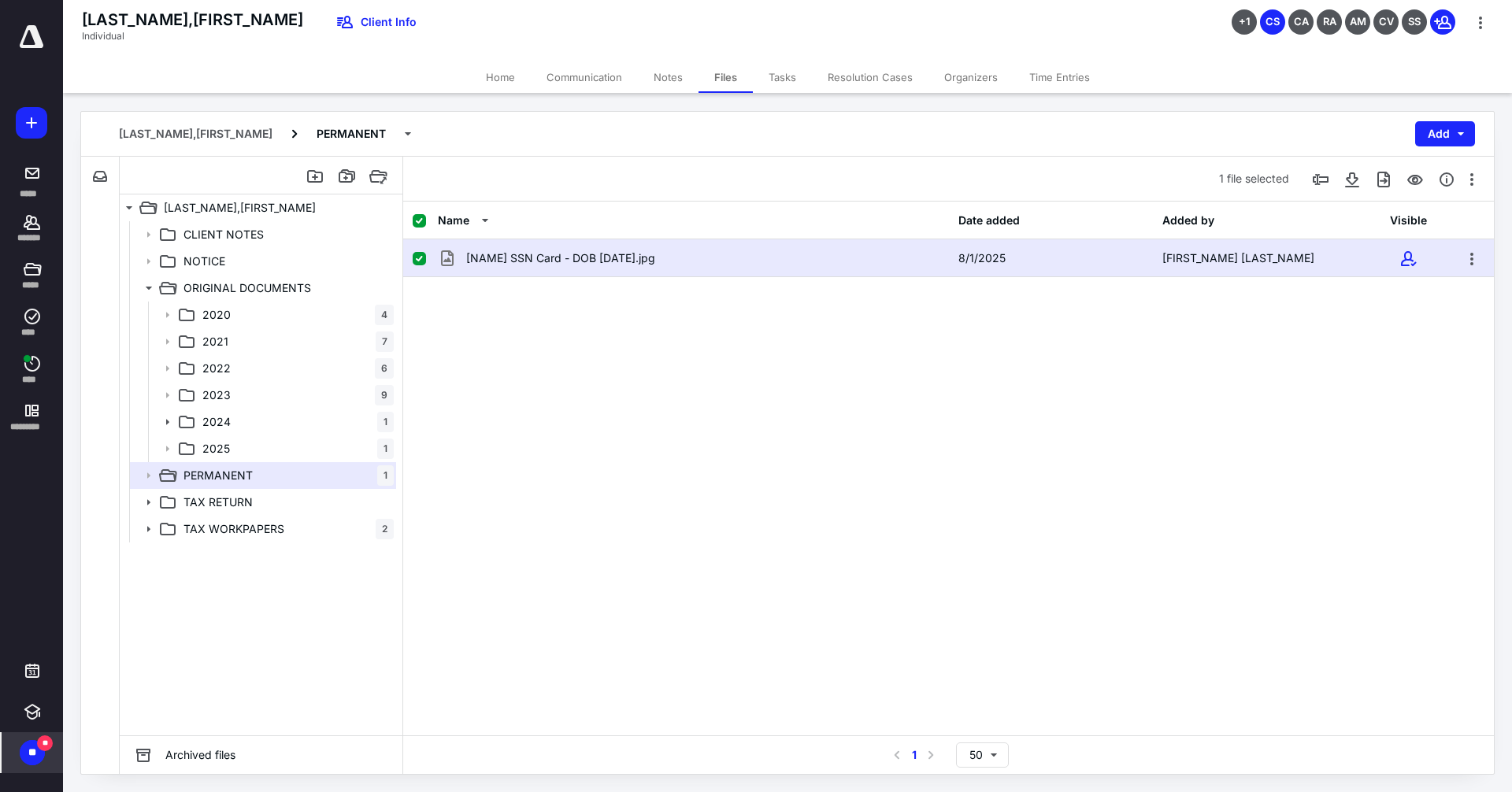 click on "**" at bounding box center [32, 753] 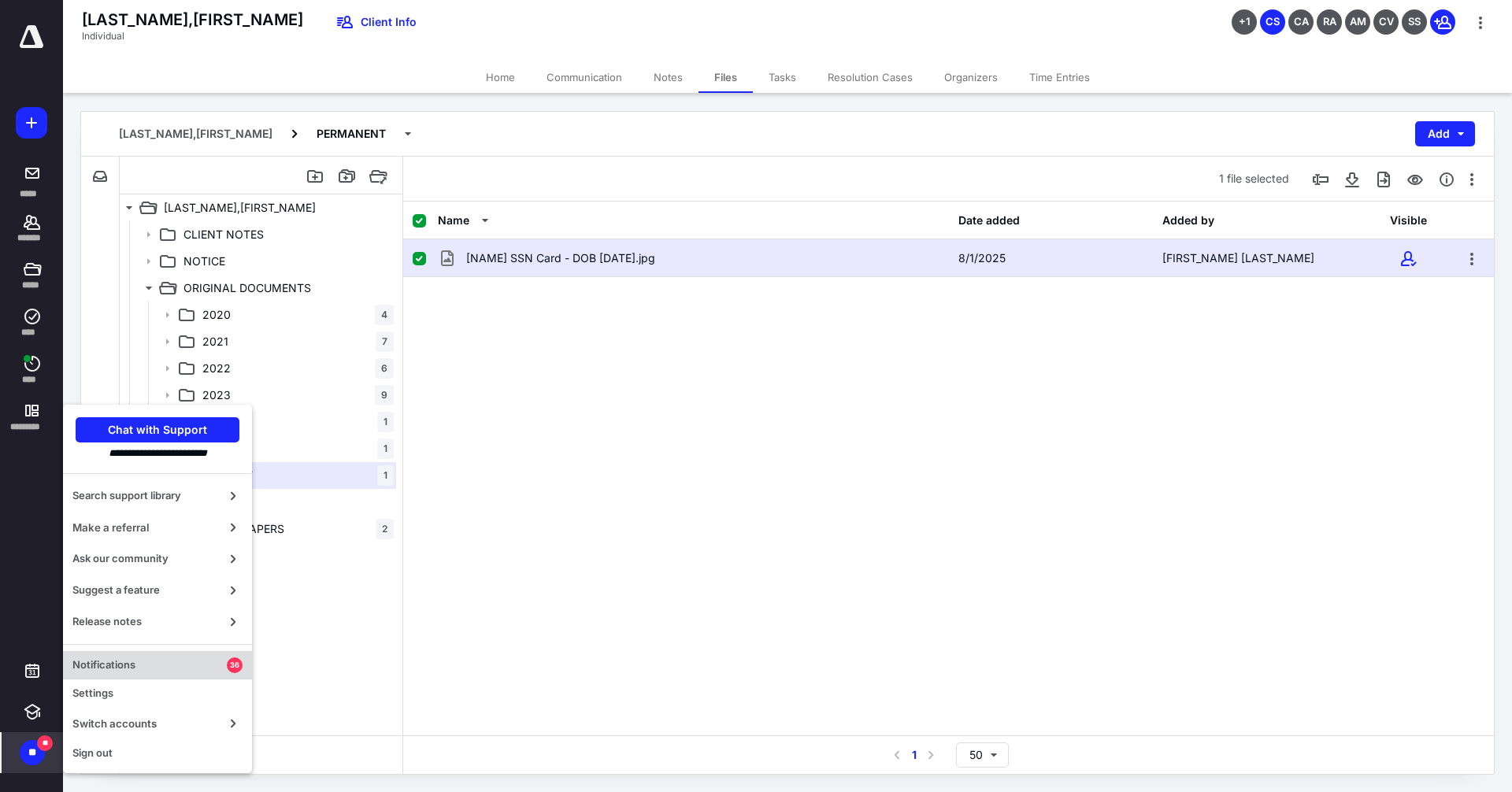 click on "Notifications" at bounding box center (150, 665) 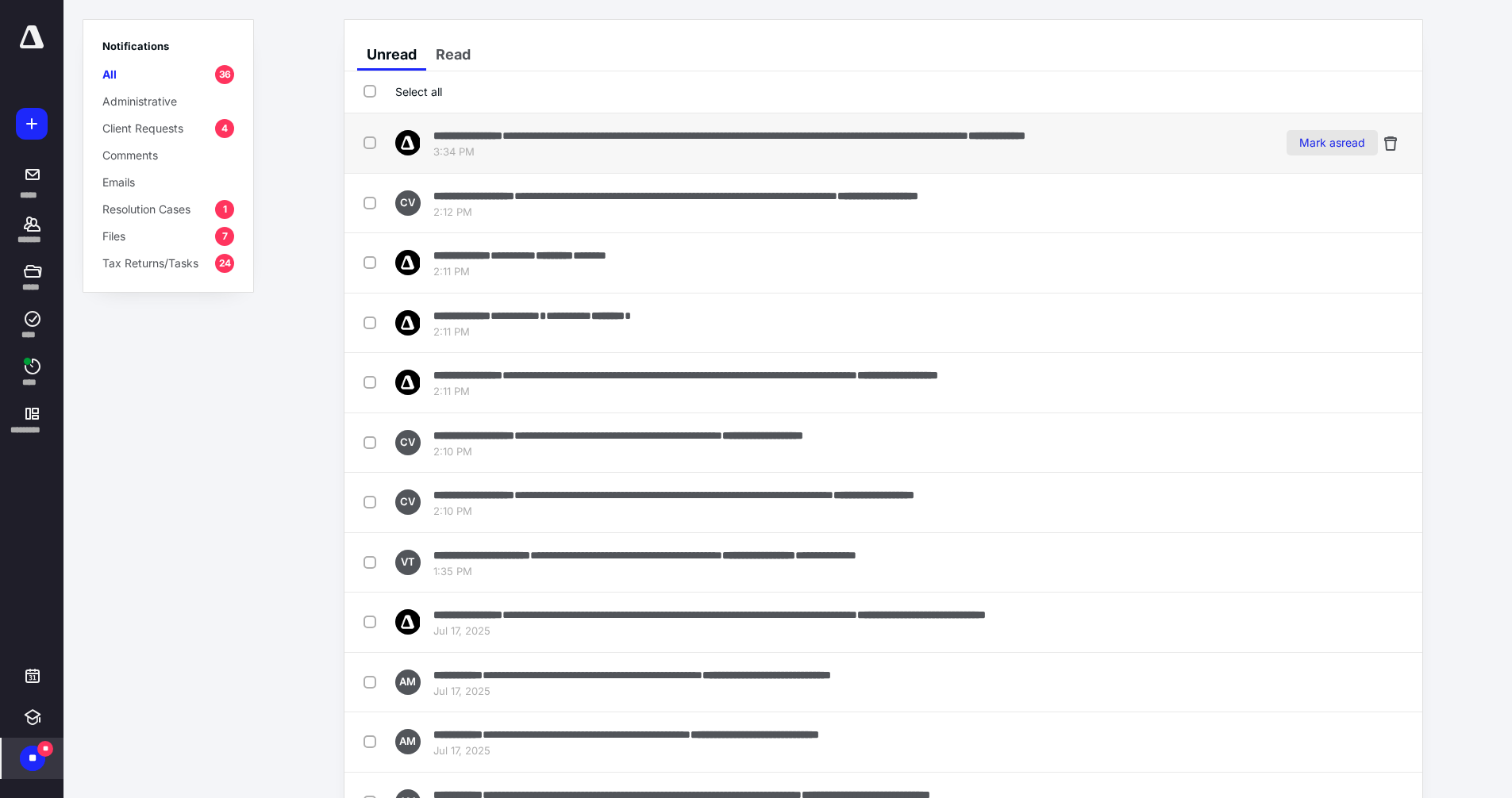 click on "Mark as  read" at bounding box center [1332, 143] 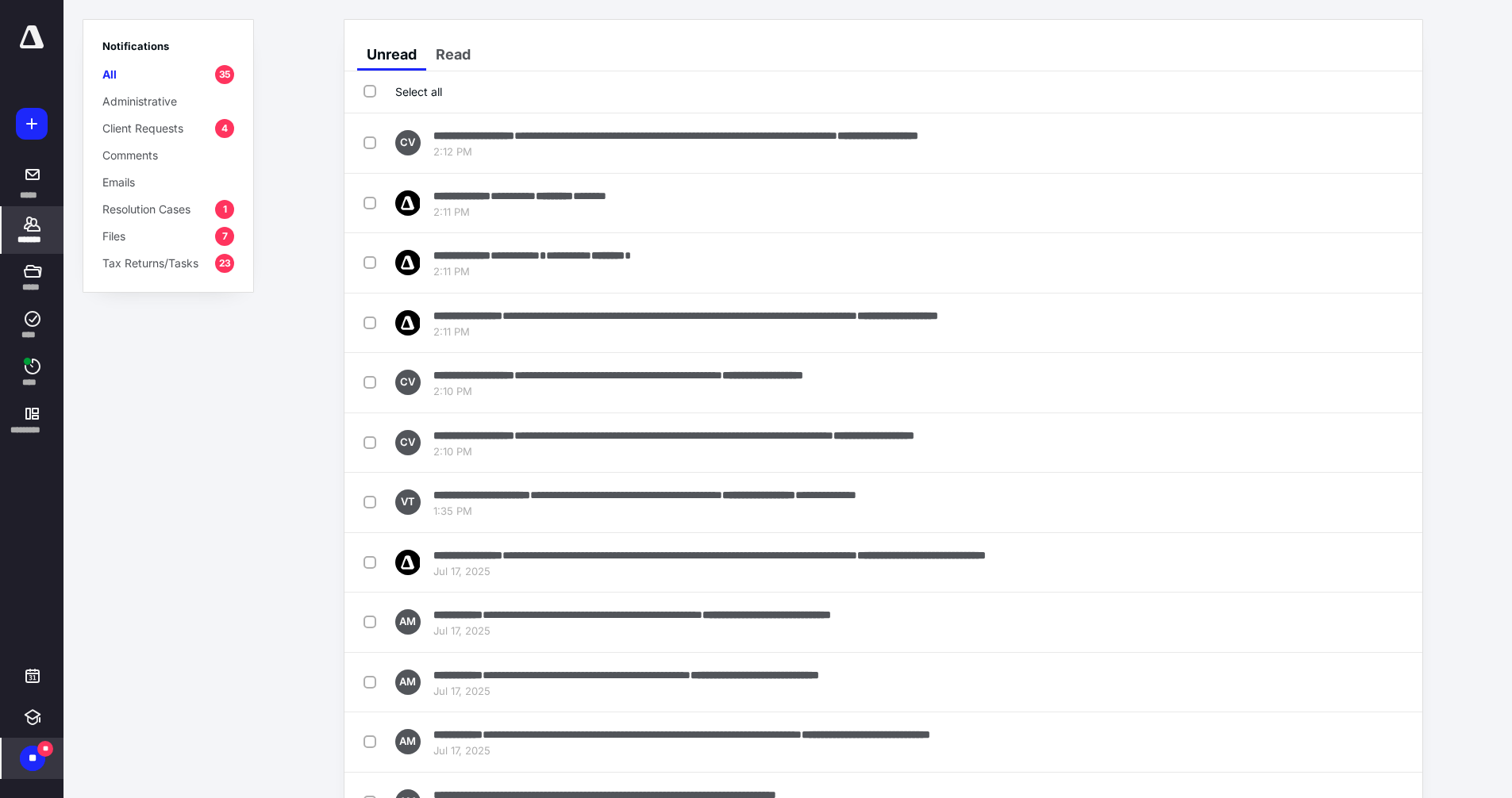 click 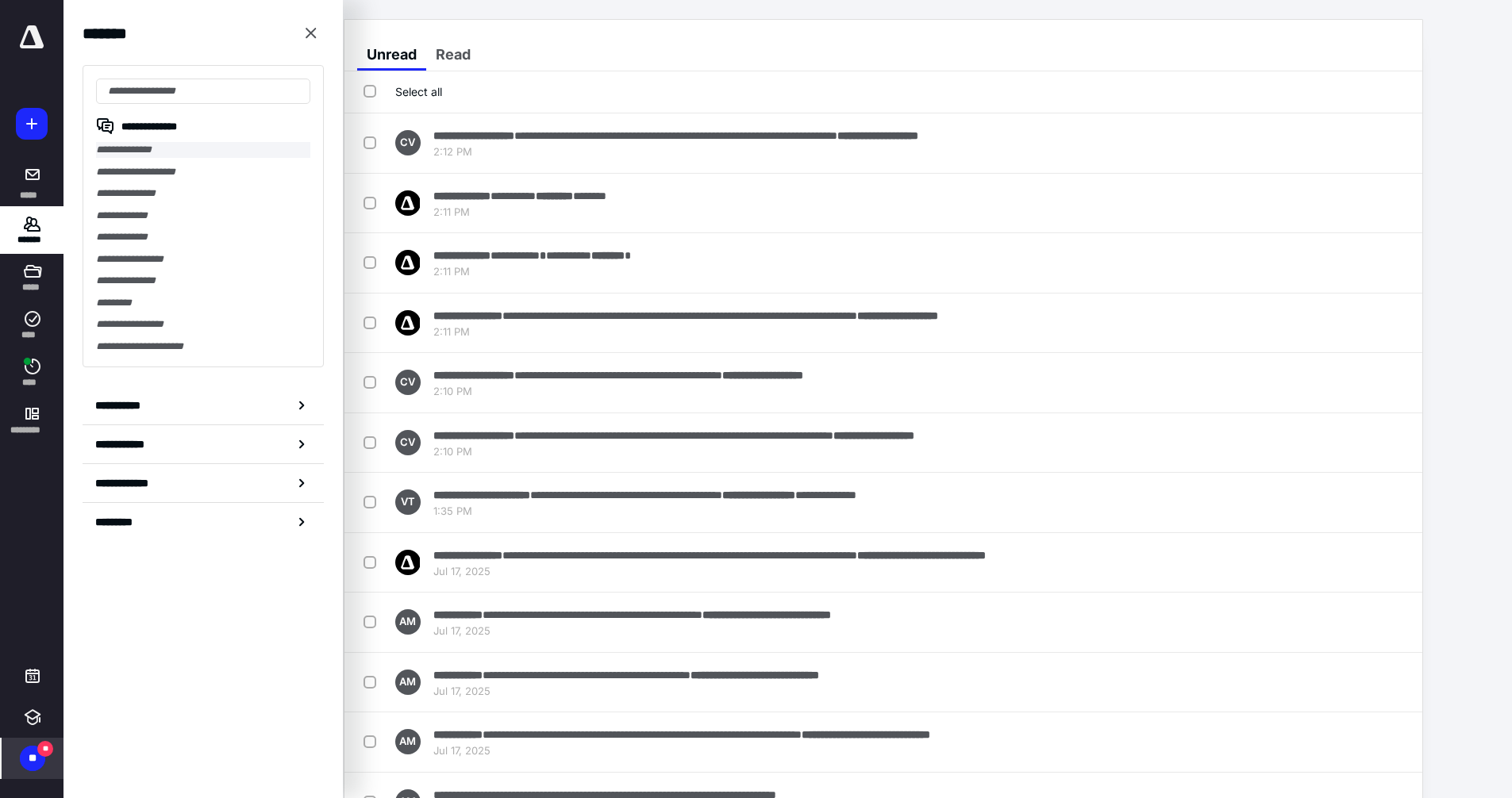 click on "**********" at bounding box center [203, 150] 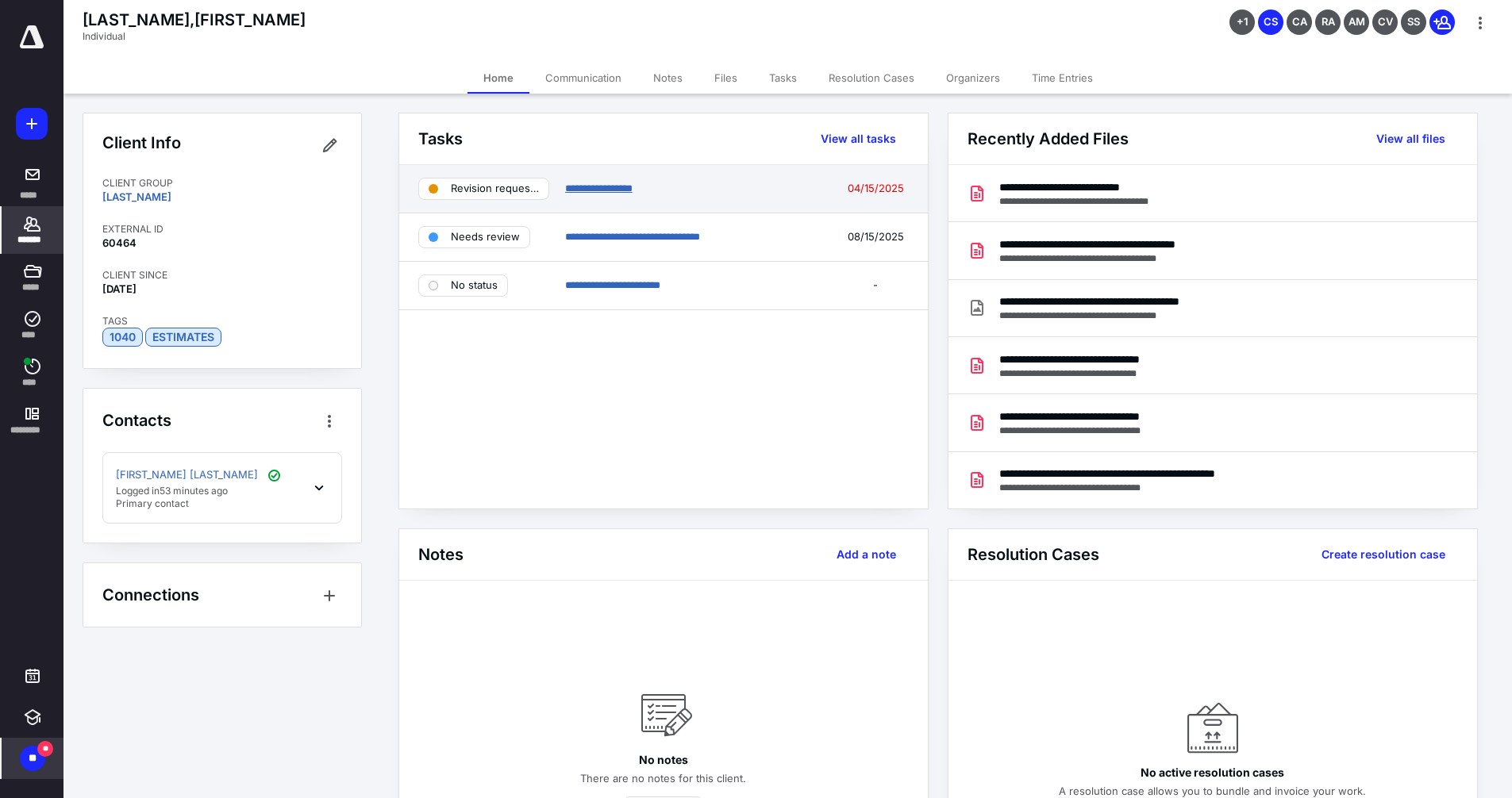 click on "**********" at bounding box center [598, 188] 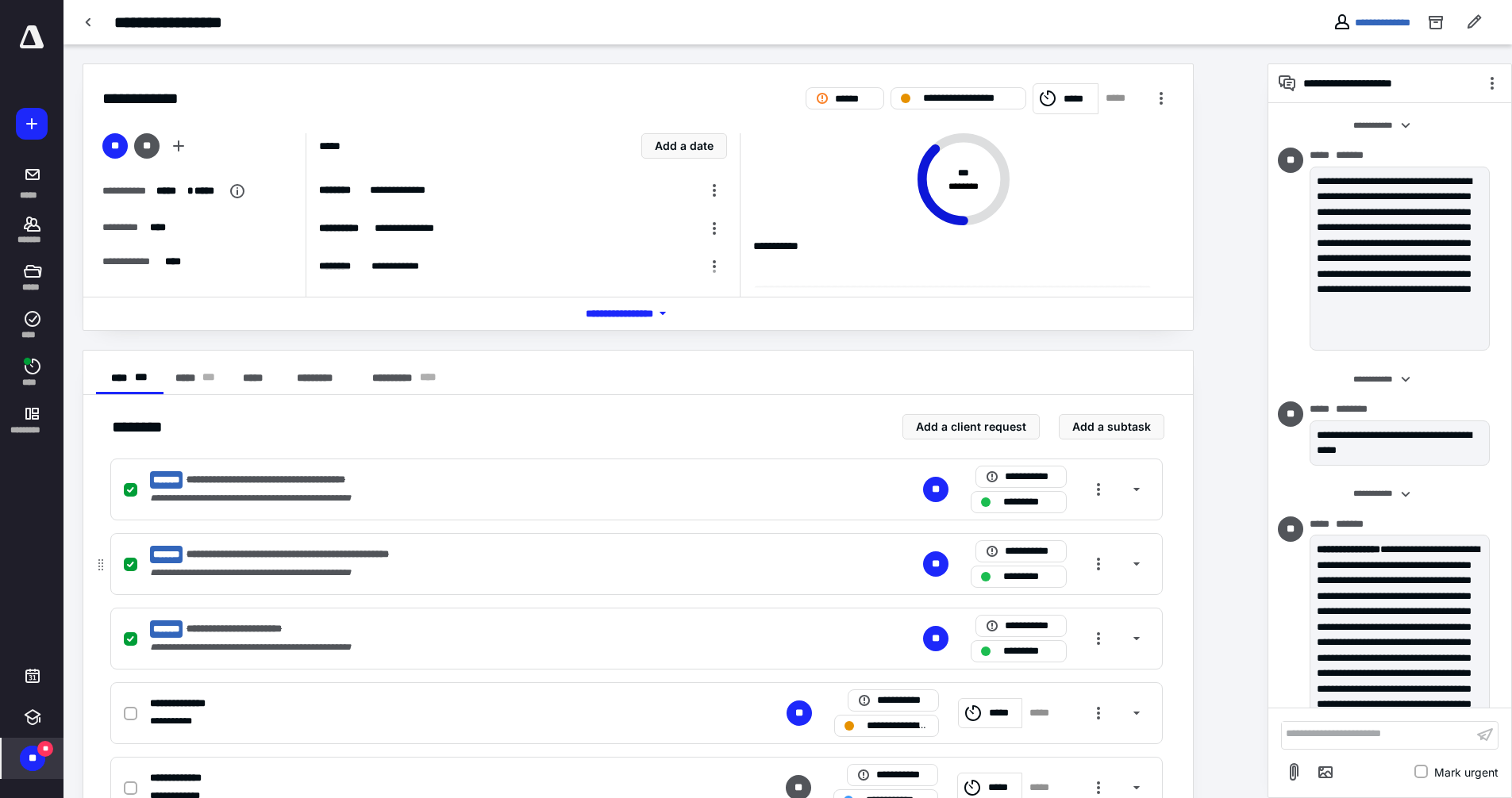 scroll, scrollTop: 566, scrollLeft: 0, axis: vertical 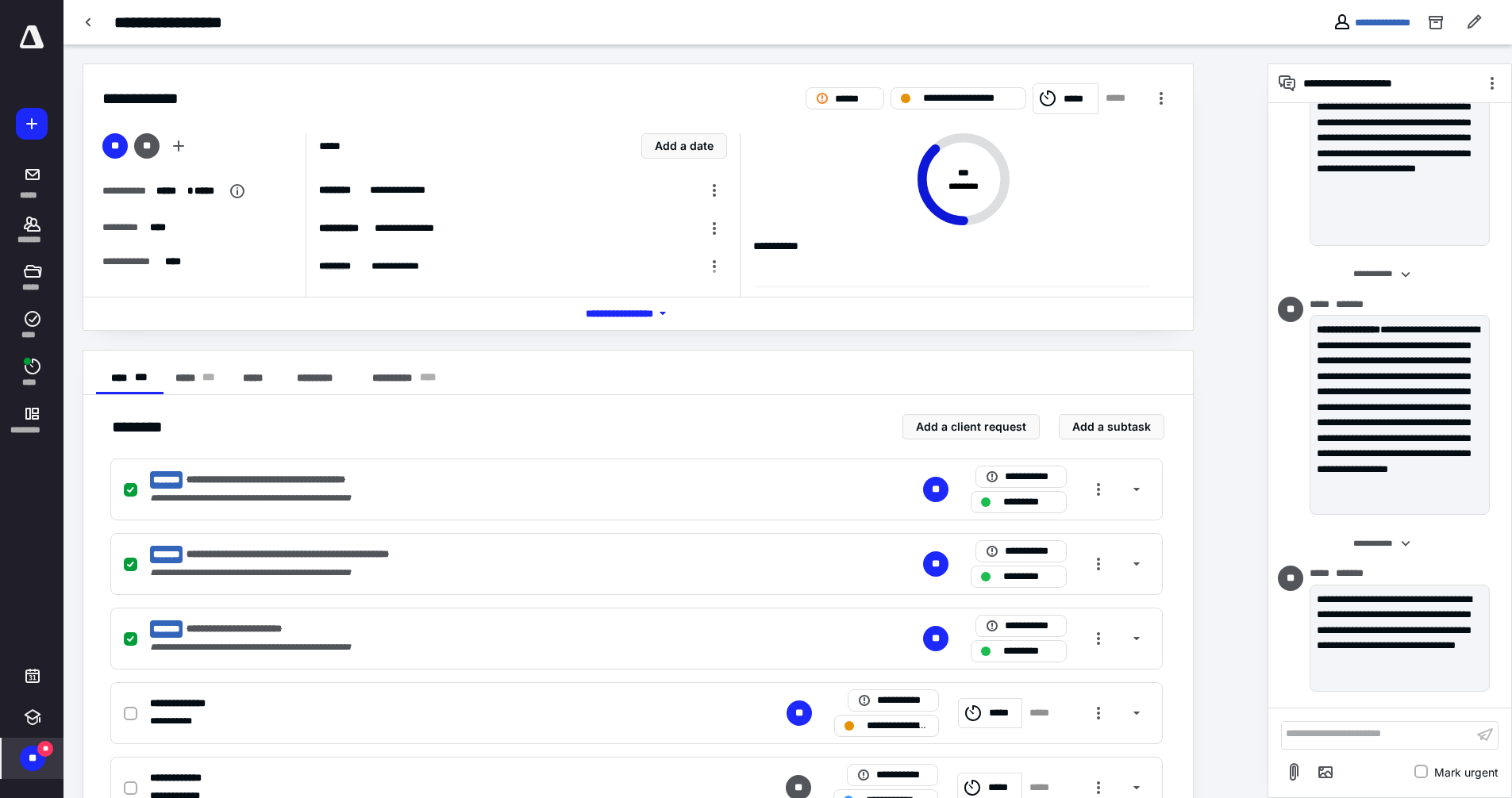 click on "**" at bounding box center (33, 758) 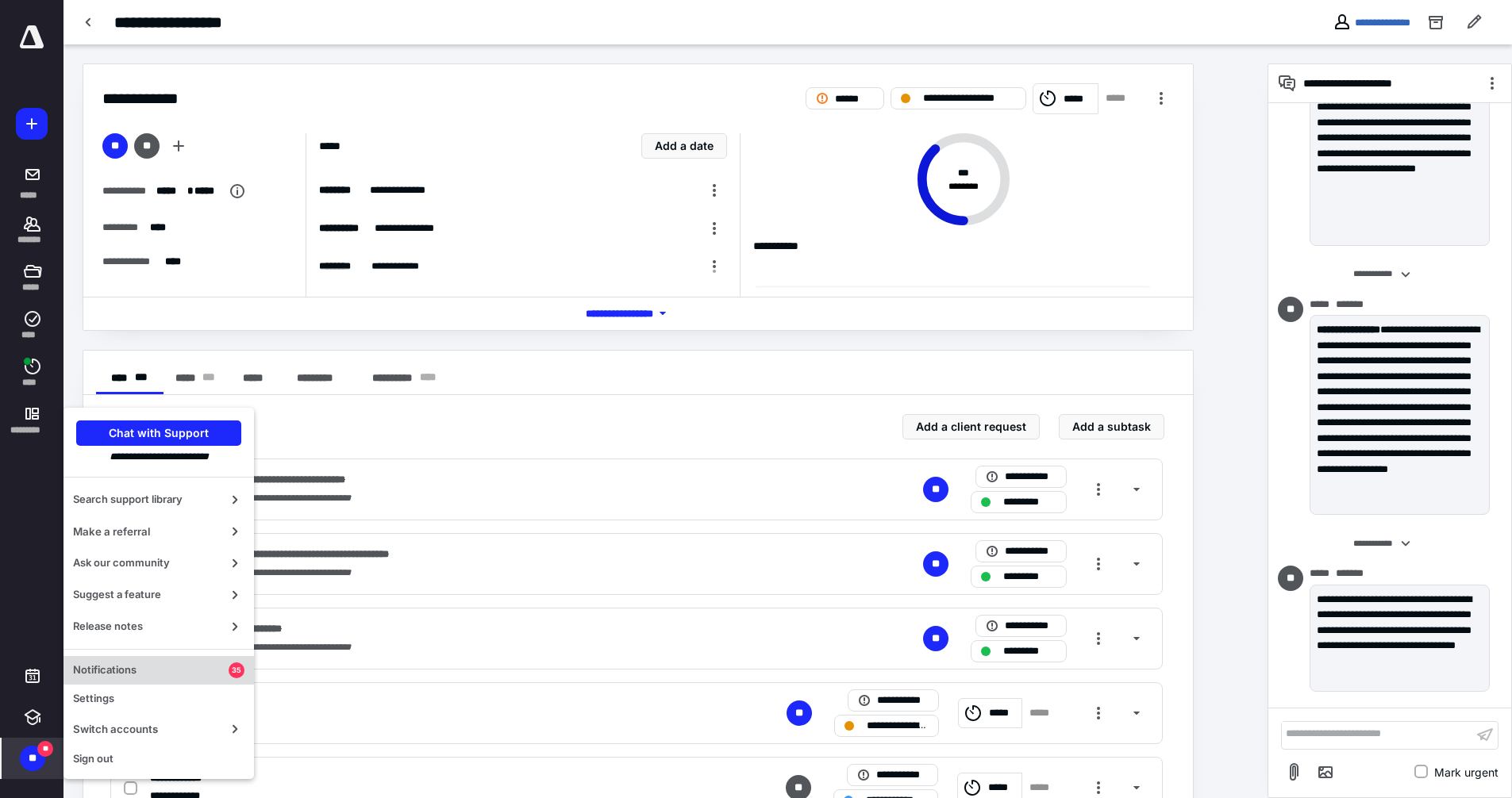 click on "Notifications 35" at bounding box center (159, 670) 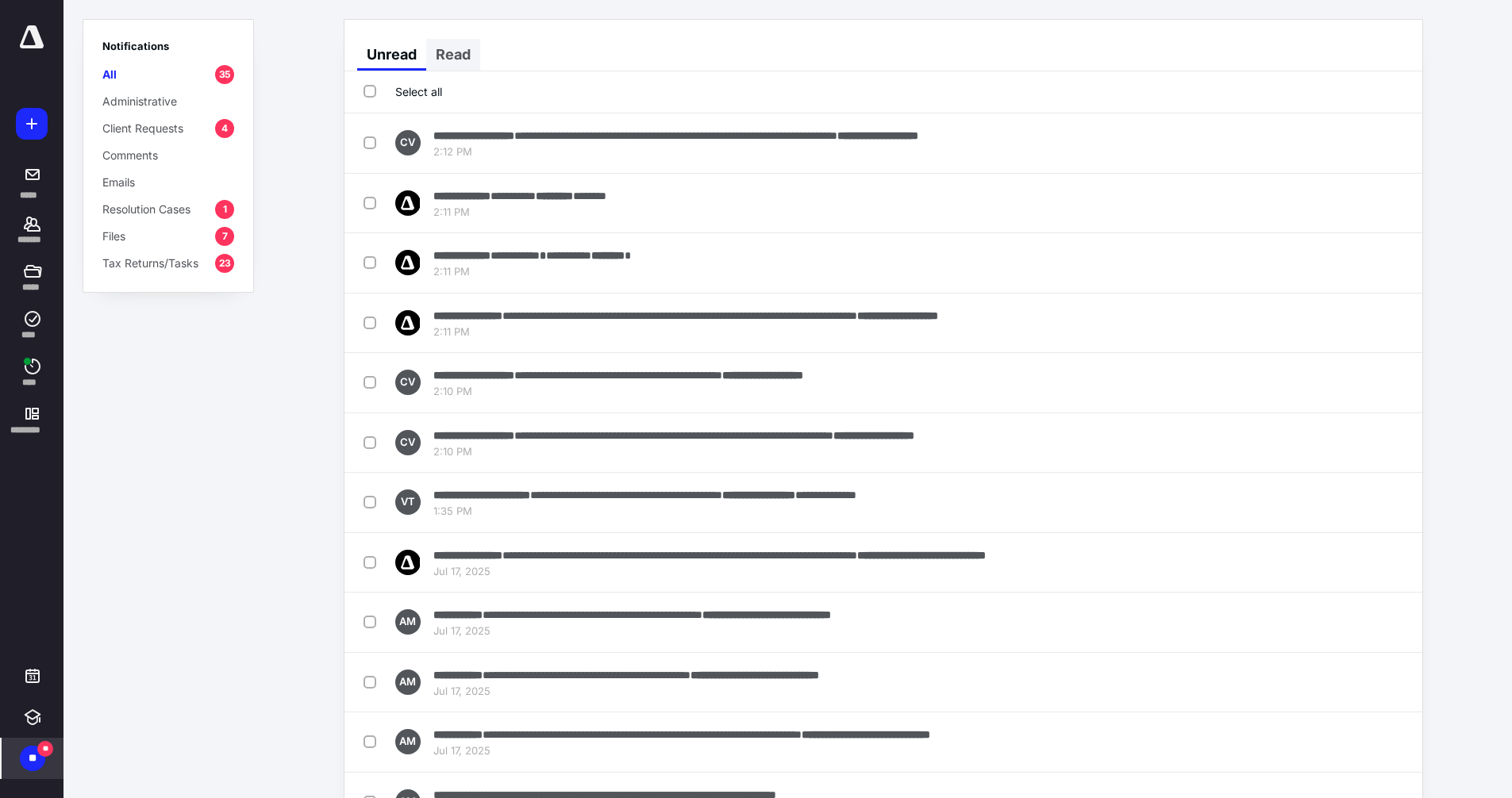 click on "Read" at bounding box center [453, 55] 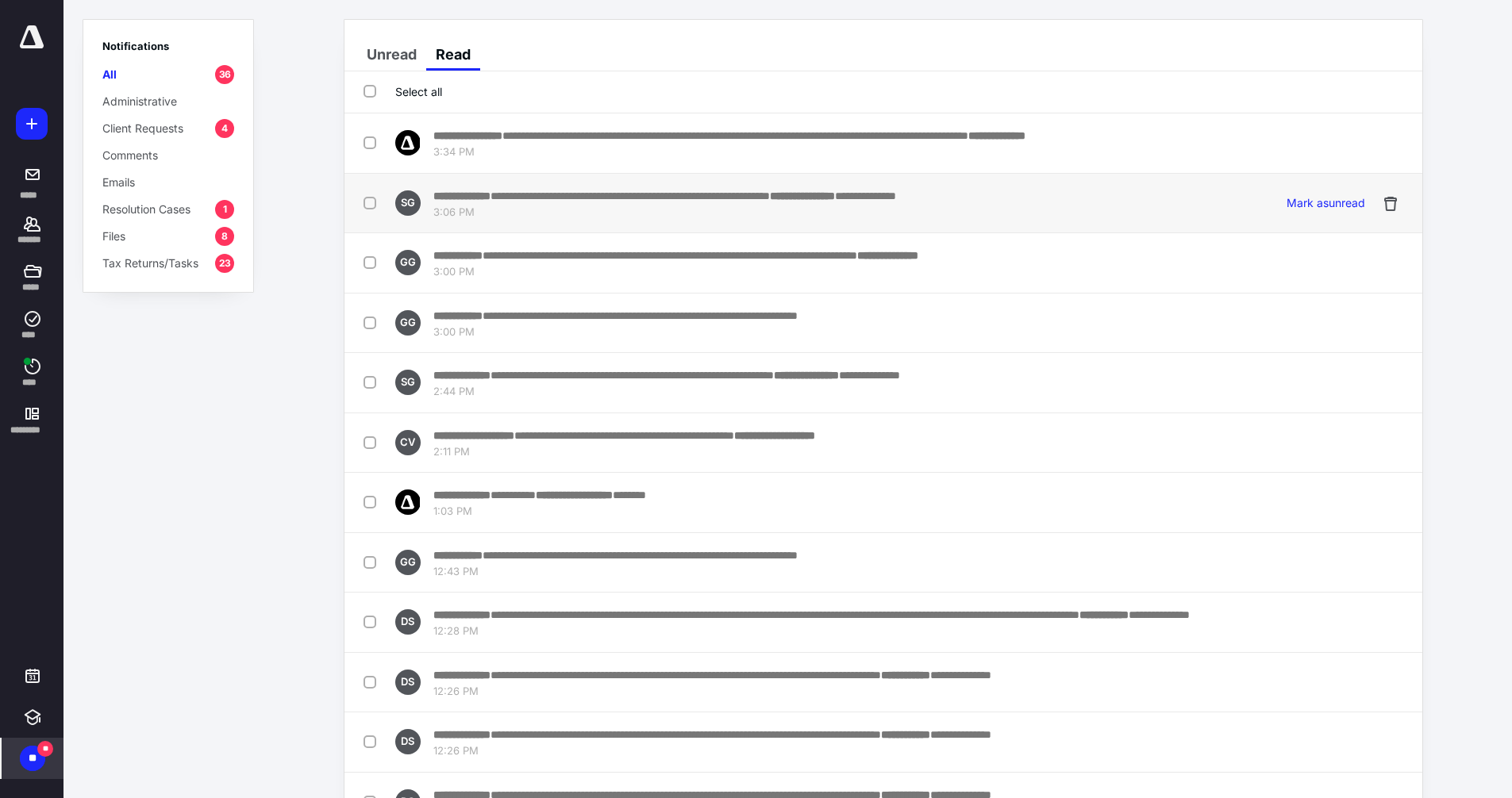 click on "**********" at bounding box center [802, 196] 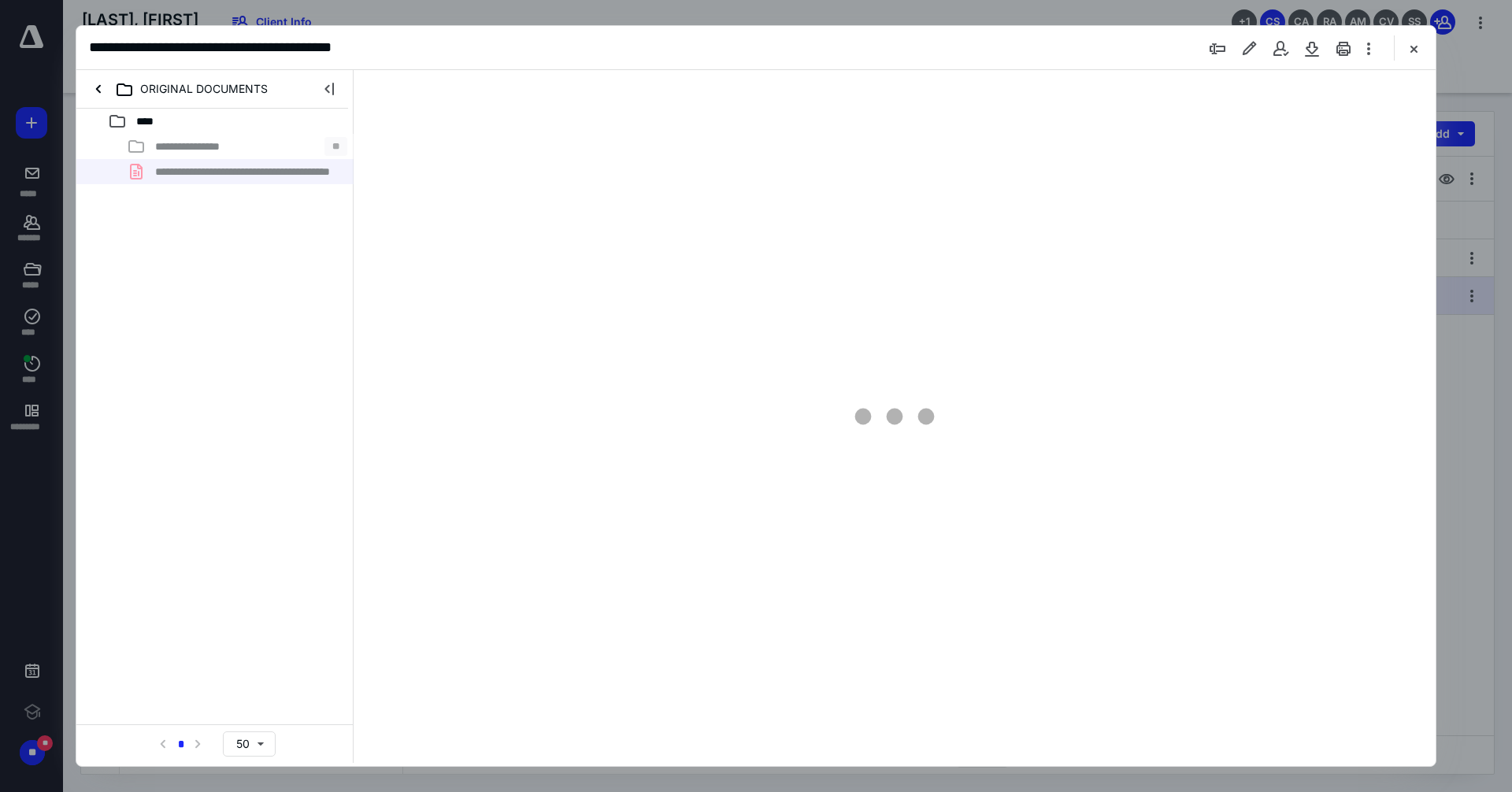scroll, scrollTop: 0, scrollLeft: 0, axis: both 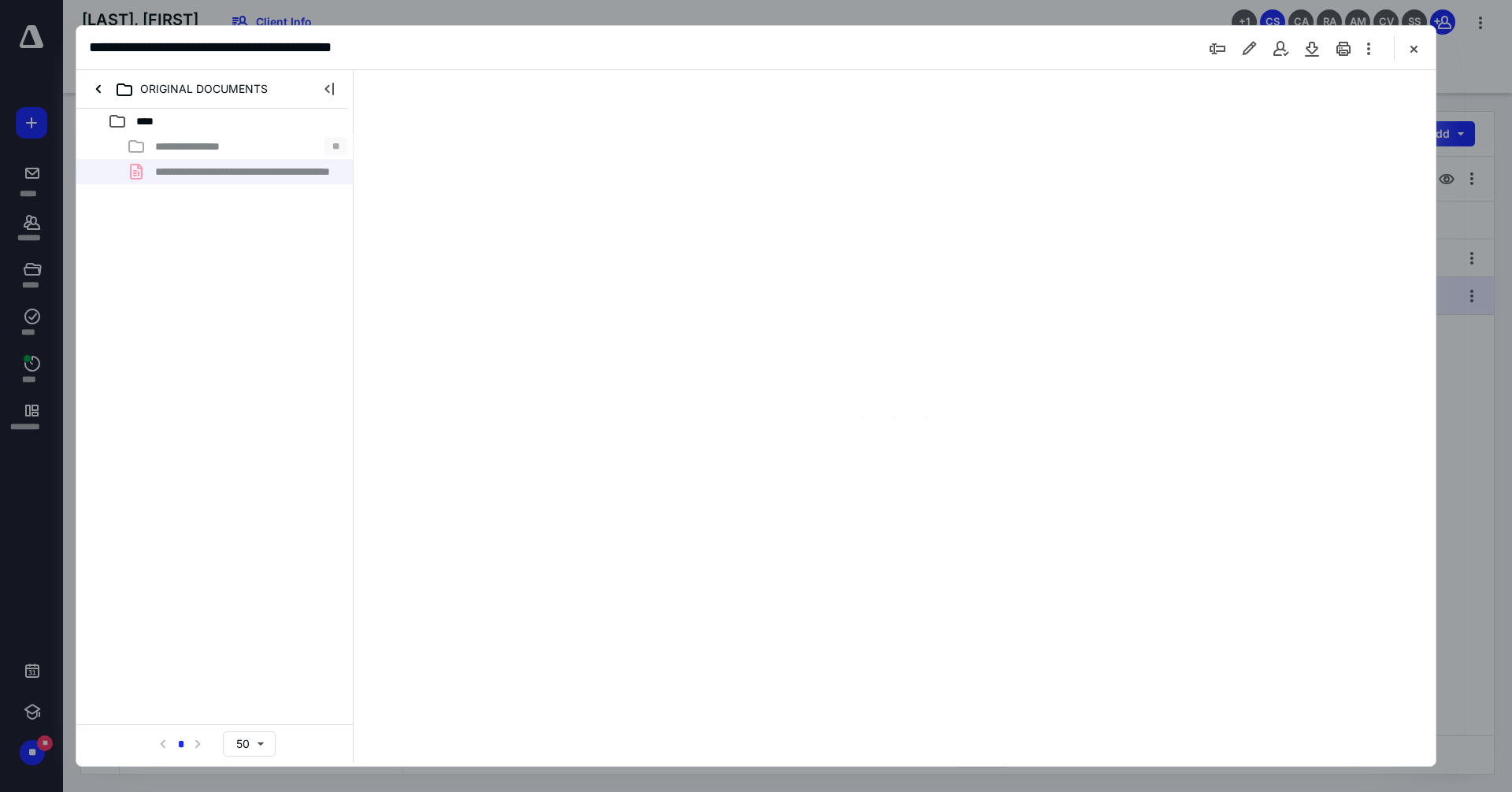 type on "130" 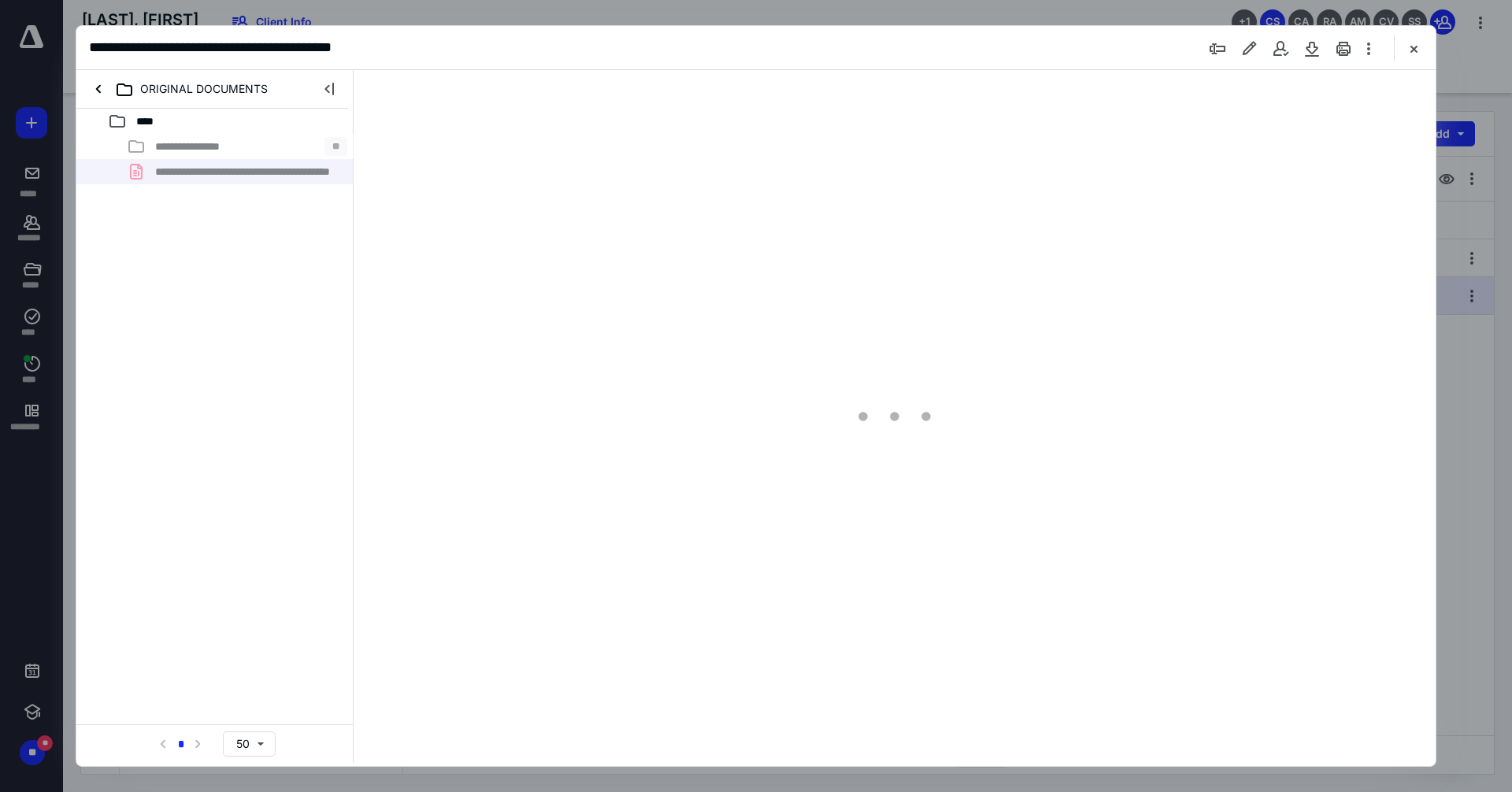 scroll, scrollTop: 64, scrollLeft: 0, axis: vertical 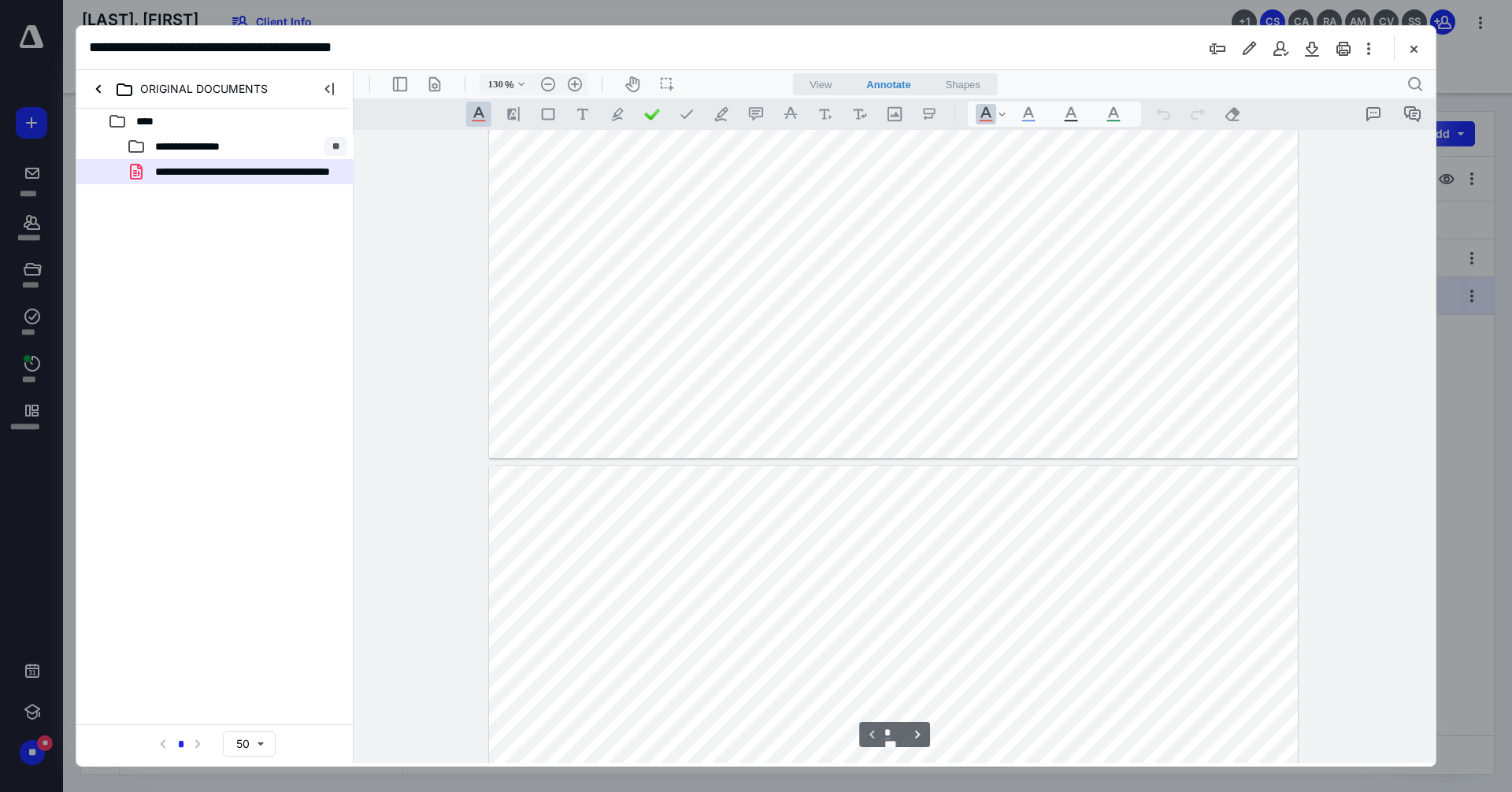 type on "*" 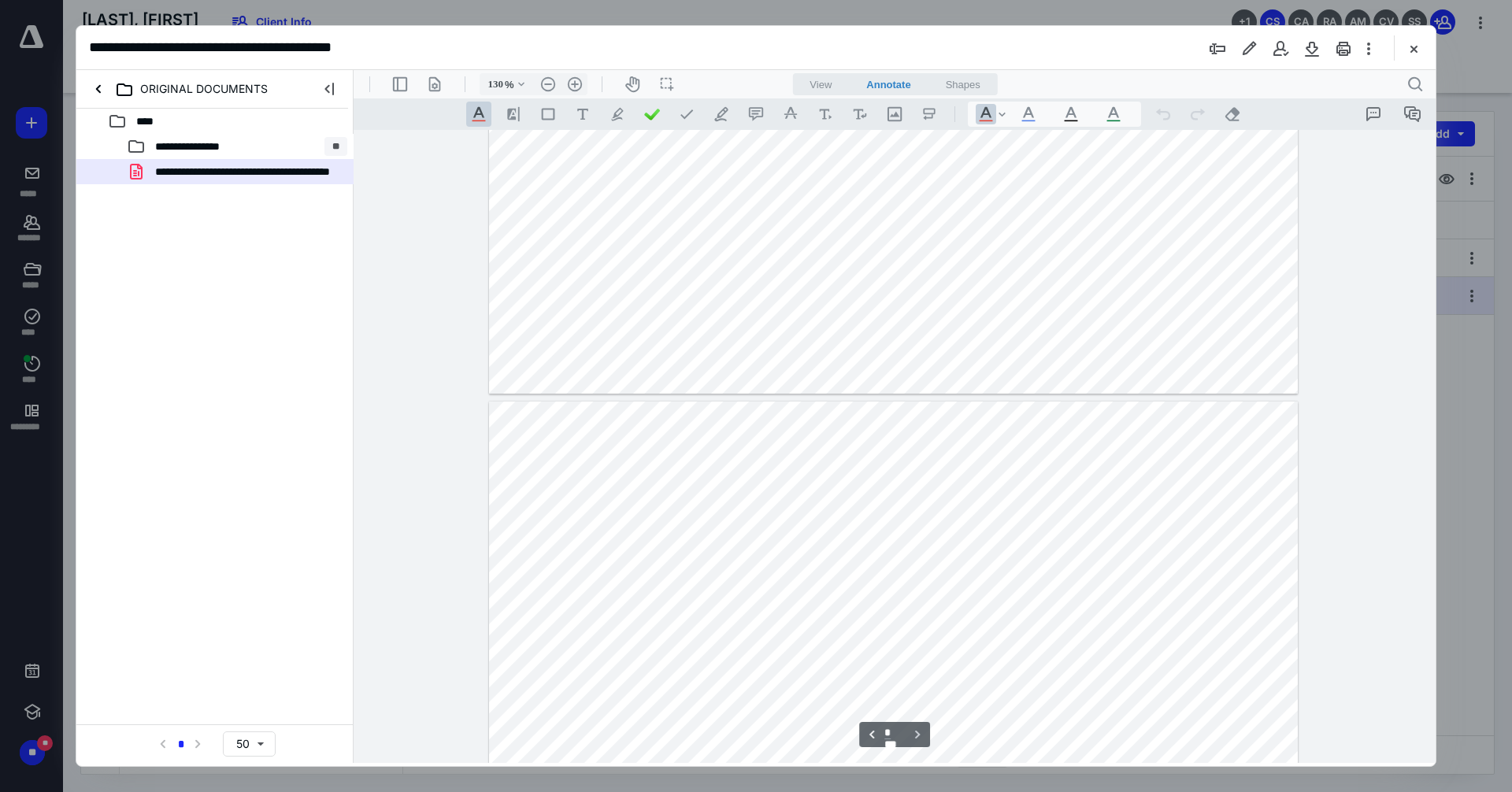 scroll, scrollTop: 379, scrollLeft: 0, axis: vertical 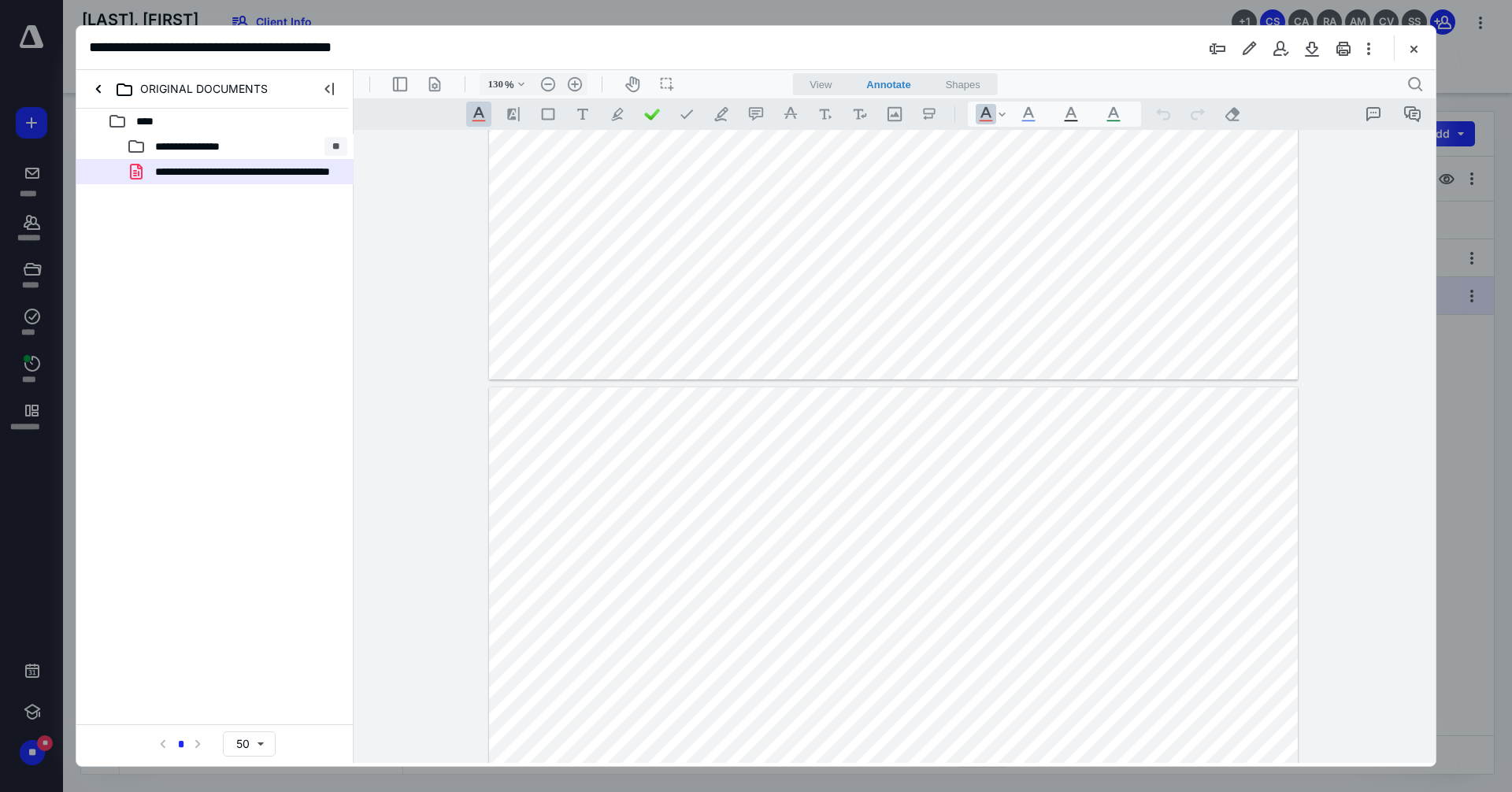 drag, startPoint x: 658, startPoint y: 119, endPoint x: 732, endPoint y: 152, distance: 81.0247 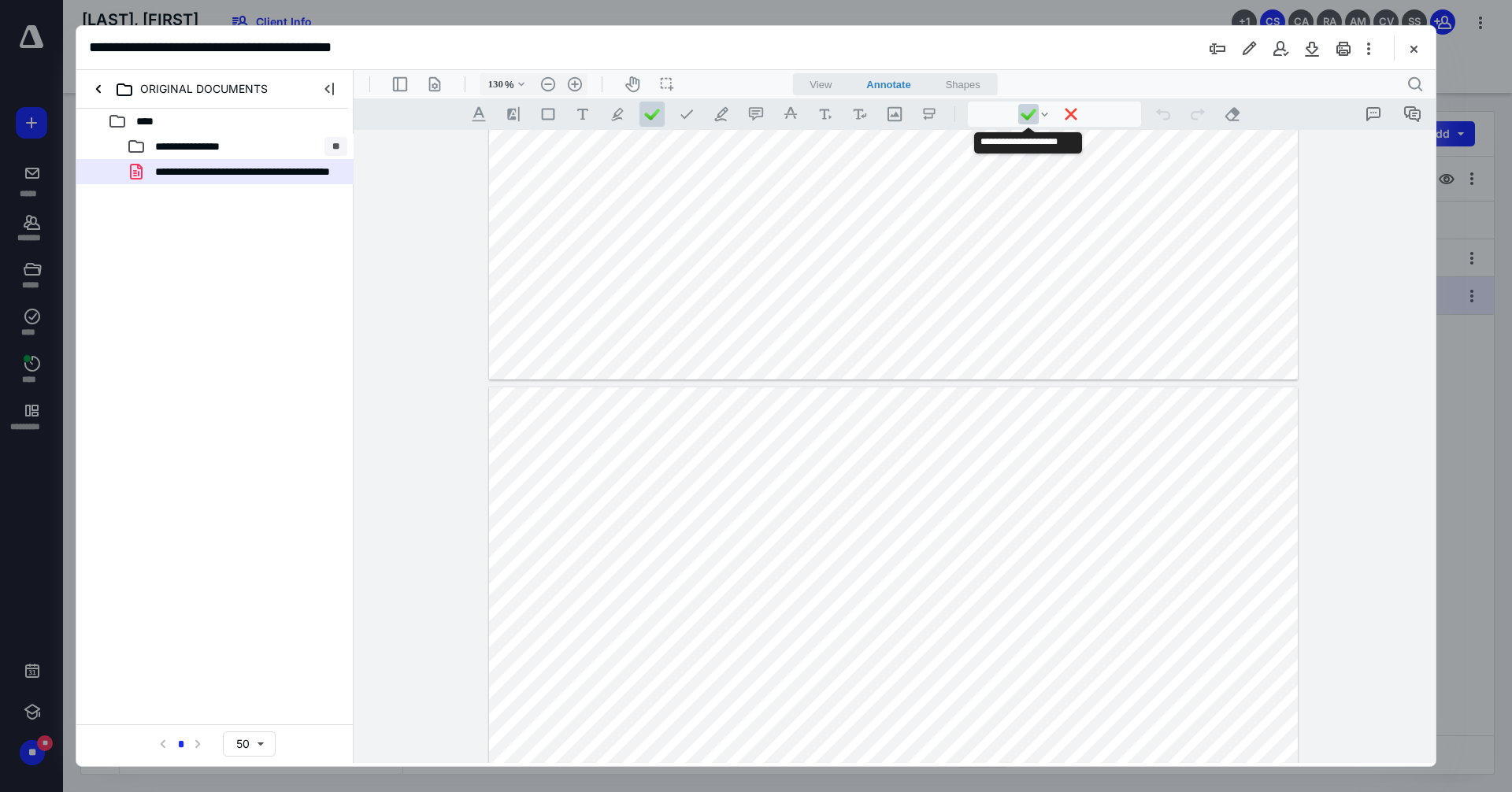 click at bounding box center (1028, 114) 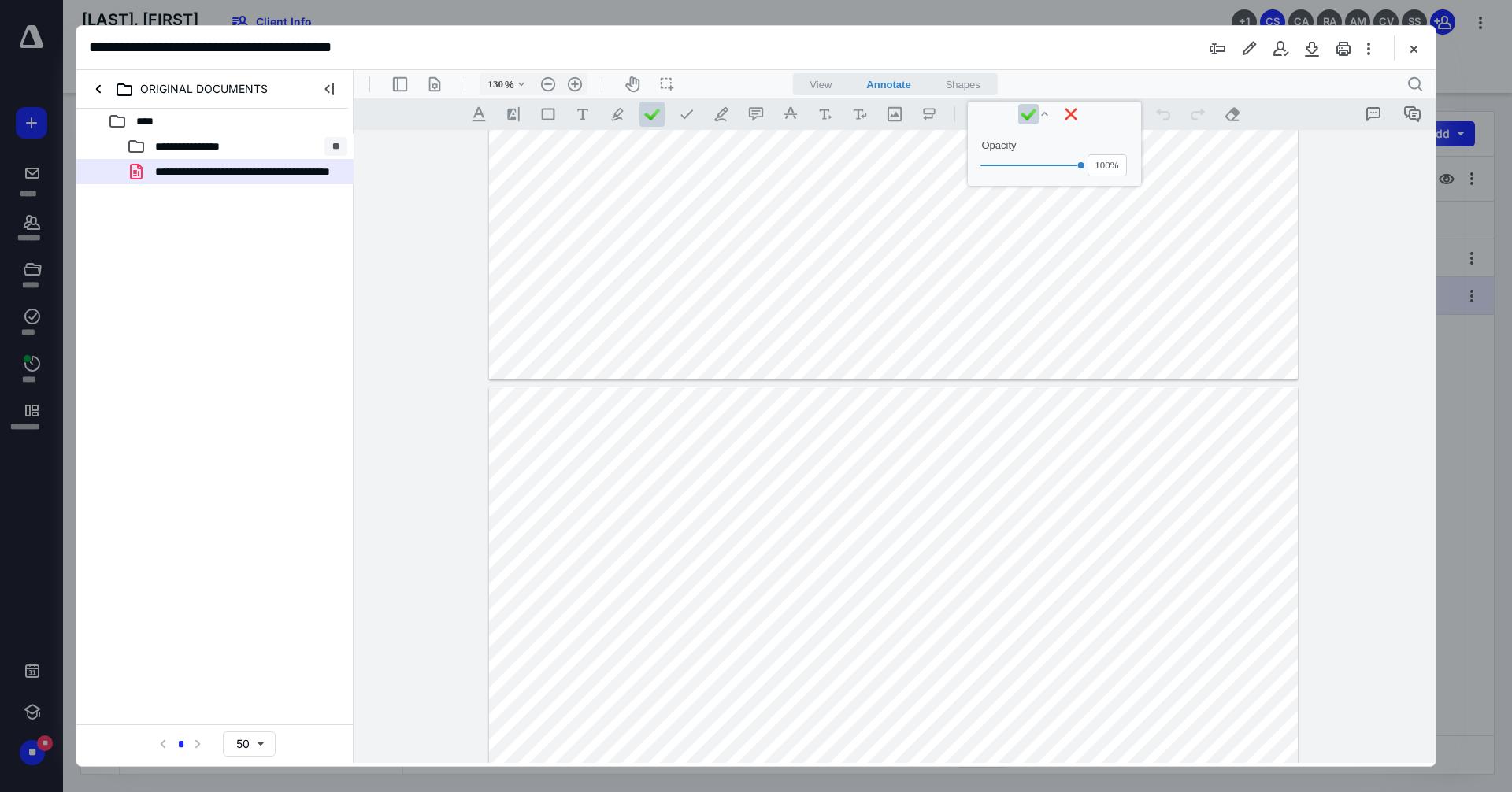 click at bounding box center [893, 68] 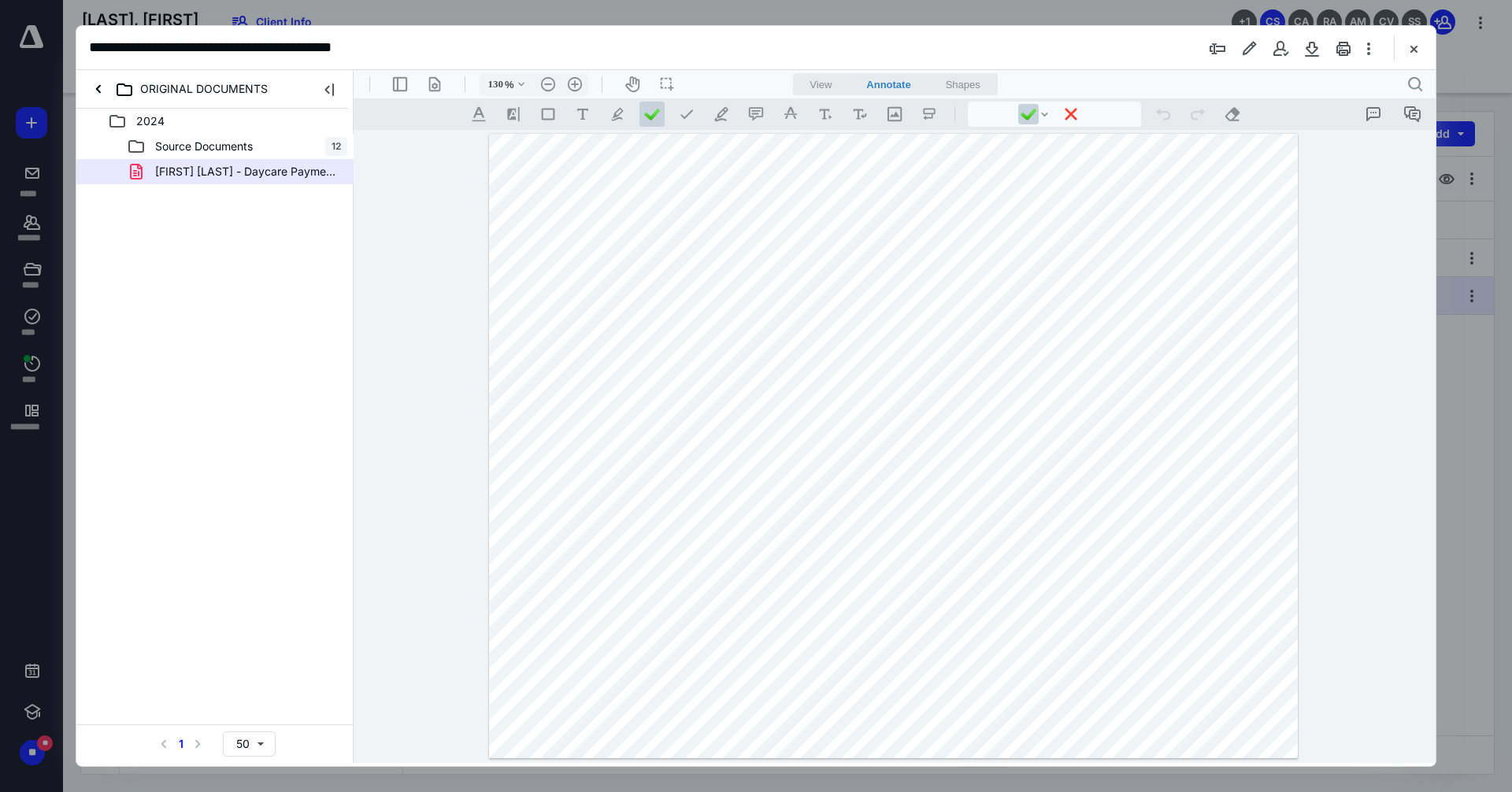 scroll, scrollTop: 0, scrollLeft: 0, axis: both 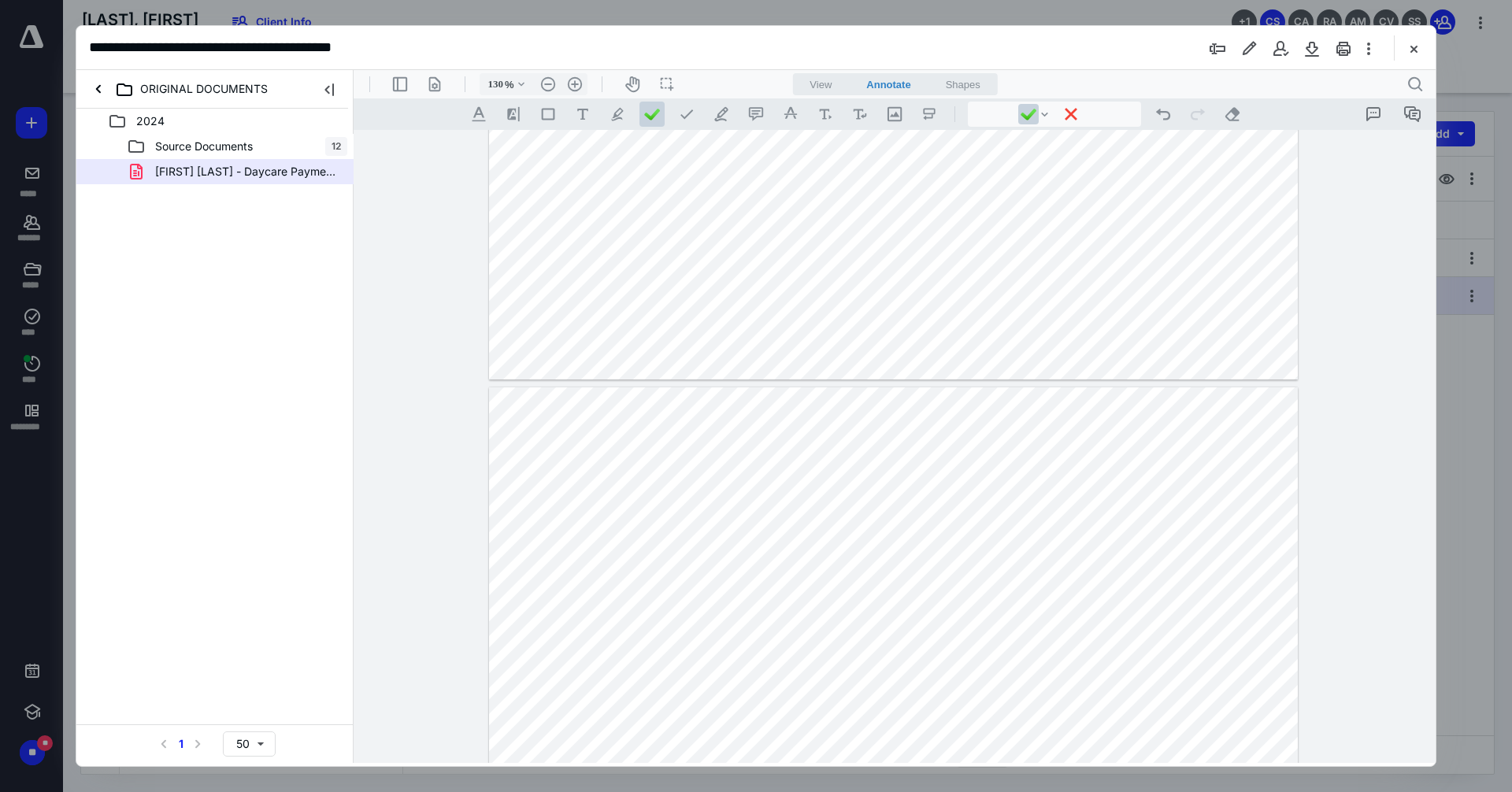 click at bounding box center [893, 700] 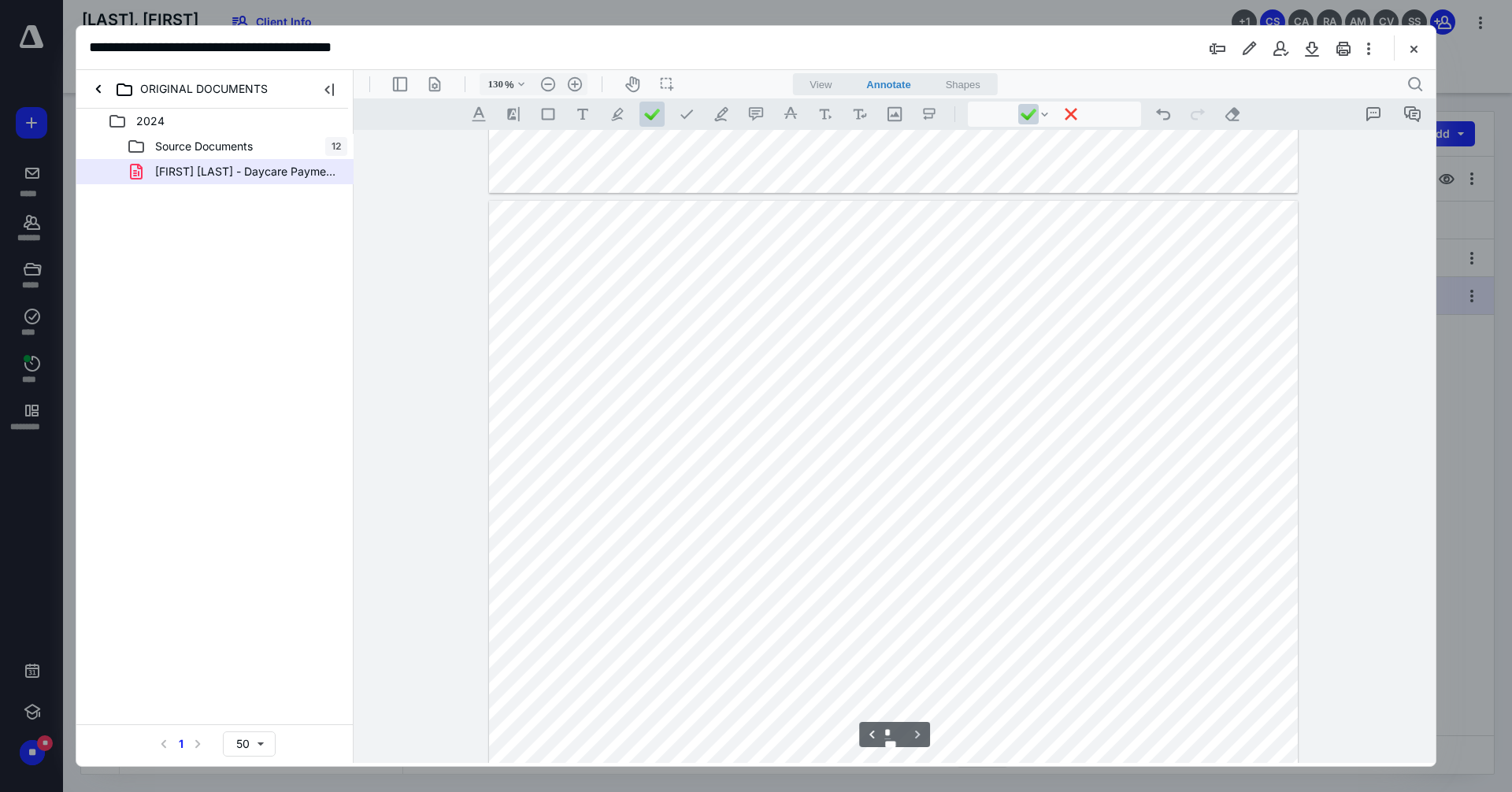 scroll, scrollTop: 631, scrollLeft: 0, axis: vertical 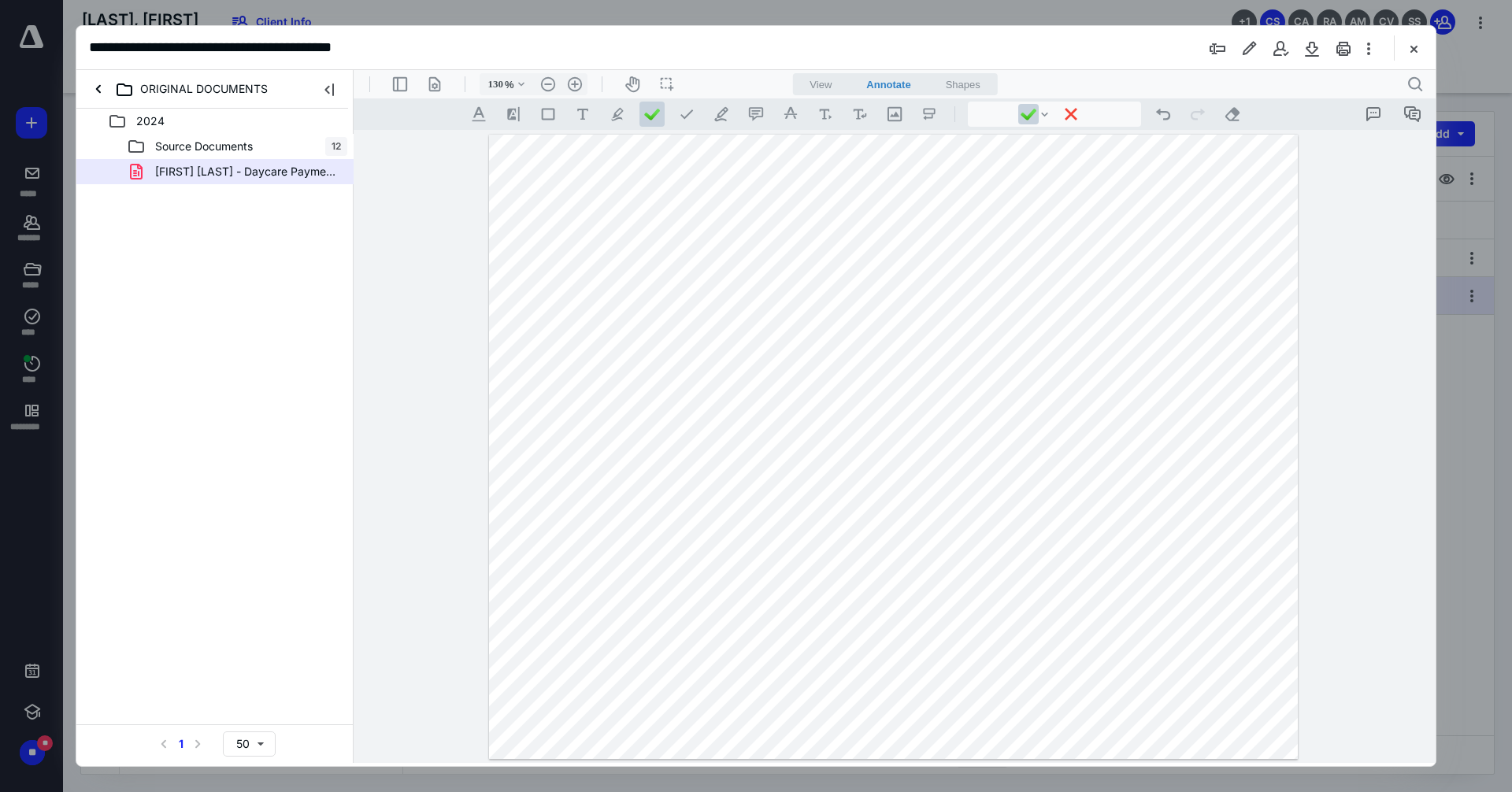 click at bounding box center (893, 447) 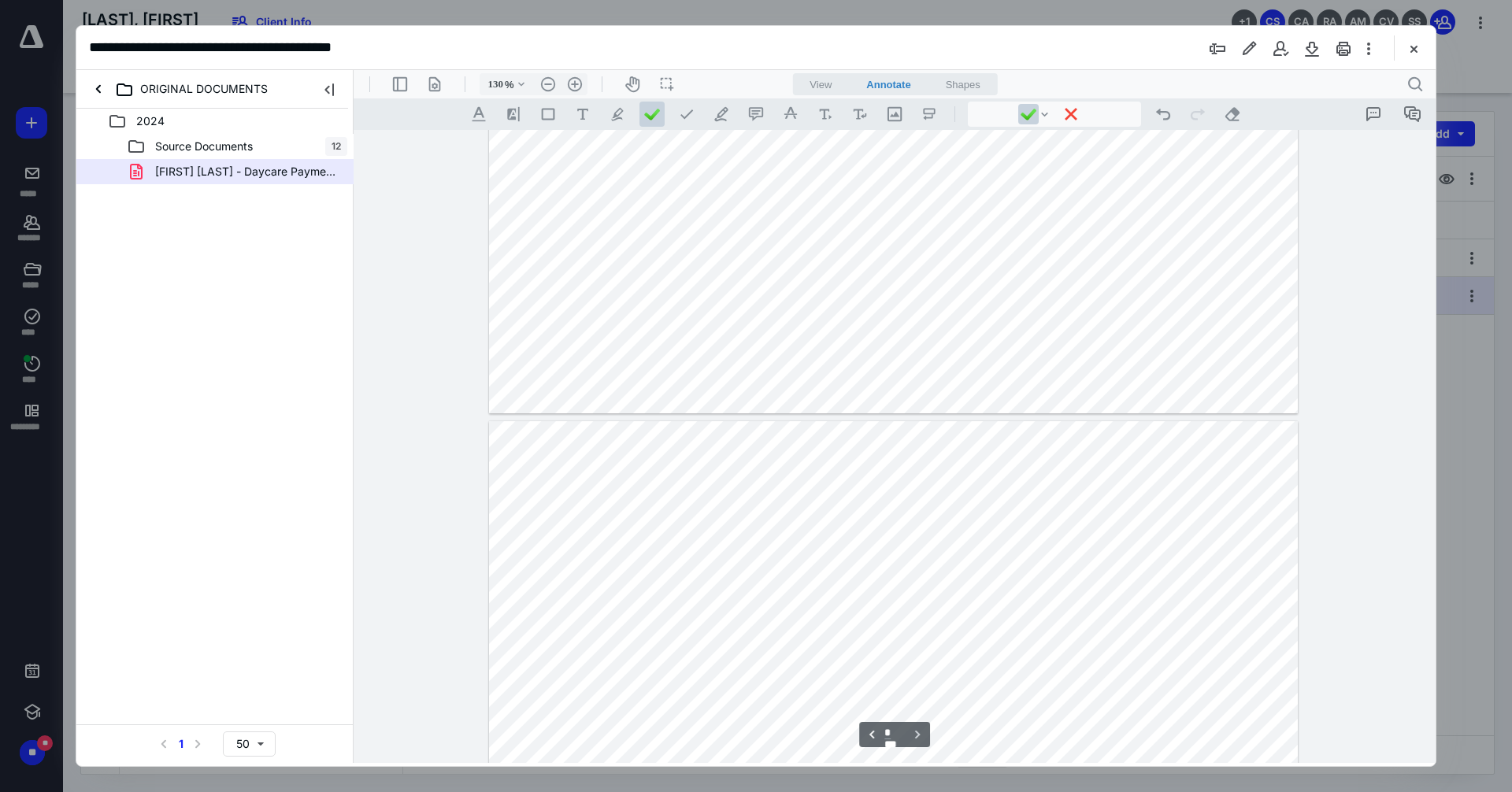 scroll, scrollTop: 316, scrollLeft: 0, axis: vertical 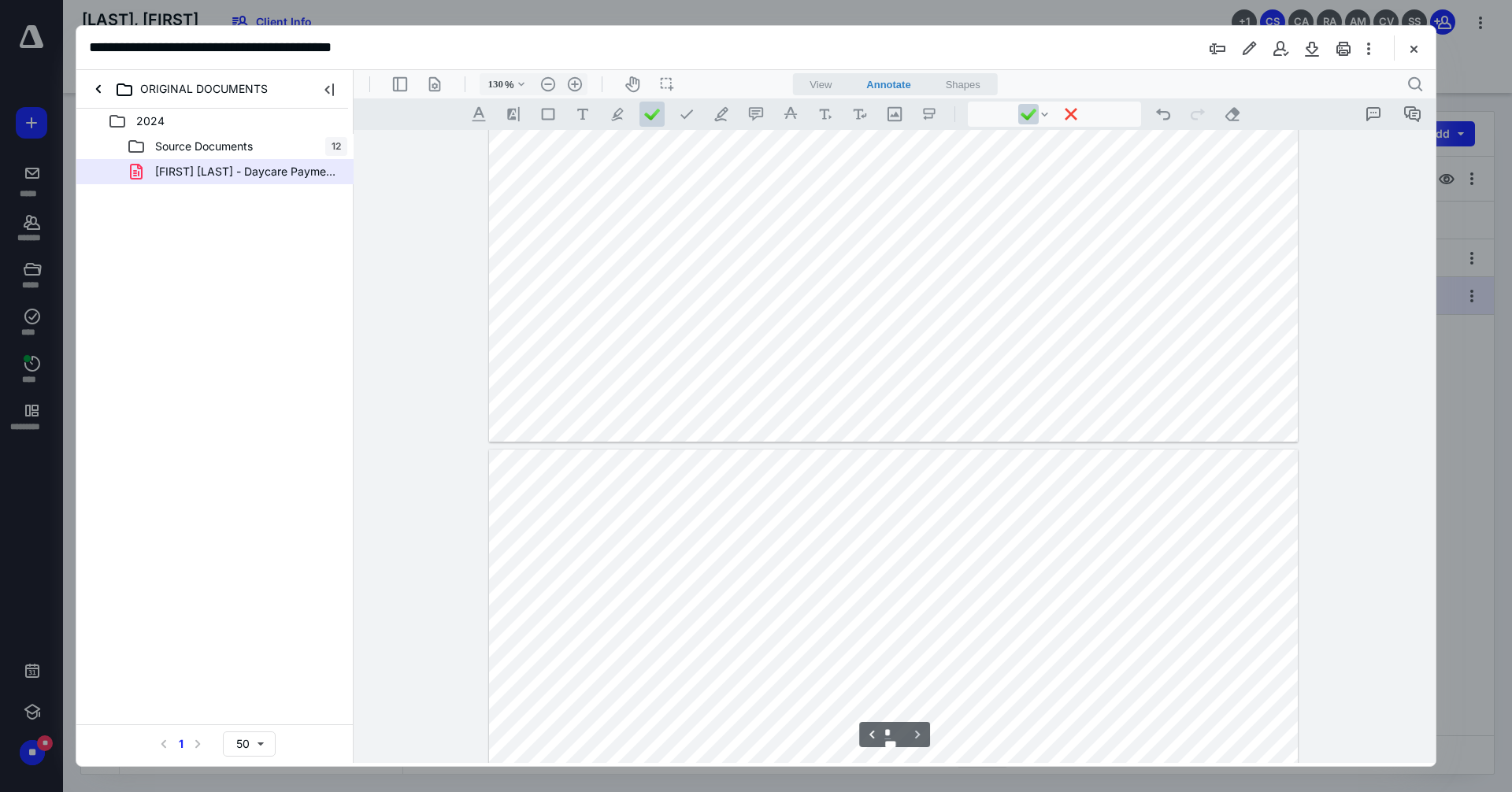 click at bounding box center (893, 130) 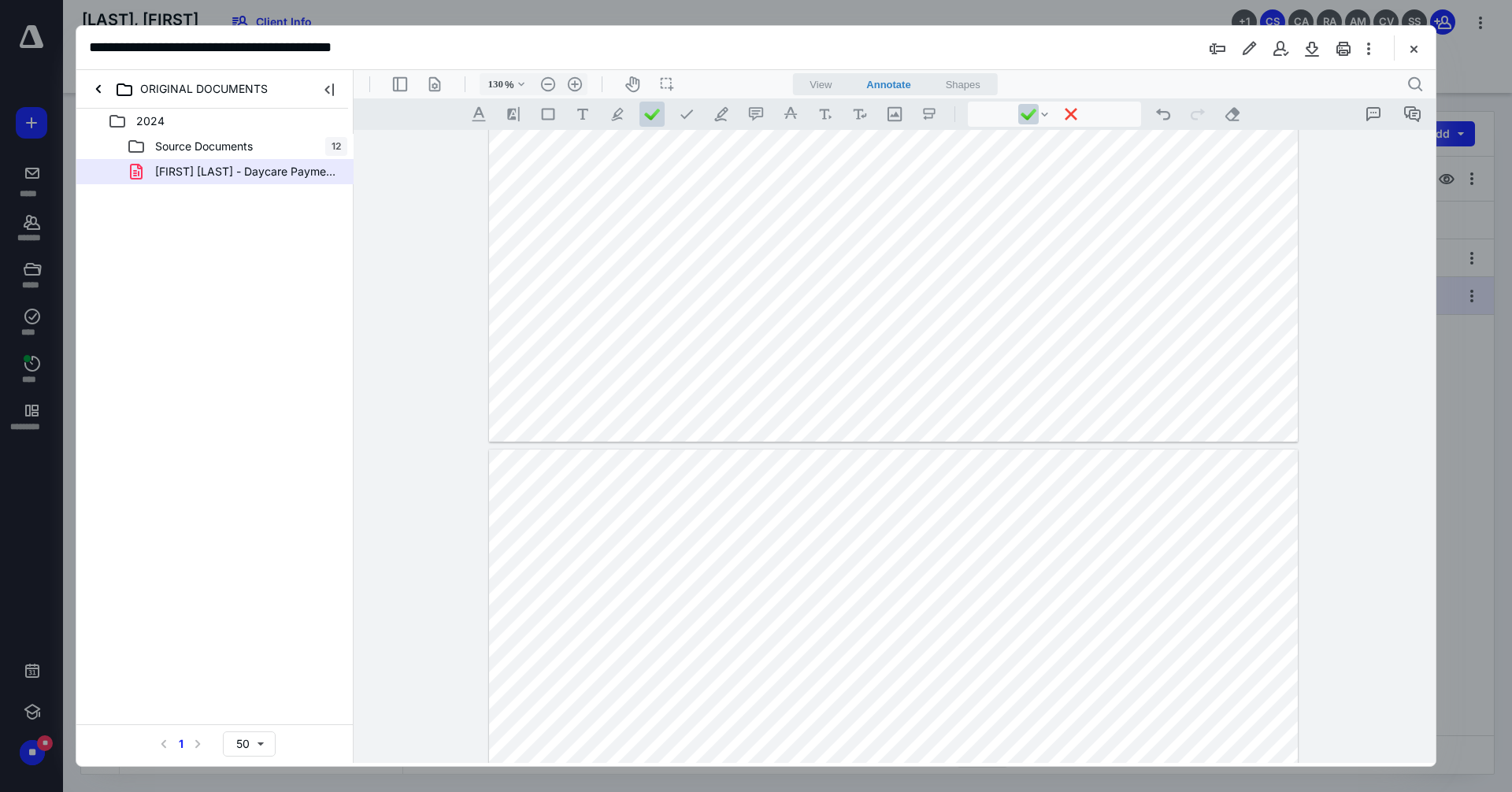 click at bounding box center (893, 130) 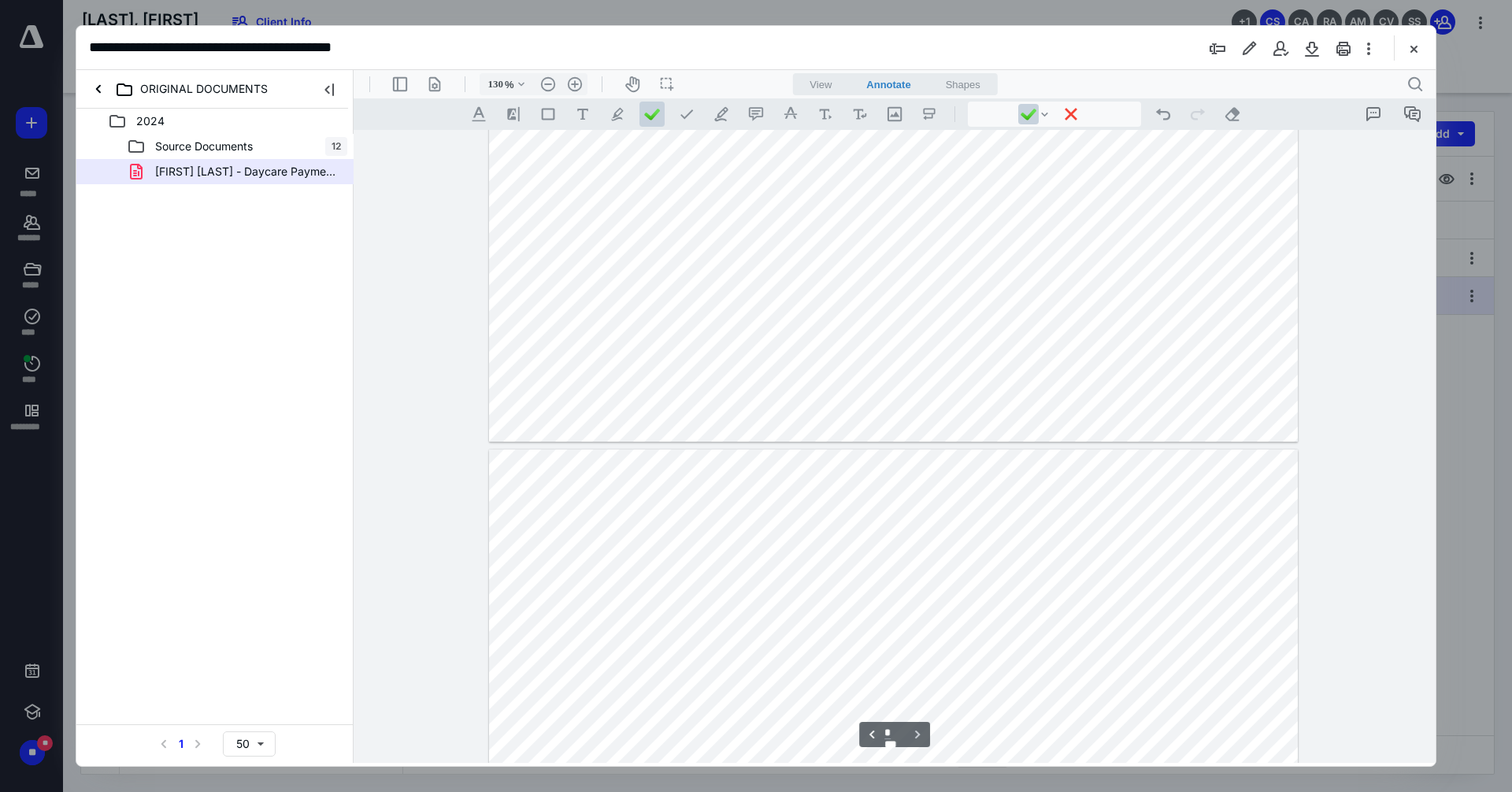 scroll, scrollTop: 631, scrollLeft: 0, axis: vertical 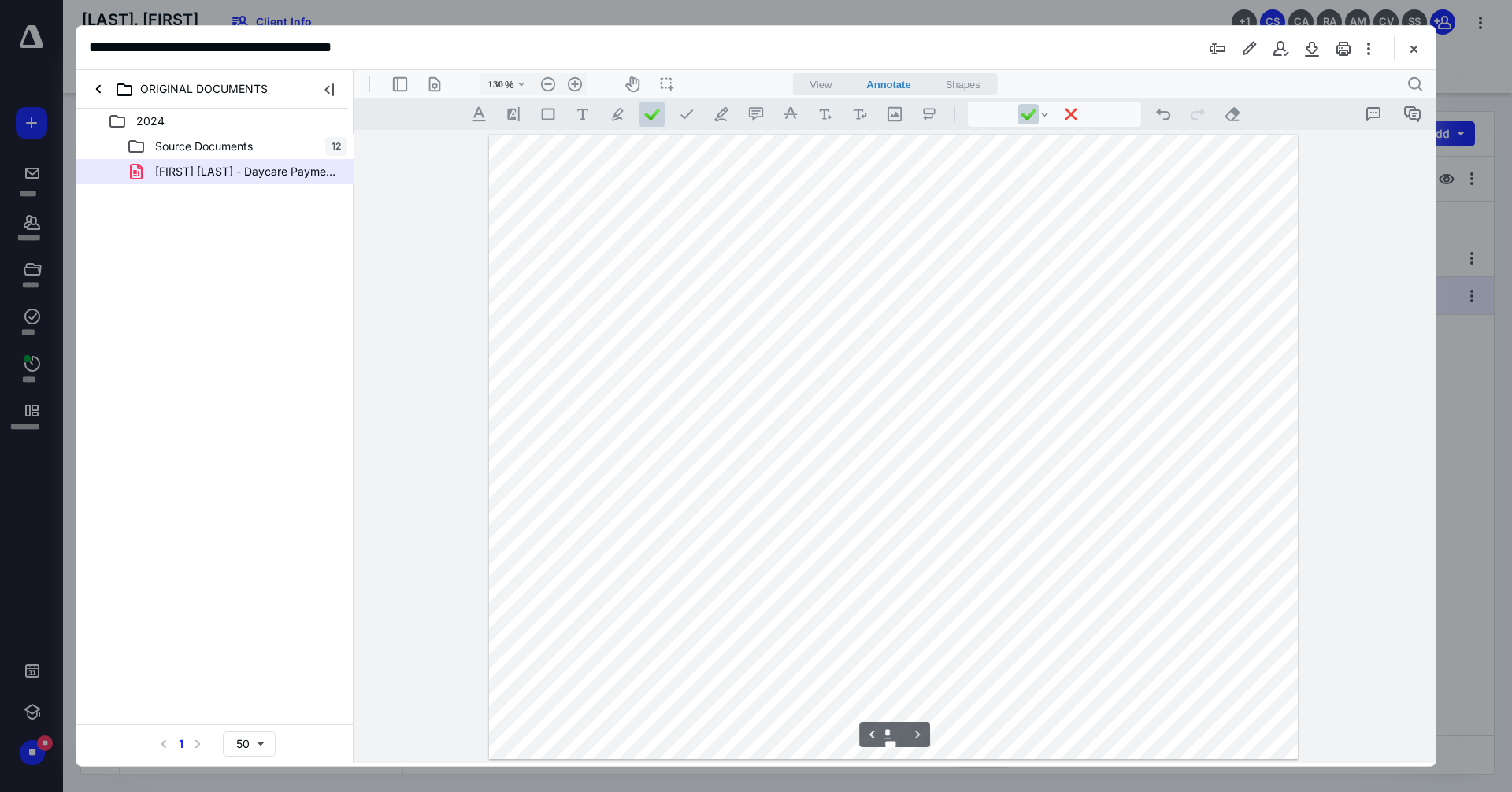 click at bounding box center (893, 447) 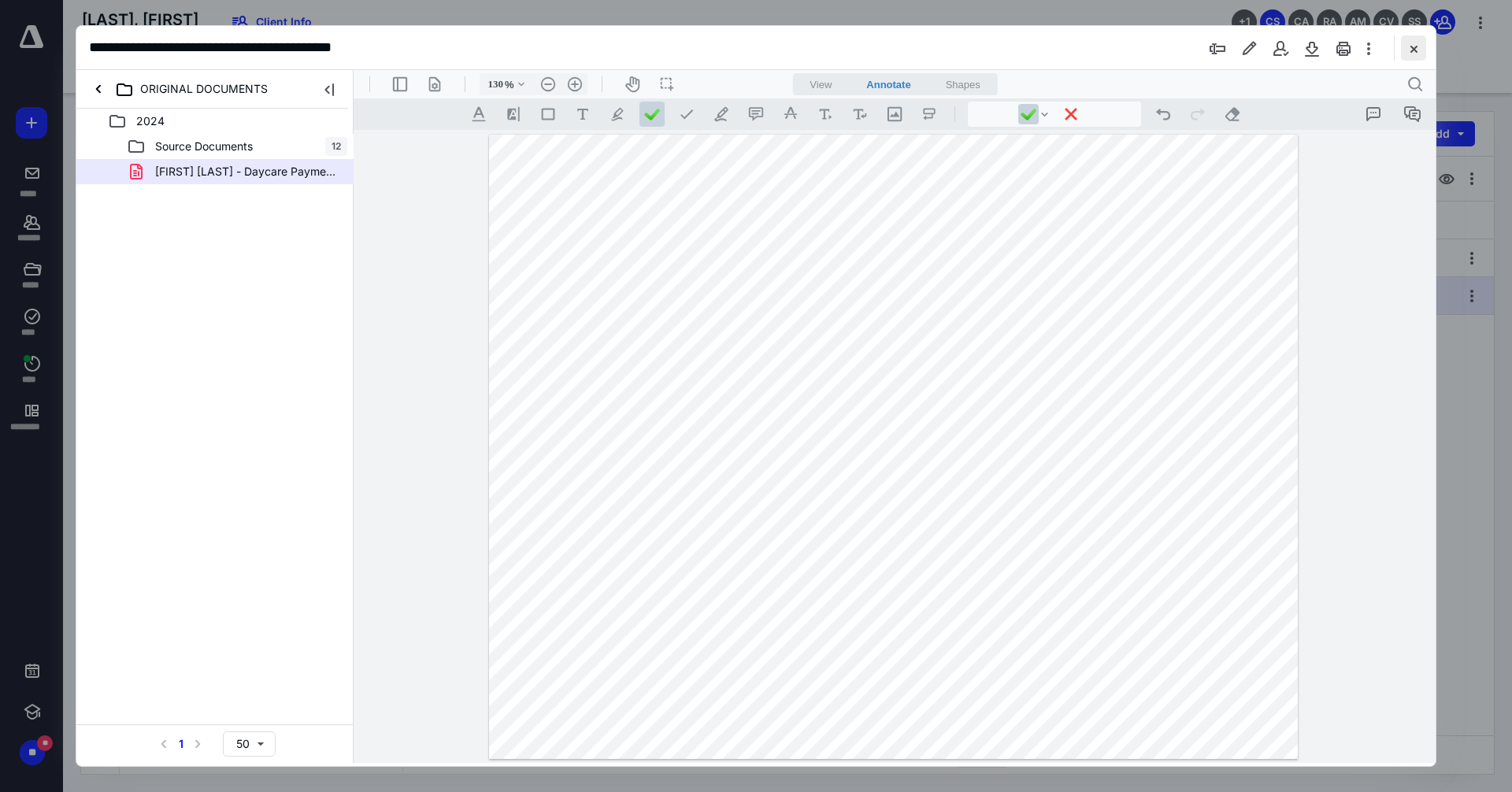 click at bounding box center (1414, 48) 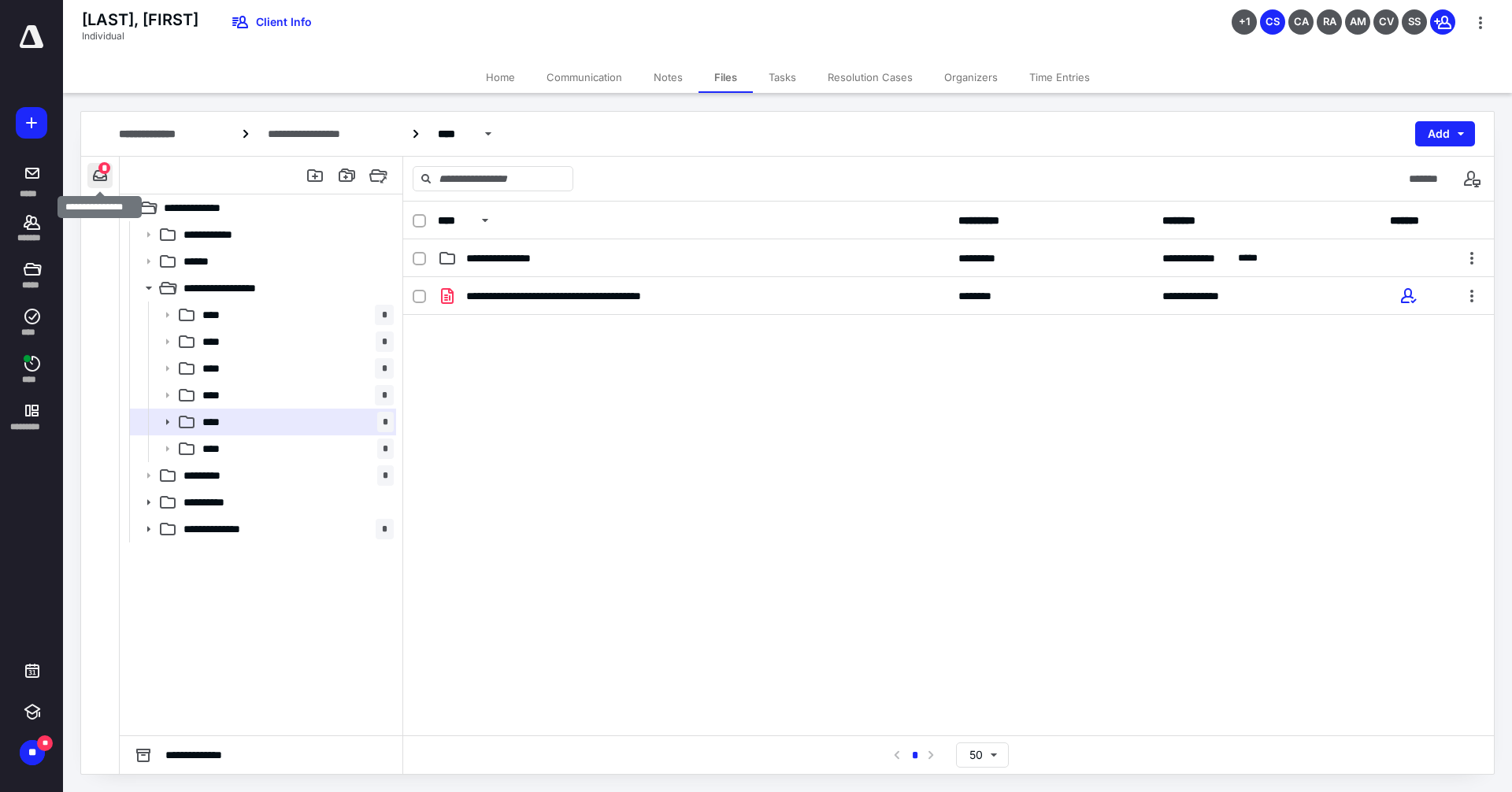 click at bounding box center (100, 176) 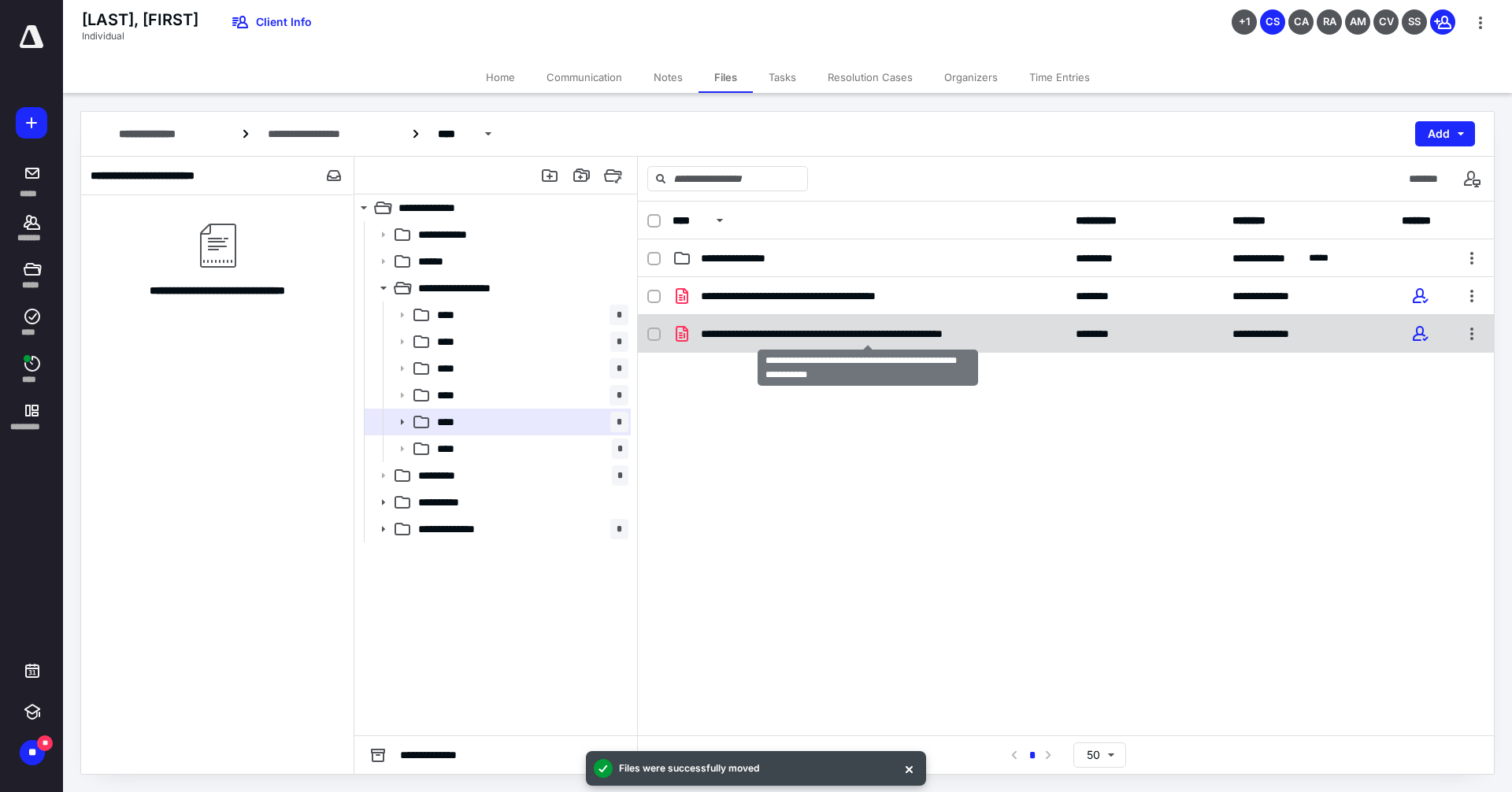 click on "**********" at bounding box center [868, 334] 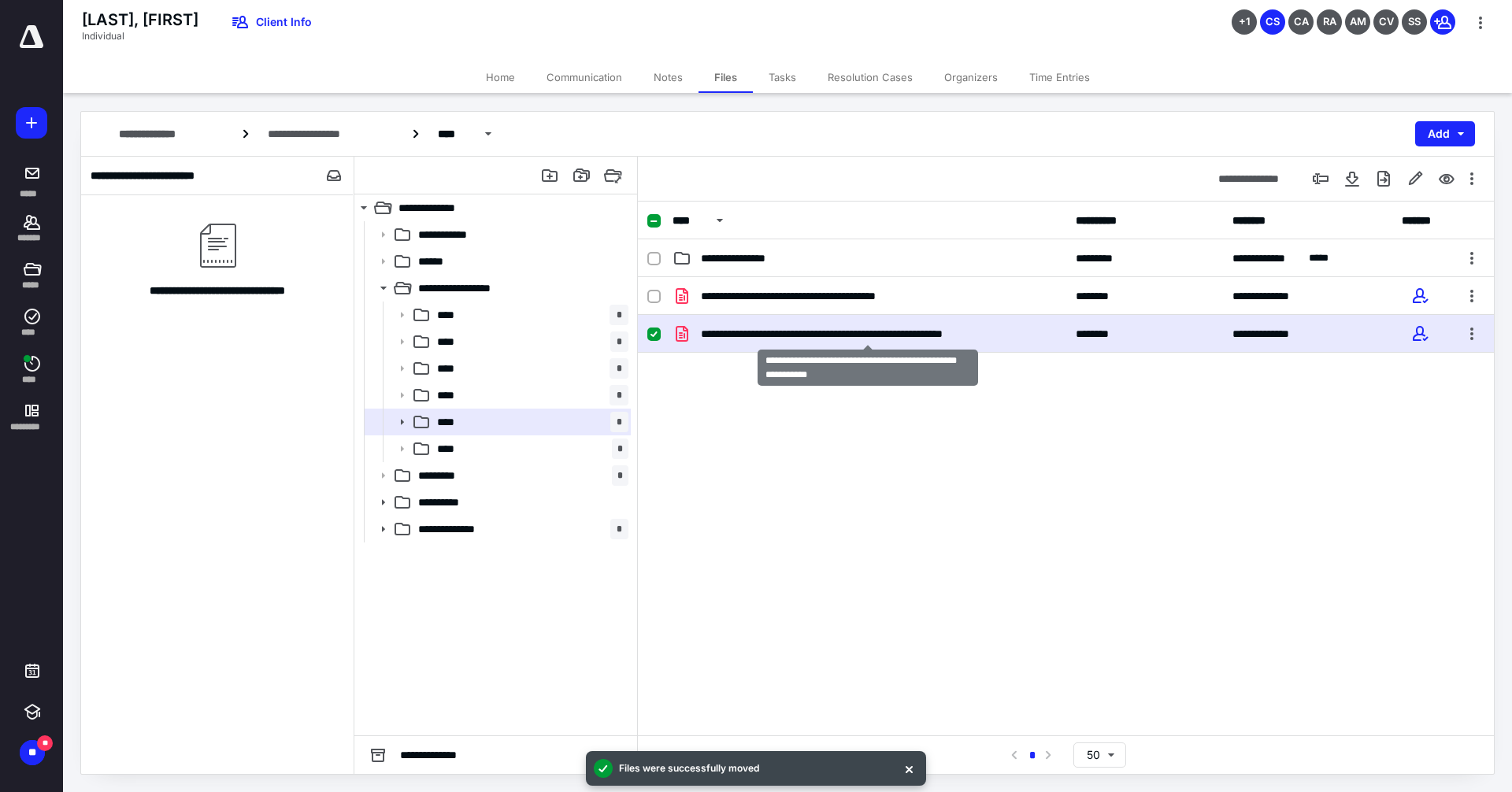 click on "**********" at bounding box center [868, 334] 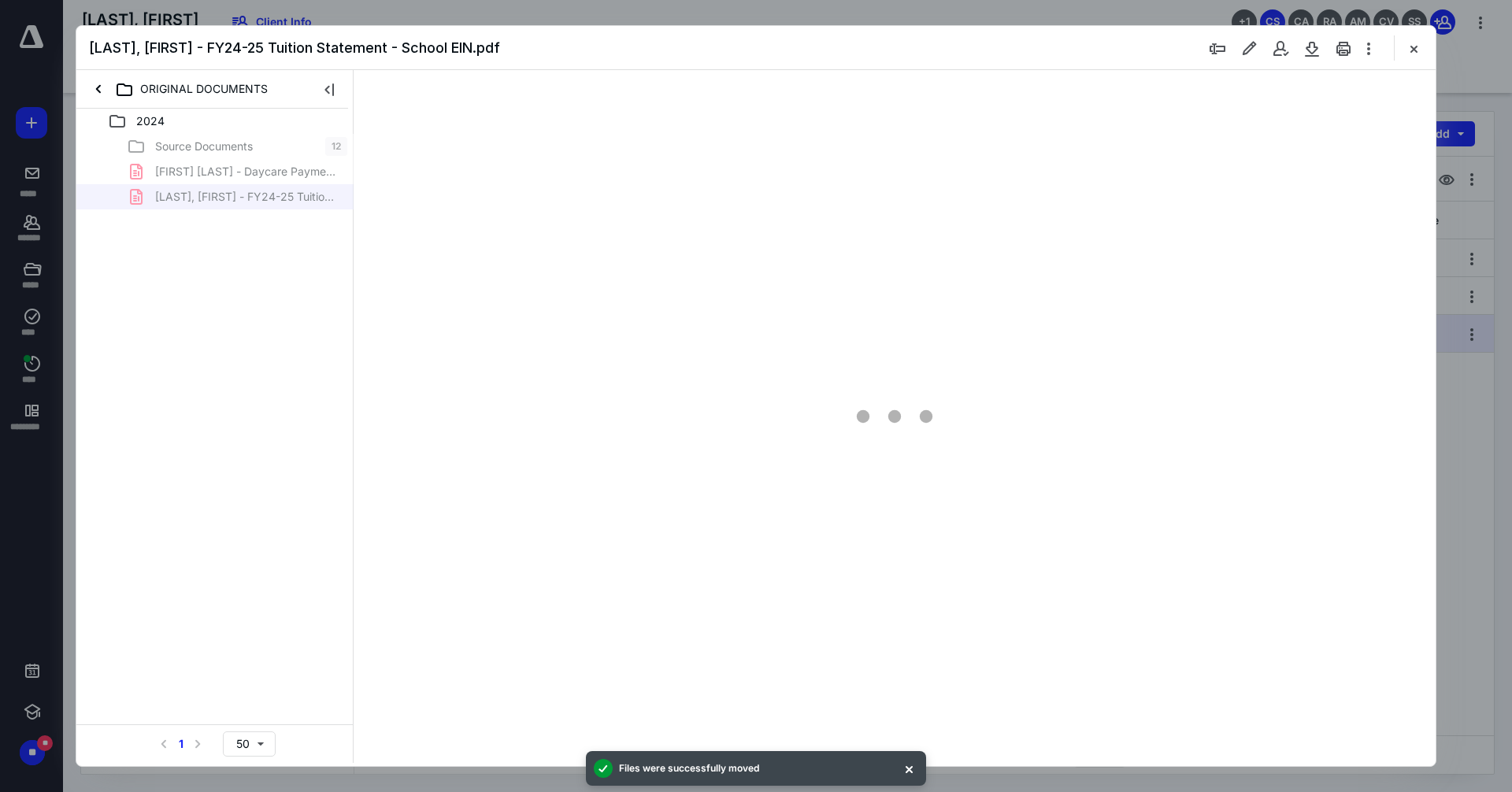 scroll, scrollTop: 0, scrollLeft: 0, axis: both 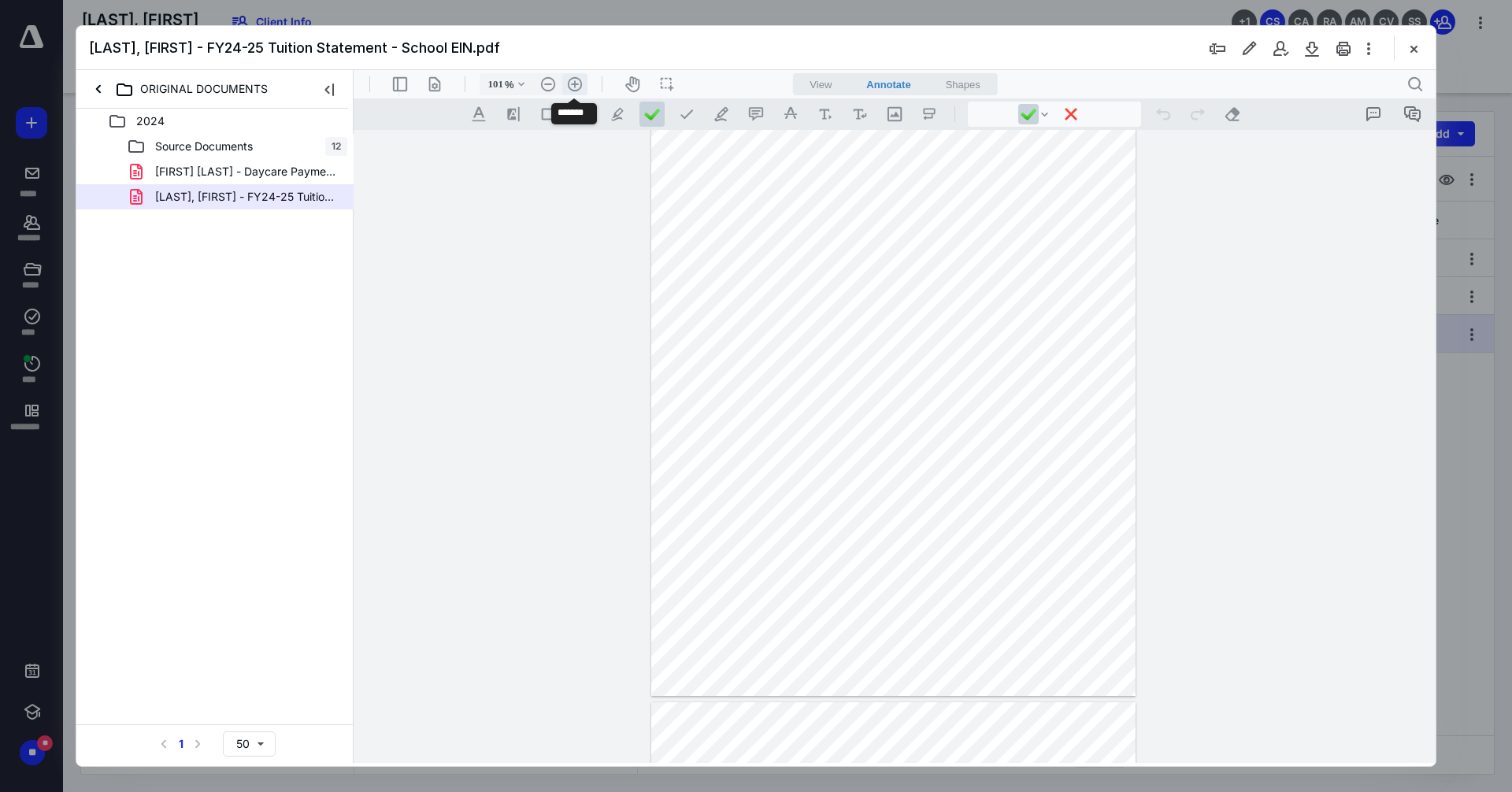 click on ".cls-1{fill:#abb0c4;} icon - header - zoom - in - line" at bounding box center (575, 84) 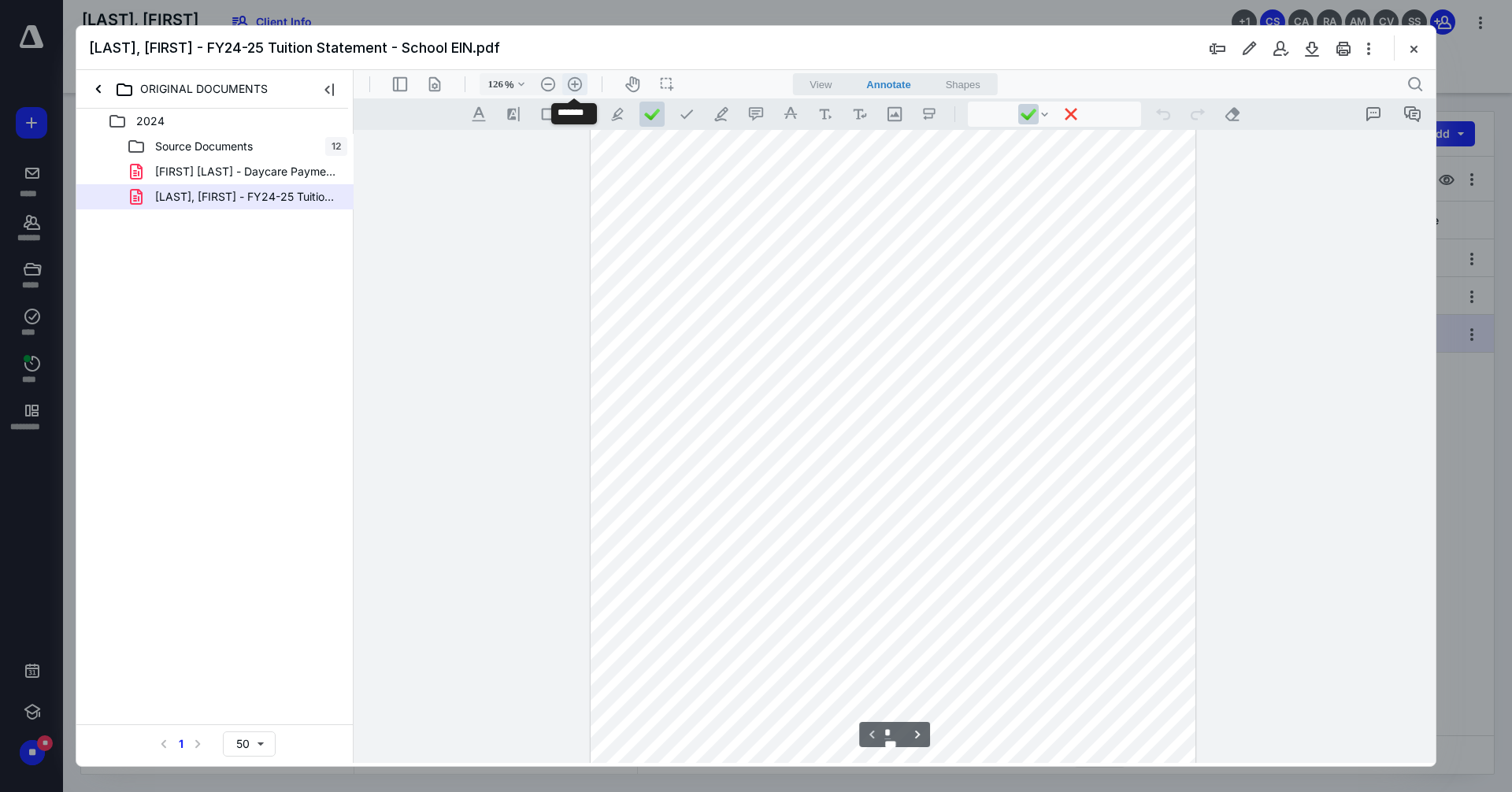 click on ".cls-1{fill:#abb0c4;} icon - header - zoom - in - line" at bounding box center (575, 84) 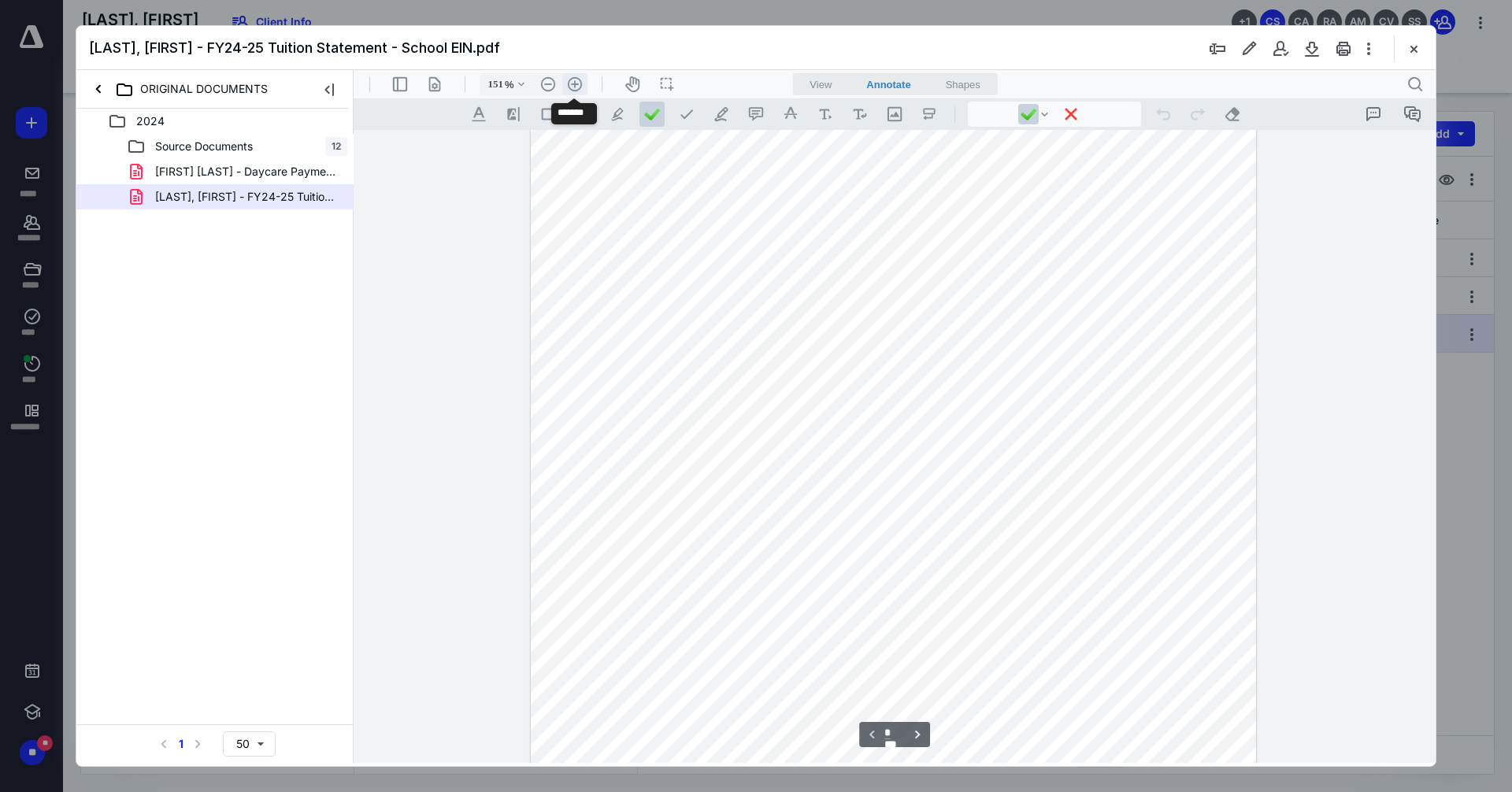 click on ".cls-1{fill:#abb0c4;} icon - header - zoom - in - line" at bounding box center [575, 84] 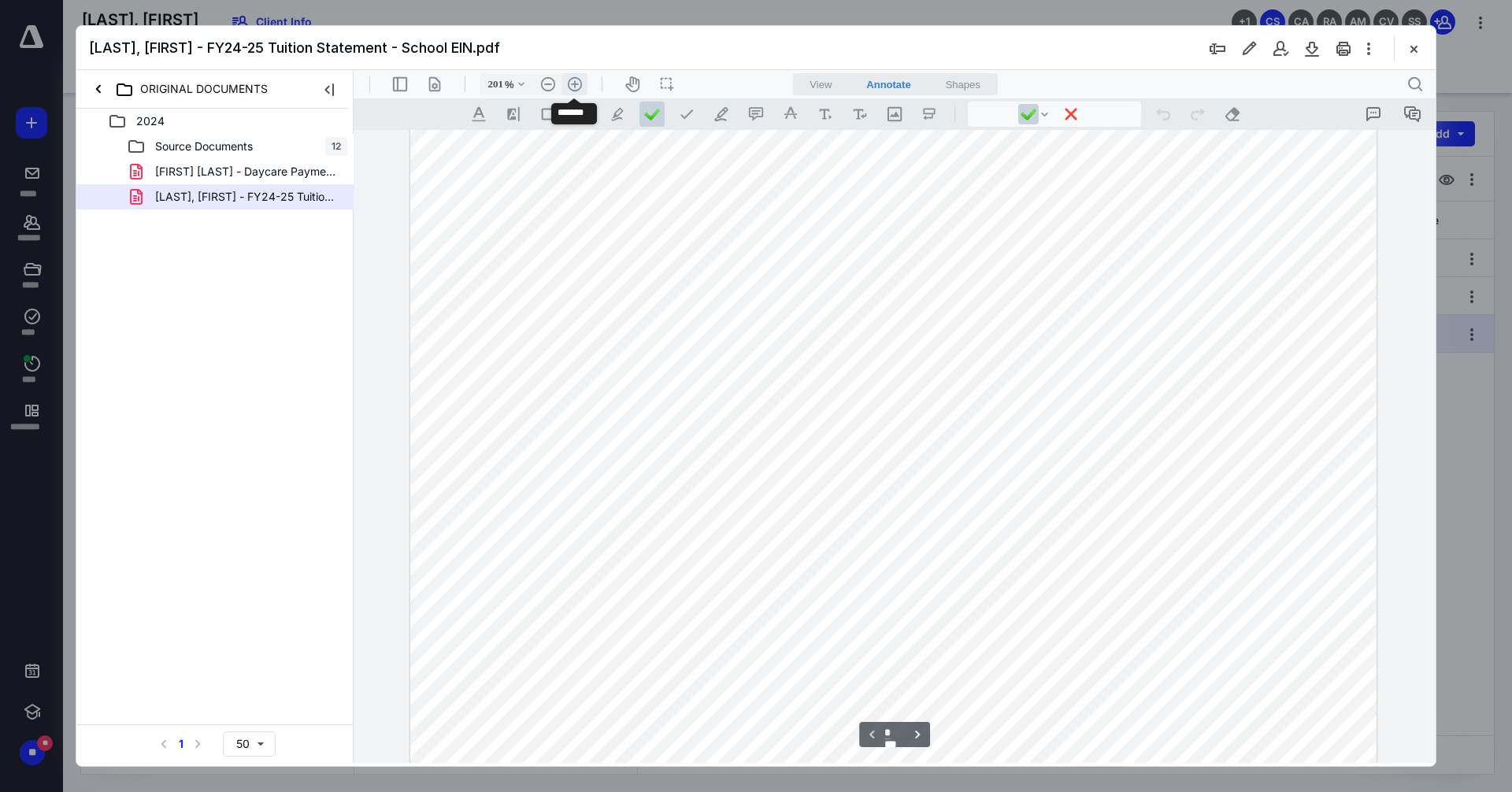 scroll, scrollTop: 410, scrollLeft: 0, axis: vertical 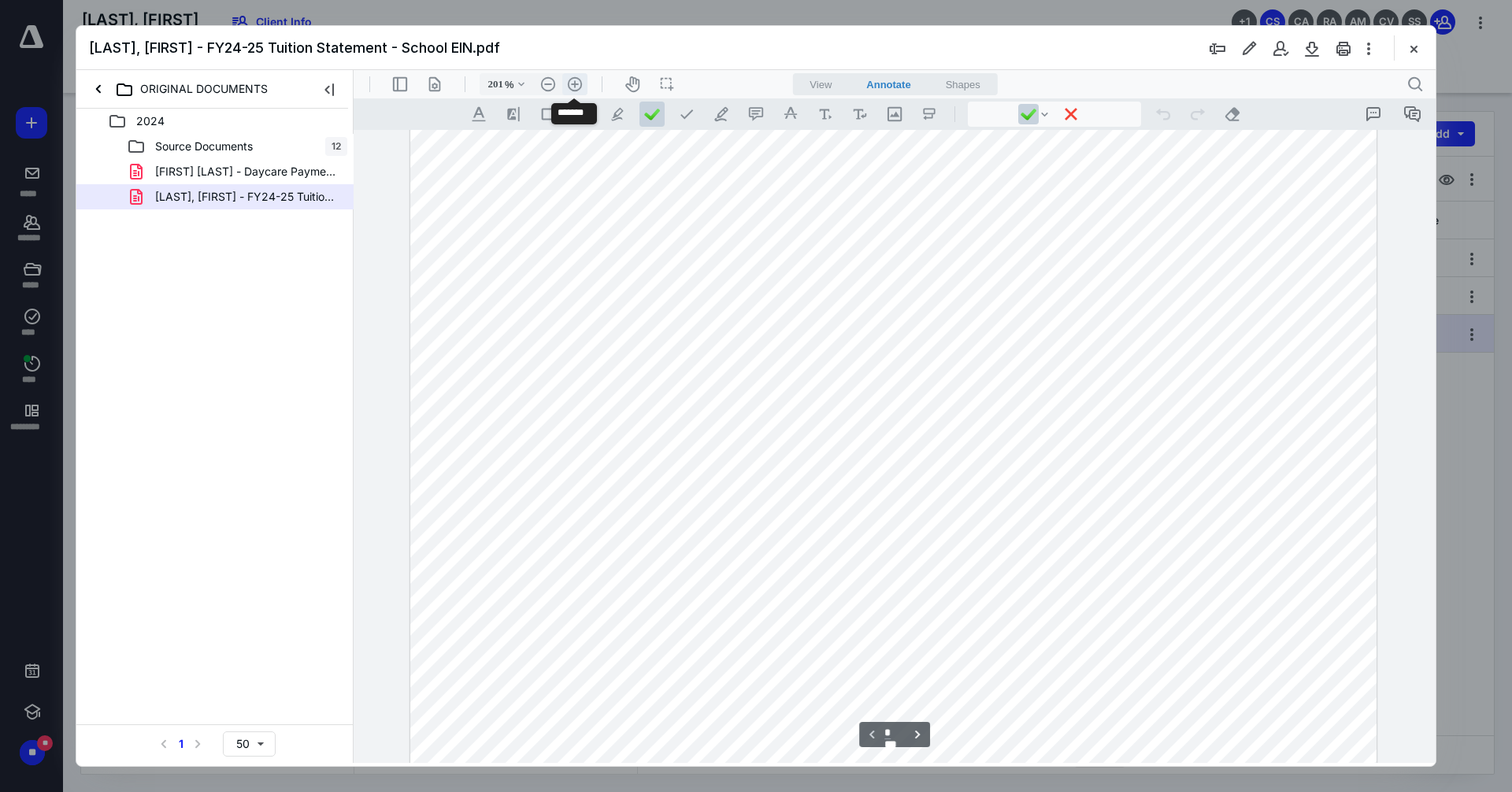 click on ".cls-1{fill:#abb0c4;} icon - header - zoom - in - line" at bounding box center [575, 84] 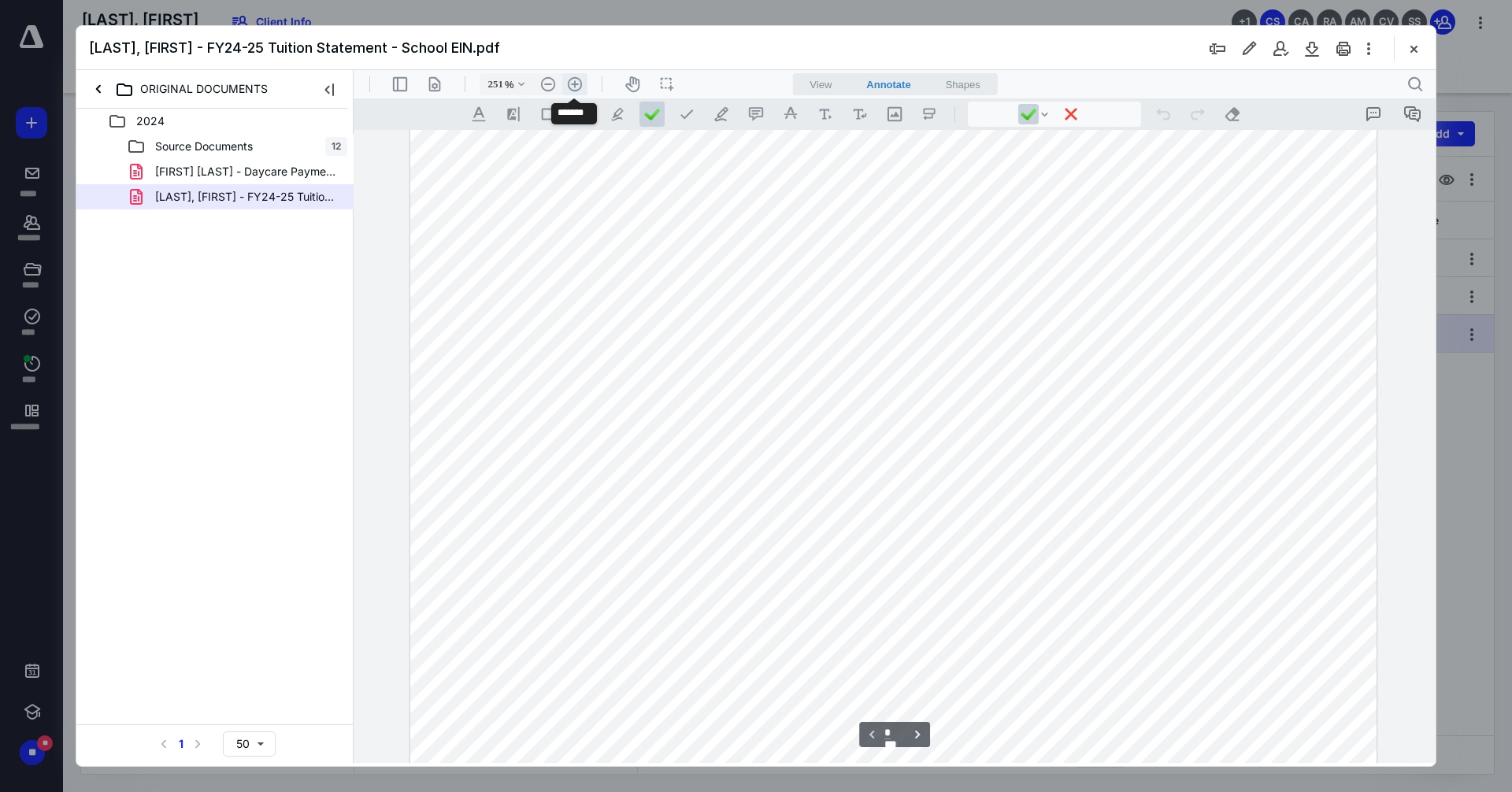 scroll, scrollTop: 584, scrollLeft: 76, axis: both 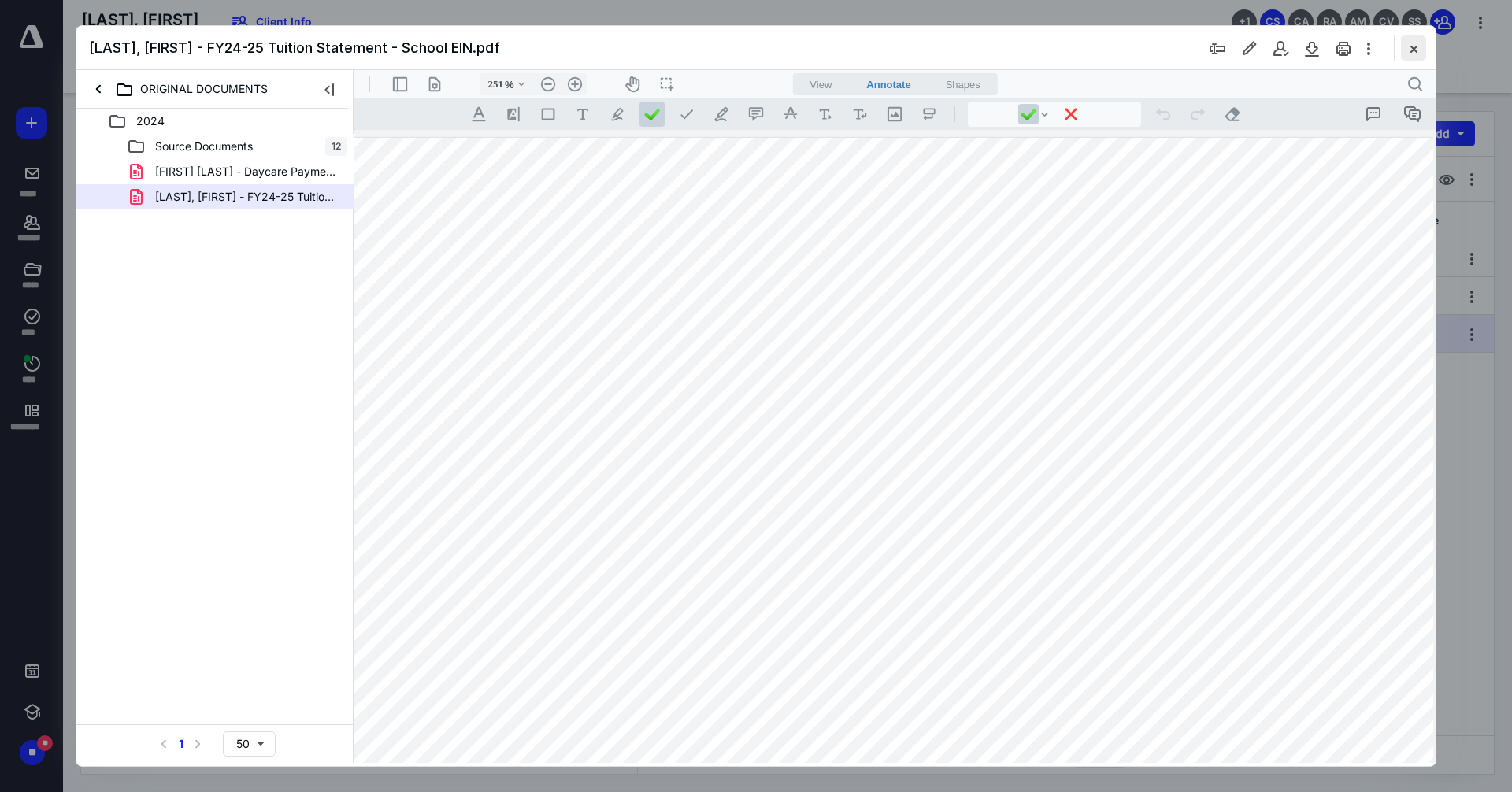 click at bounding box center (1414, 48) 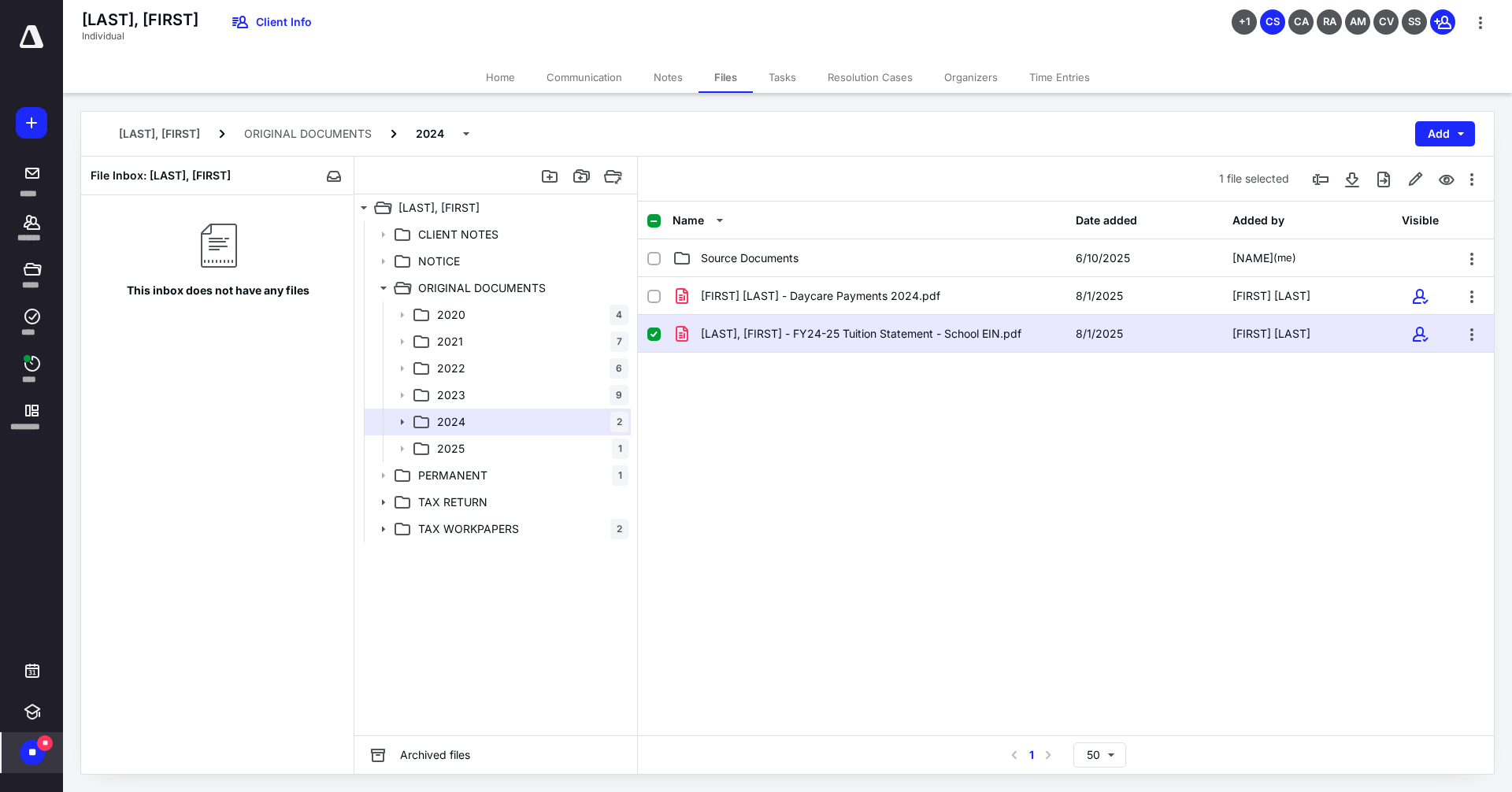 click on "**" at bounding box center (32, 753) 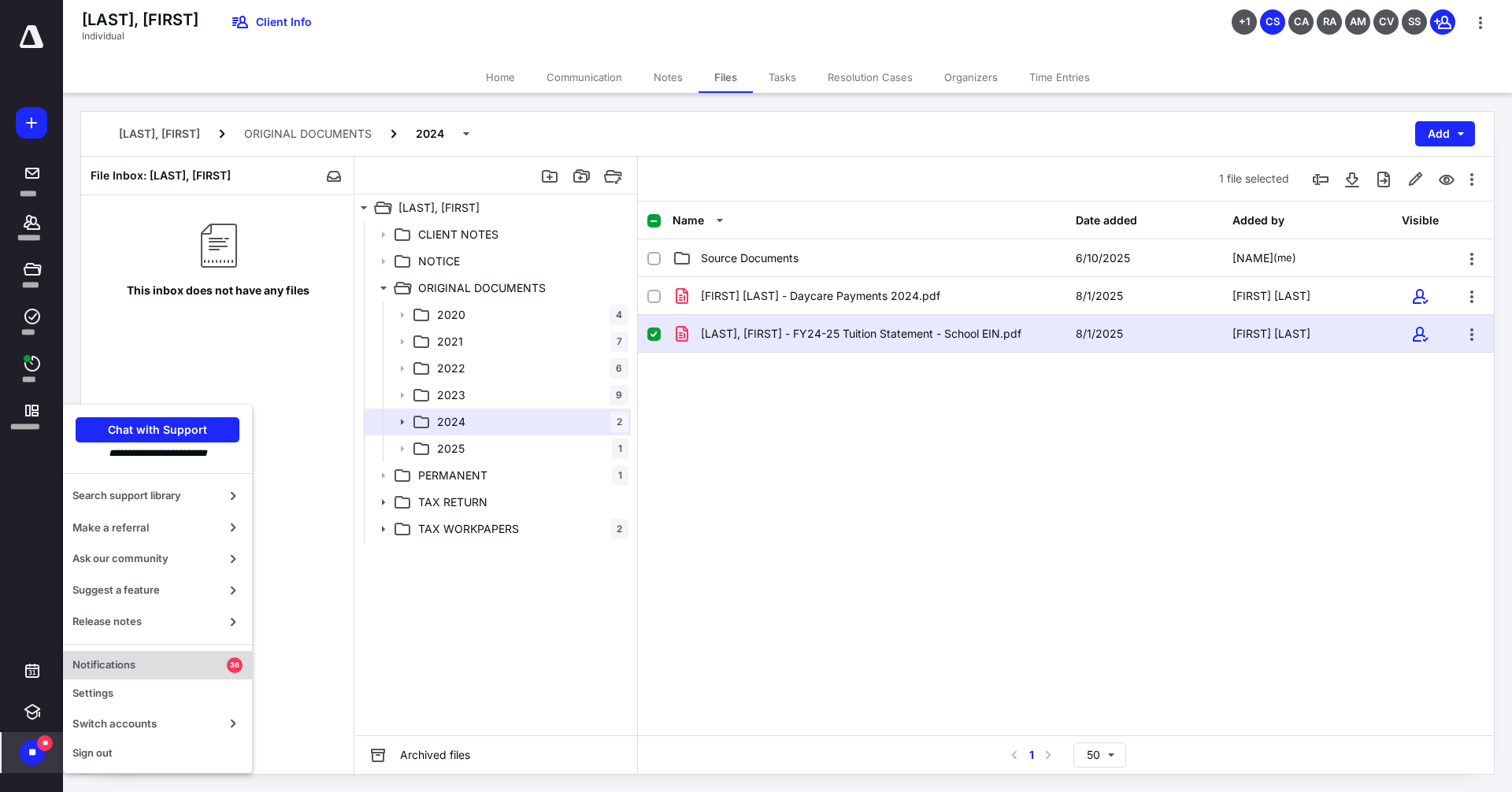click on "Notifications" at bounding box center [150, 665] 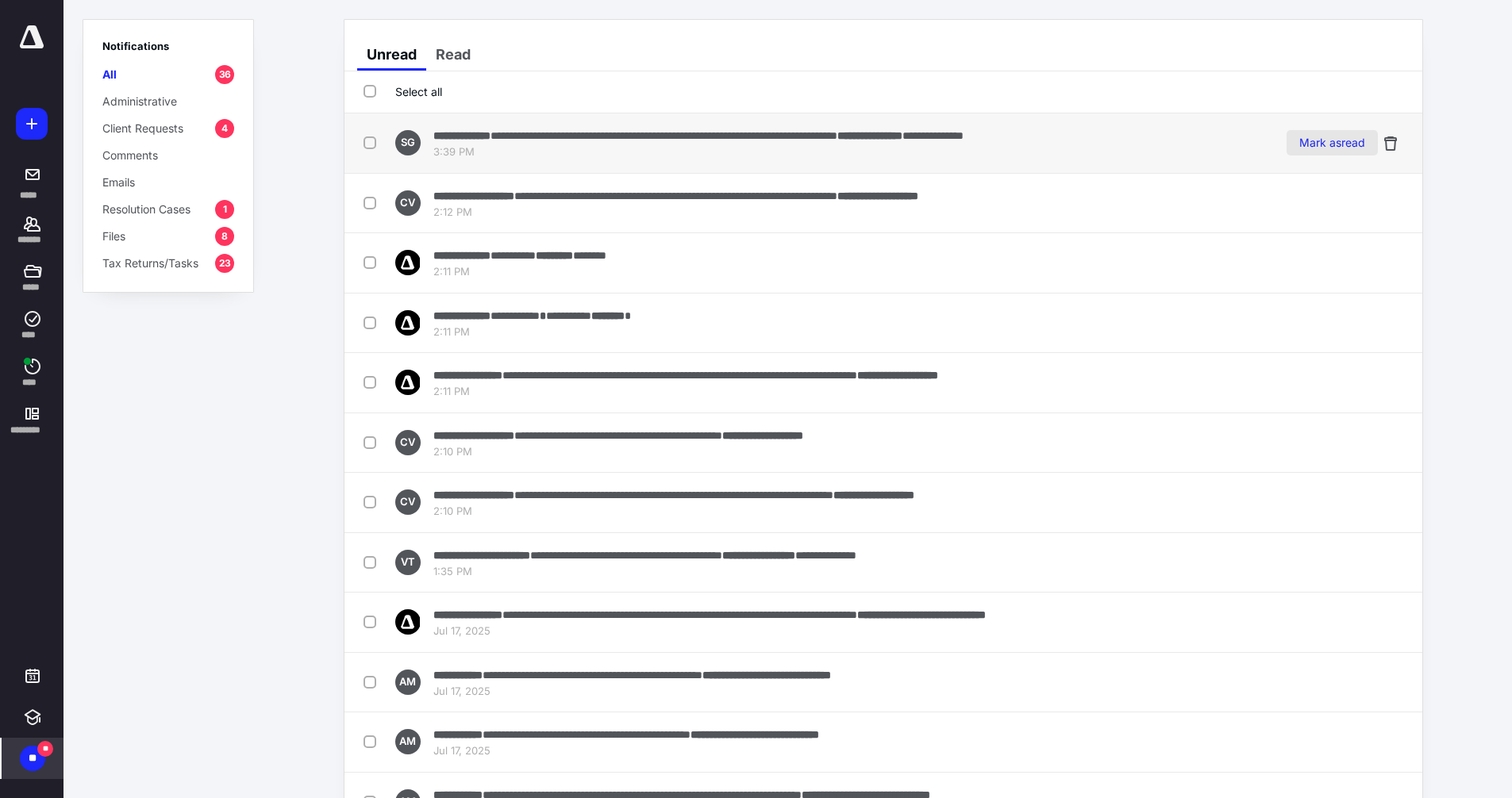 click on "Mark as  read" at bounding box center (1332, 143) 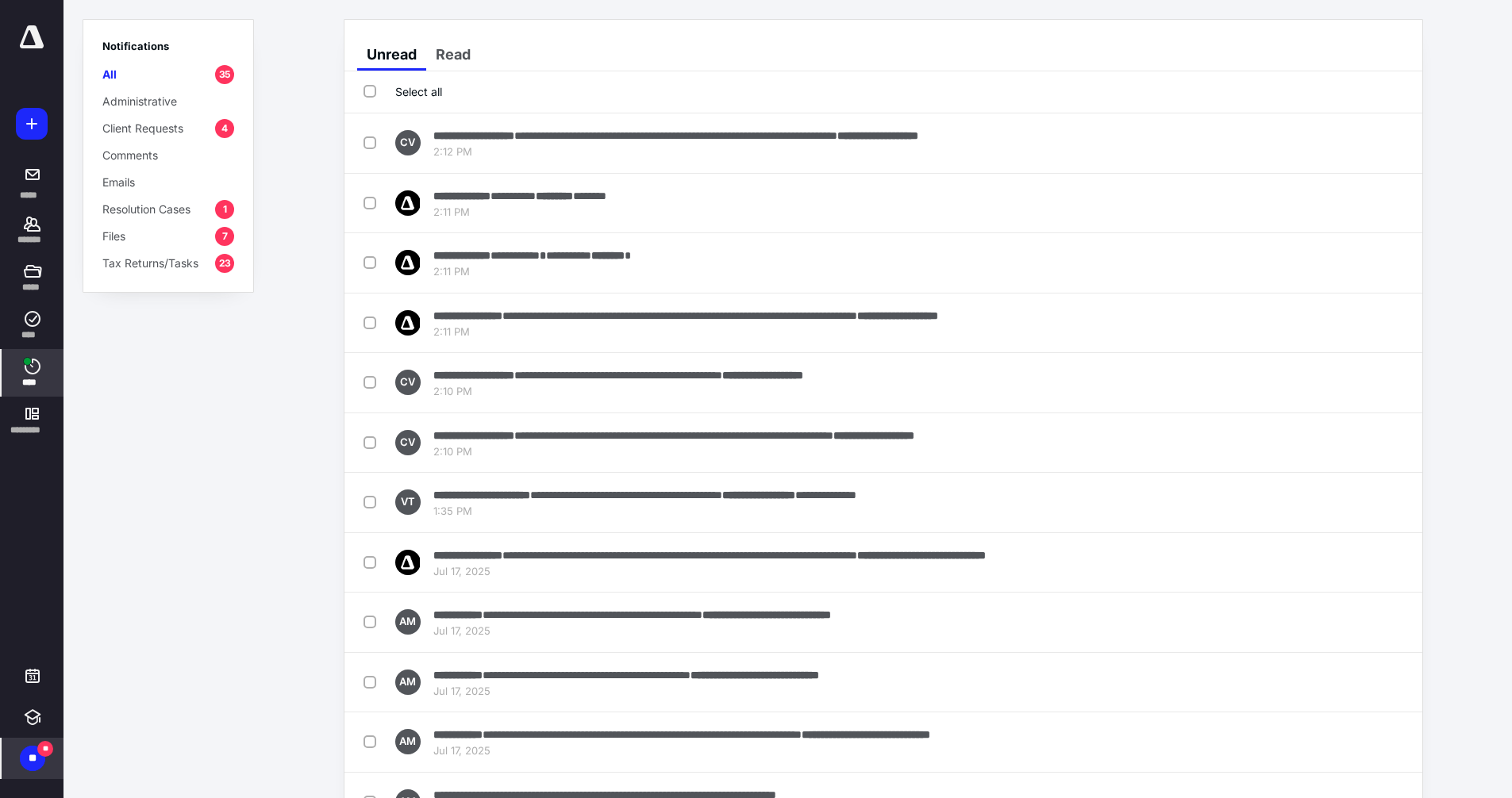 click on "****" at bounding box center [33, 382] 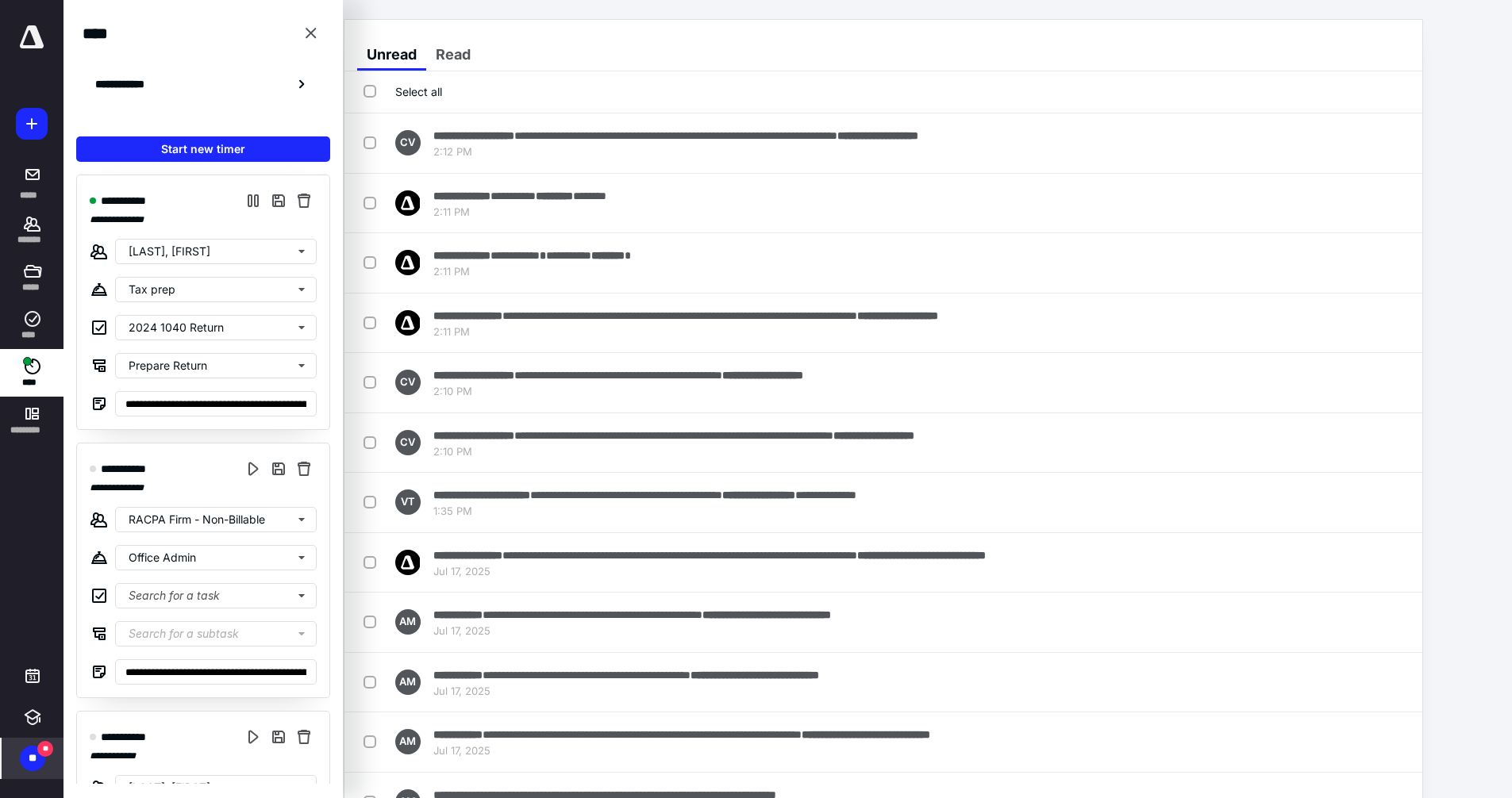 click on "Unread Read" at bounding box center [883, 45] 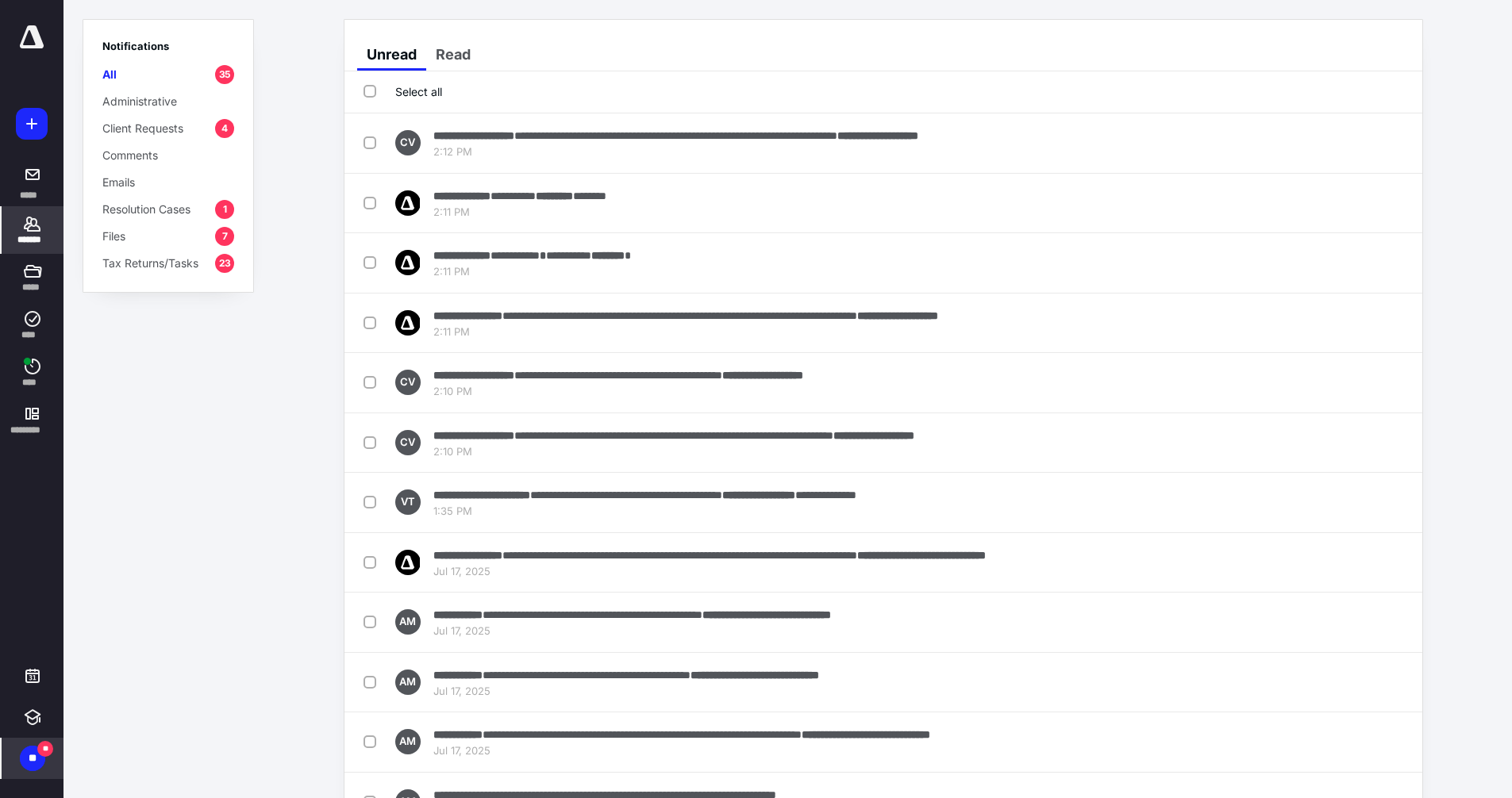 click 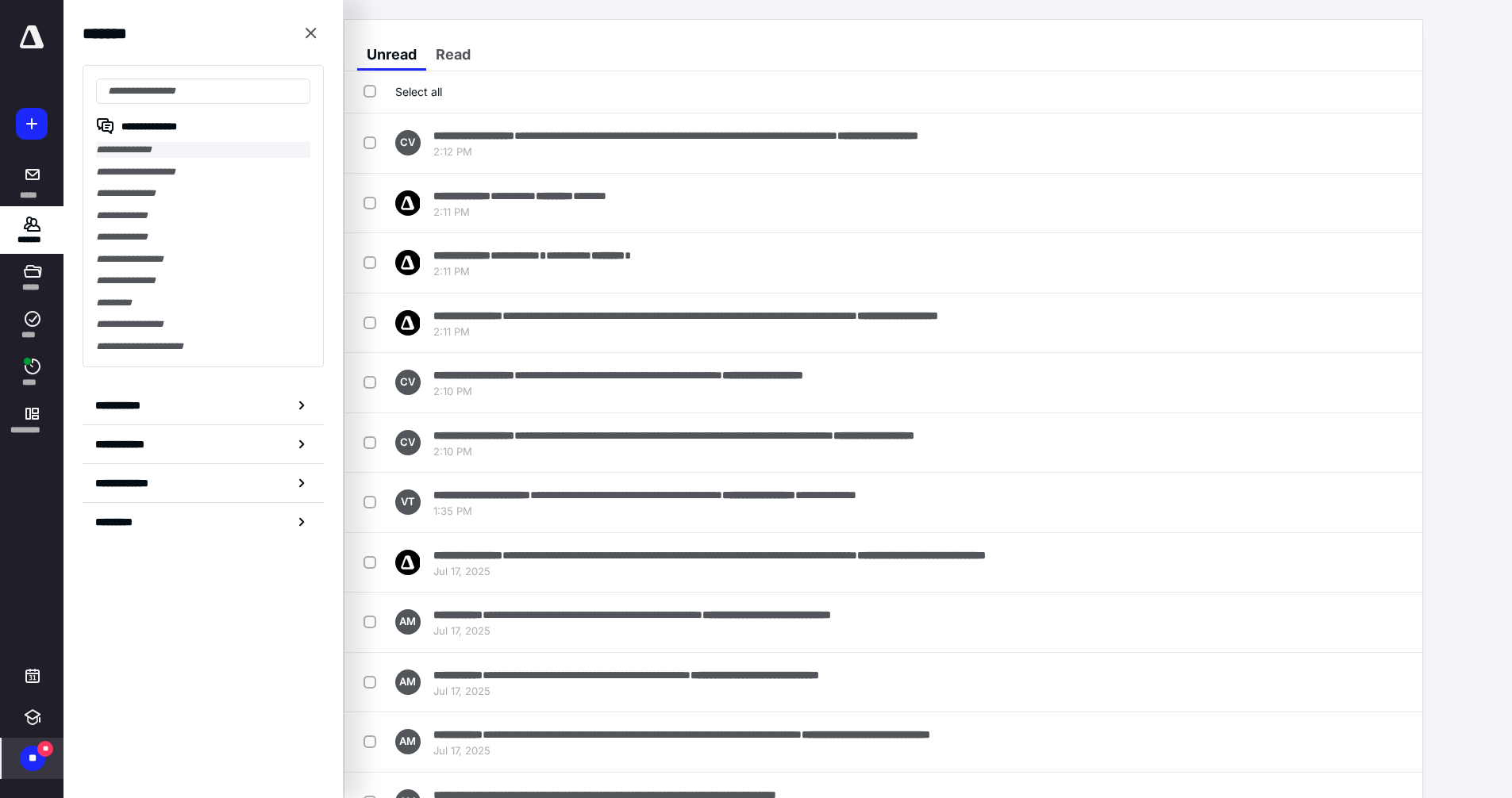click on "**********" at bounding box center (203, 150) 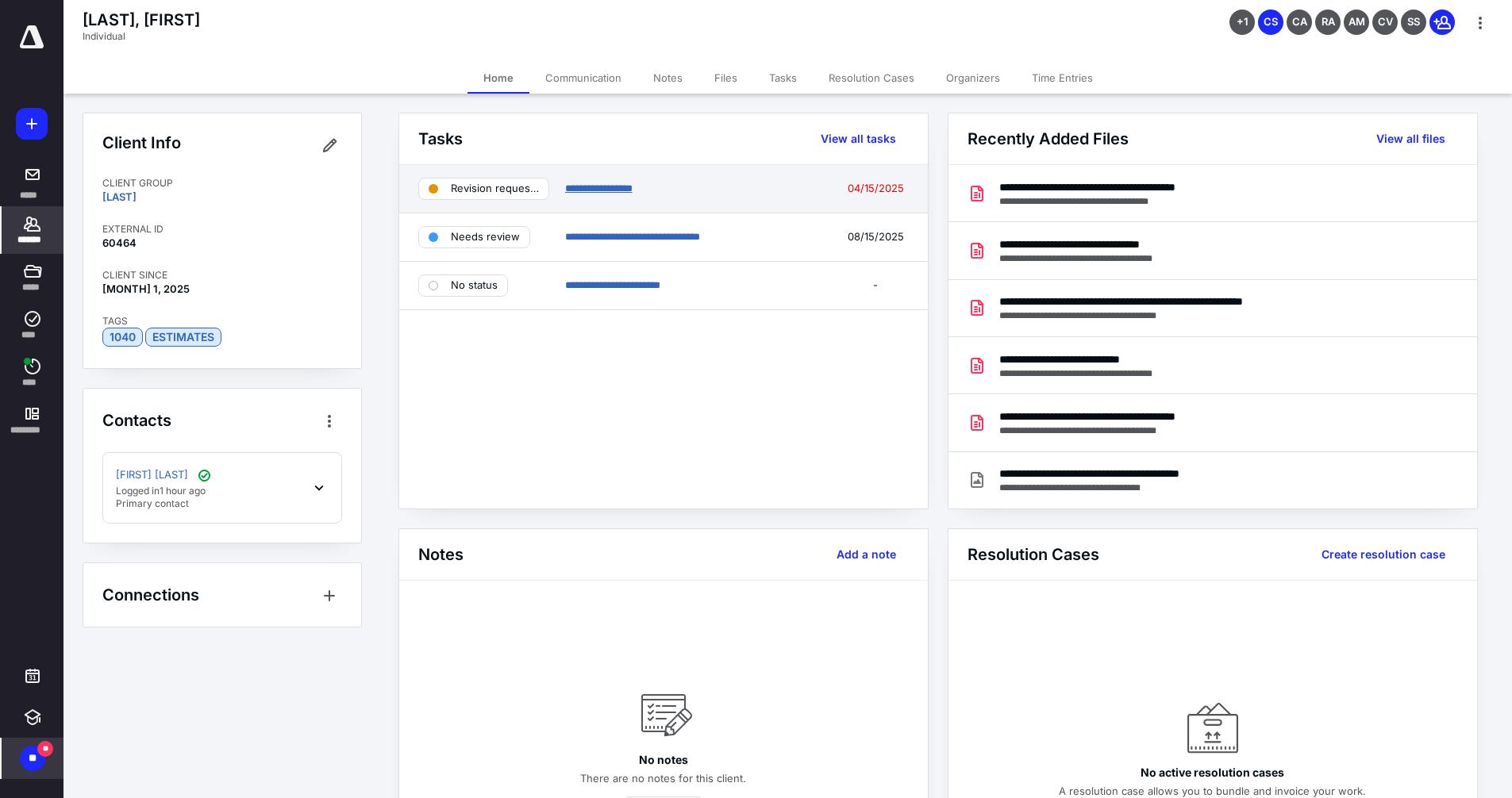 click on "**********" at bounding box center (598, 188) 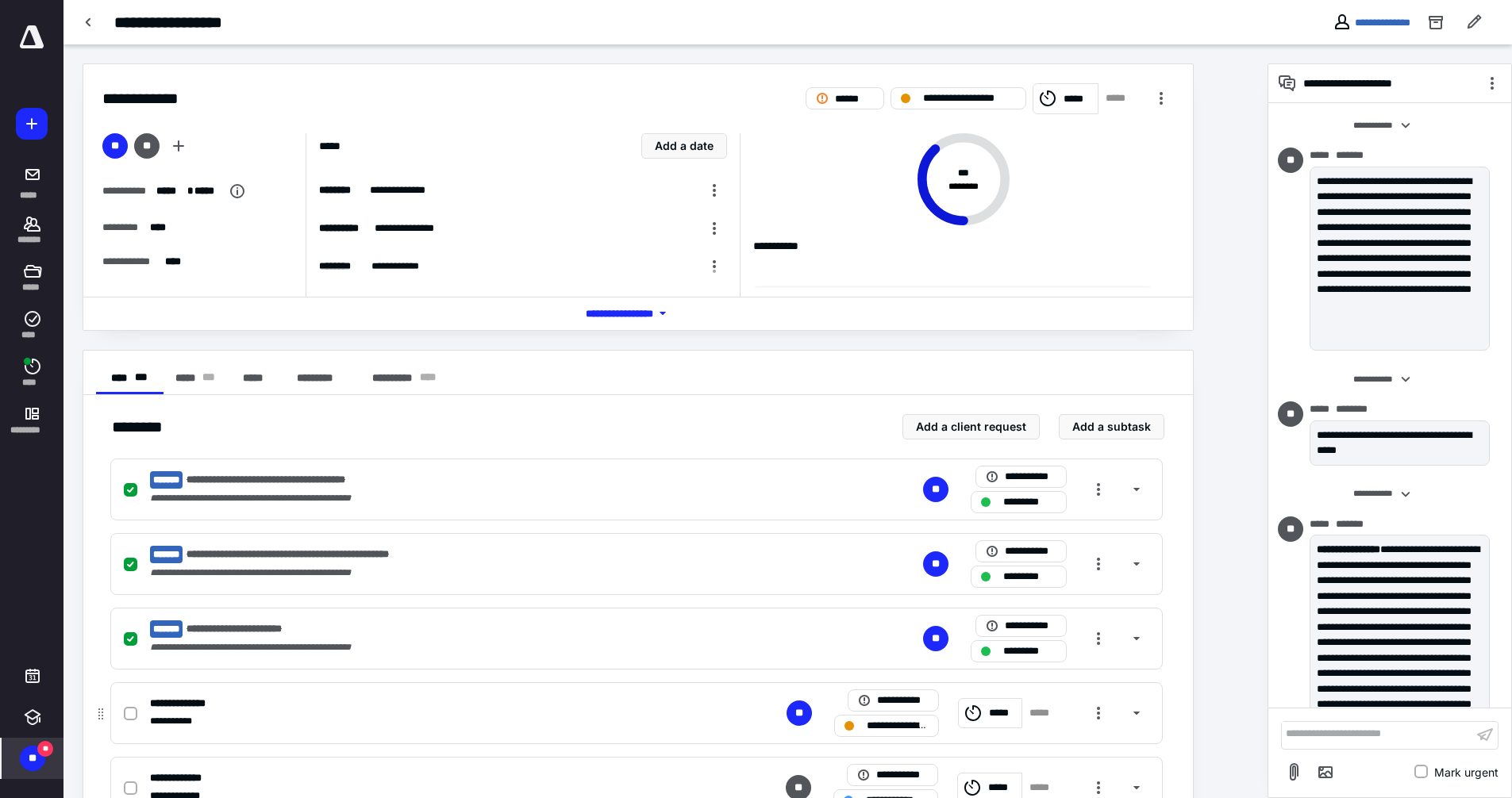 scroll, scrollTop: 566, scrollLeft: 0, axis: vertical 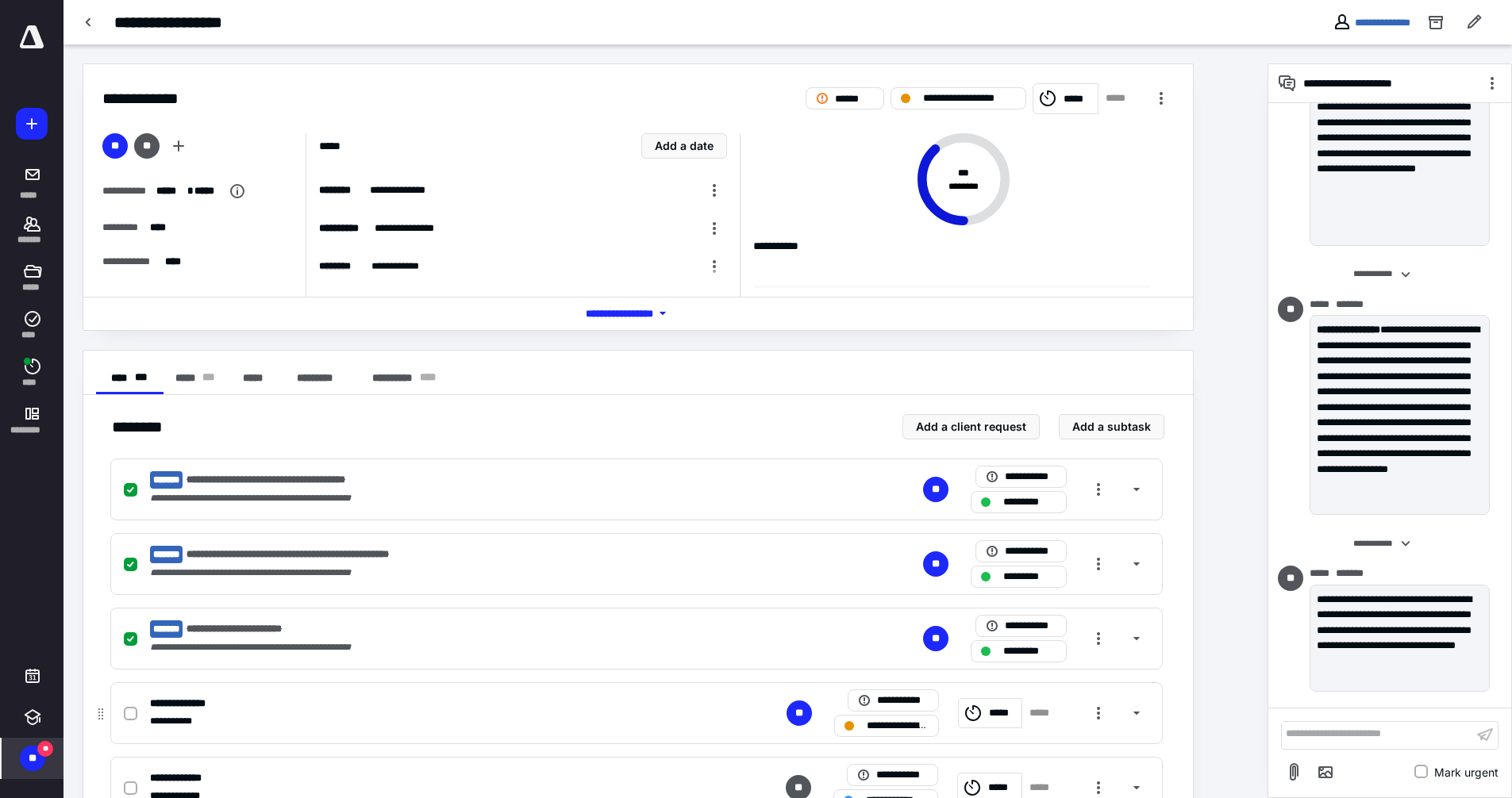 click at bounding box center [130, 714] 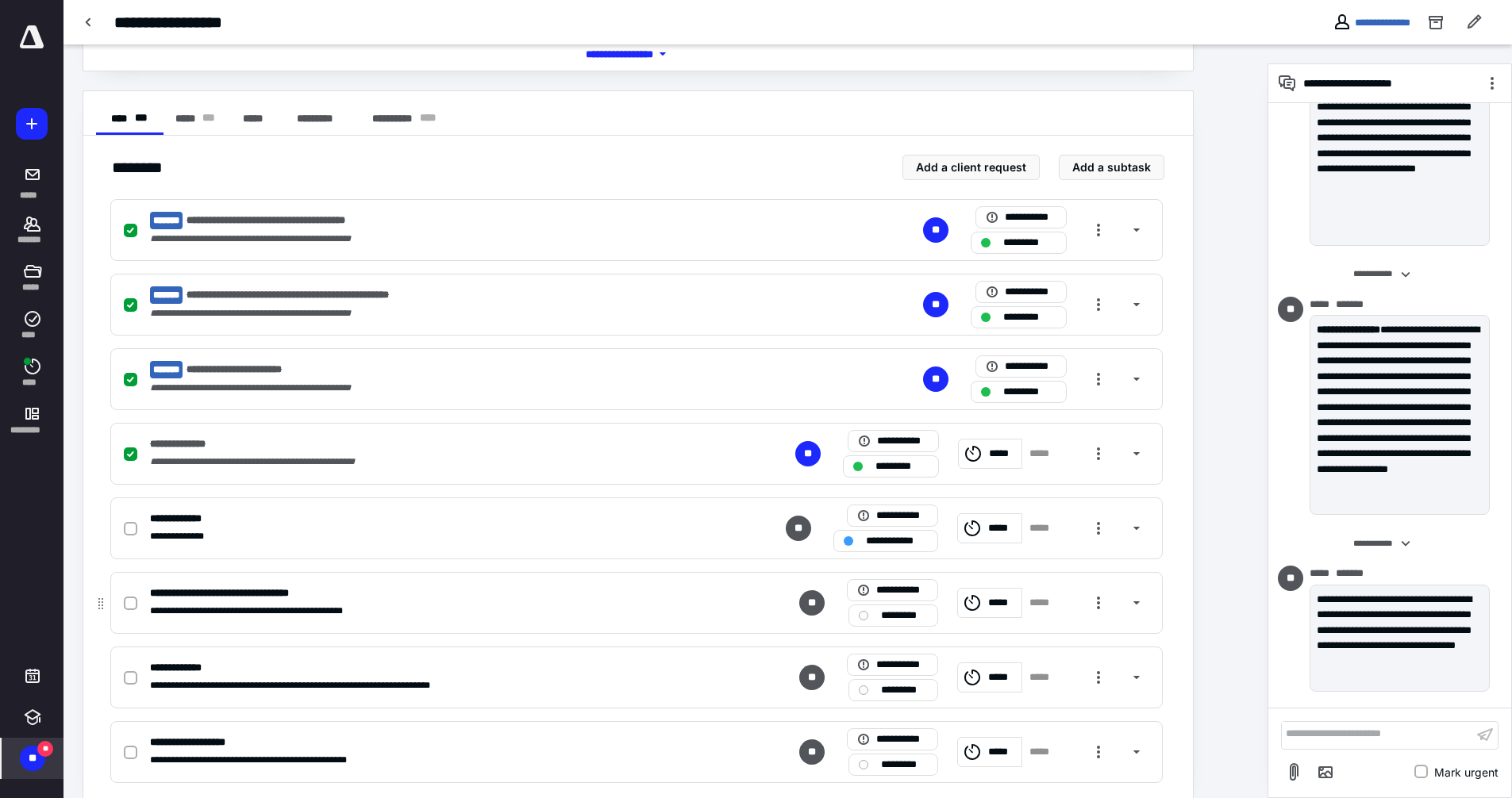 scroll, scrollTop: 283, scrollLeft: 0, axis: vertical 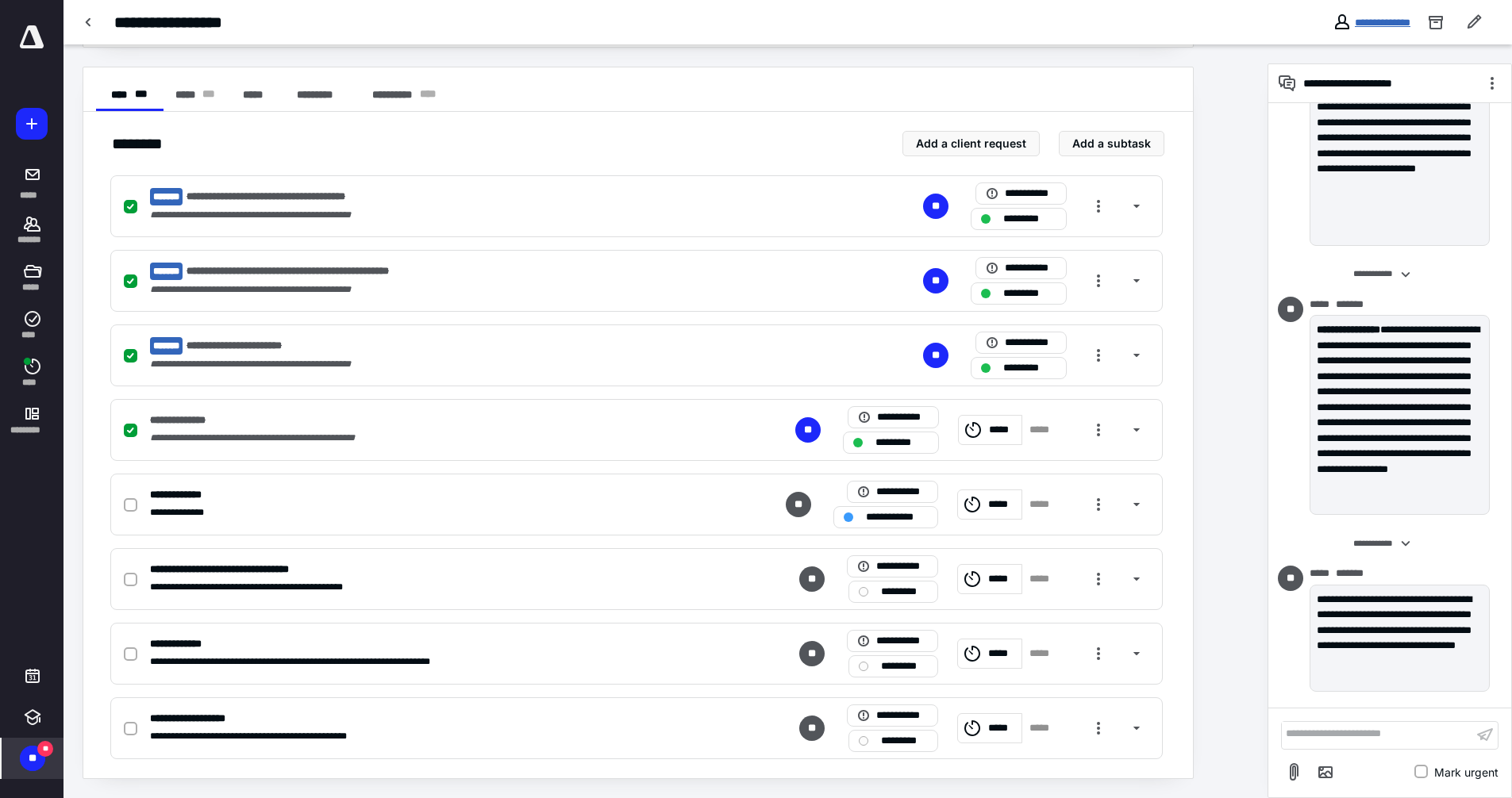 click on "**********" at bounding box center (1383, 22) 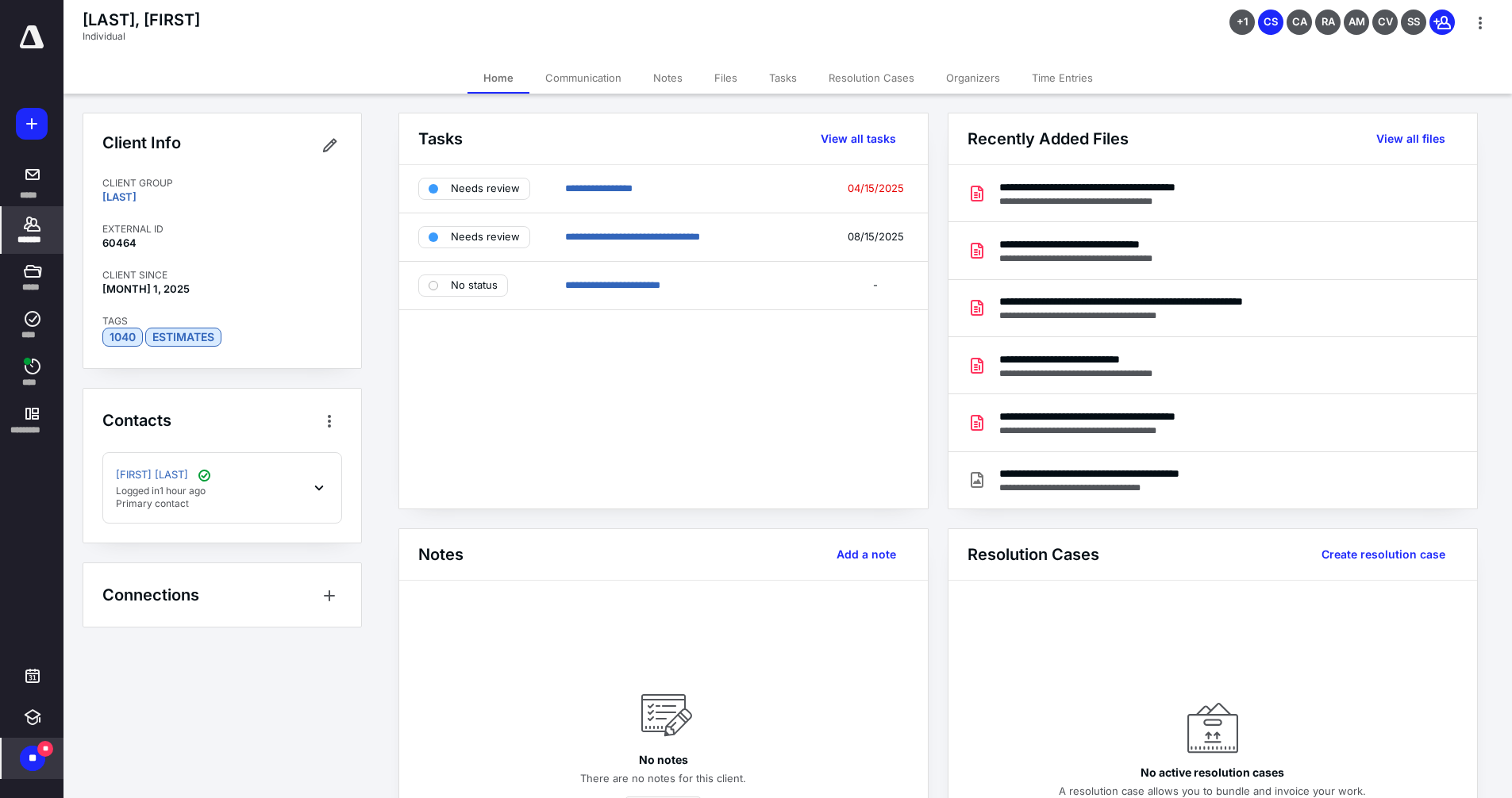 click on "Files" at bounding box center [725, 78] 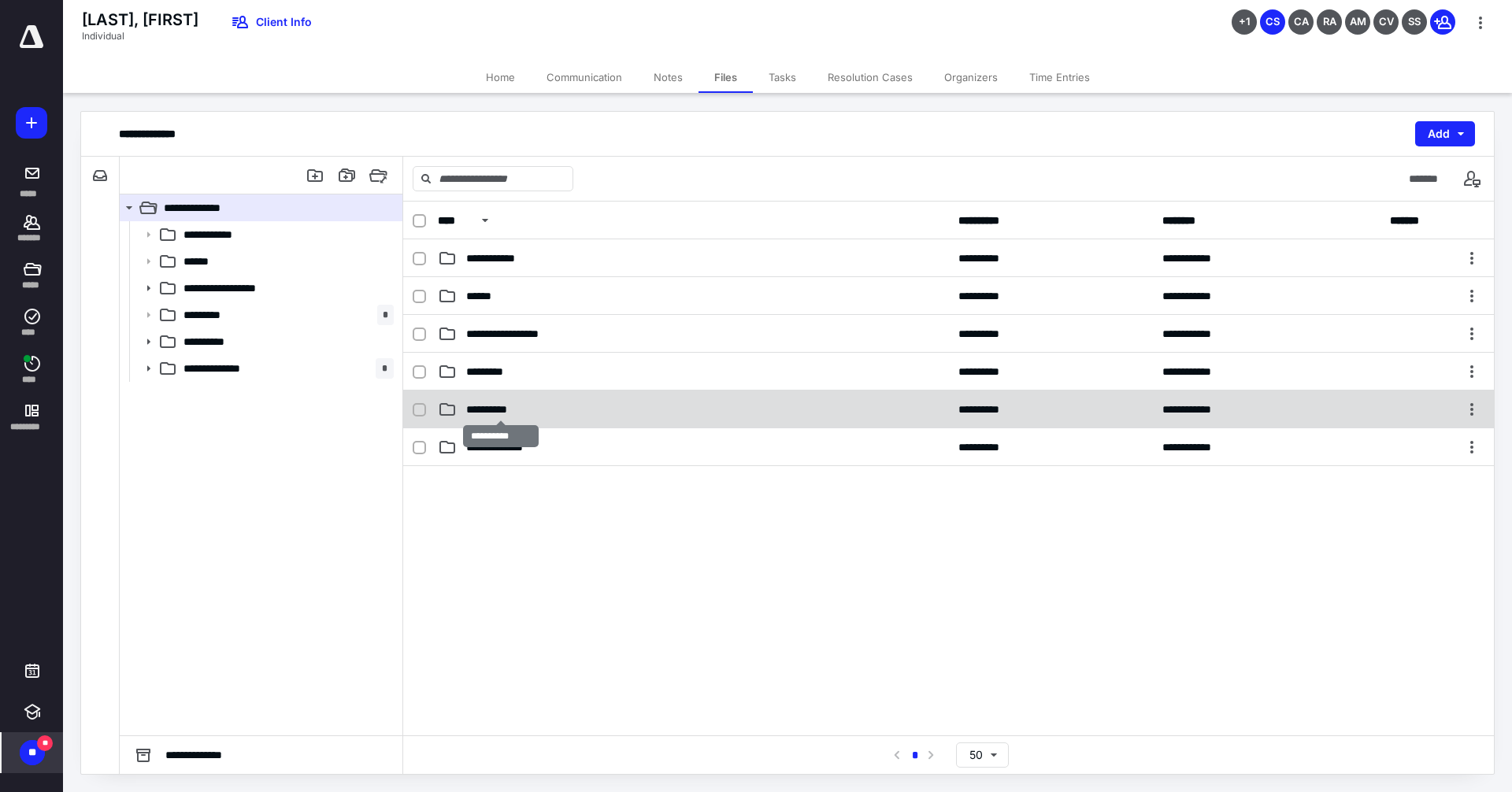 click on "**********" at bounding box center (500, 409) 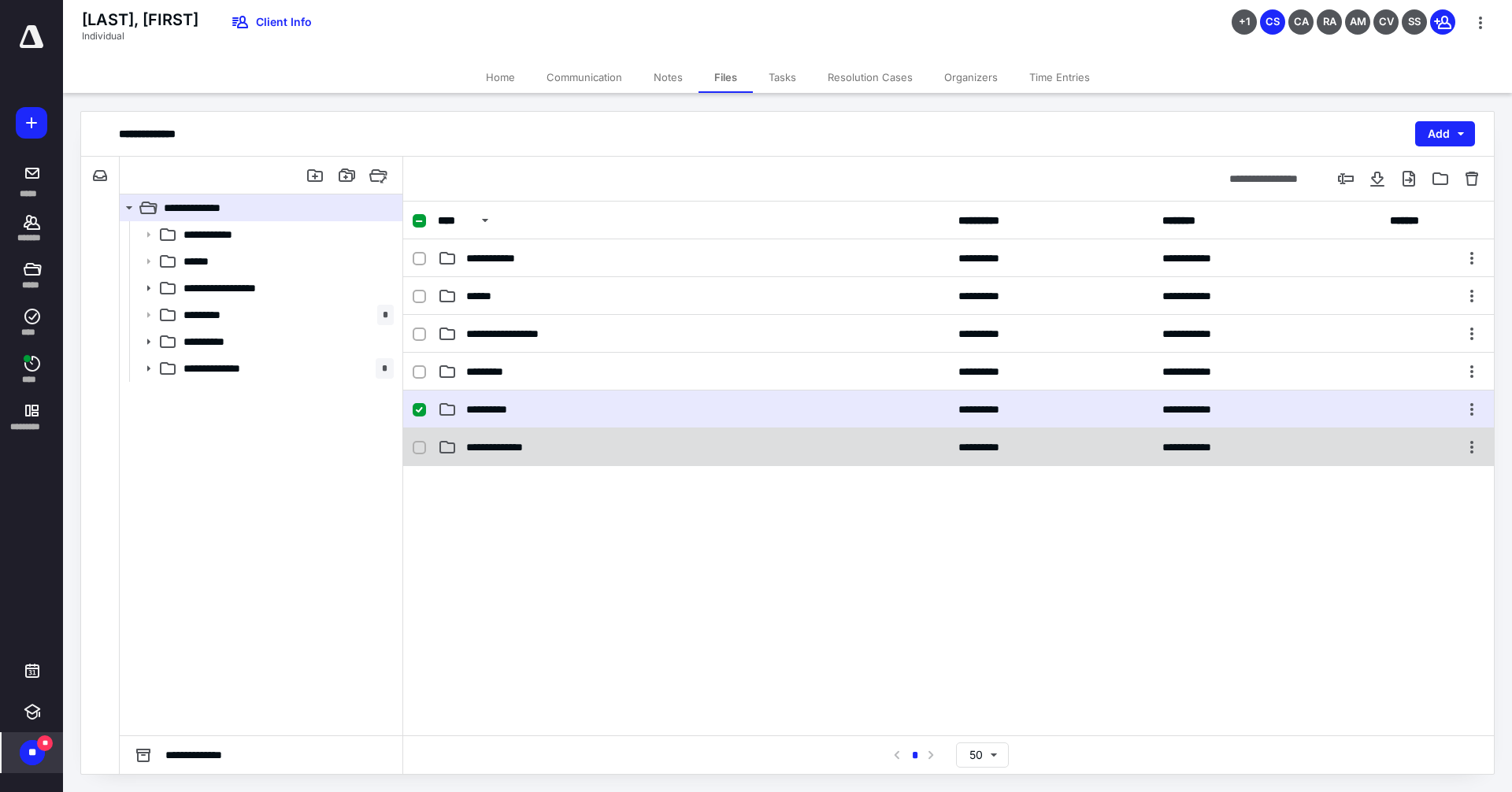 click on "**********" at bounding box center [516, 447] 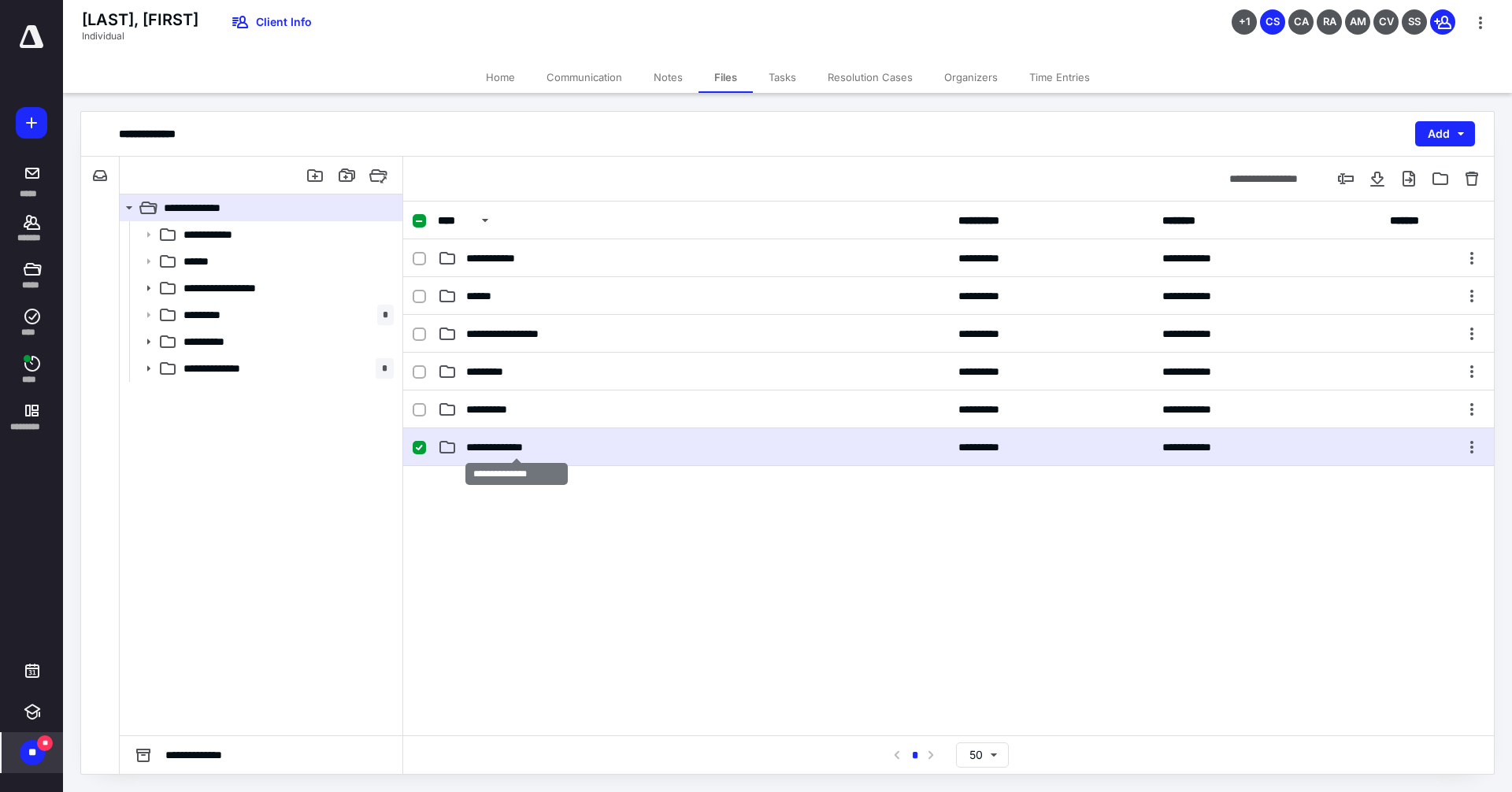 click on "**********" at bounding box center (516, 447) 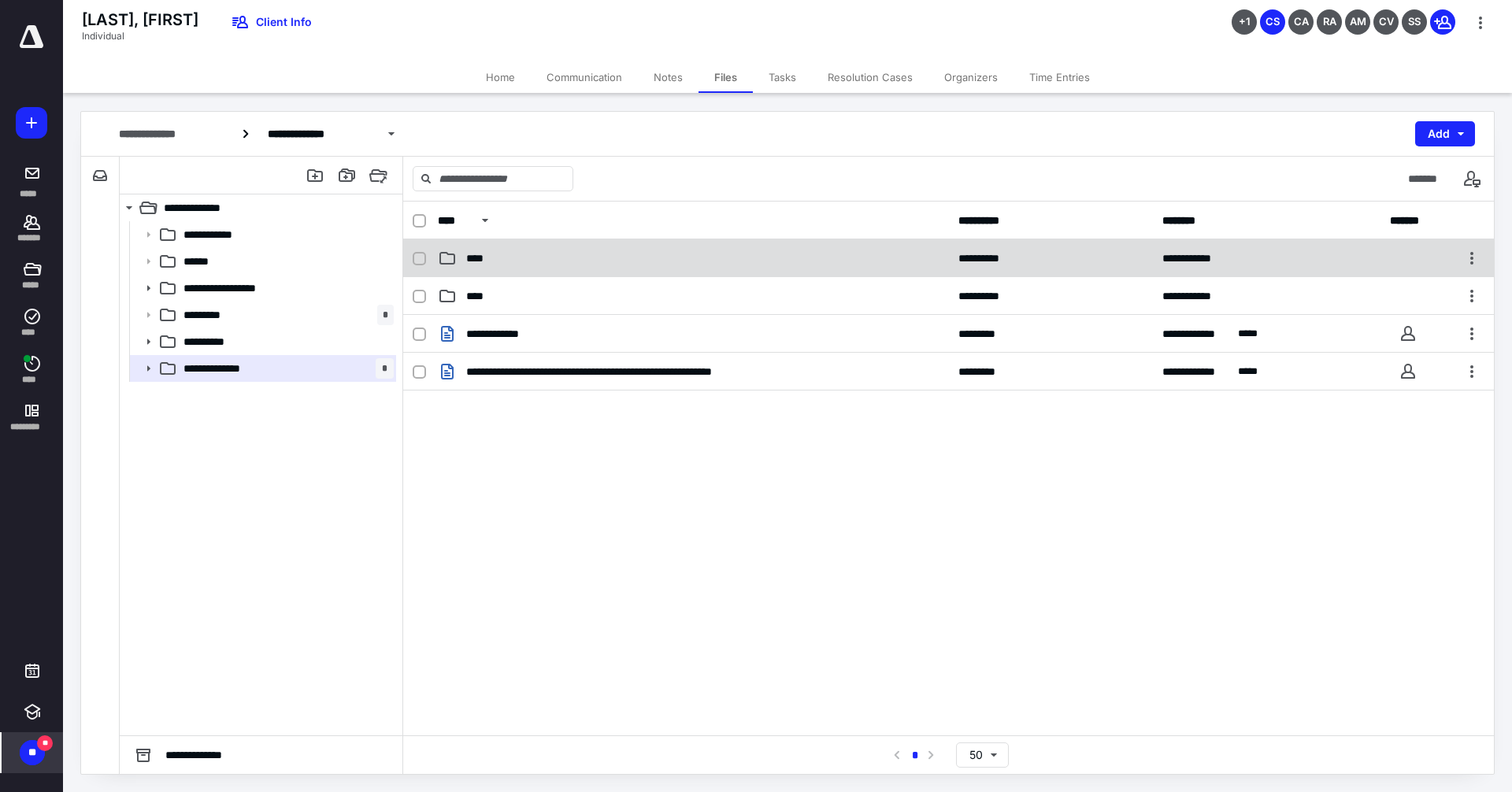 click on "****" at bounding box center (480, 258) 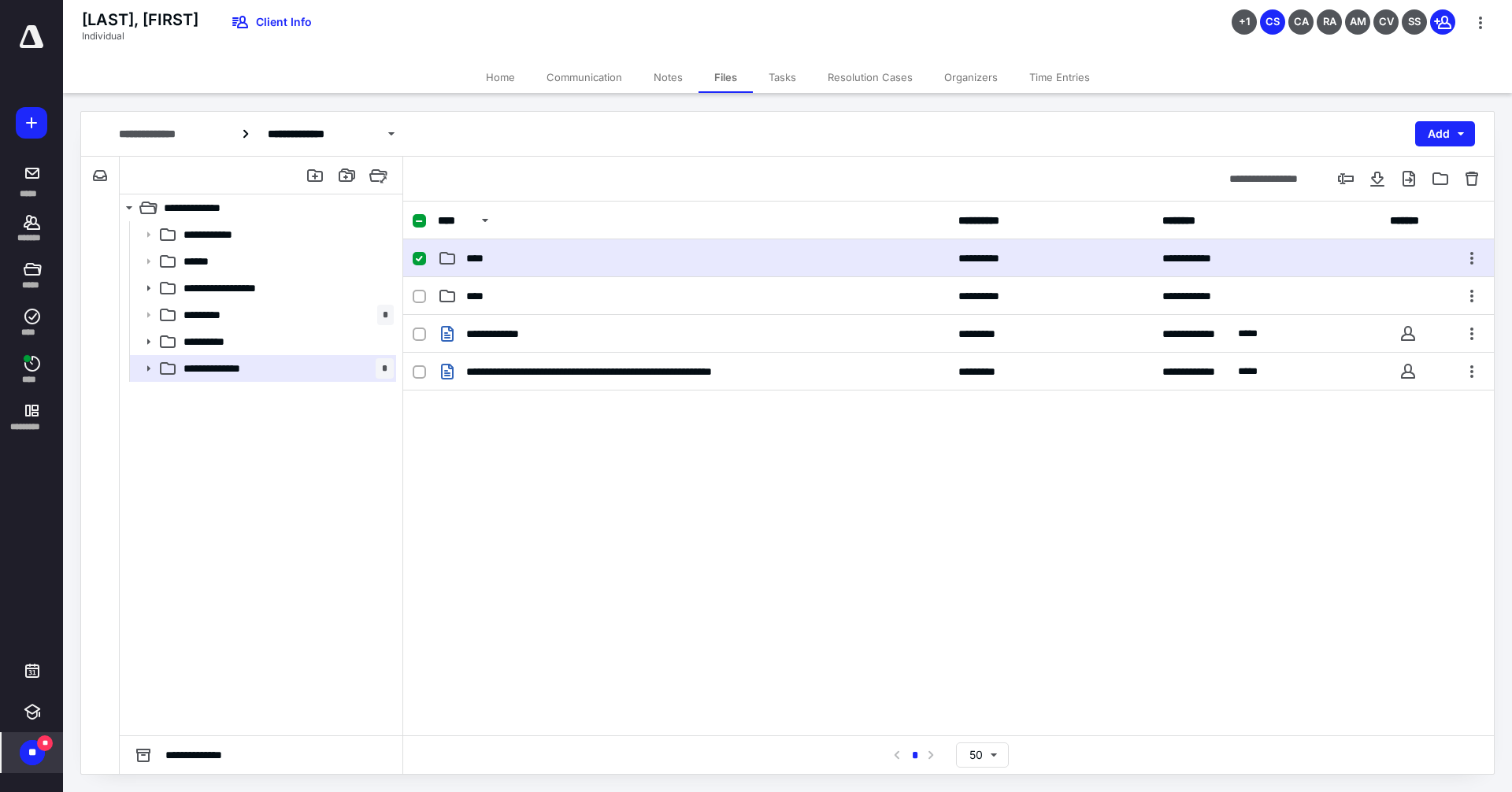 click on "****" at bounding box center (480, 258) 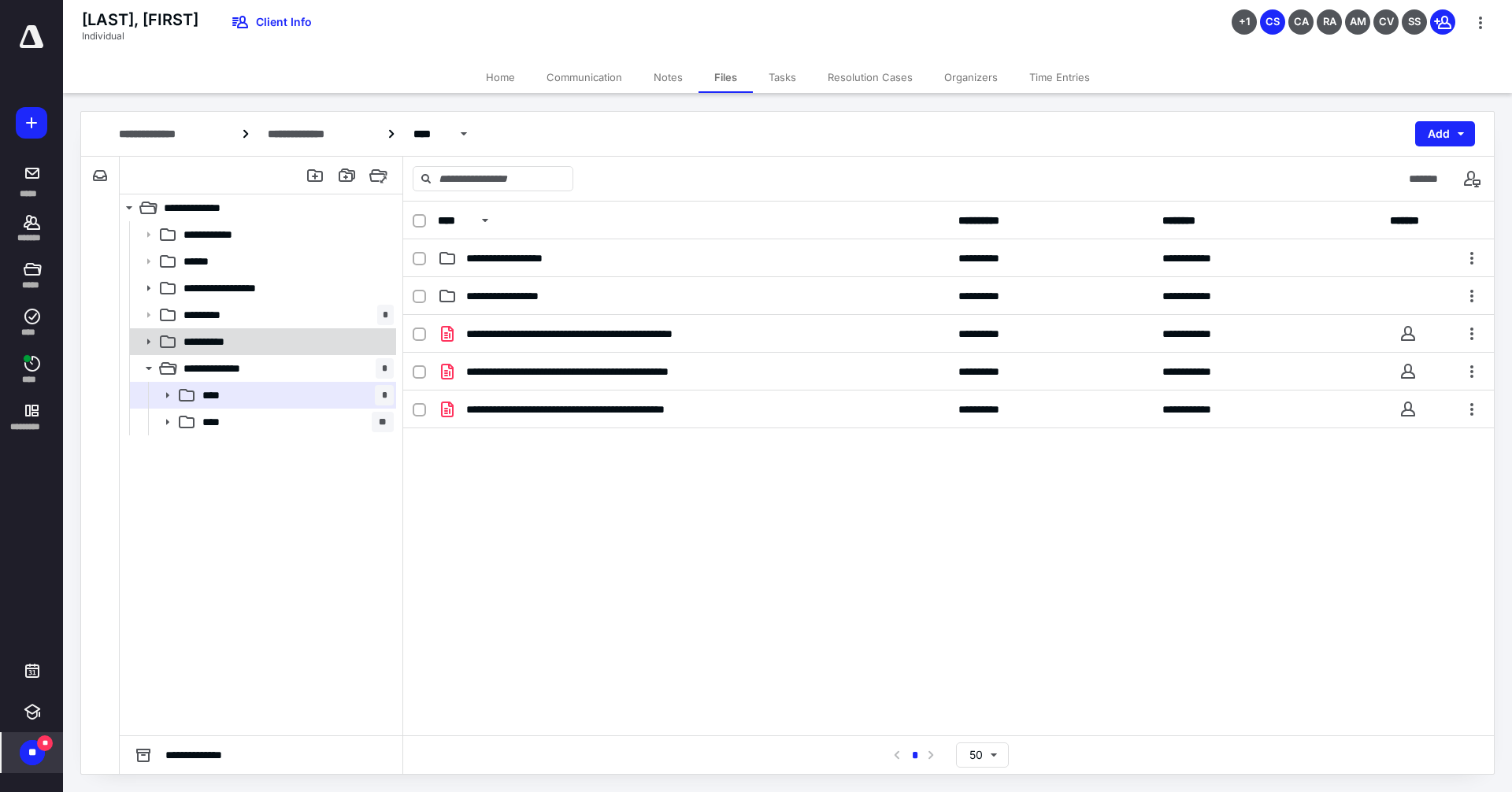 click on "**********" at bounding box center [217, 342] 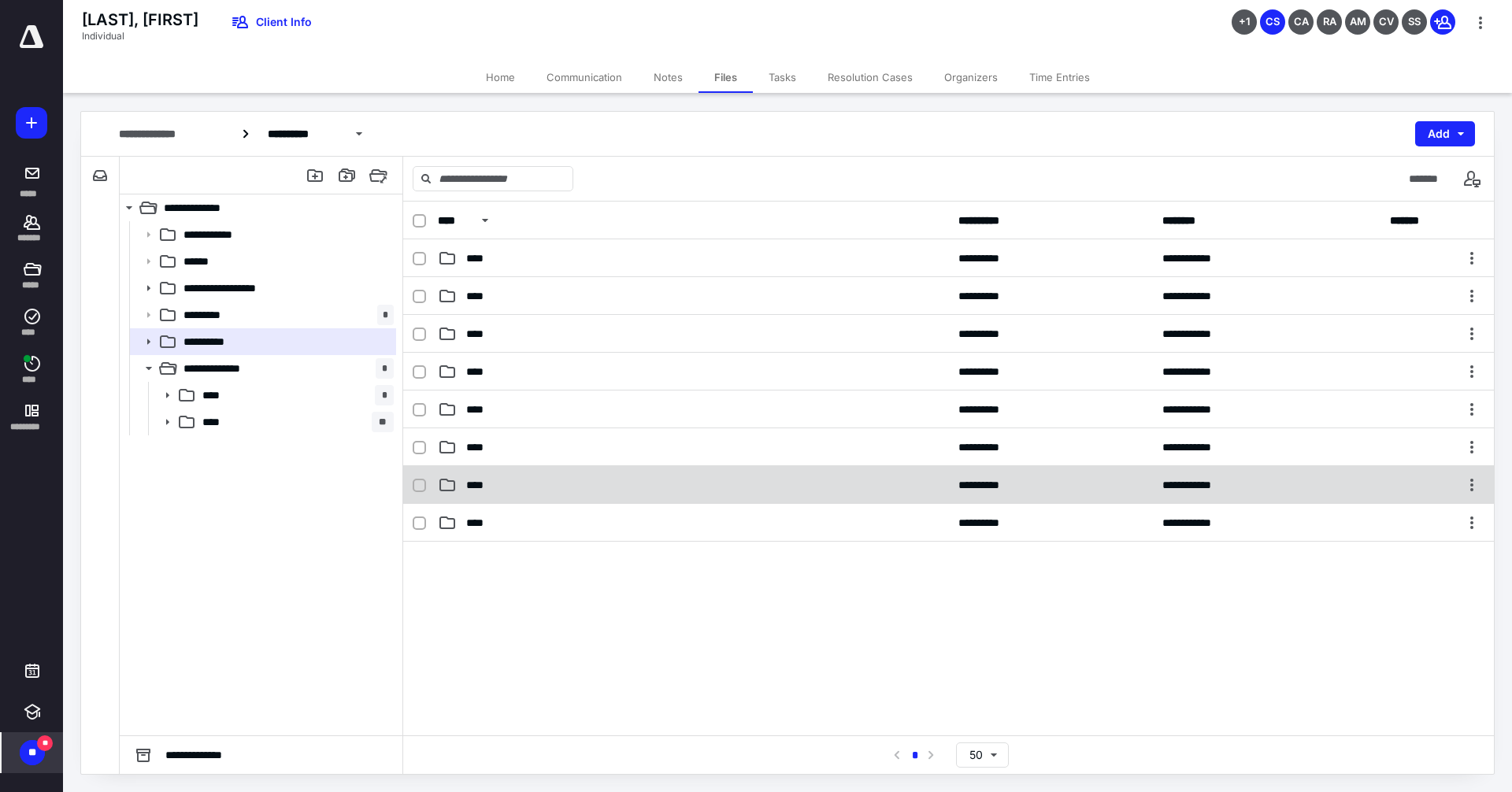 click on "**********" at bounding box center [948, 485] 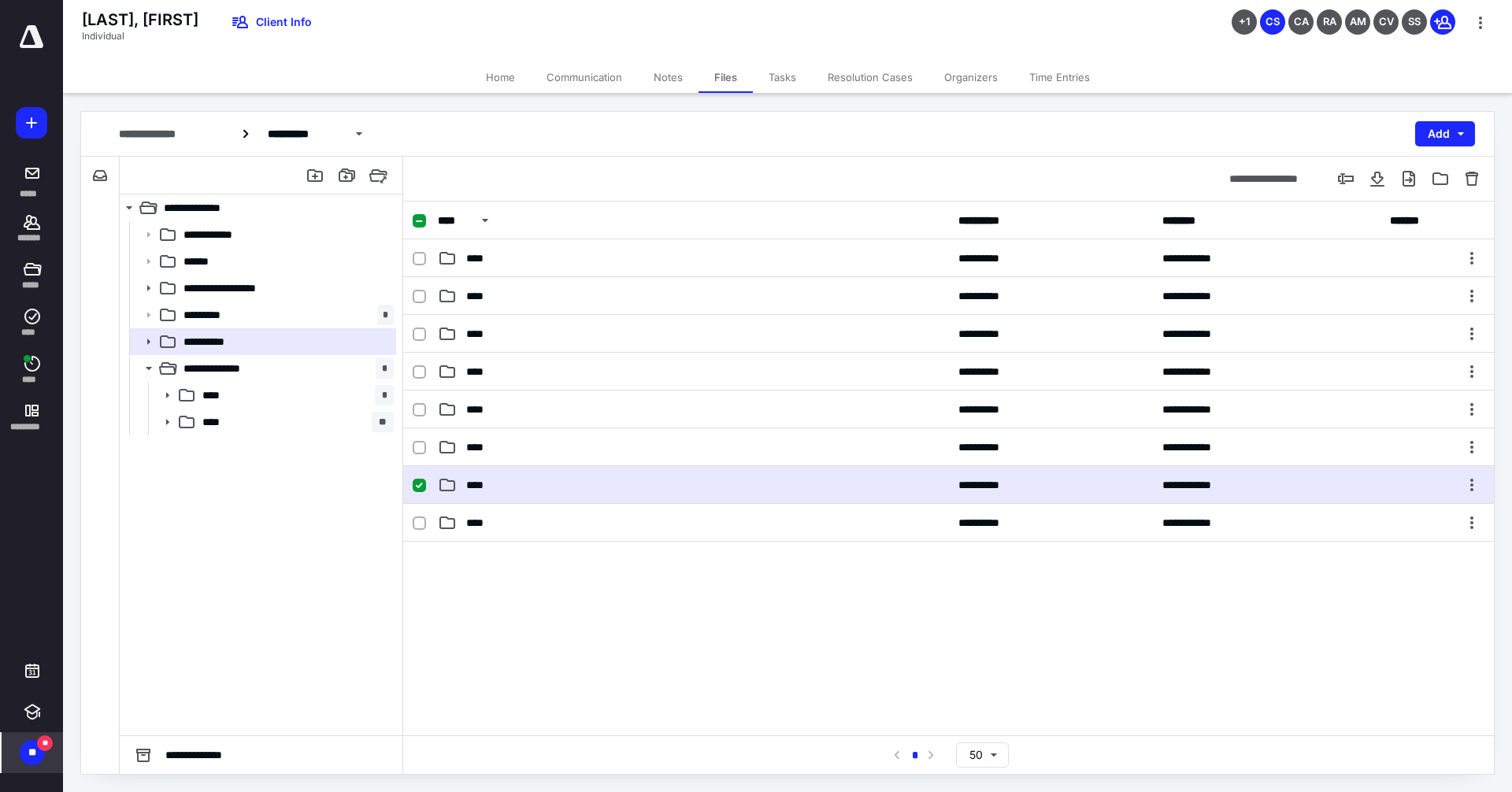 click on "**********" at bounding box center [948, 485] 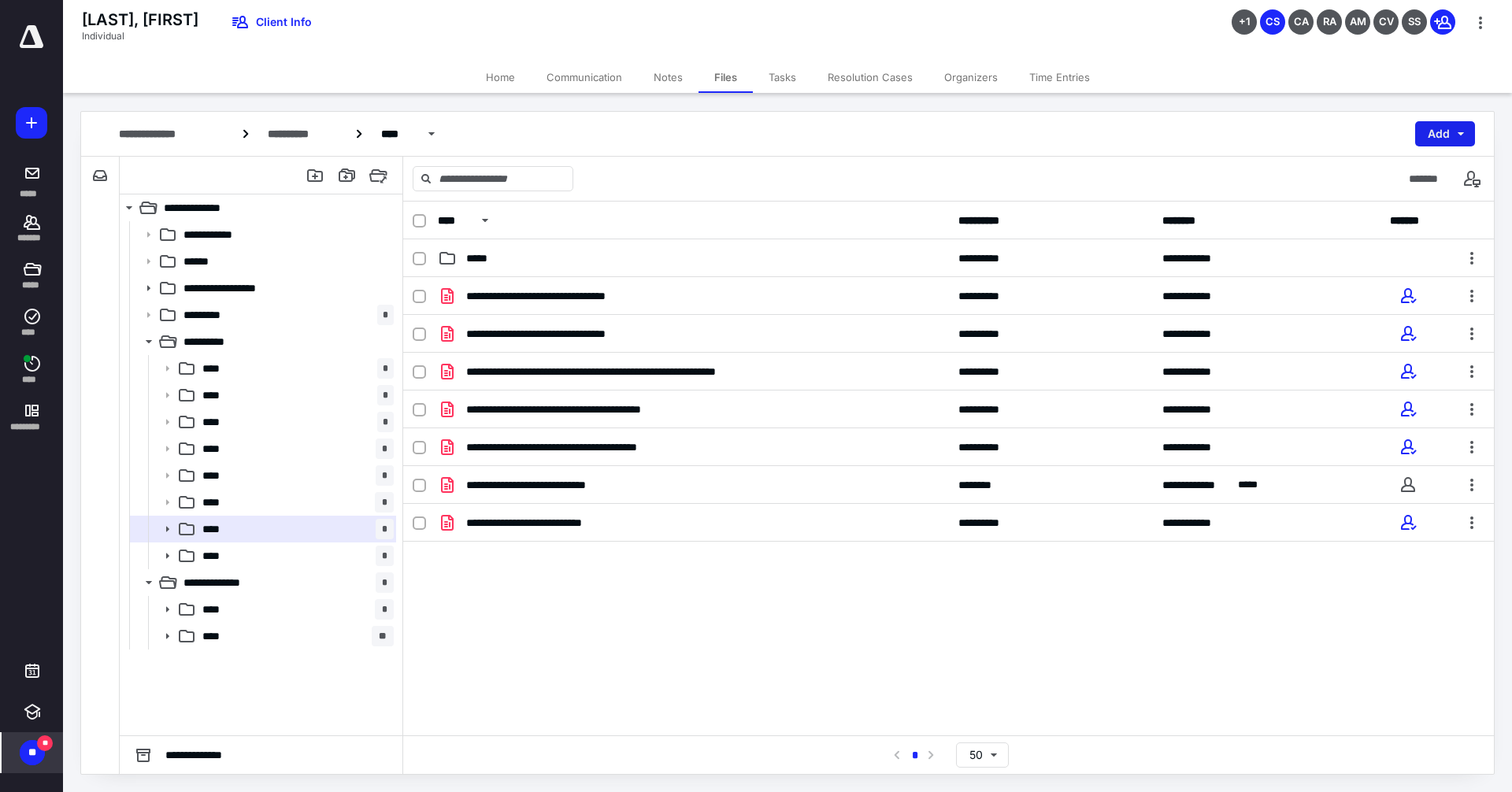 click on "Add" at bounding box center [1445, 134] 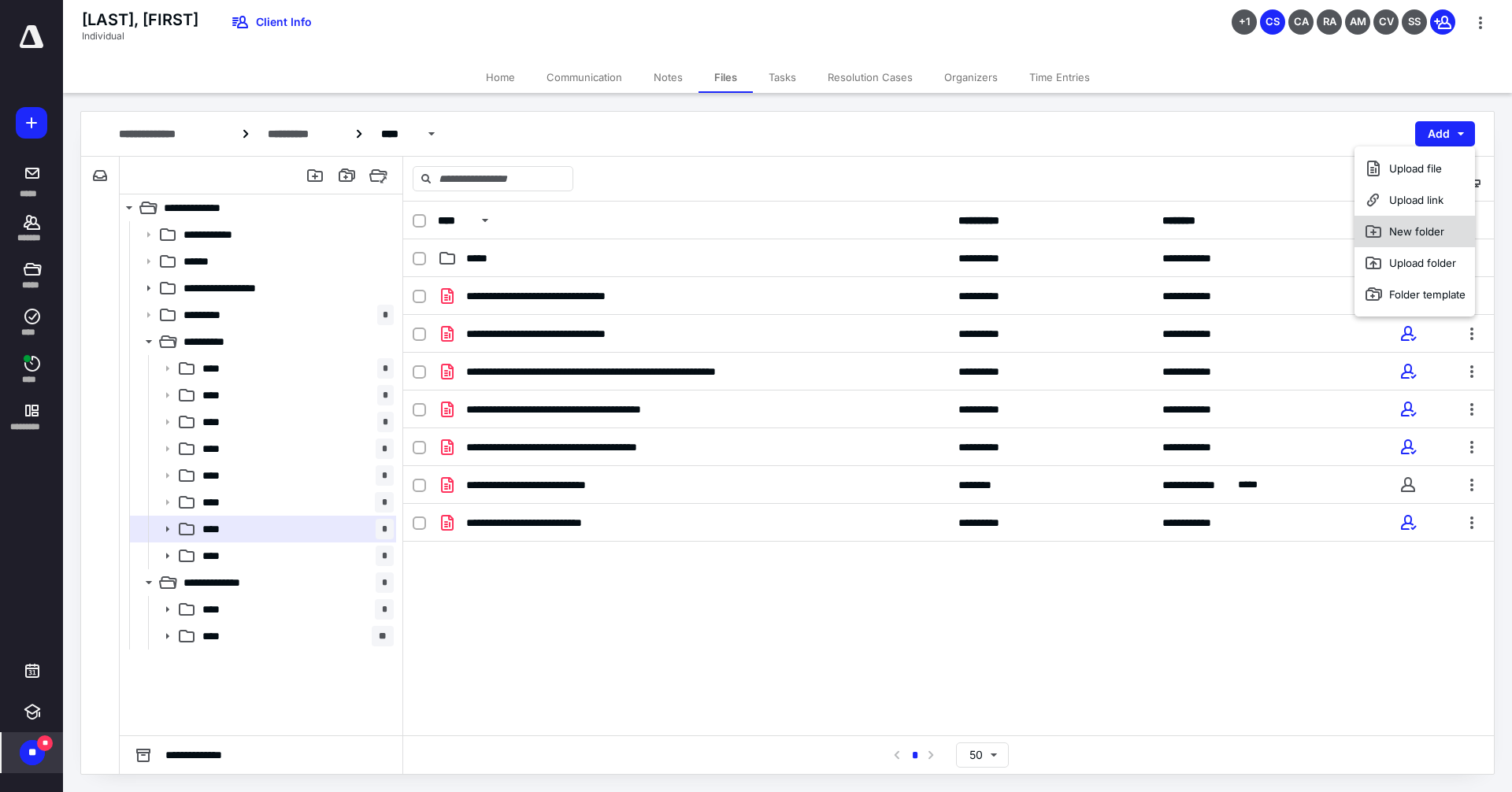 click on "New folder" at bounding box center (1414, 231) 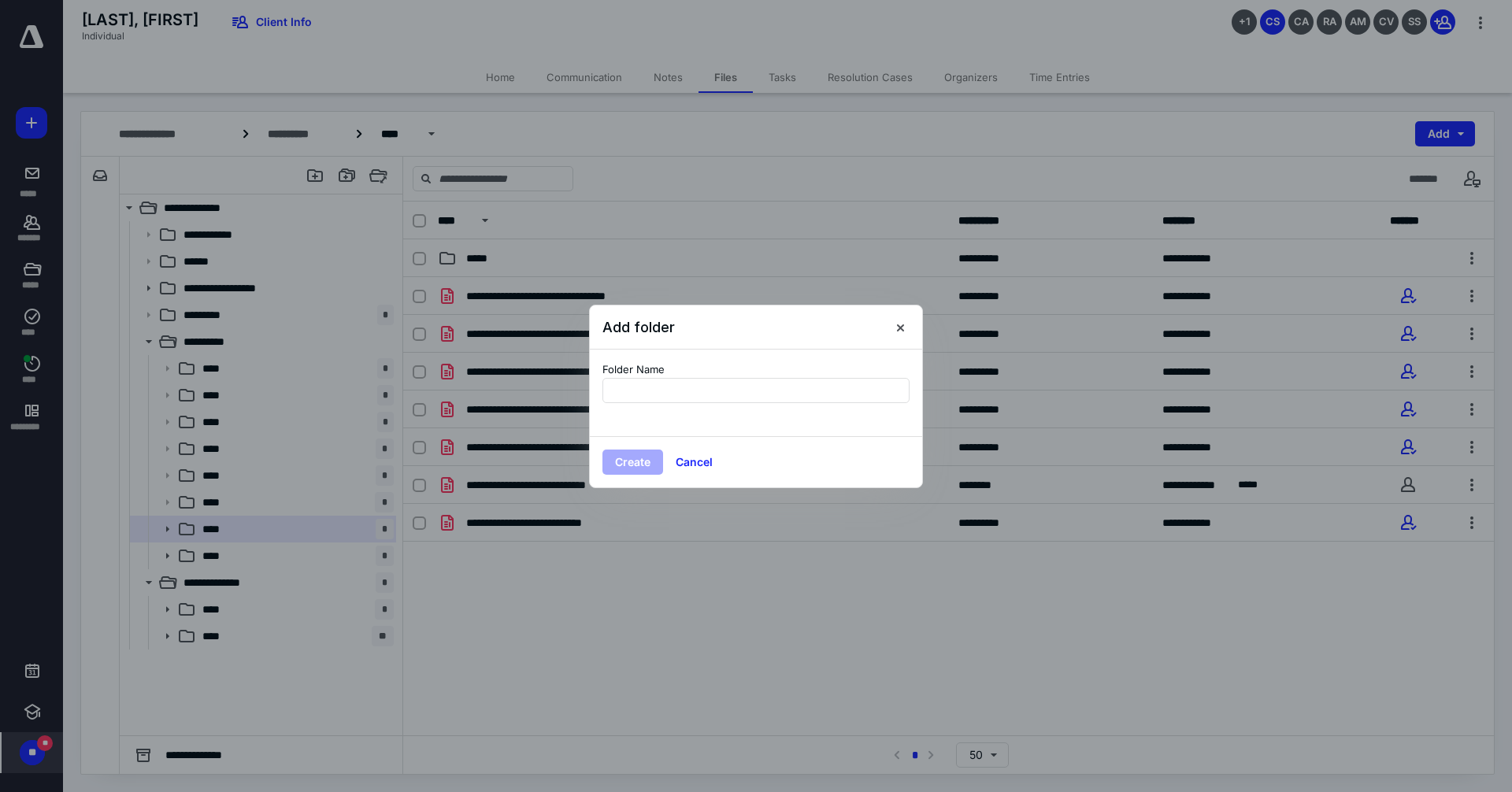 type on "*" 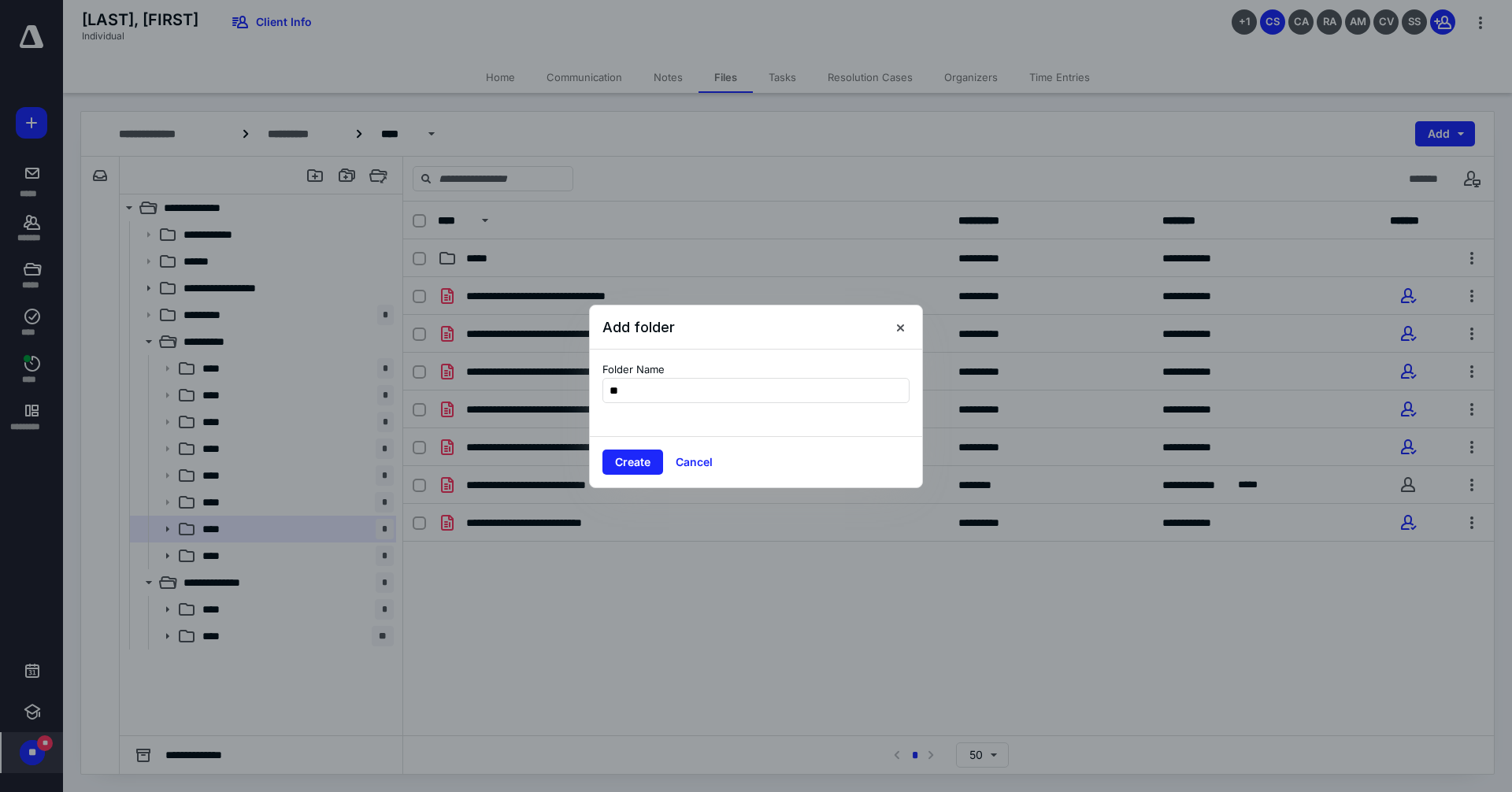 type on "*" 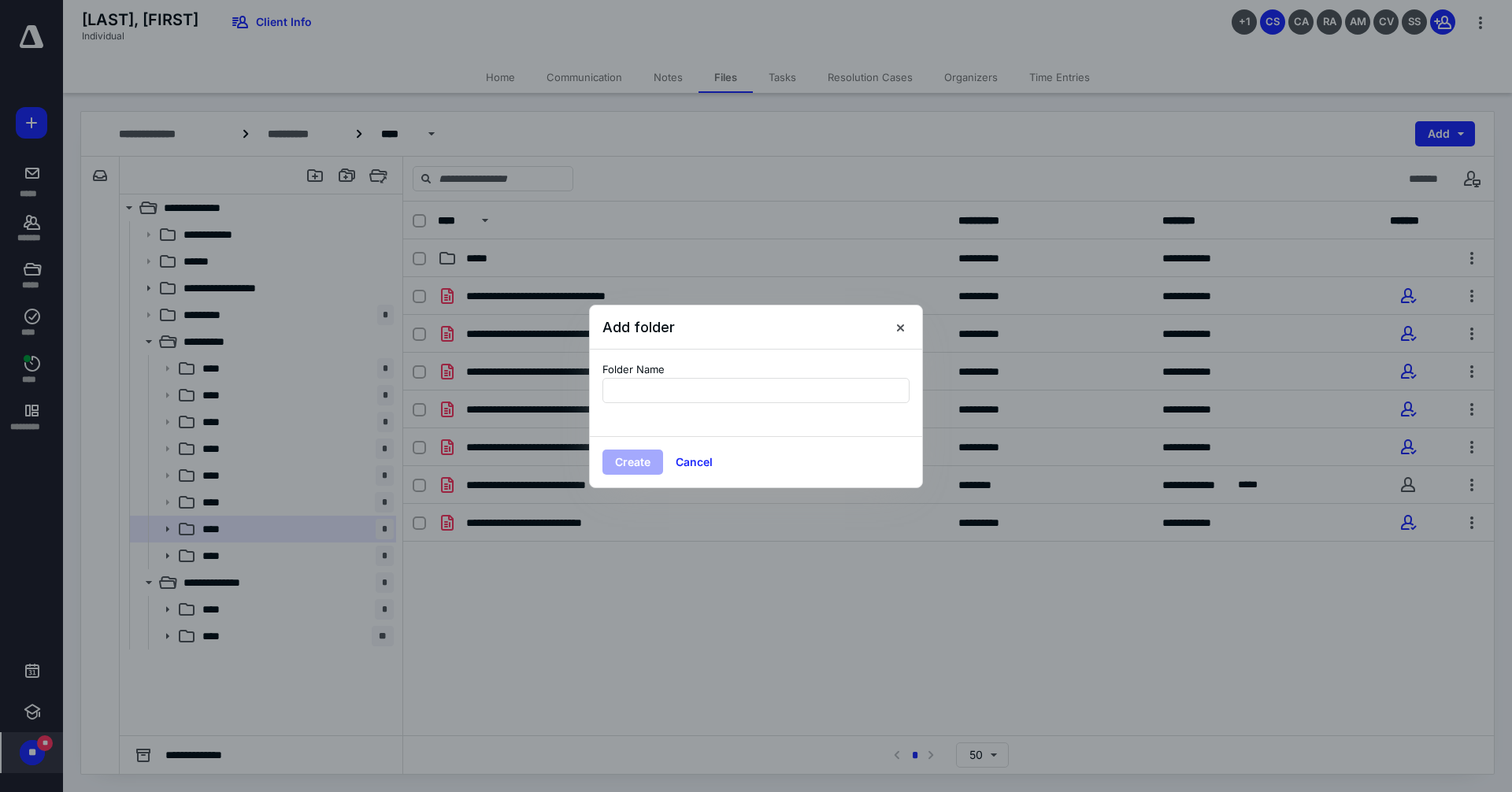 type on "*" 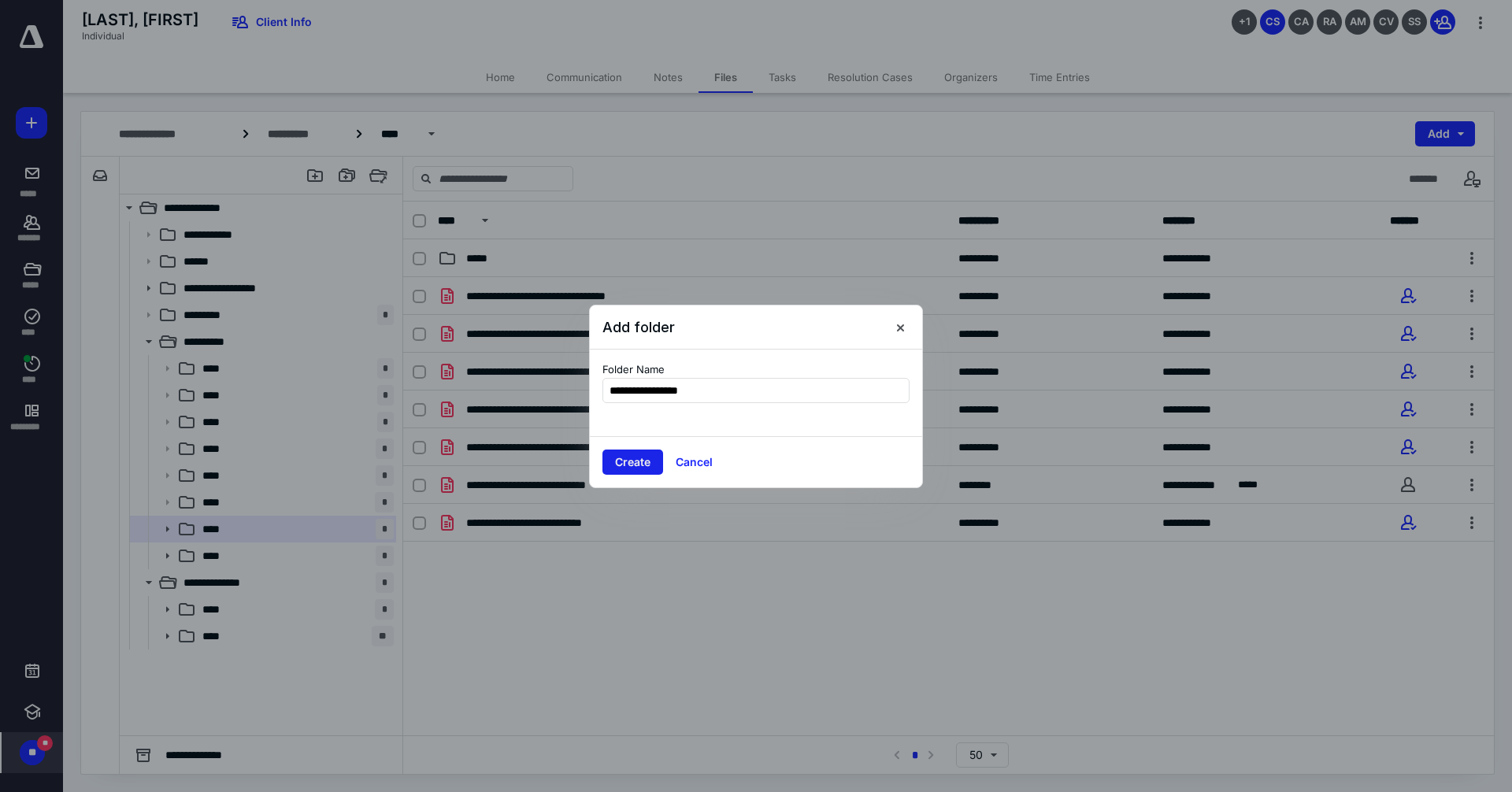 type on "**********" 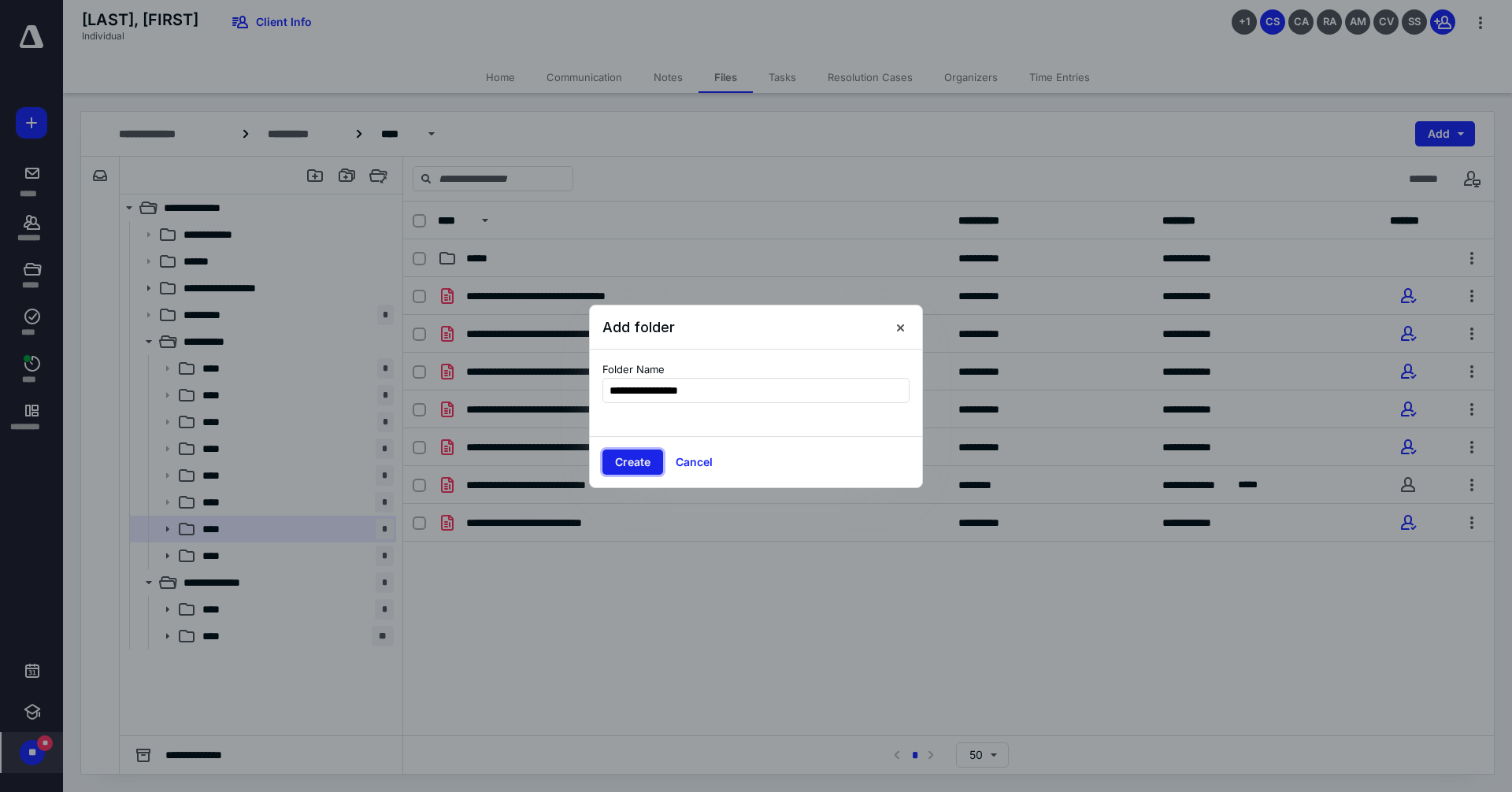 click on "Create" at bounding box center [632, 462] 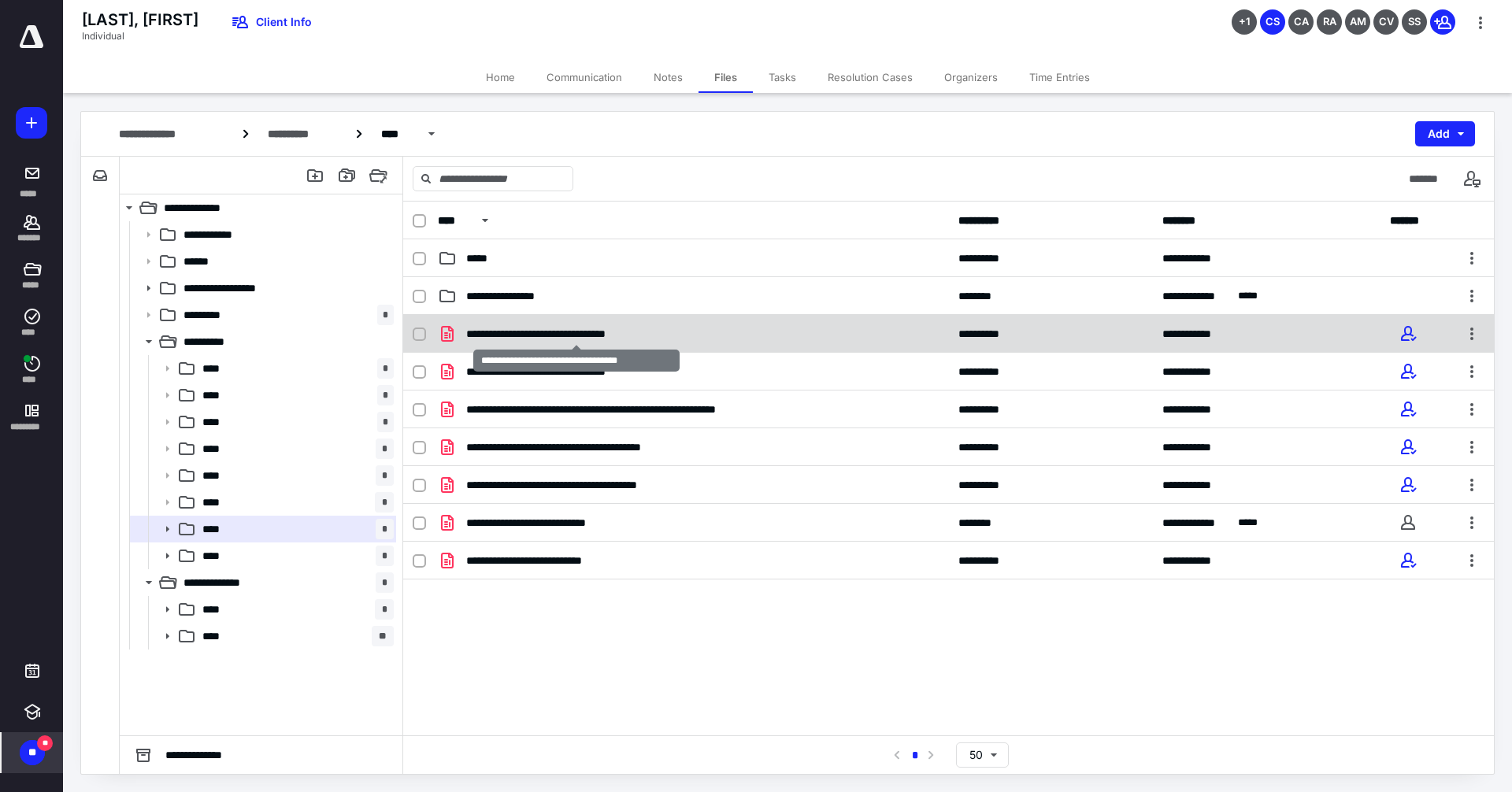 click on "**********" at bounding box center [576, 334] 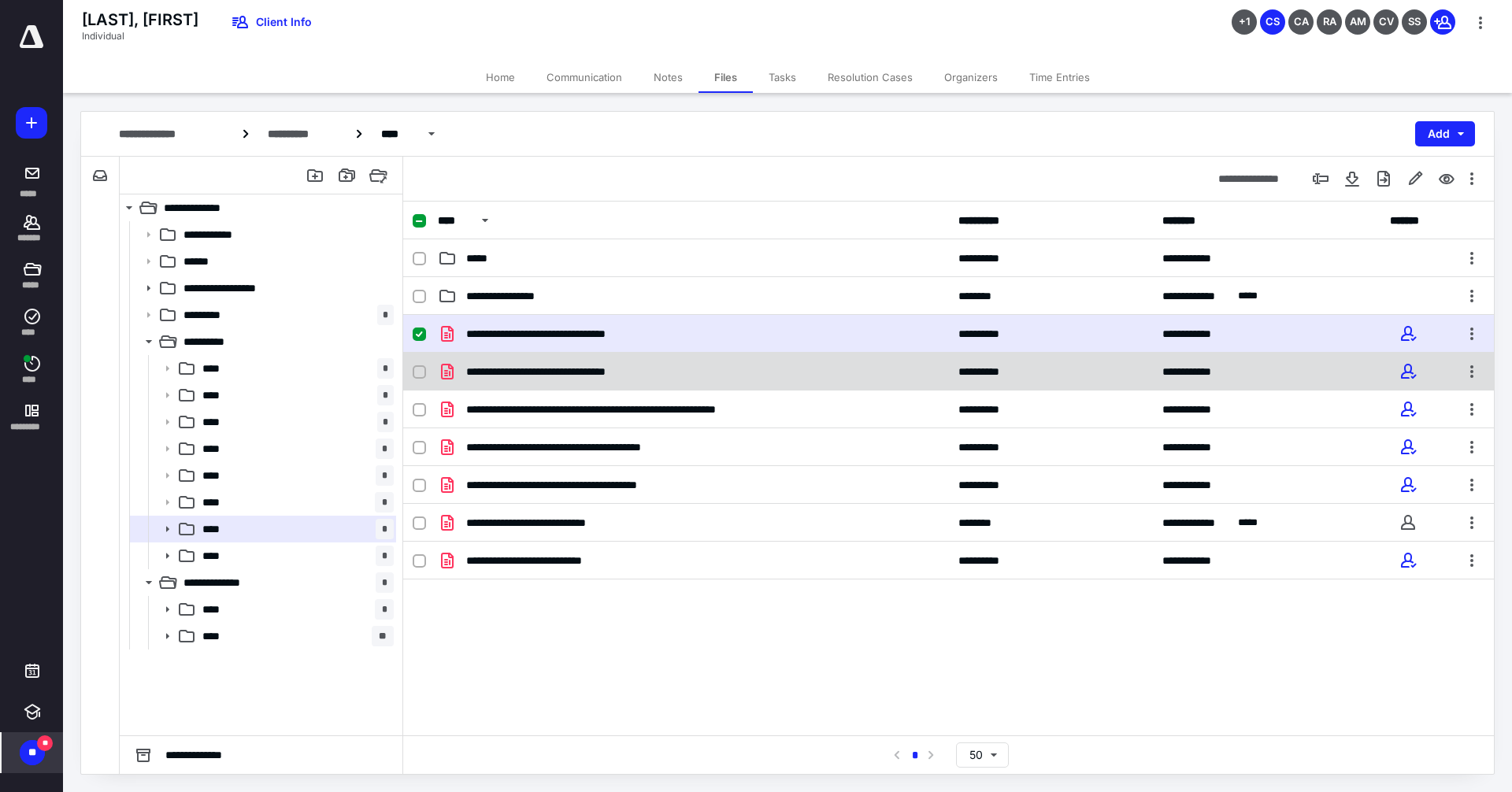 click at bounding box center [419, 372] 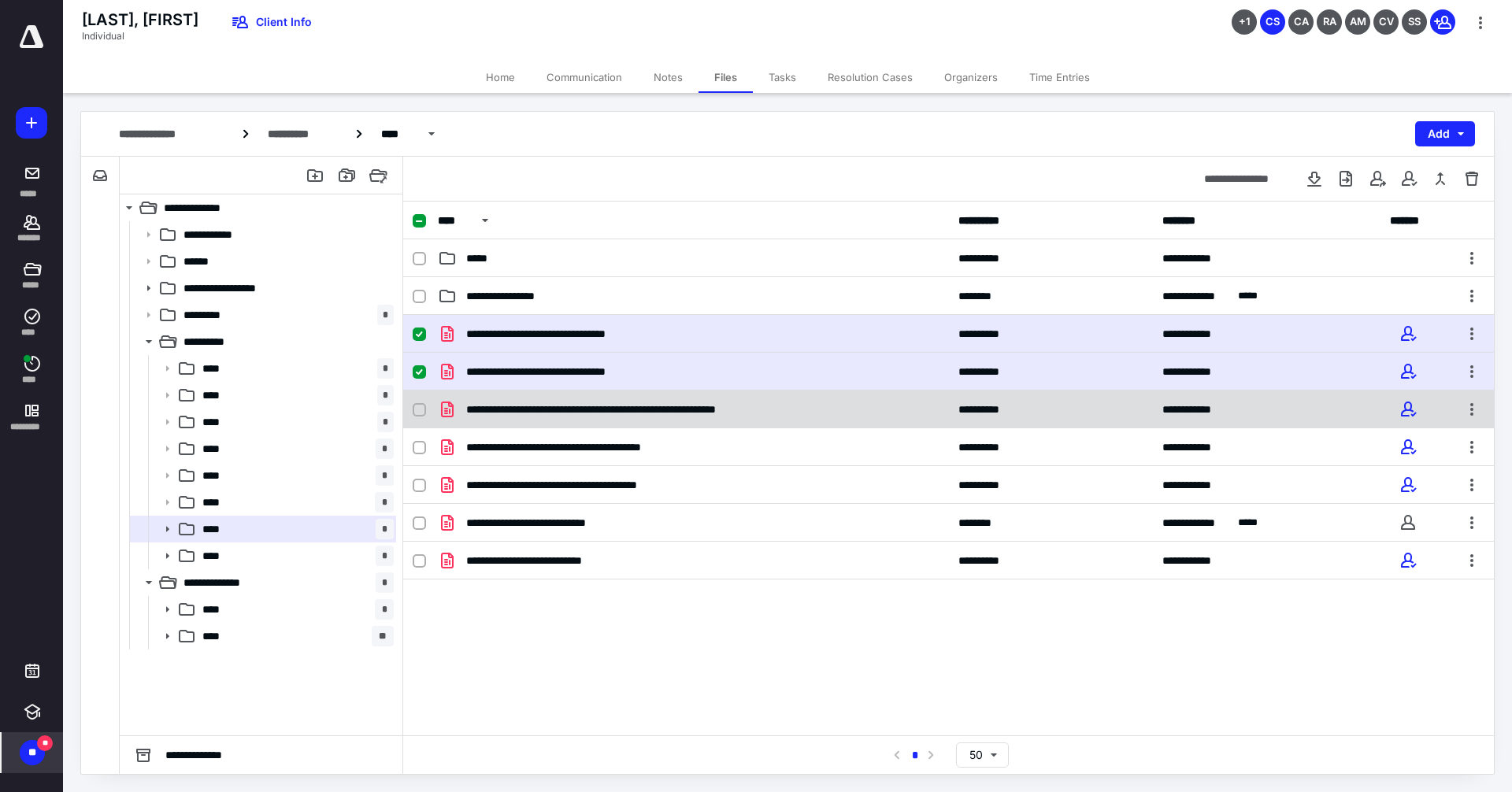 click at bounding box center [419, 410] 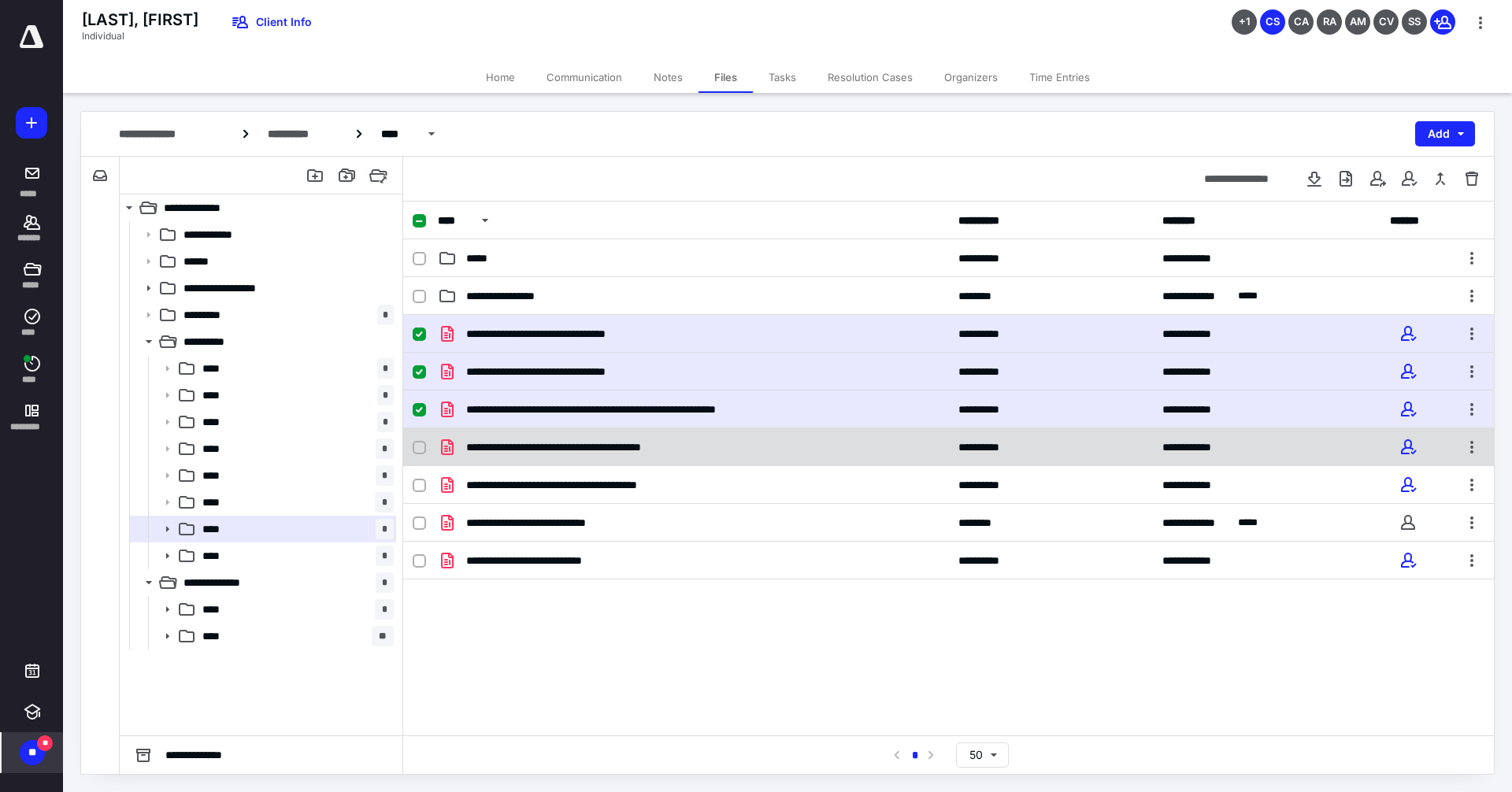 click at bounding box center [425, 447] 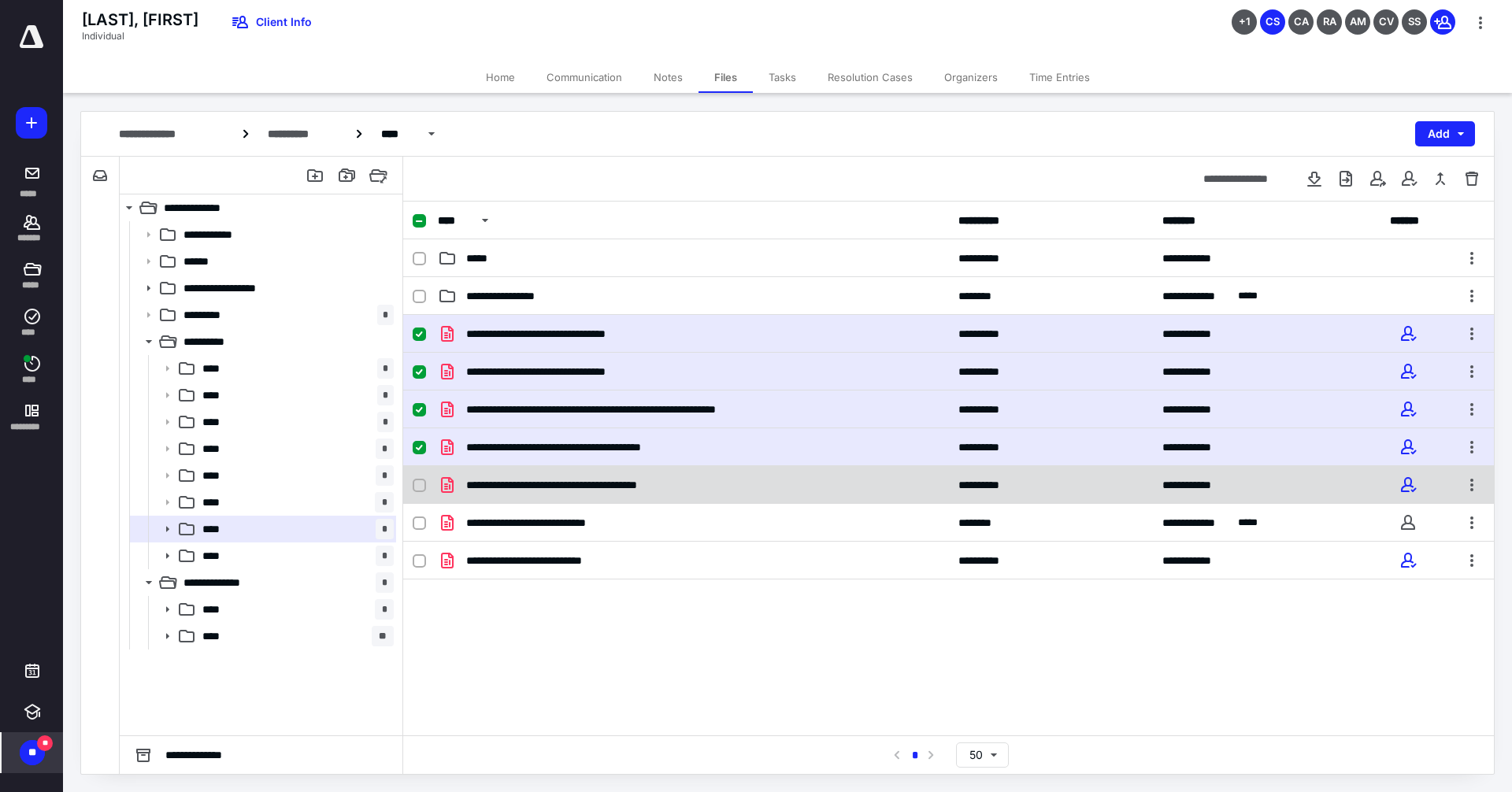 click 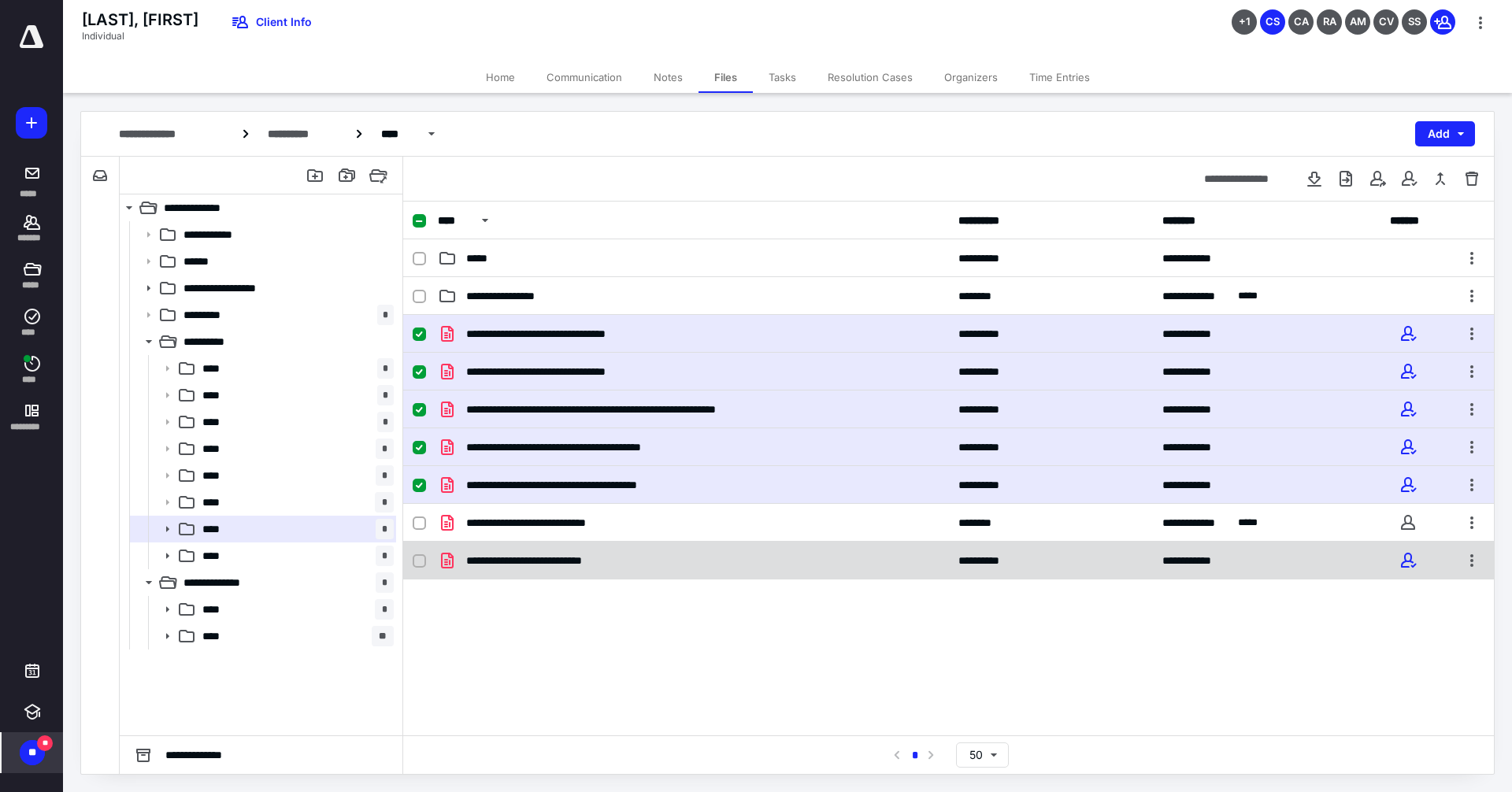 click 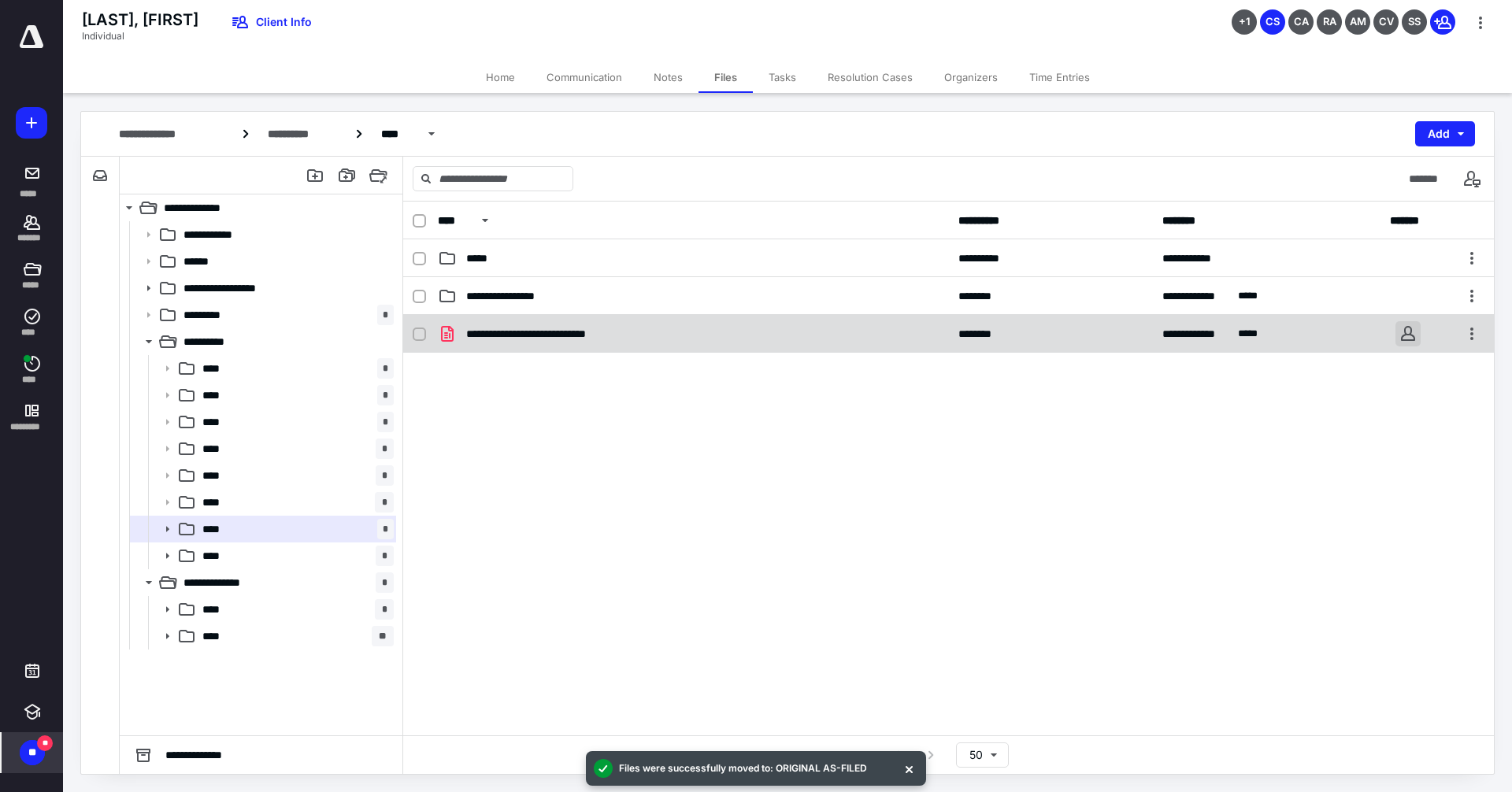 click at bounding box center [1408, 334] 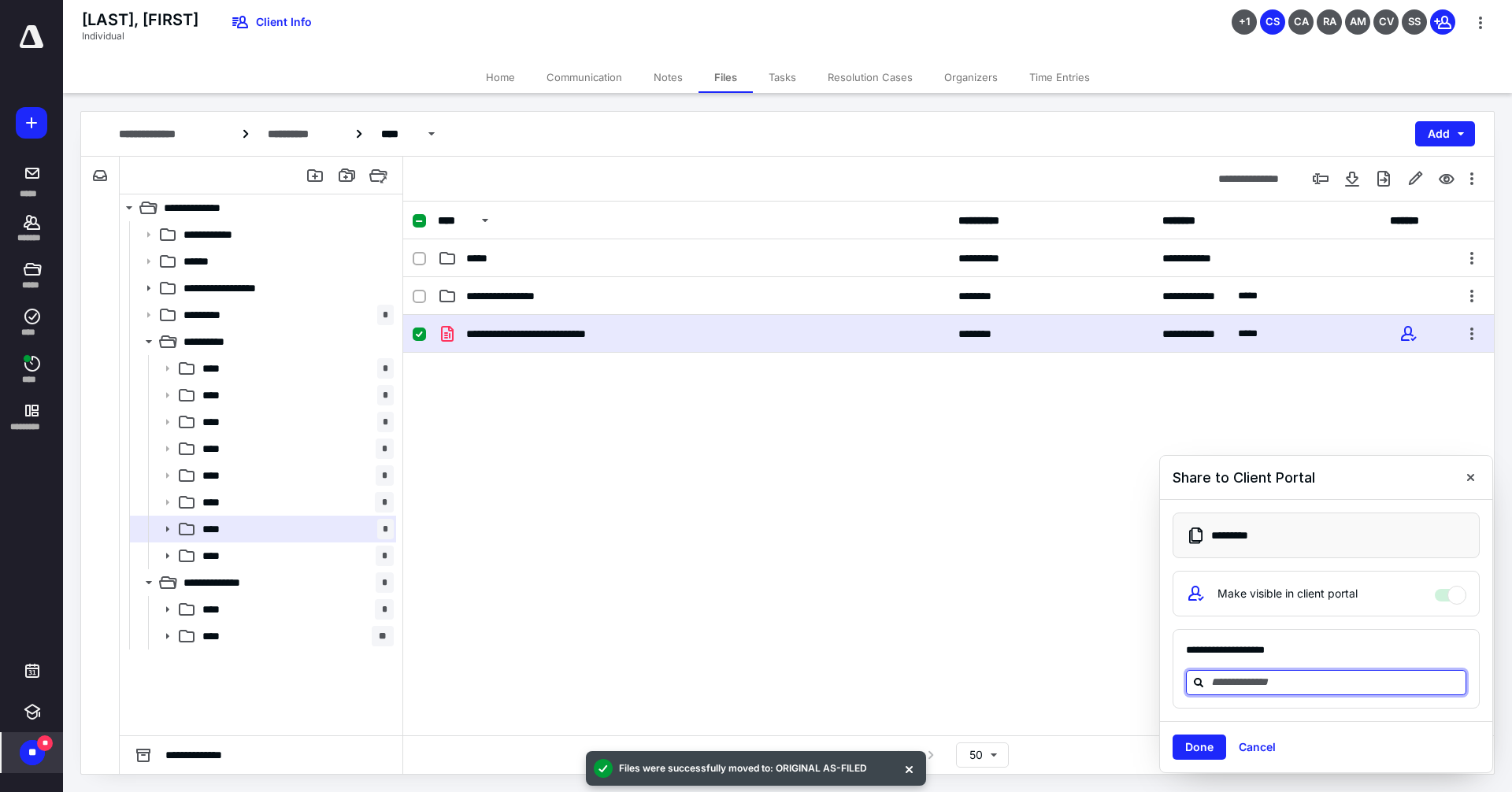 click at bounding box center [1336, 682] 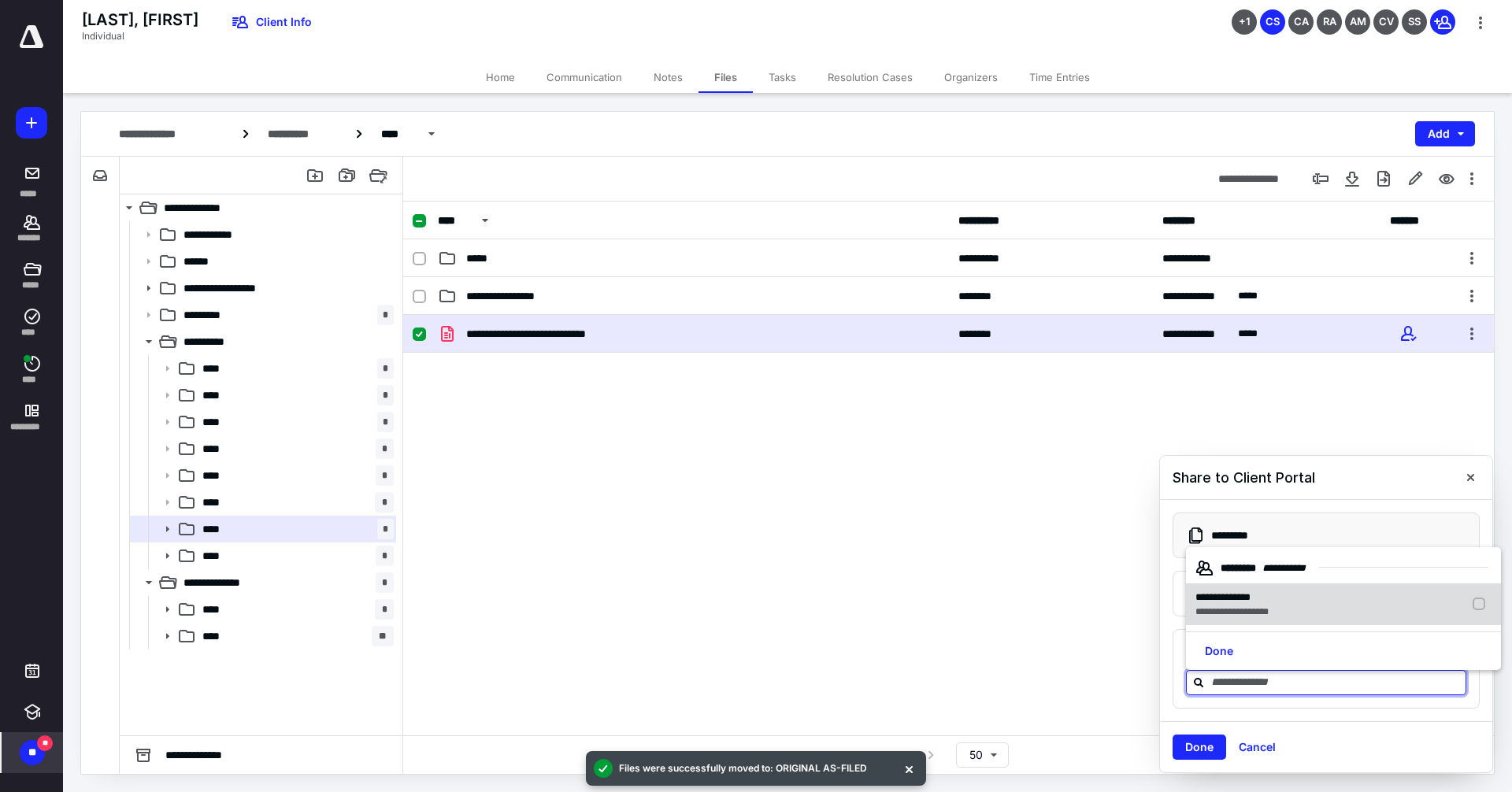 click on "**********" at bounding box center (1223, 597) 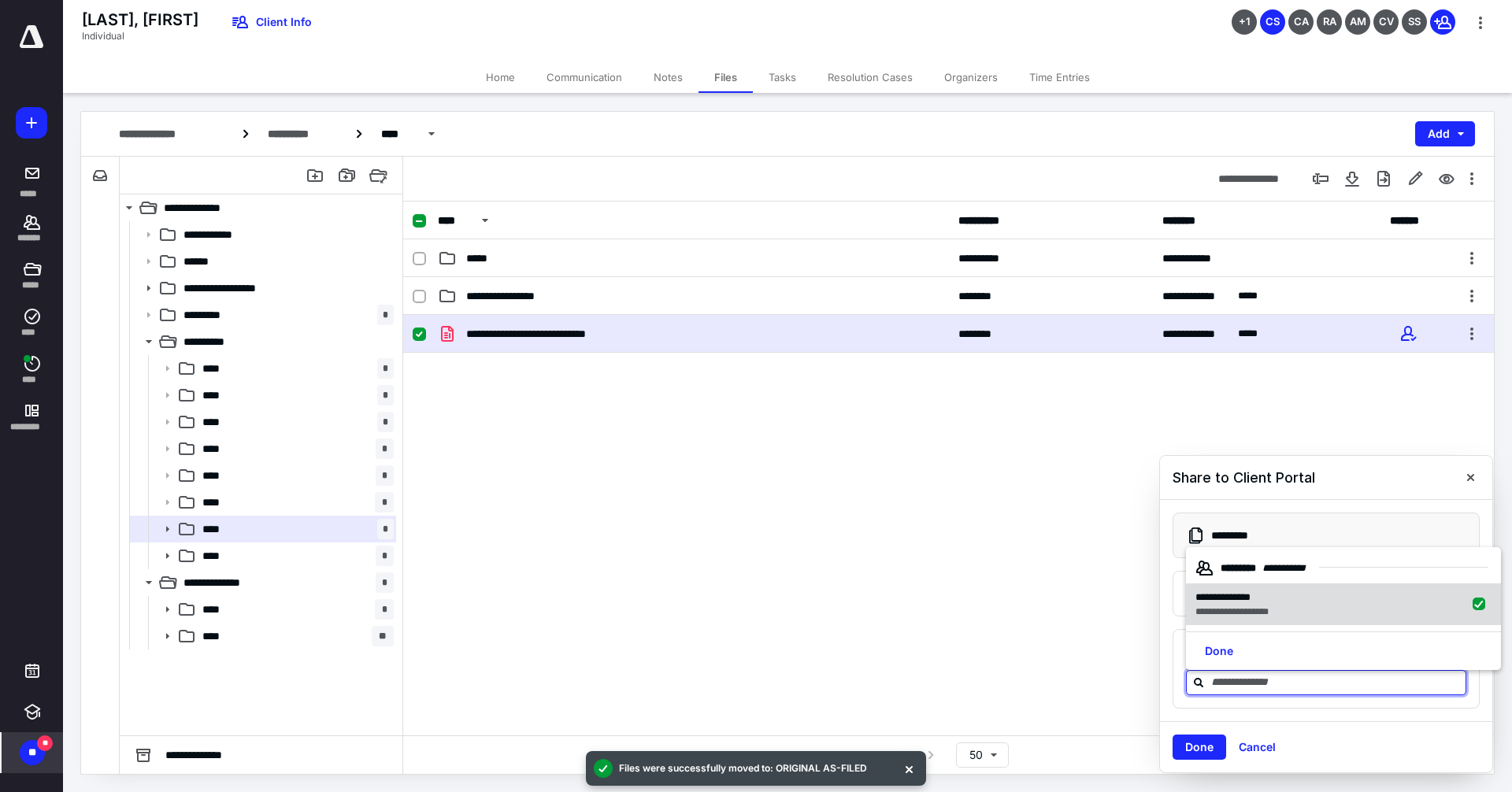 checkbox on "true" 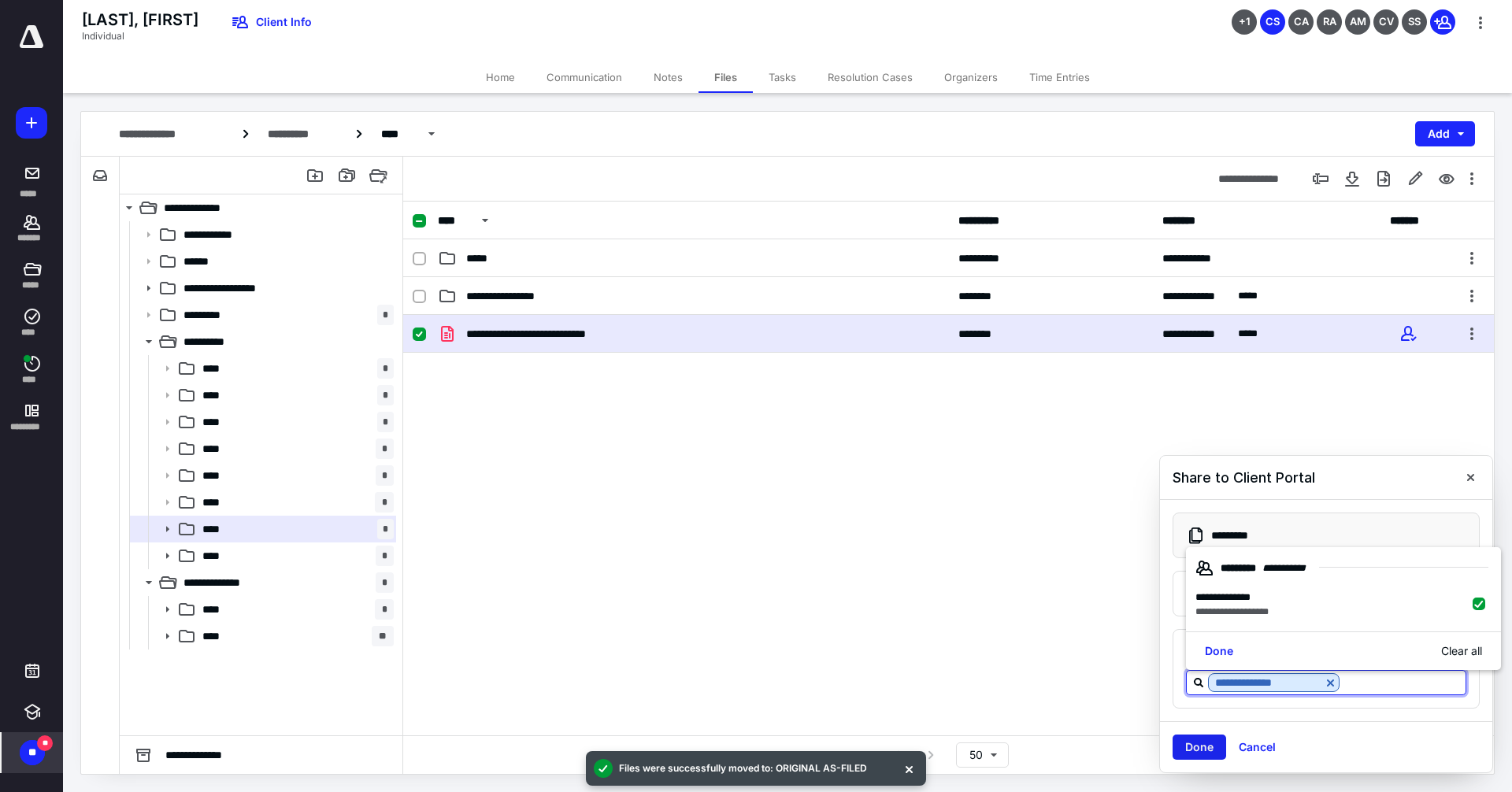click on "Done" at bounding box center [1199, 747] 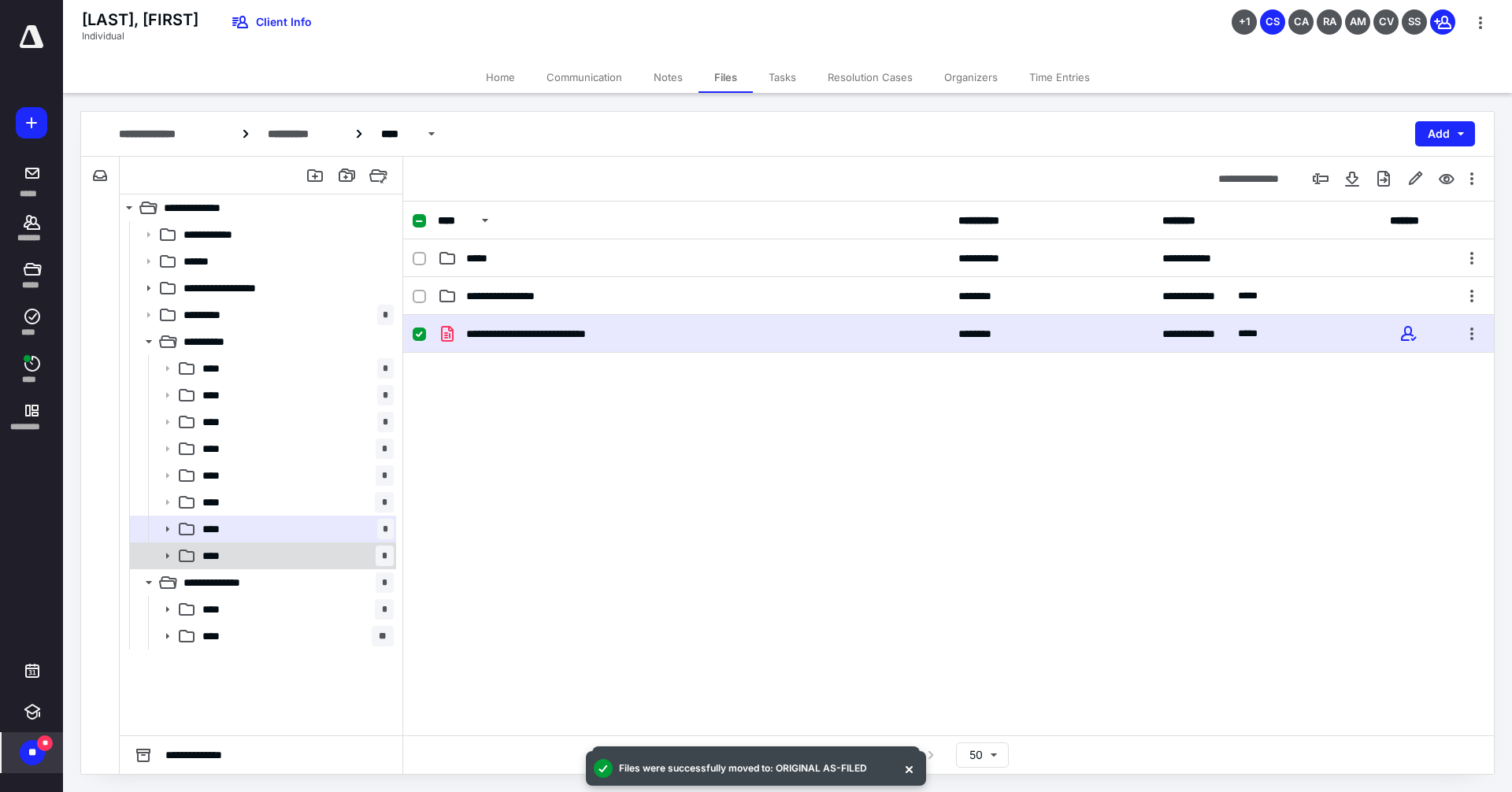 click on "****" at bounding box center (216, 556) 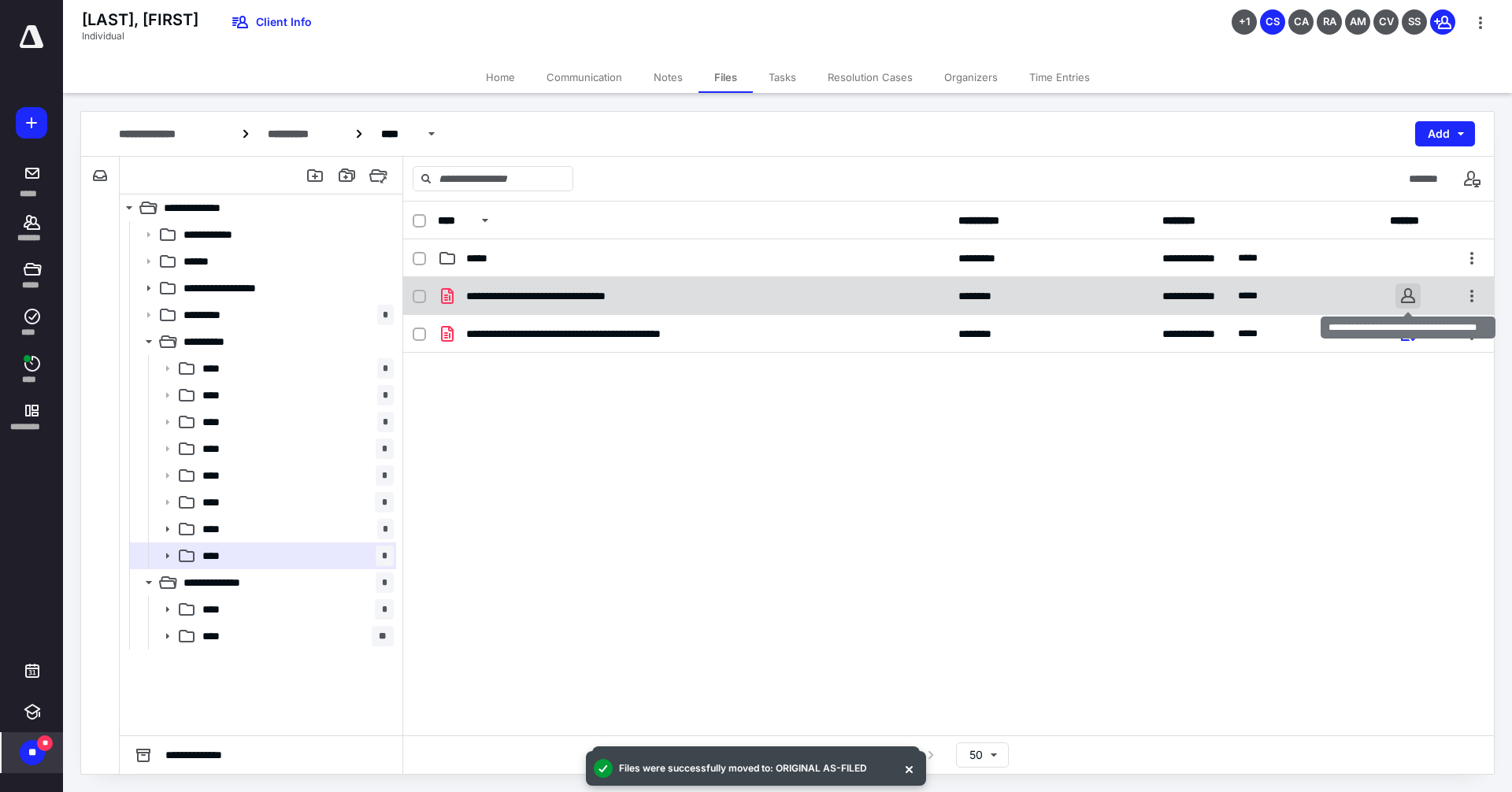 click at bounding box center (1408, 296) 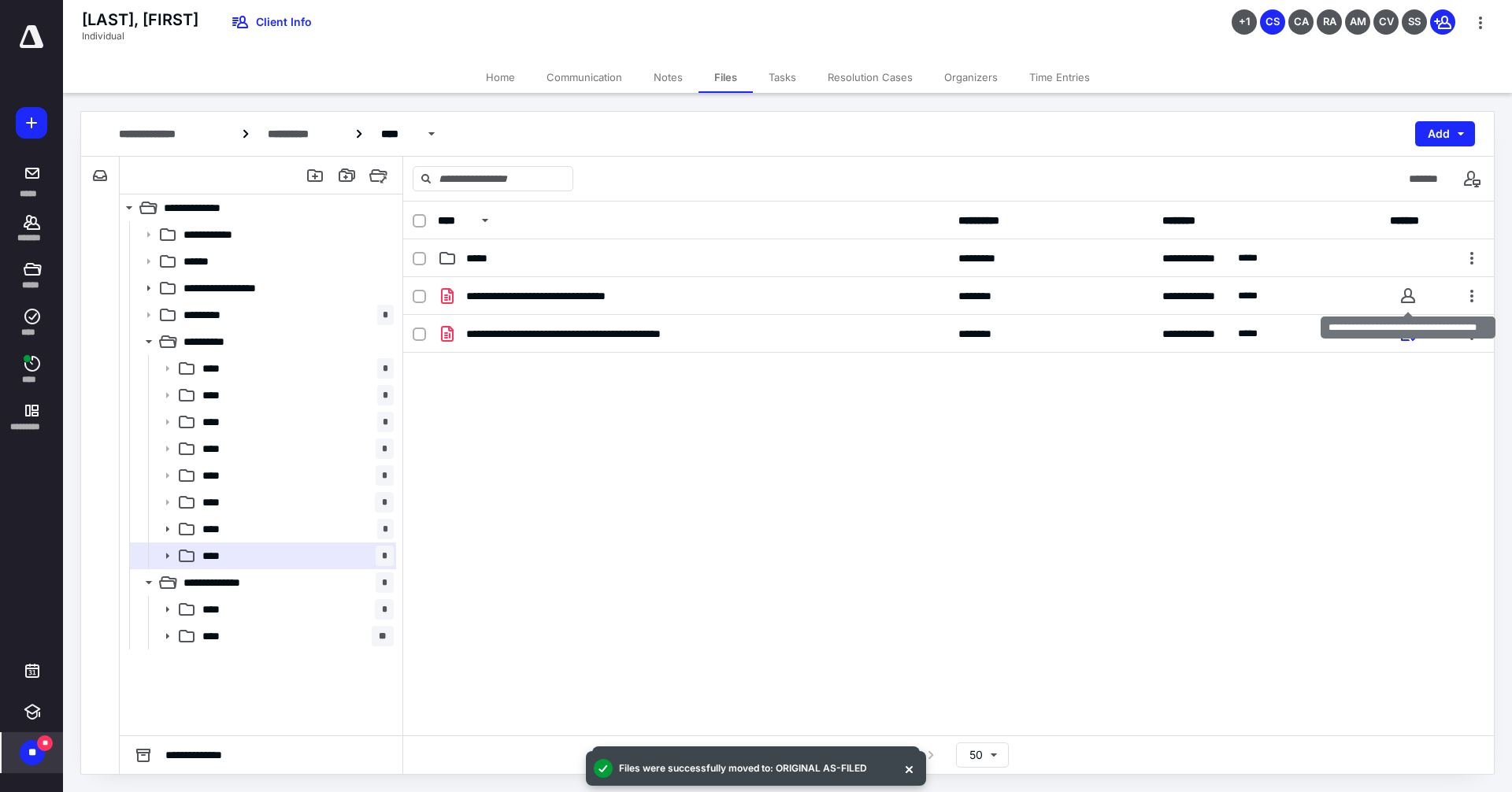 checkbox on "true" 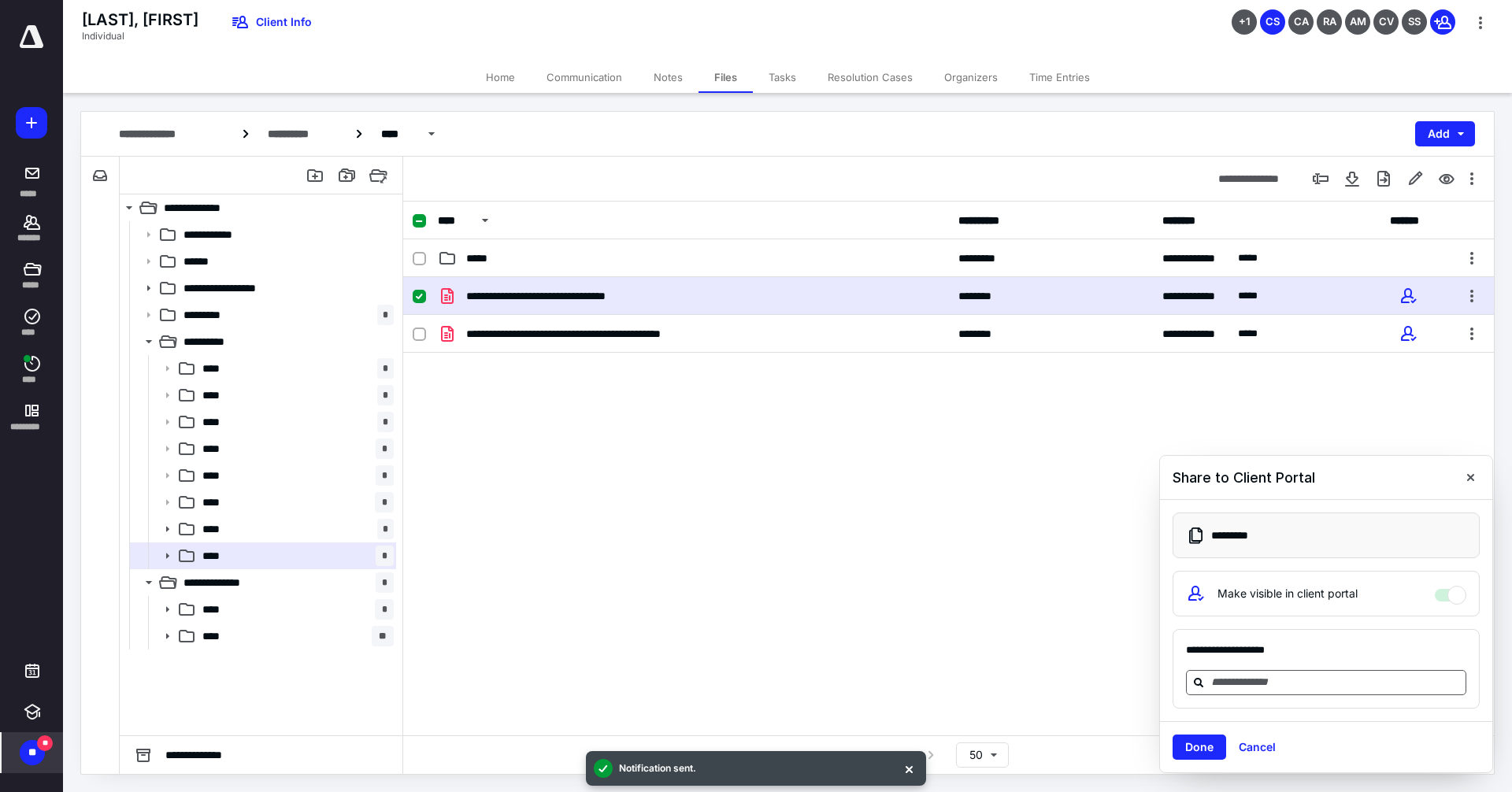 click at bounding box center [1336, 682] 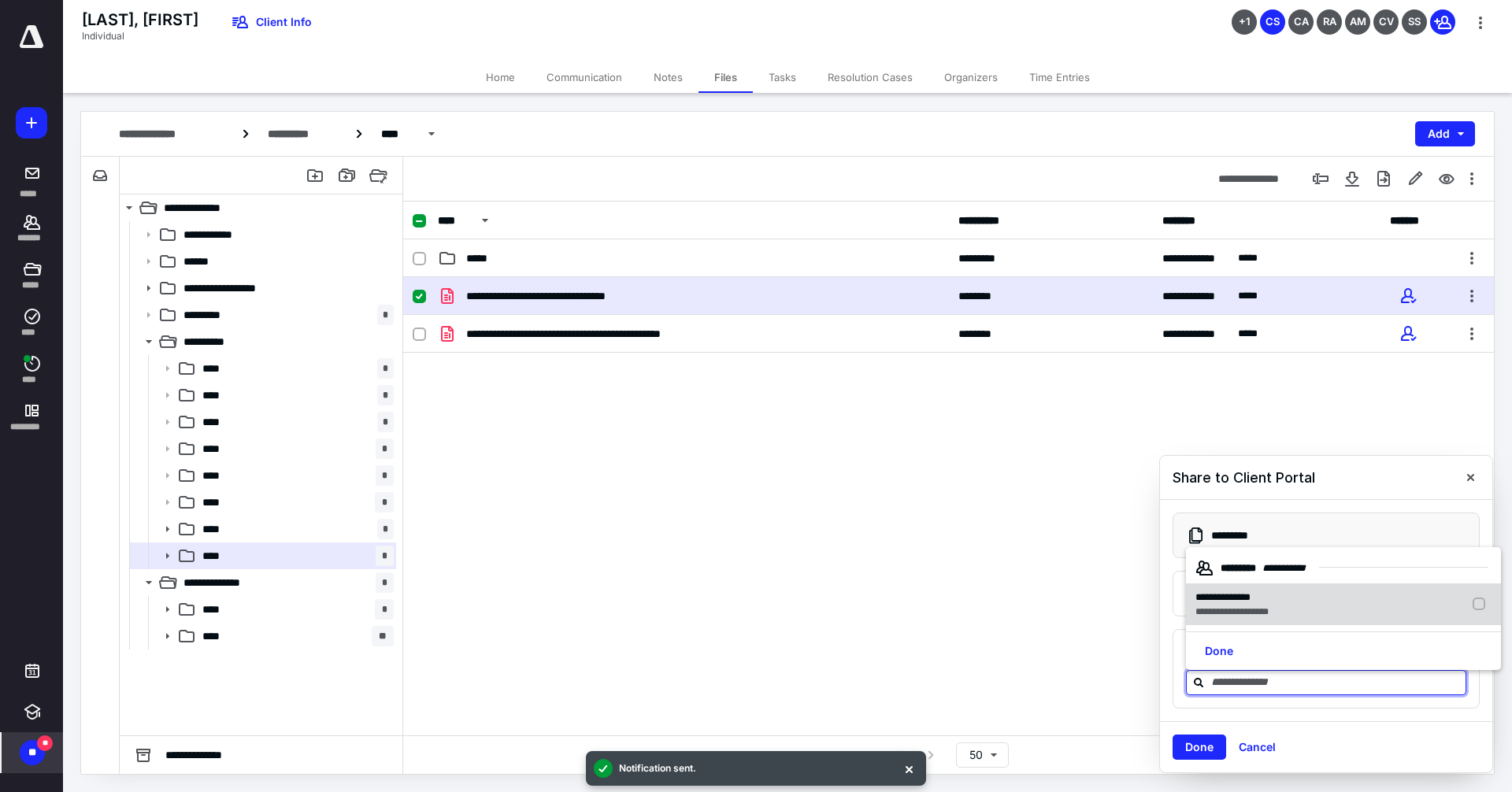 click on "**********" at bounding box center (1223, 597) 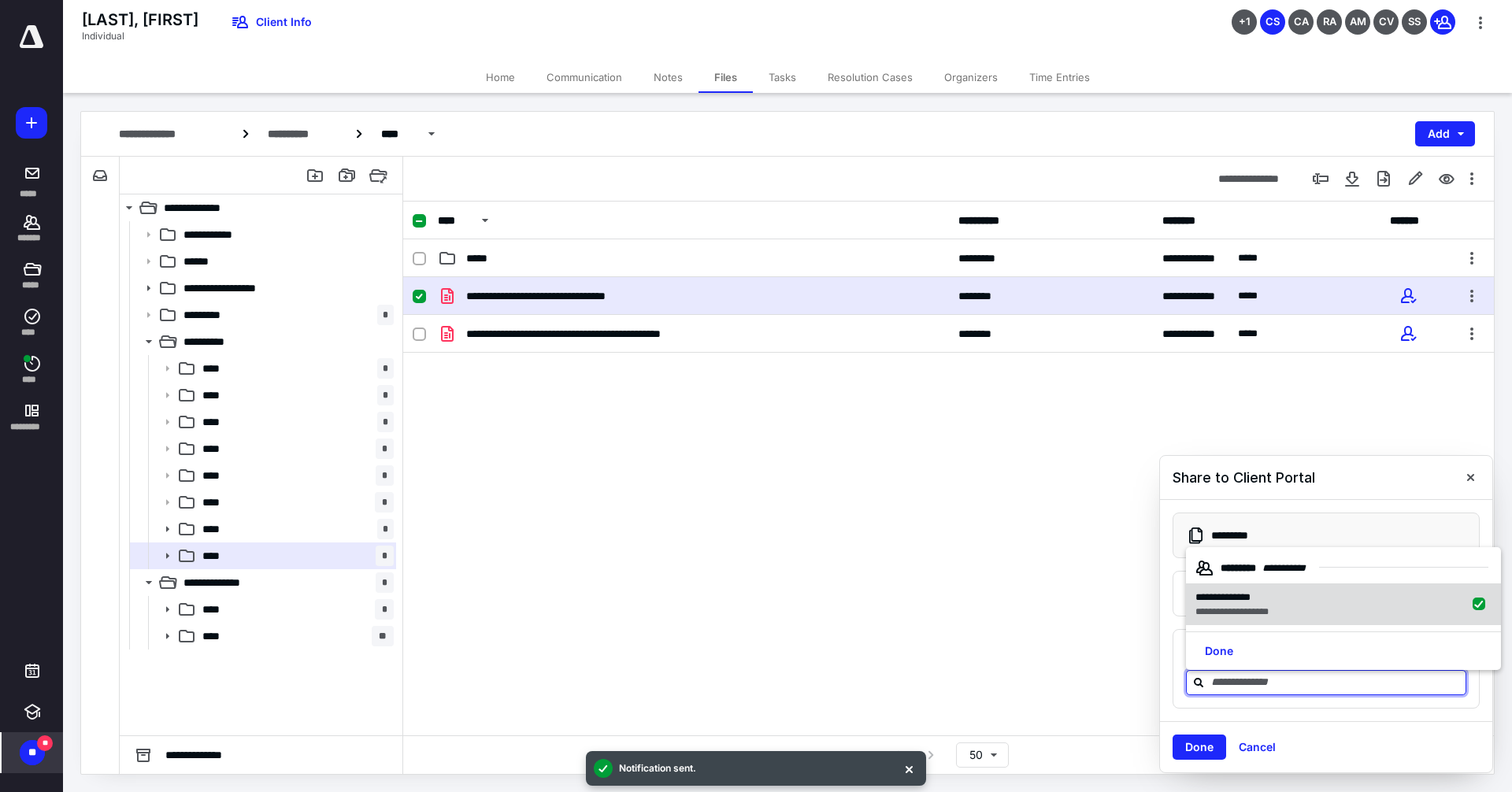 checkbox on "true" 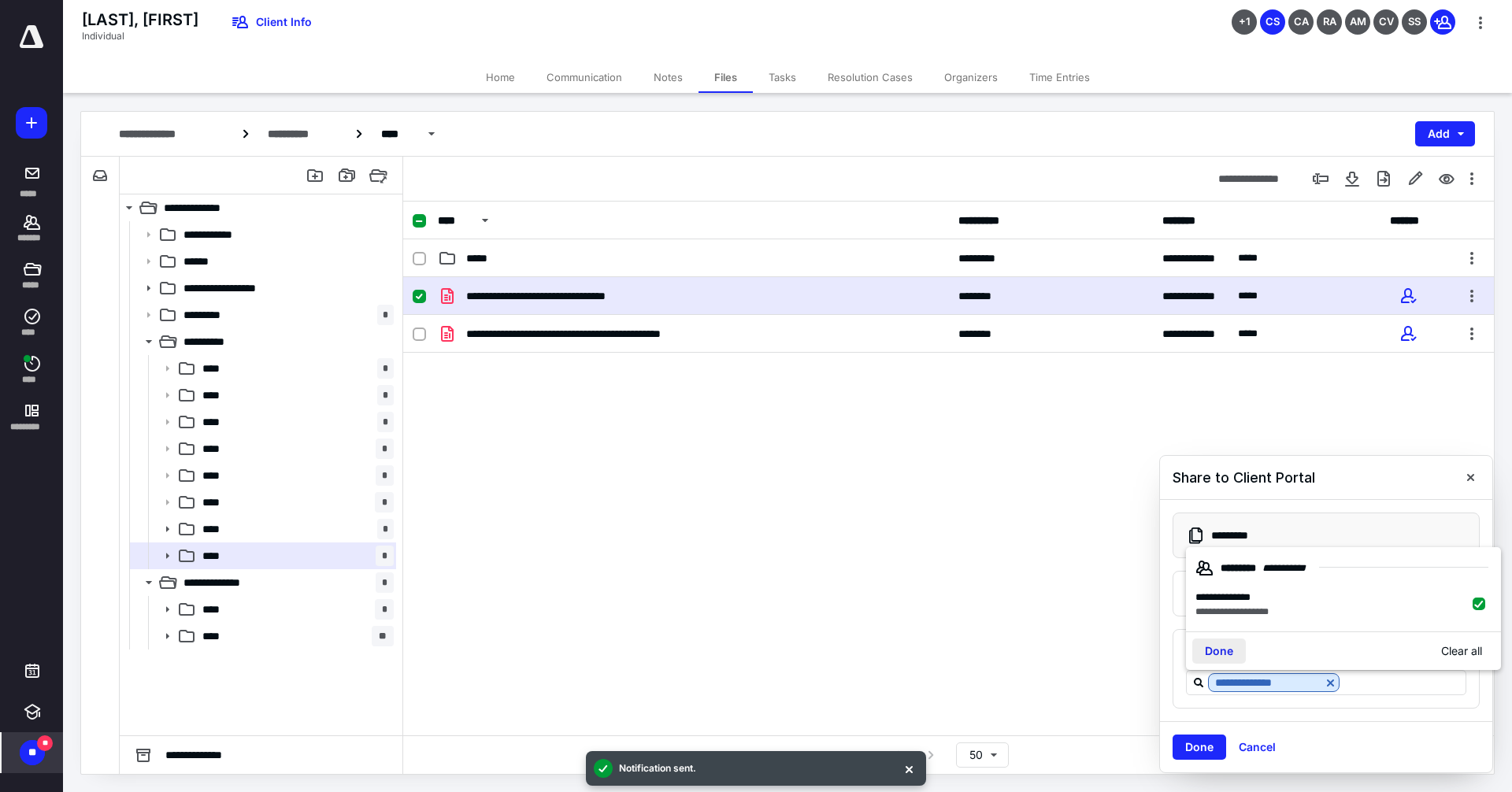 click on "Done" at bounding box center (1219, 651) 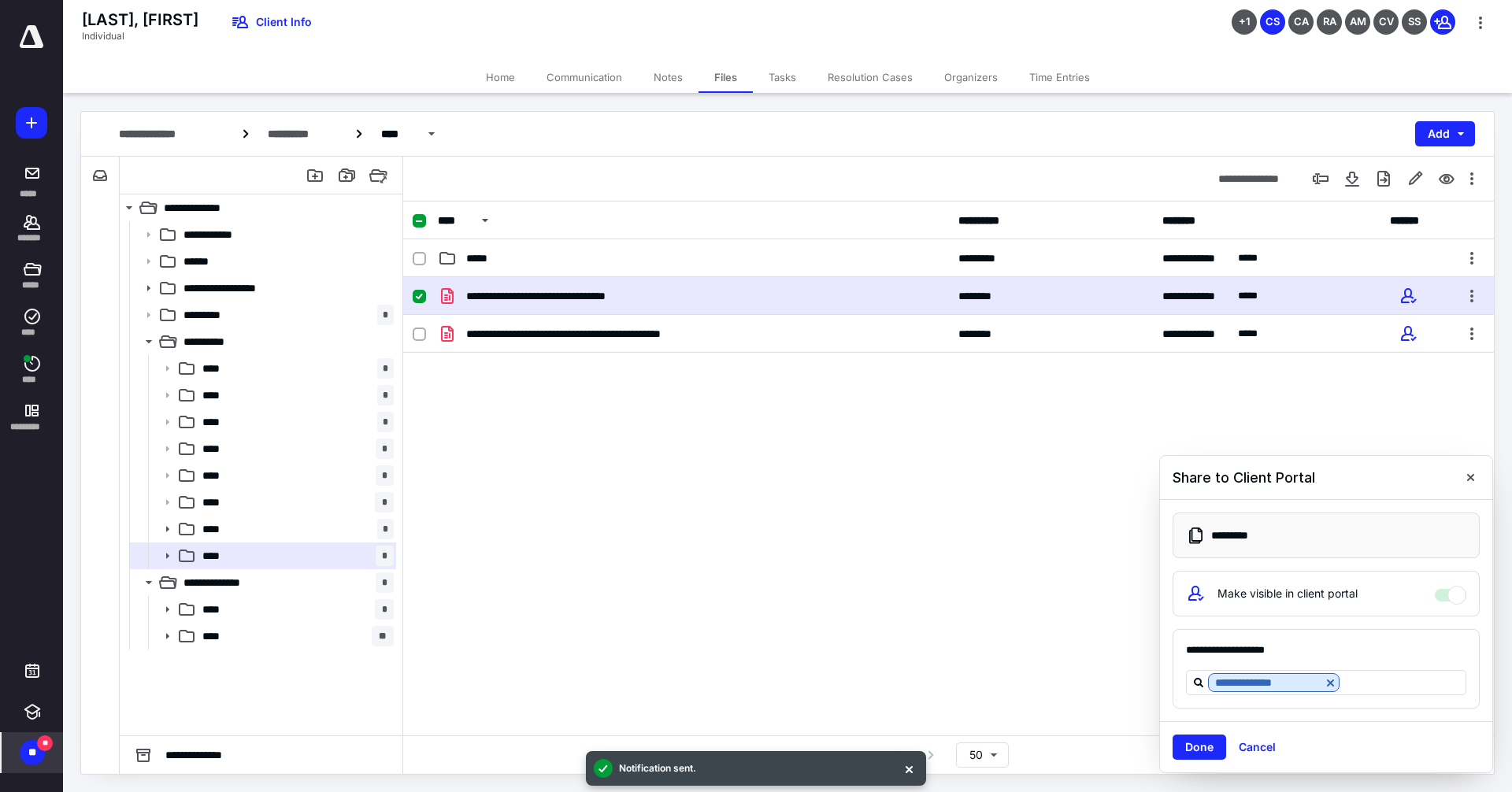 click on "Done" at bounding box center [1199, 747] 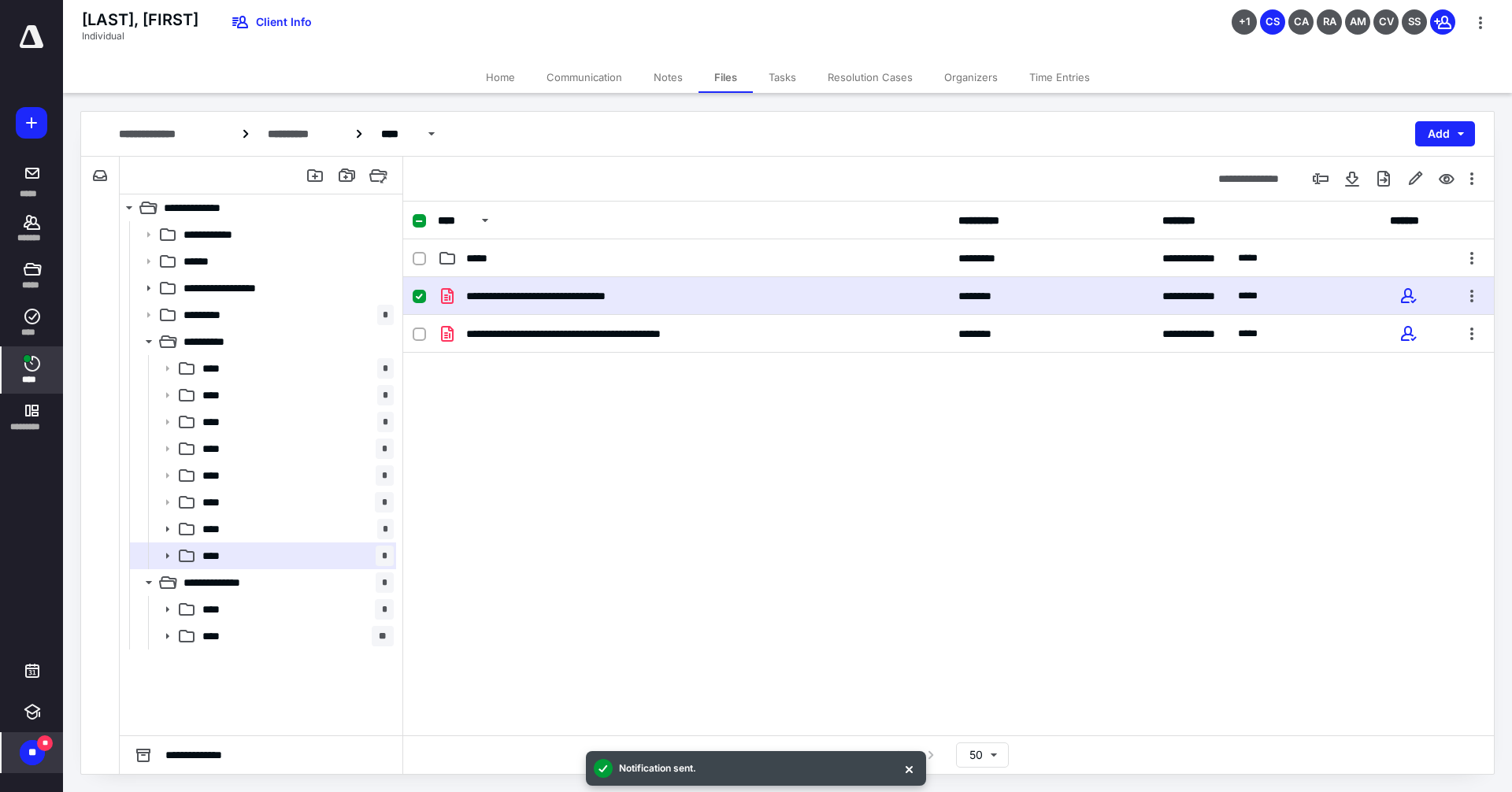 click 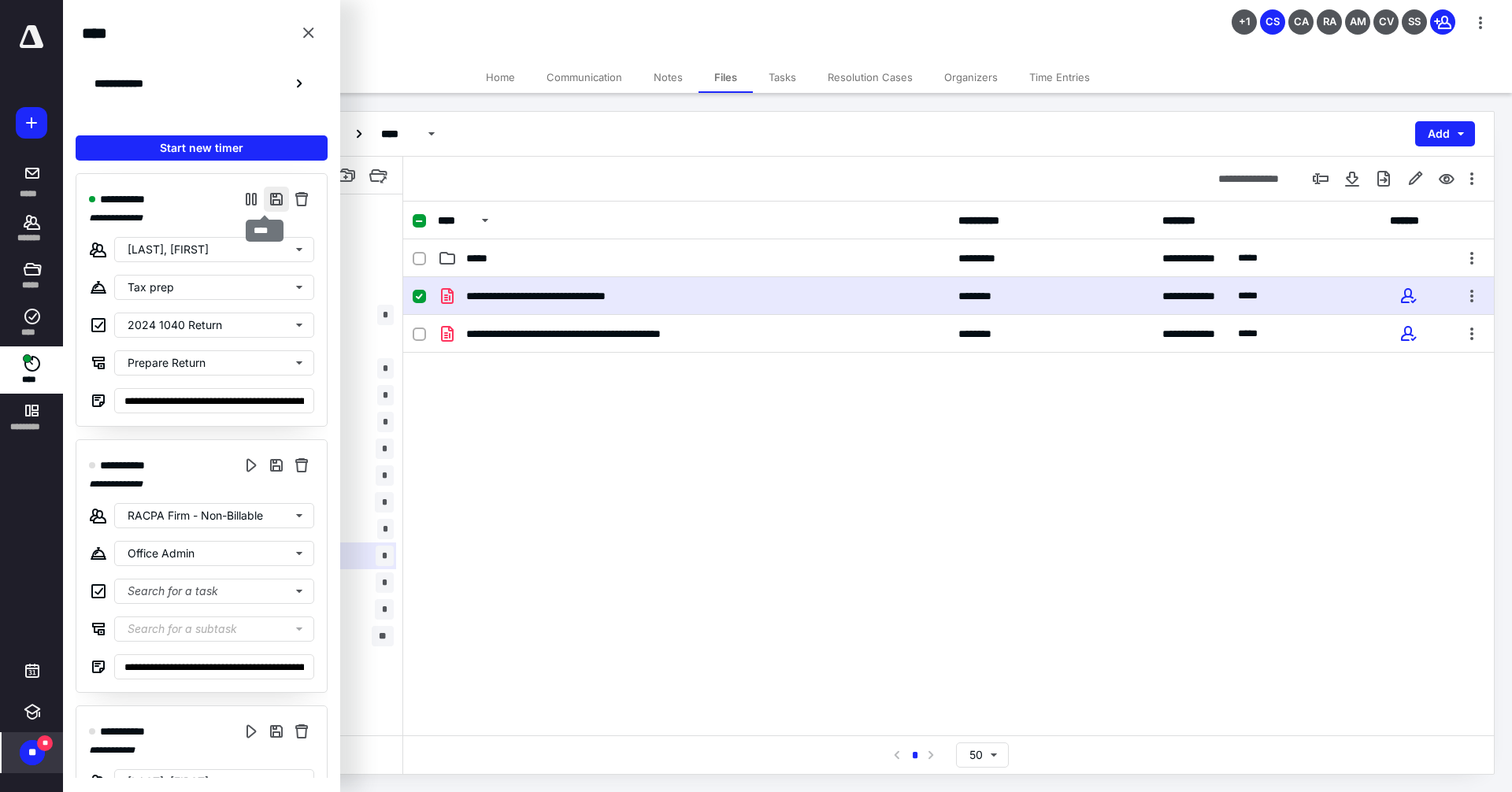 click at bounding box center (276, 199) 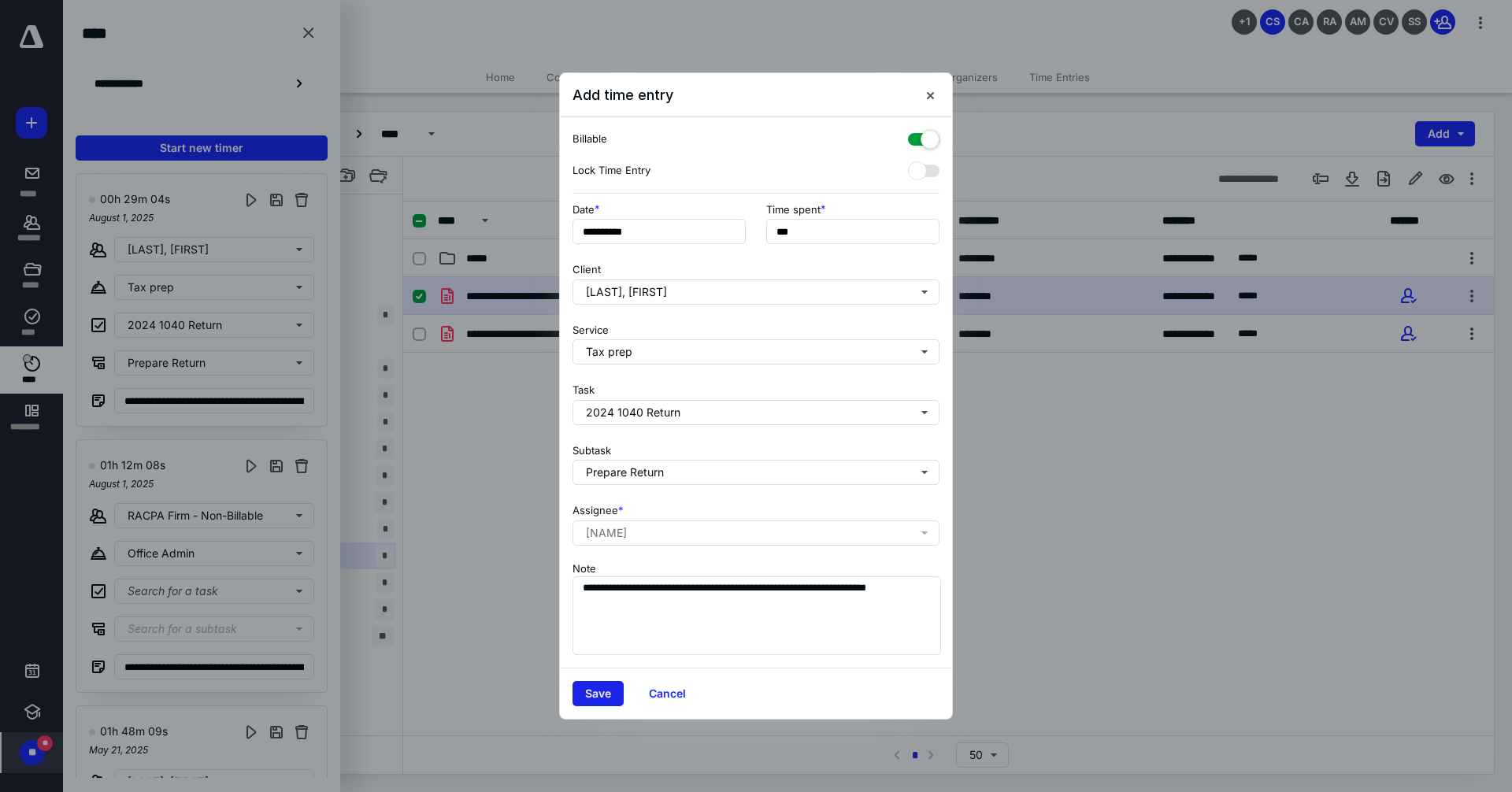 click on "Save" at bounding box center [598, 694] 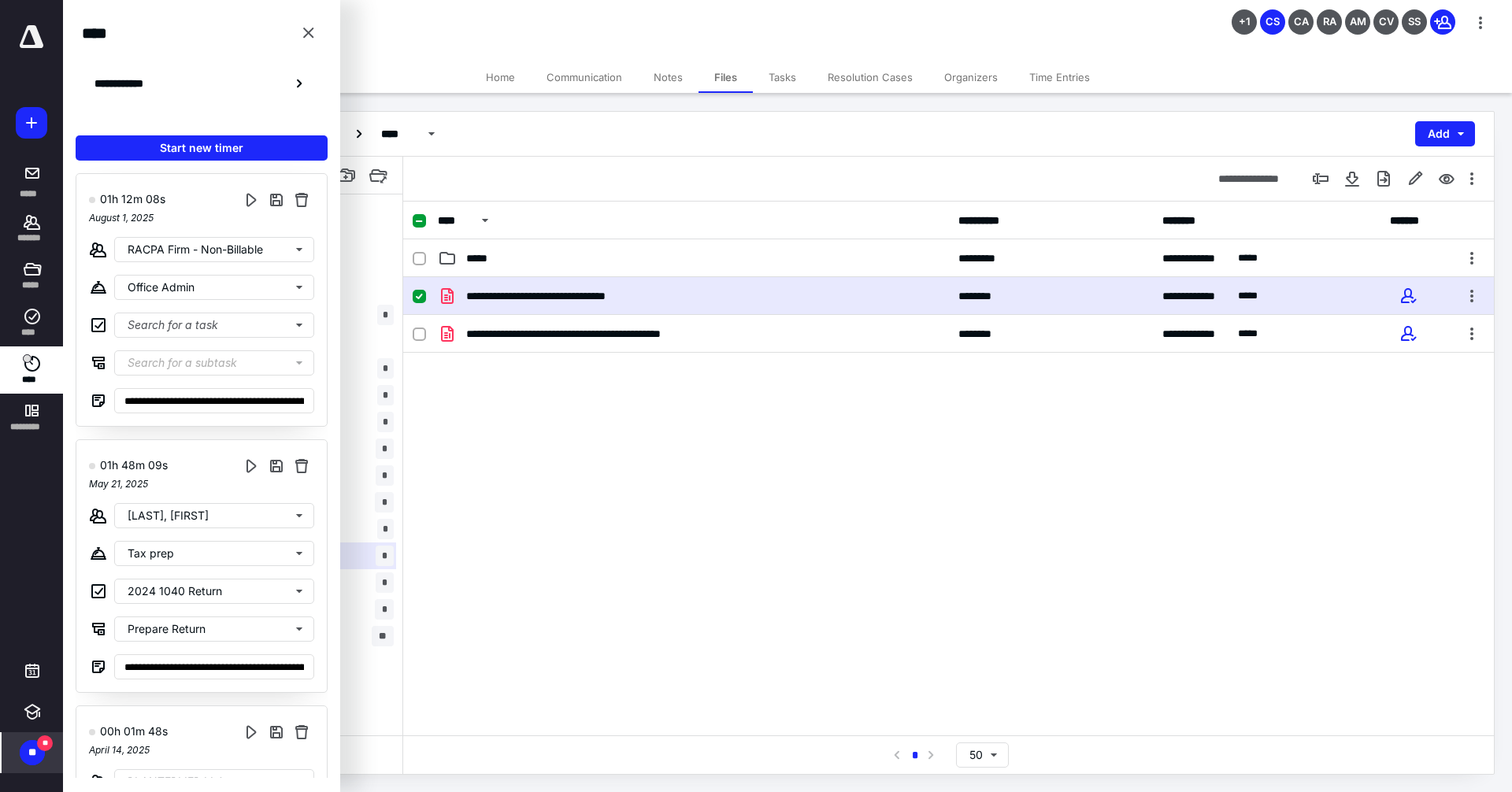 drag, startPoint x: 118, startPoint y: 87, endPoint x: 134, endPoint y: 84, distance: 16.27882 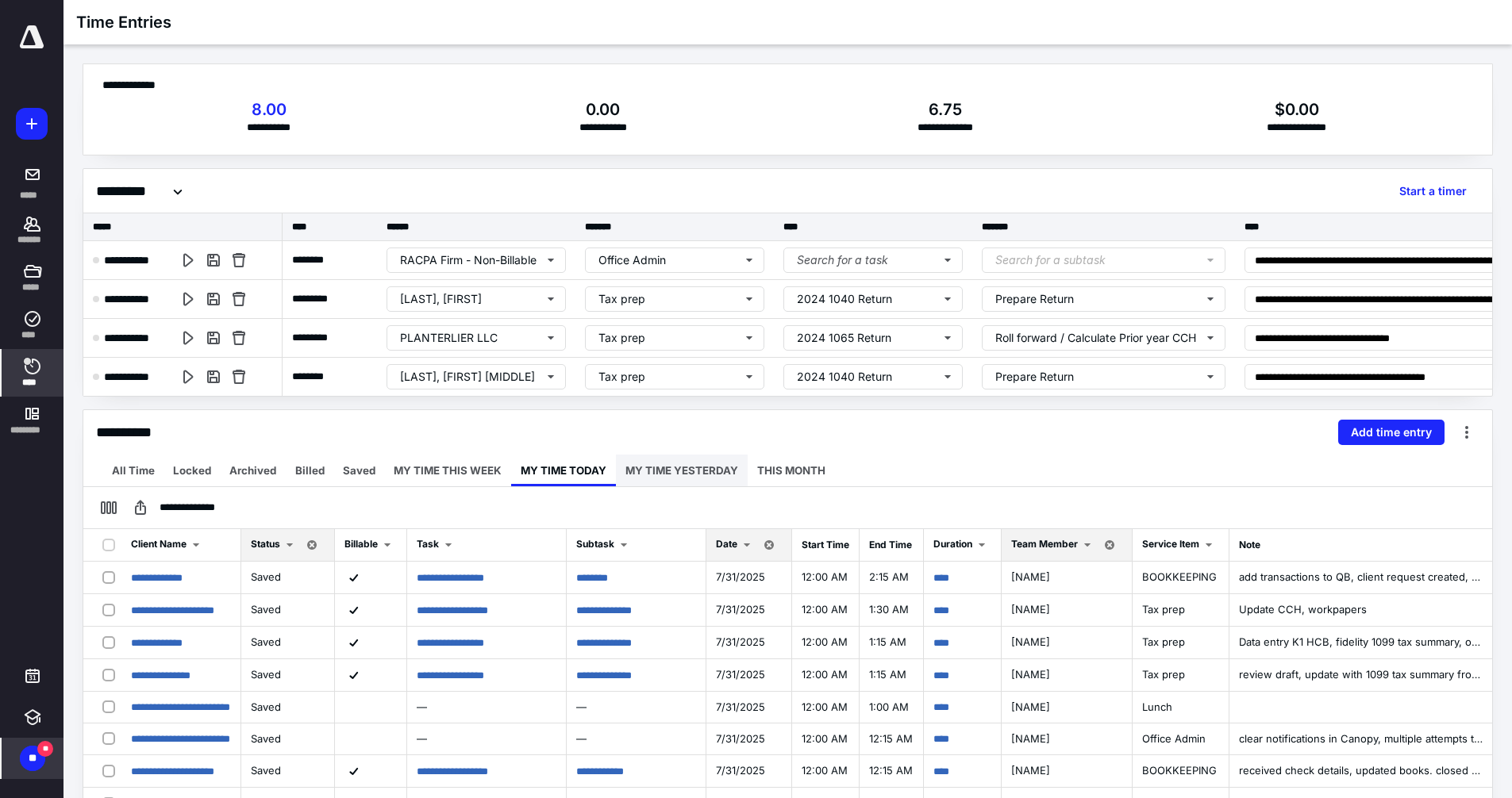 click on "MY TIME YESTERDAY" at bounding box center [682, 470] 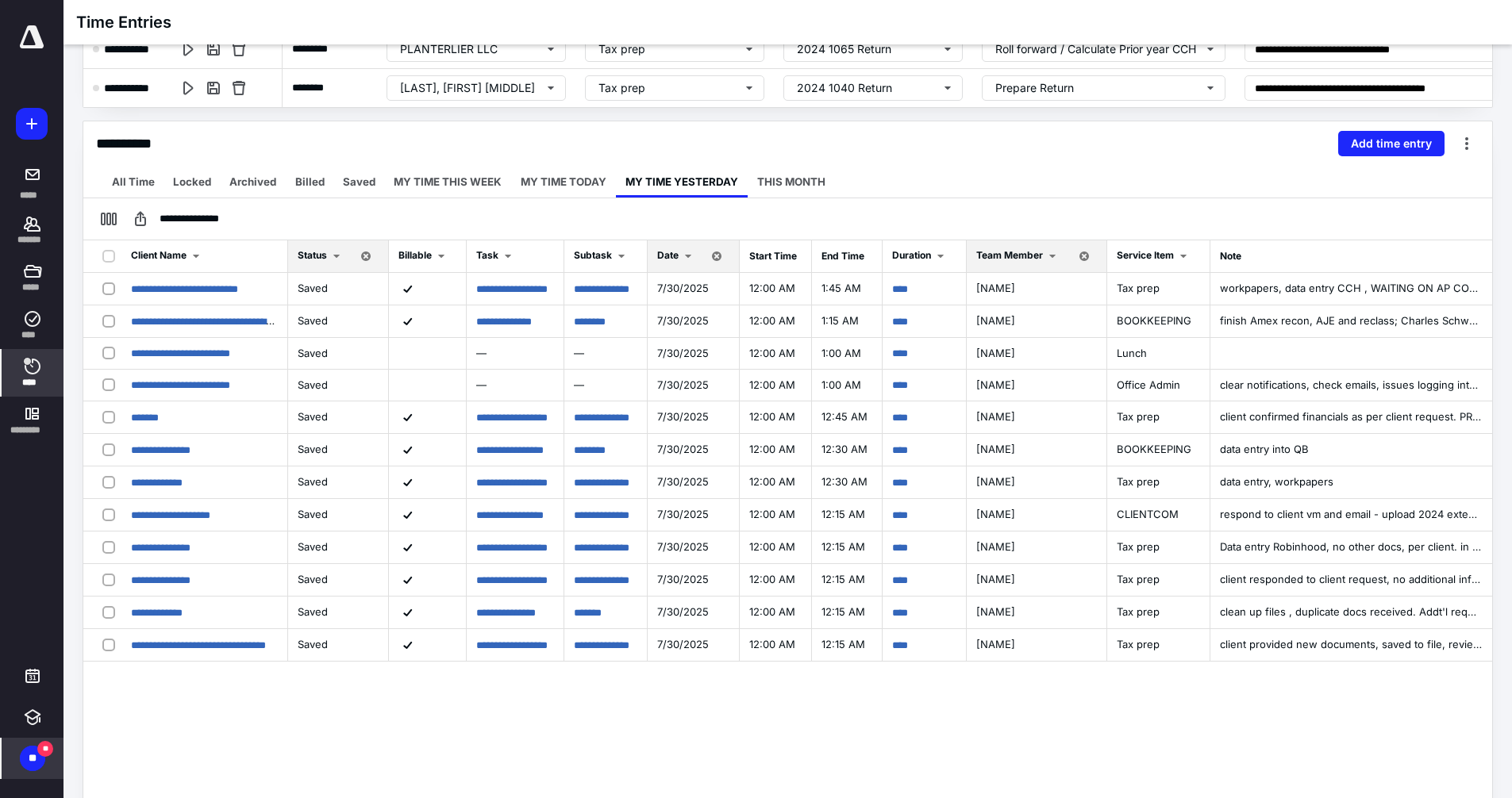 scroll, scrollTop: 377, scrollLeft: 0, axis: vertical 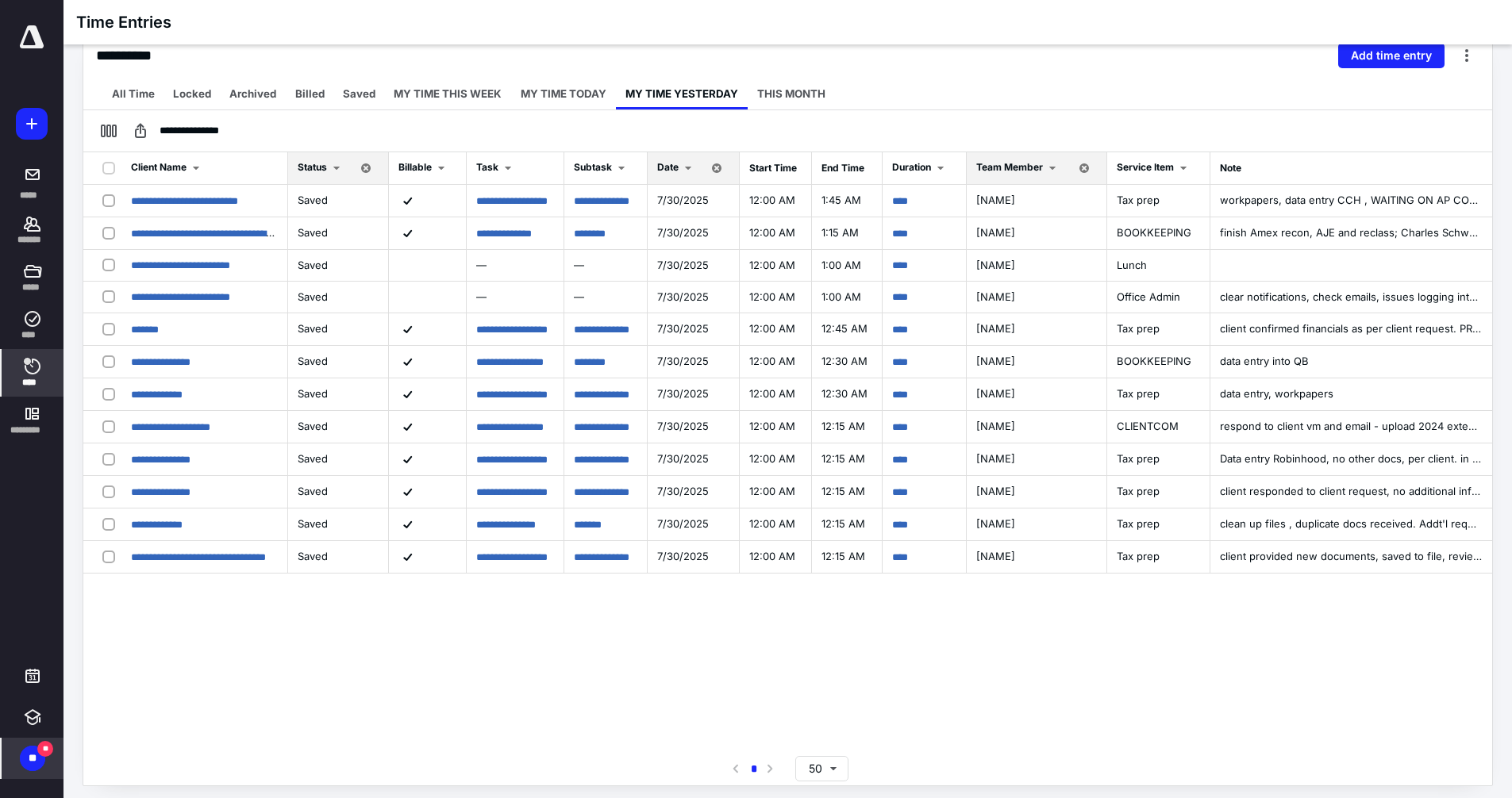 click on "Date" at bounding box center (668, 167) 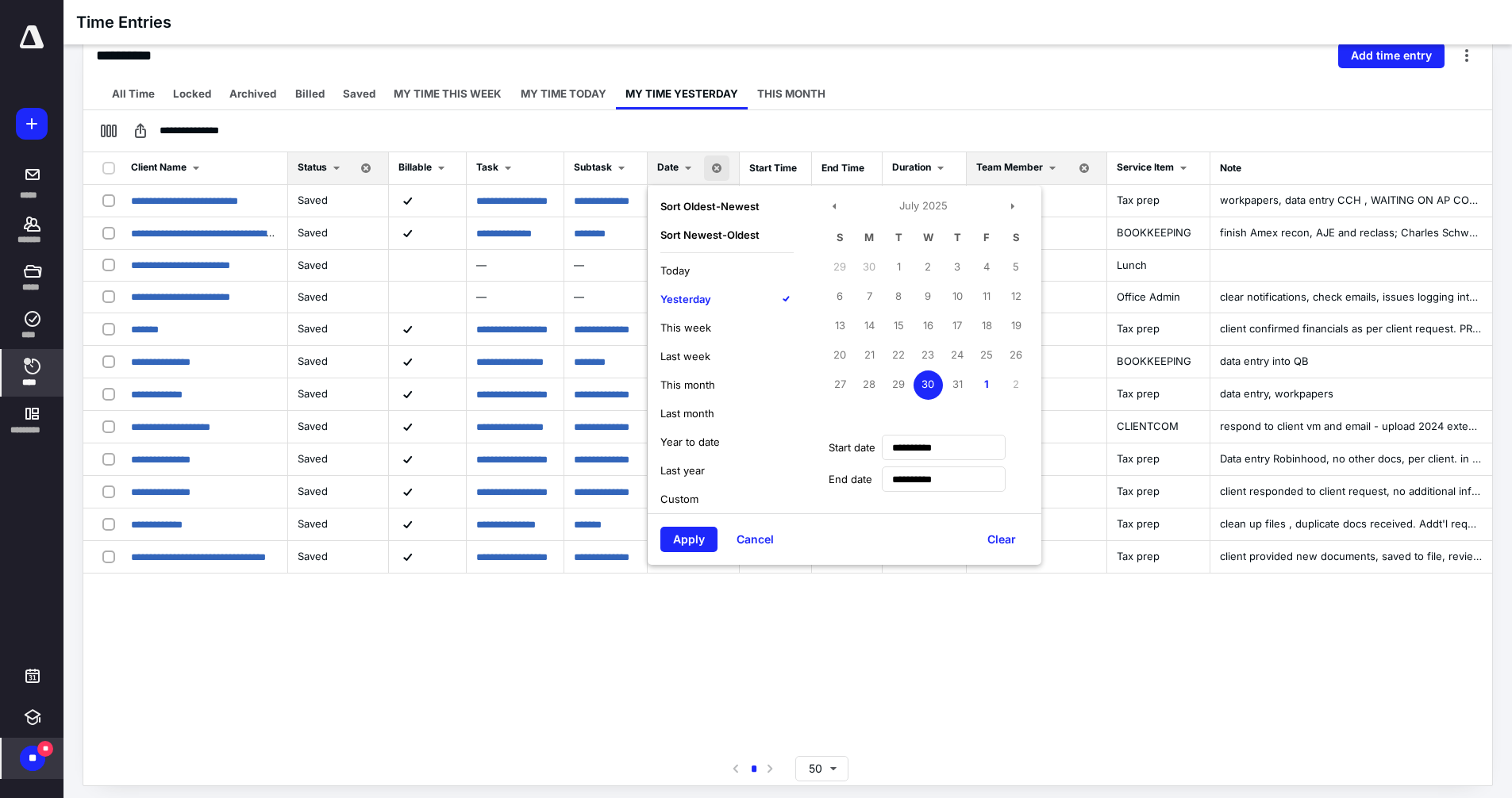 click on "Yesterday" at bounding box center [686, 299] 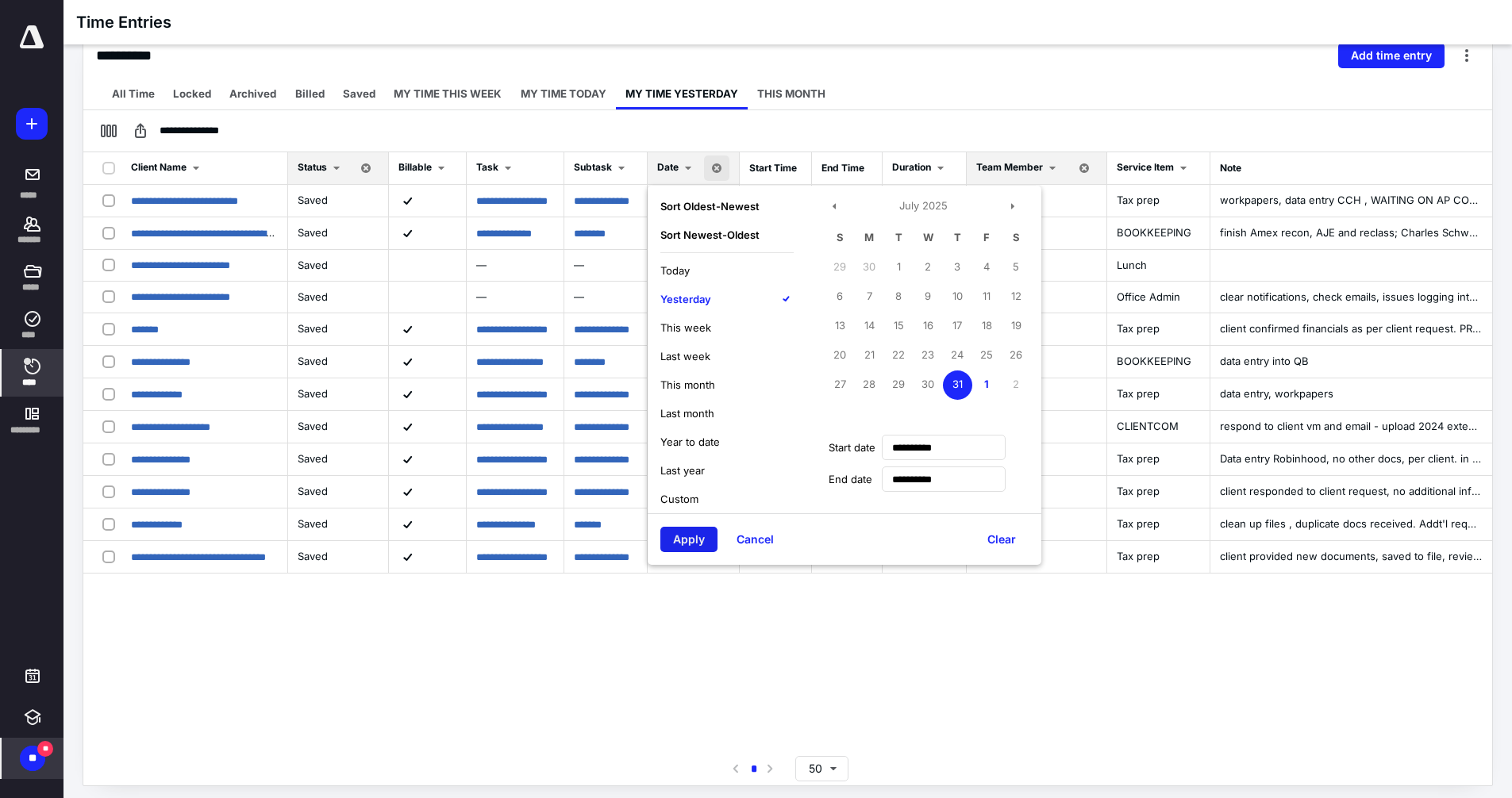 click on "Apply" at bounding box center [689, 539] 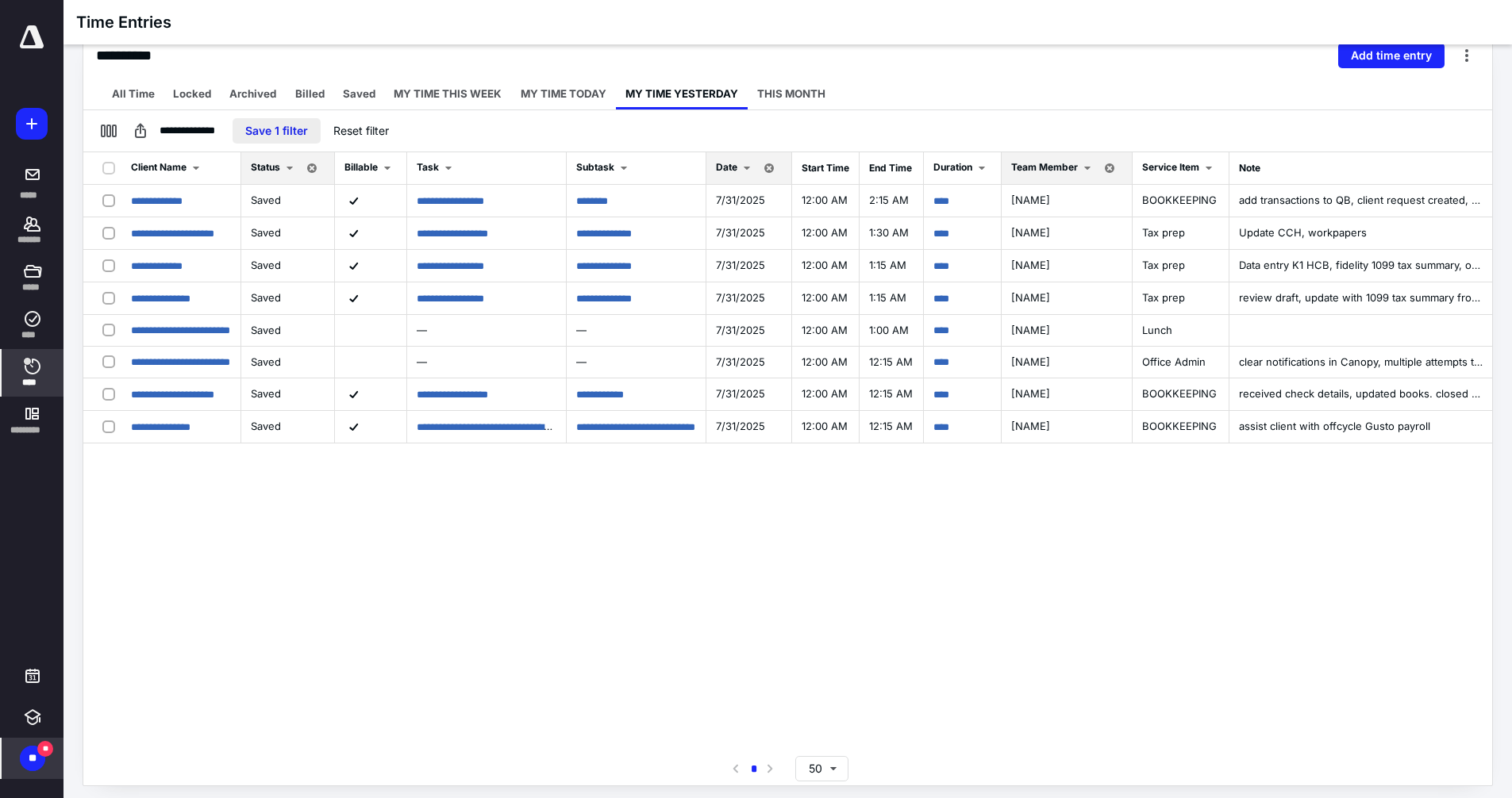 click on "Save 1 filter" at bounding box center [276, 131] 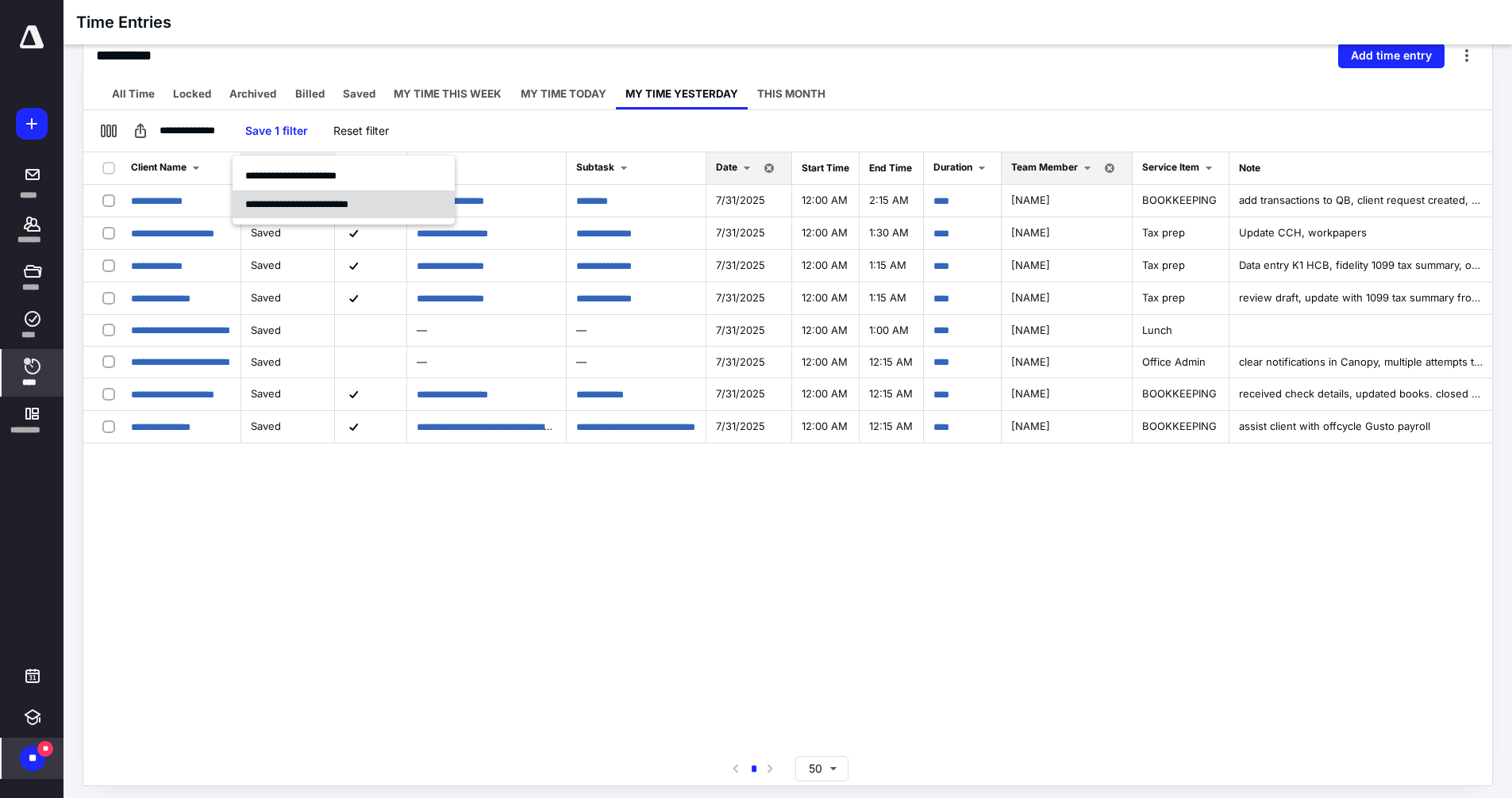 click on "**********" at bounding box center (297, 204) 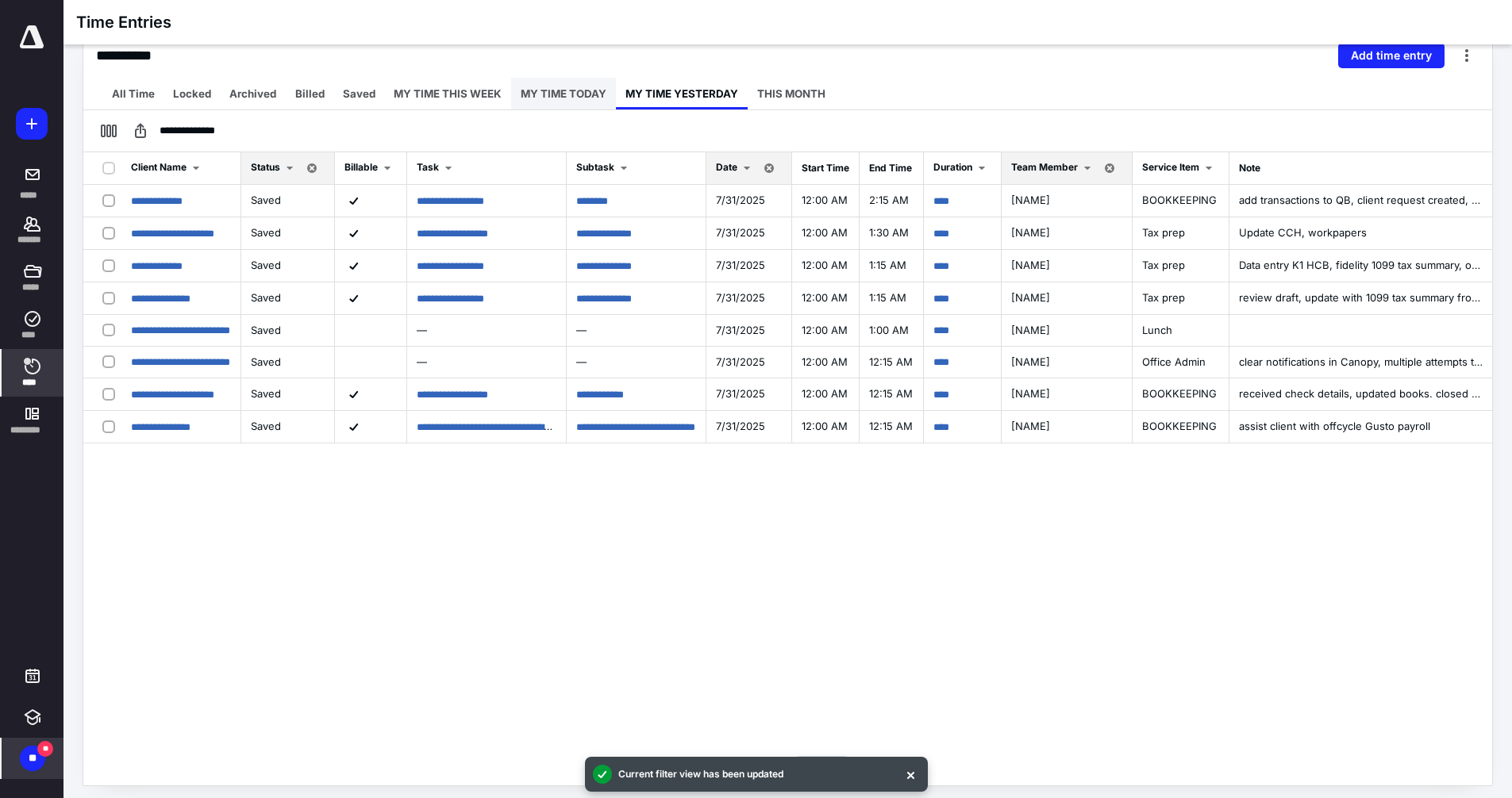 click on "MY TIME TODAY" at bounding box center [564, 94] 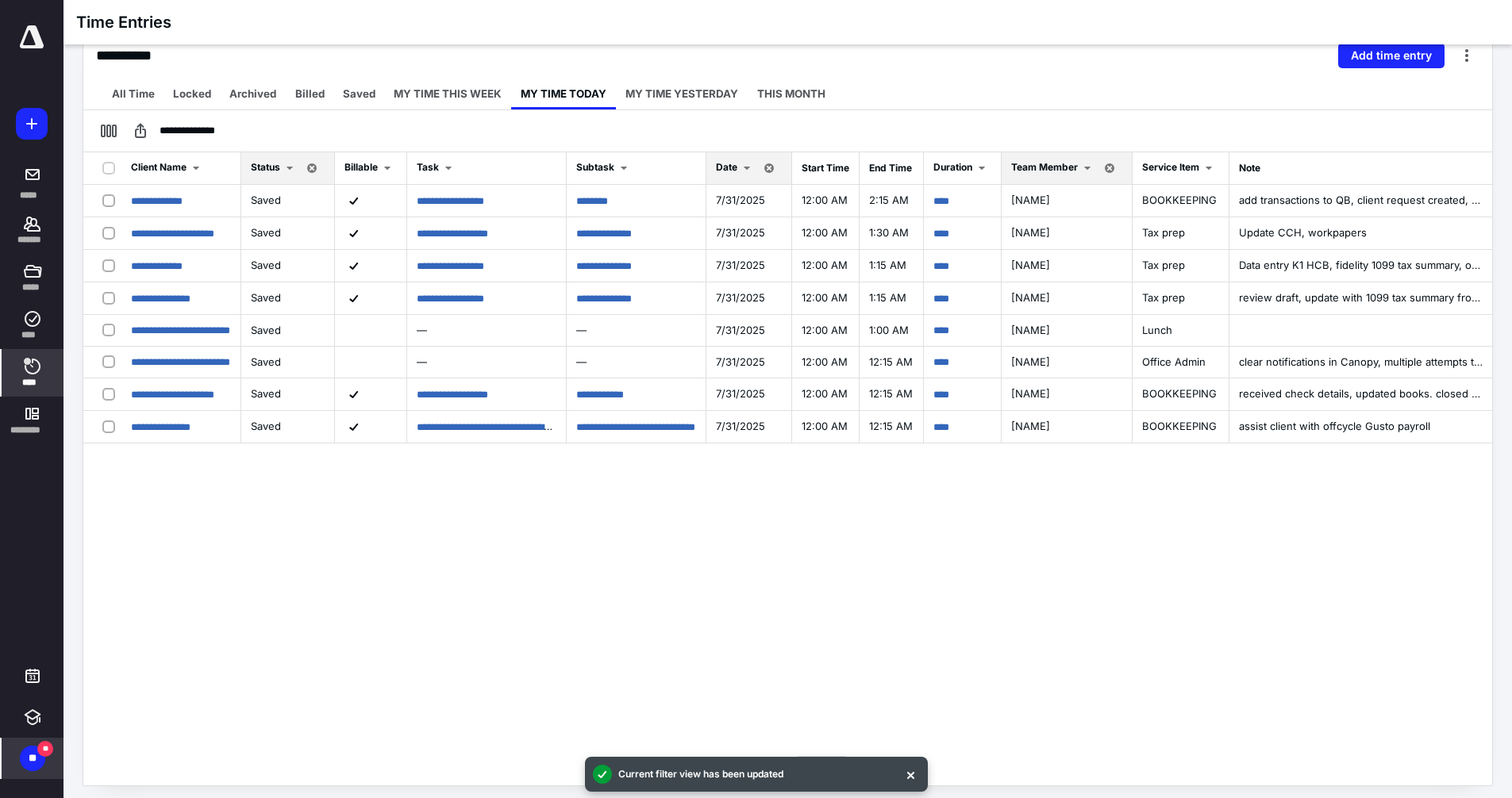 click on "Date" at bounding box center (726, 167) 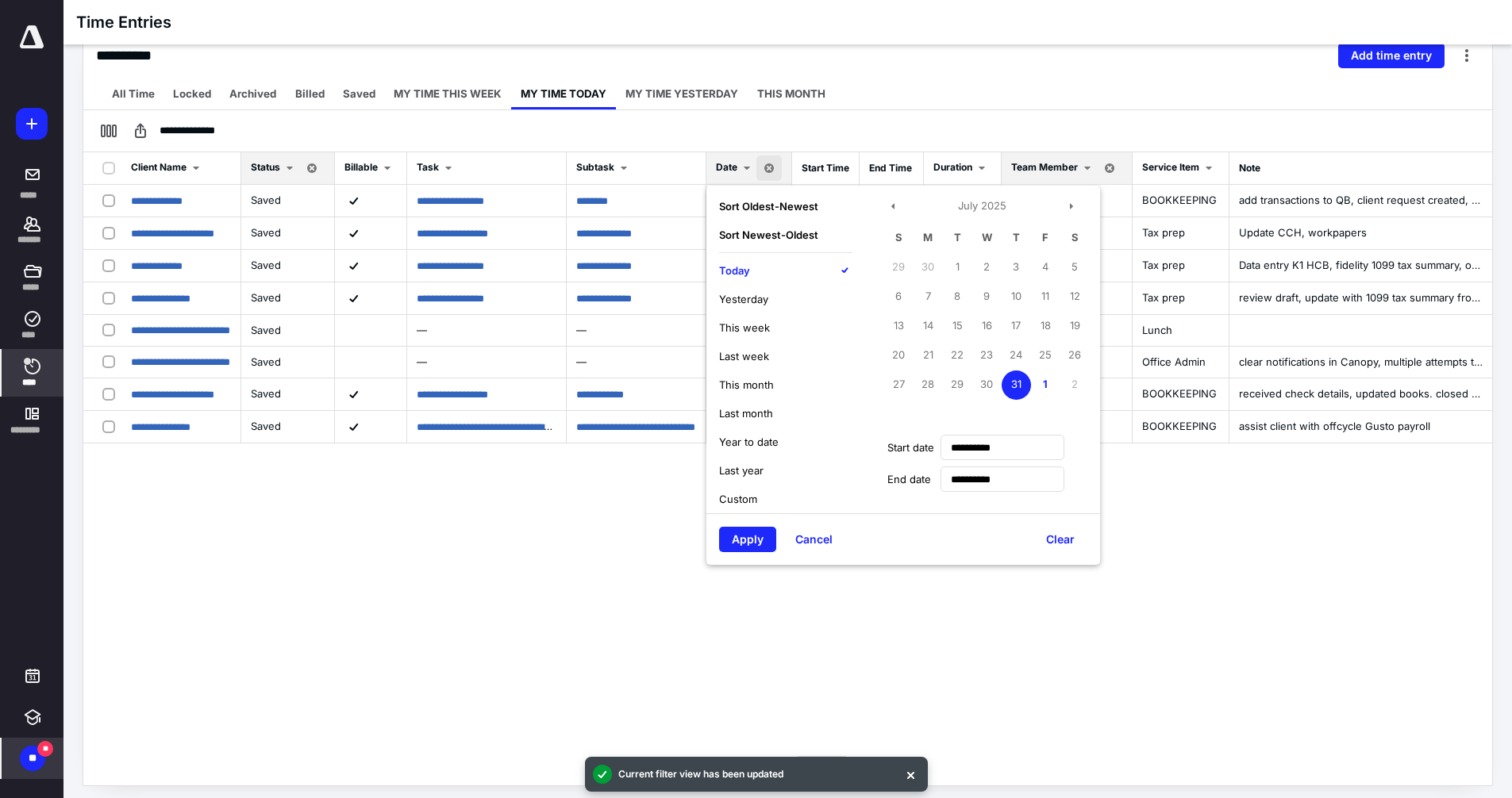 click on "Today" at bounding box center [734, 270] 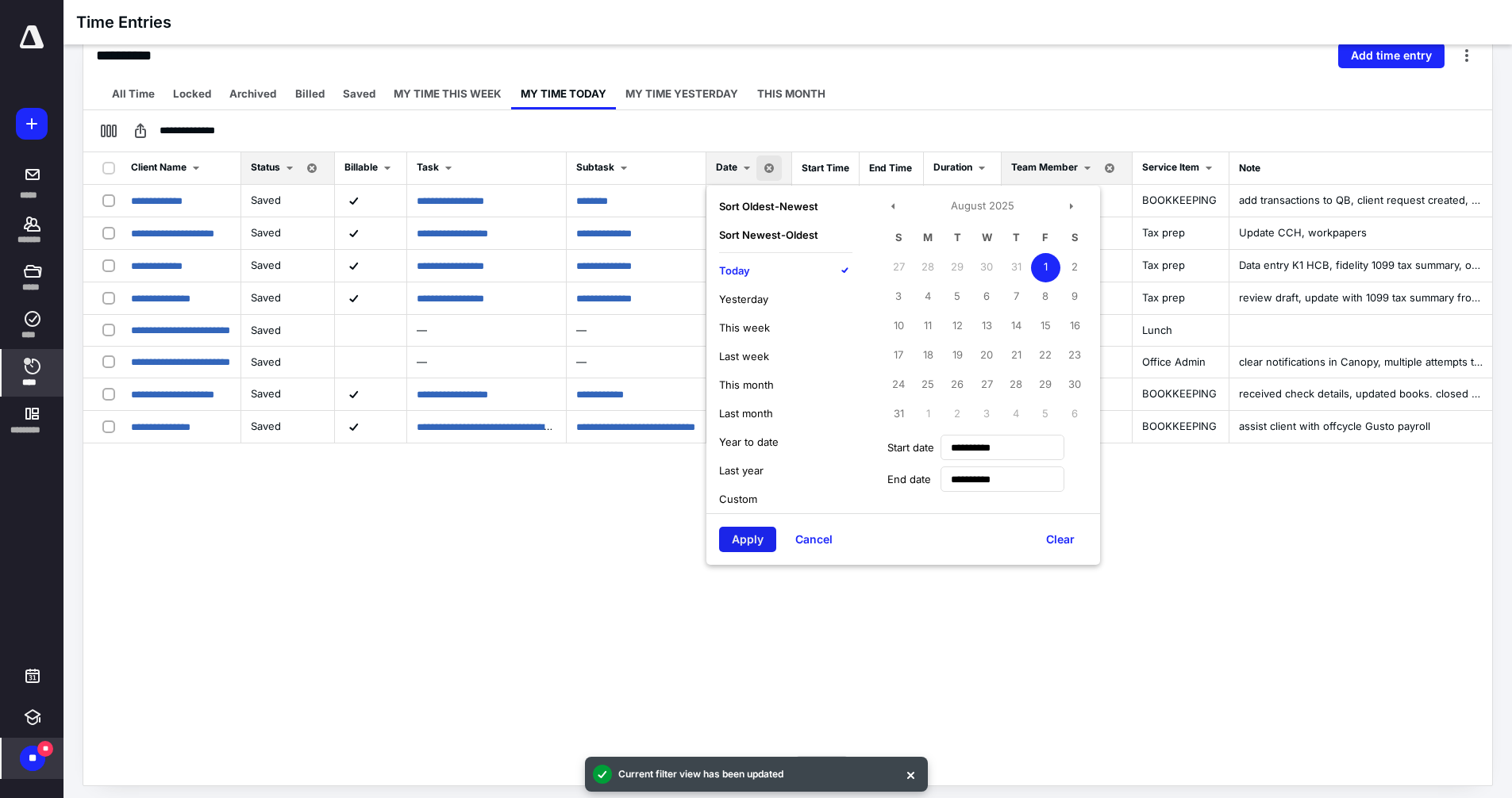 click on "Apply" at bounding box center [748, 539] 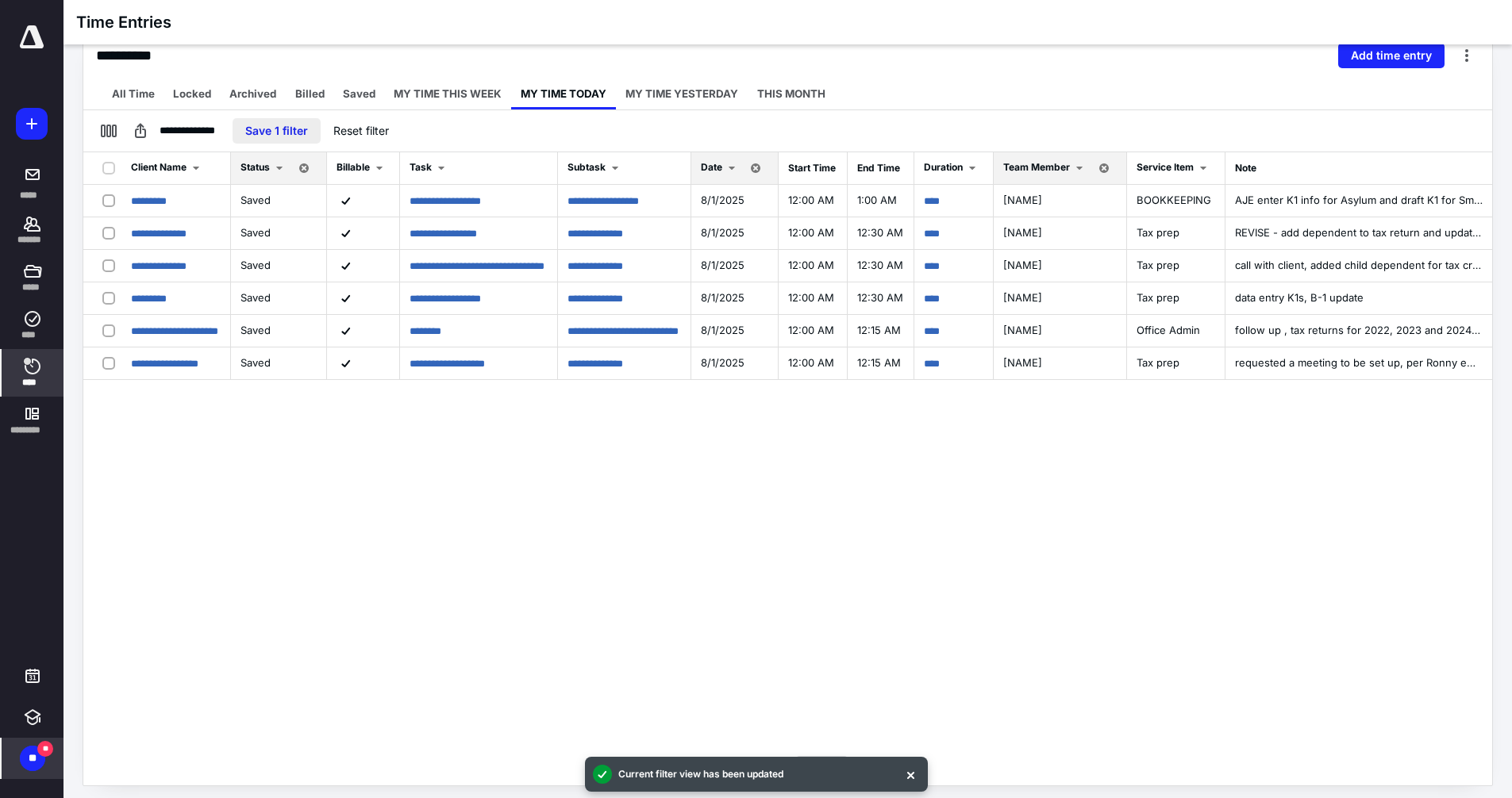 click on "Save 1 filter" at bounding box center (276, 131) 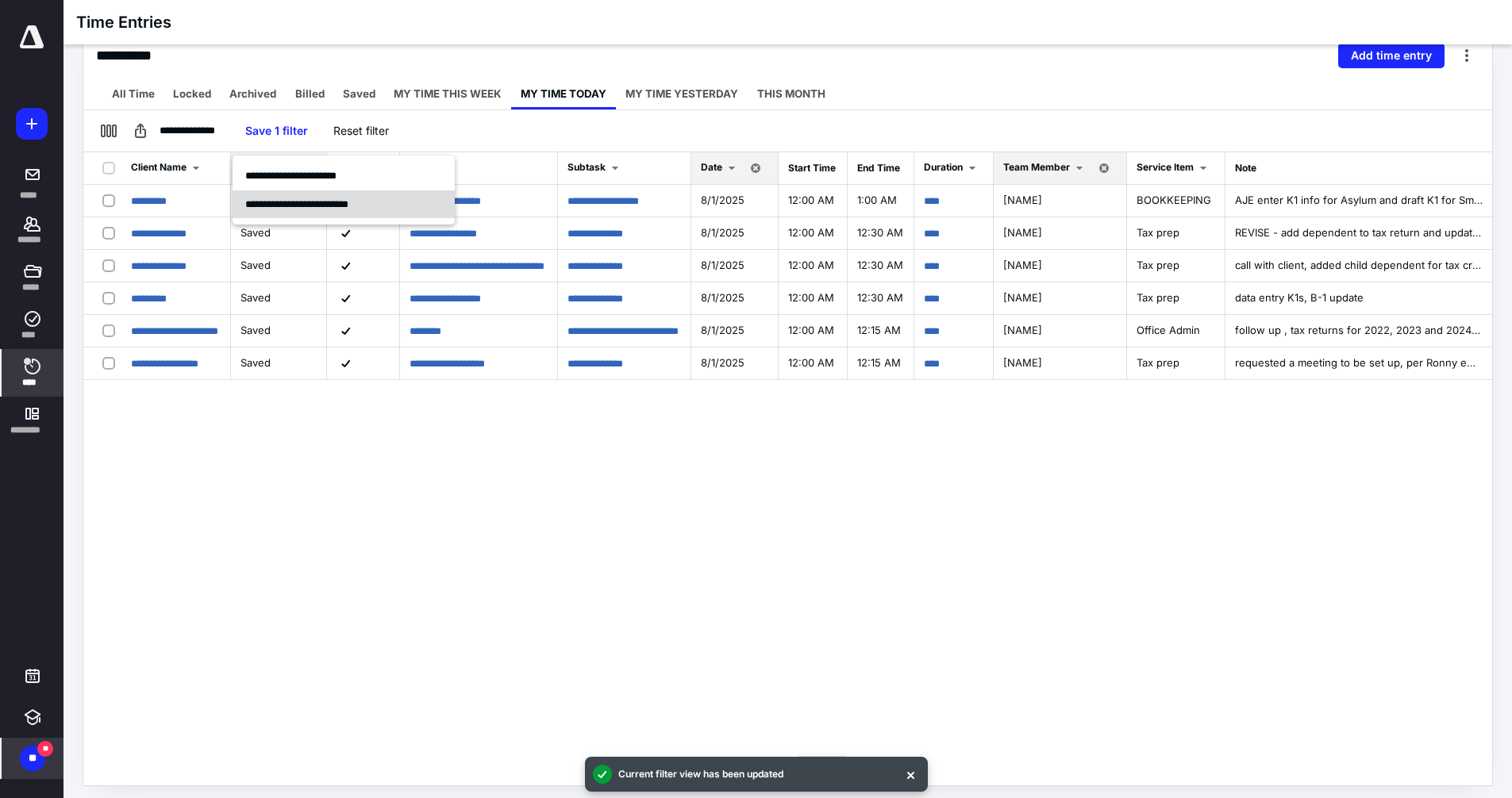click on "**********" at bounding box center [344, 205] 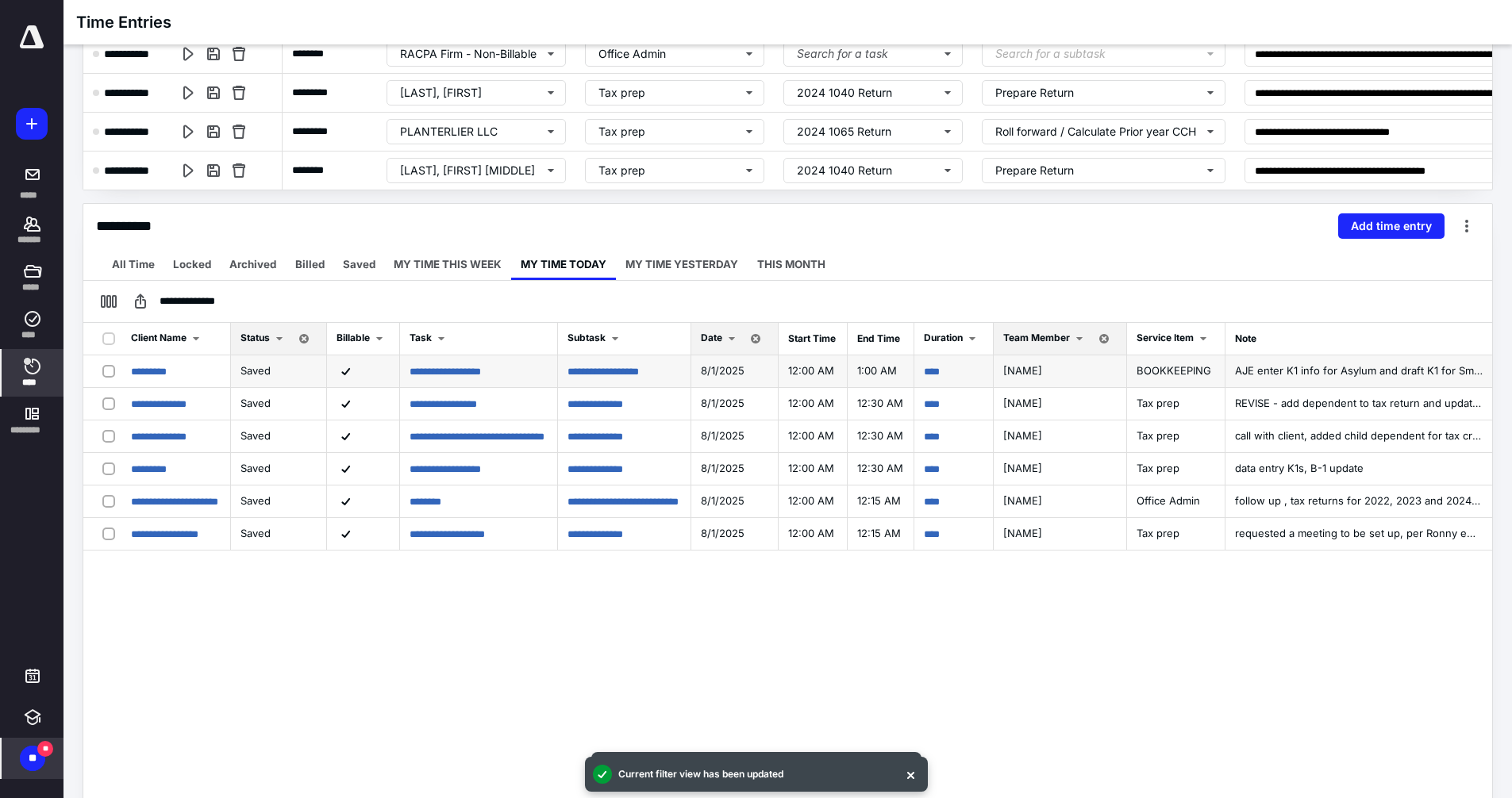 scroll, scrollTop: 0, scrollLeft: 0, axis: both 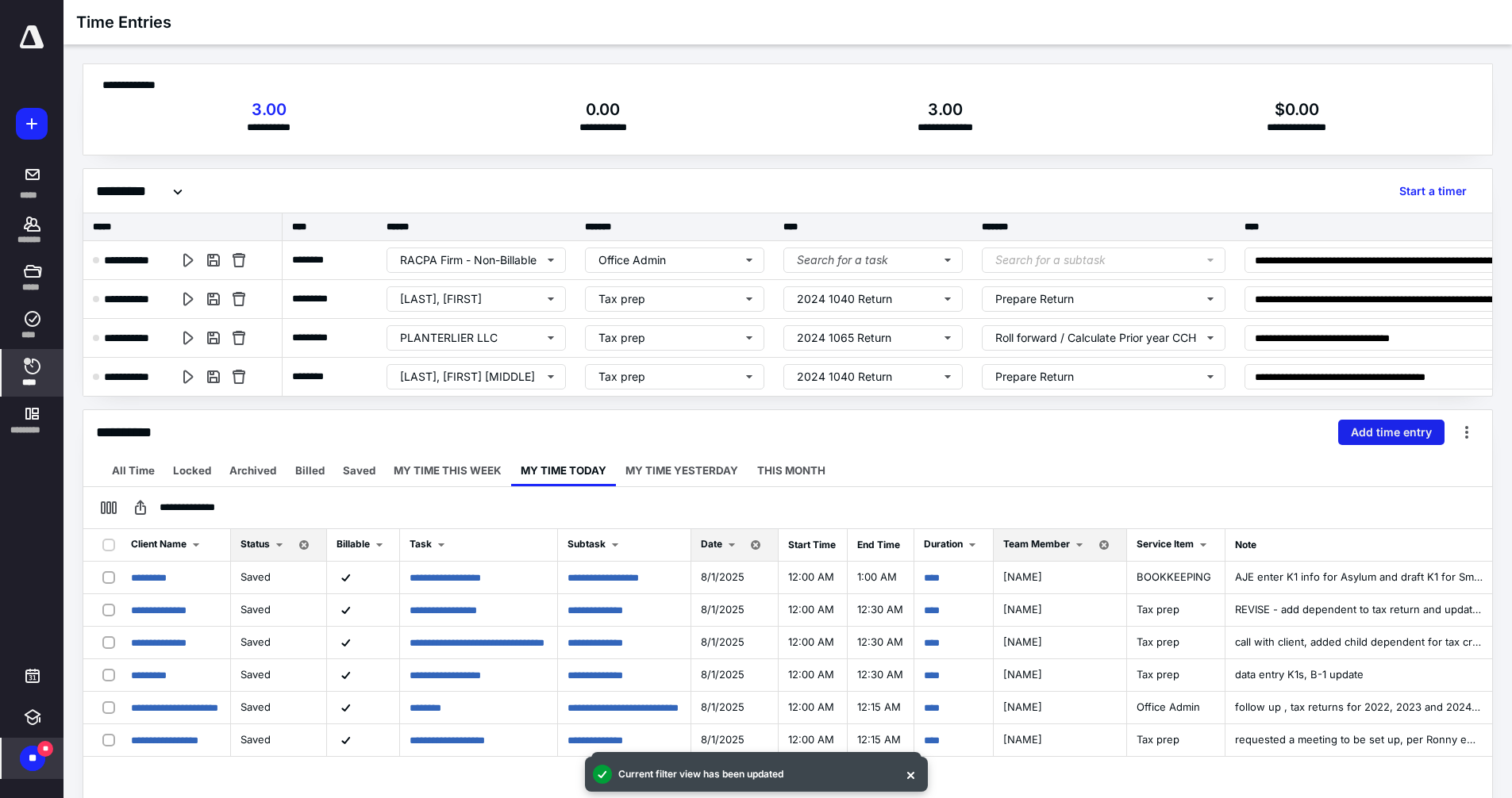 click on "Add time entry" at bounding box center (1391, 432) 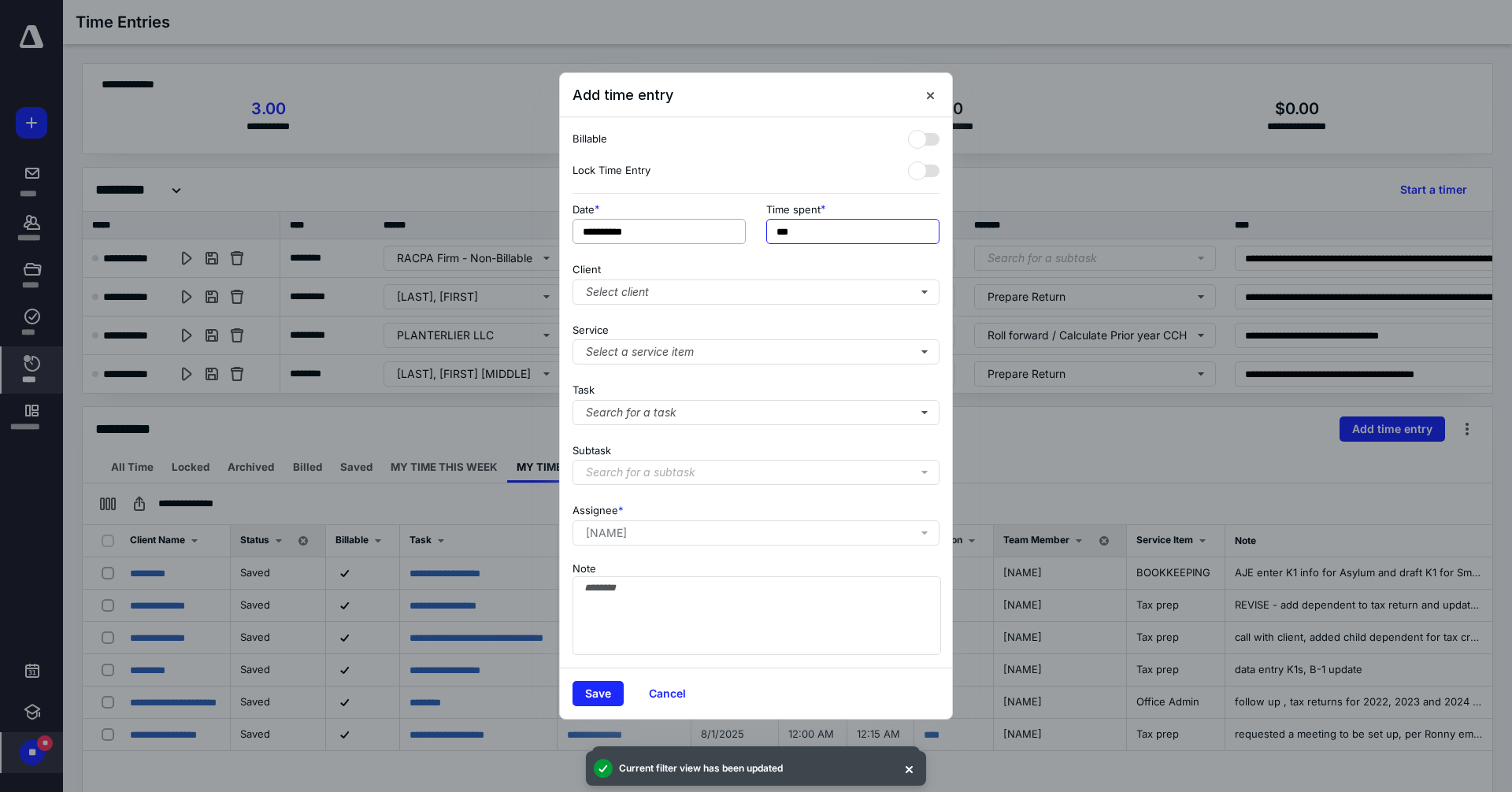 drag, startPoint x: 806, startPoint y: 231, endPoint x: 674, endPoint y: 231, distance: 132 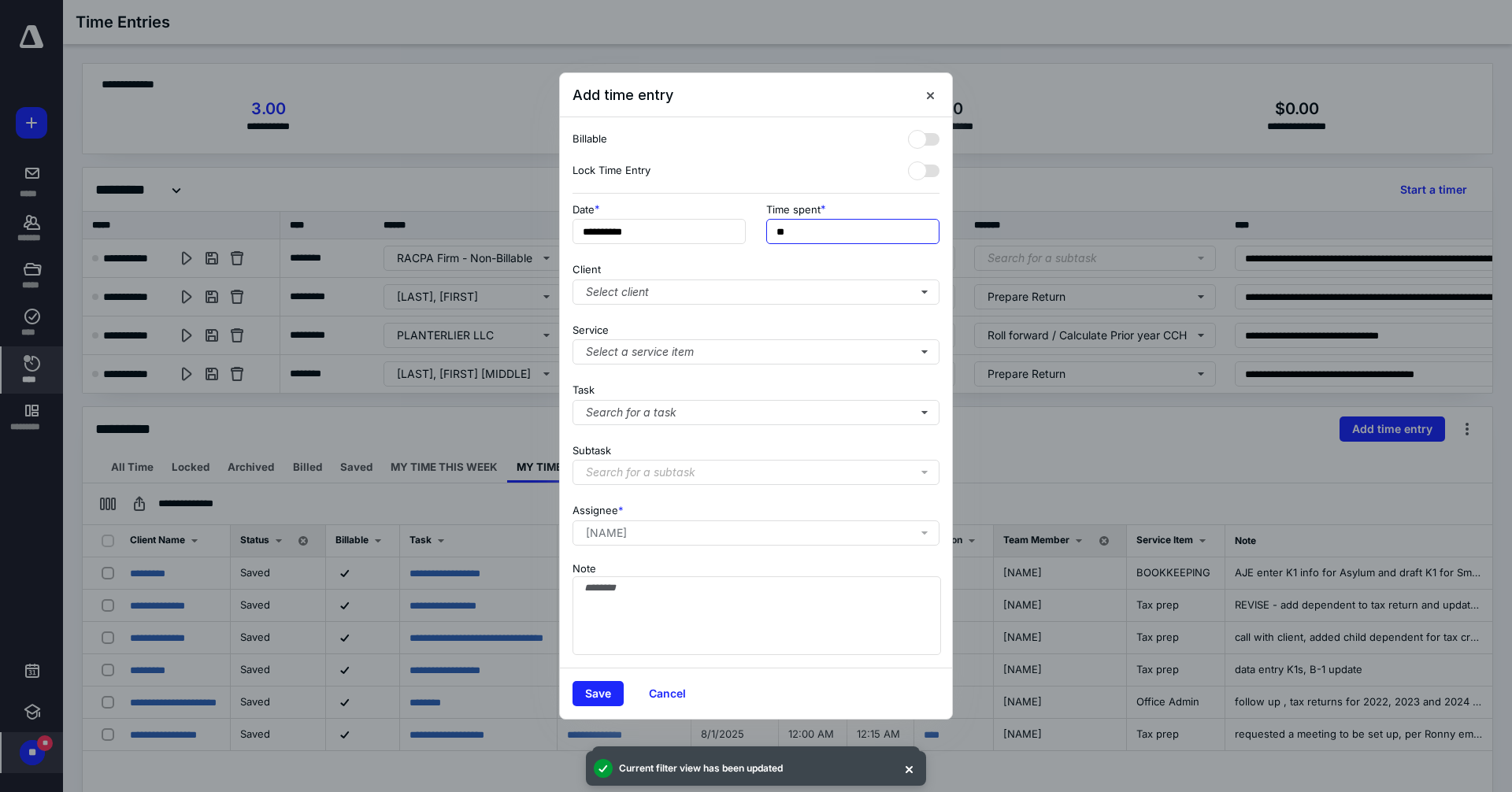 type on "**" 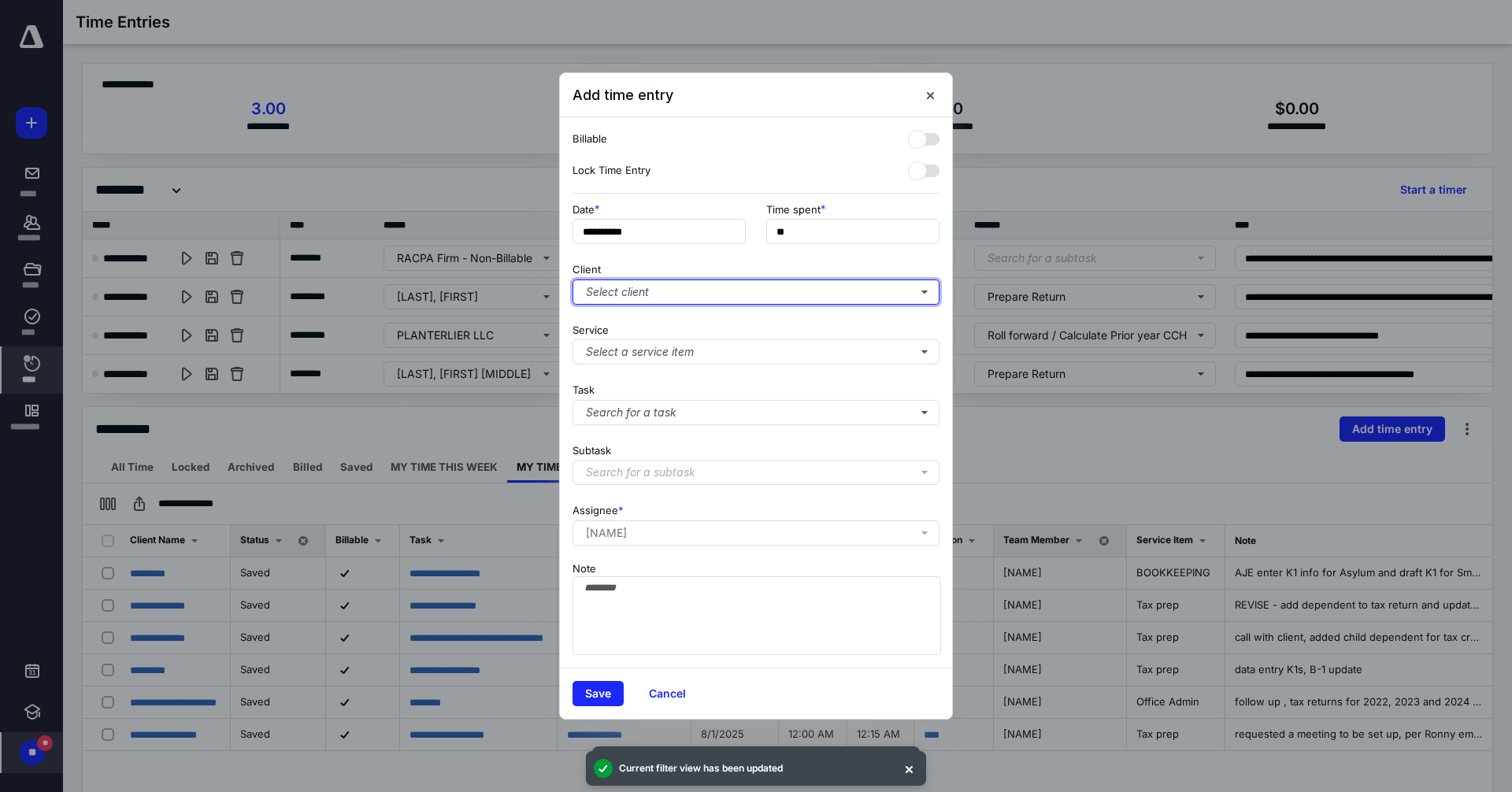 type 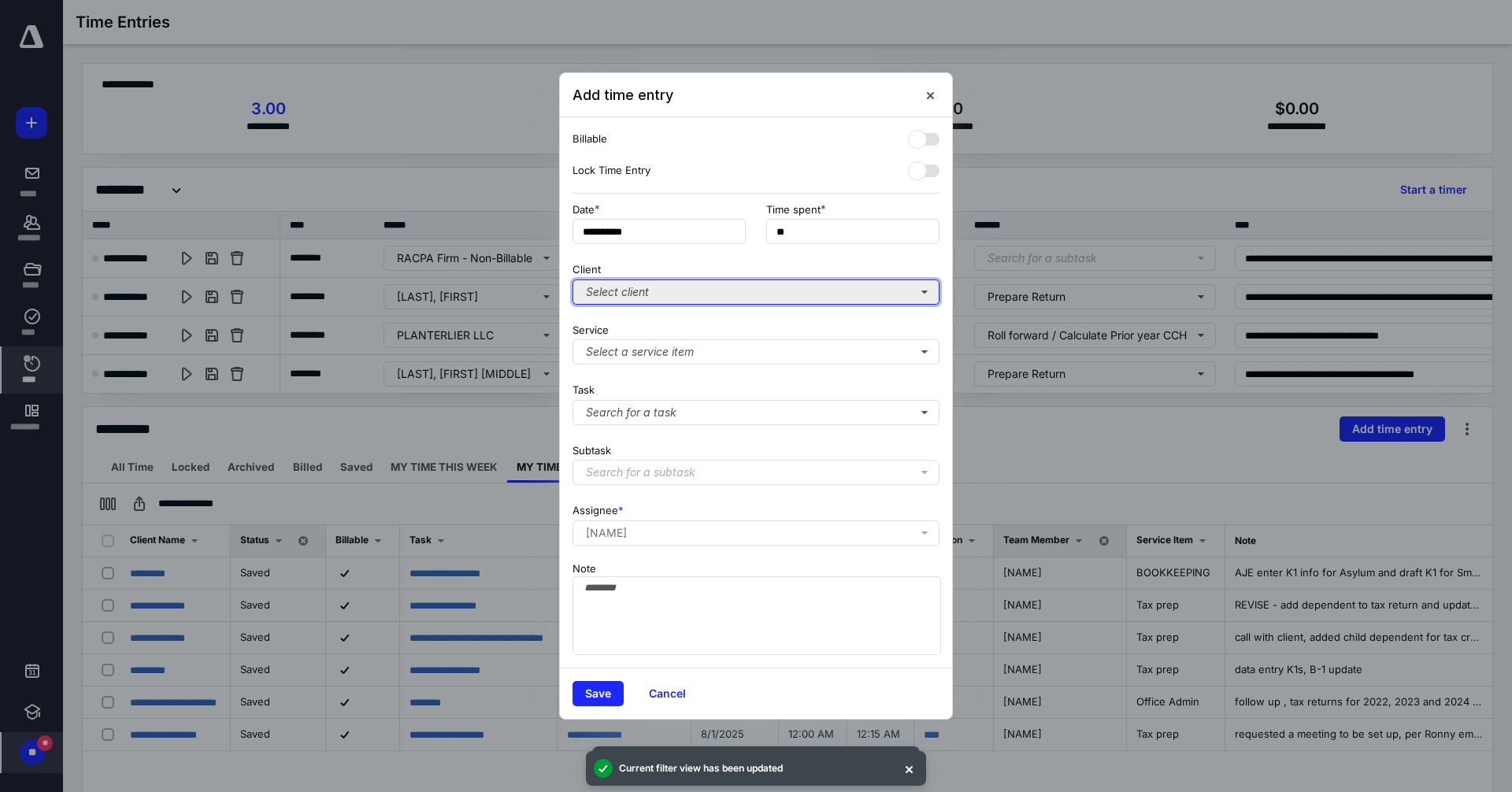 click on "Select client" at bounding box center [756, 292] 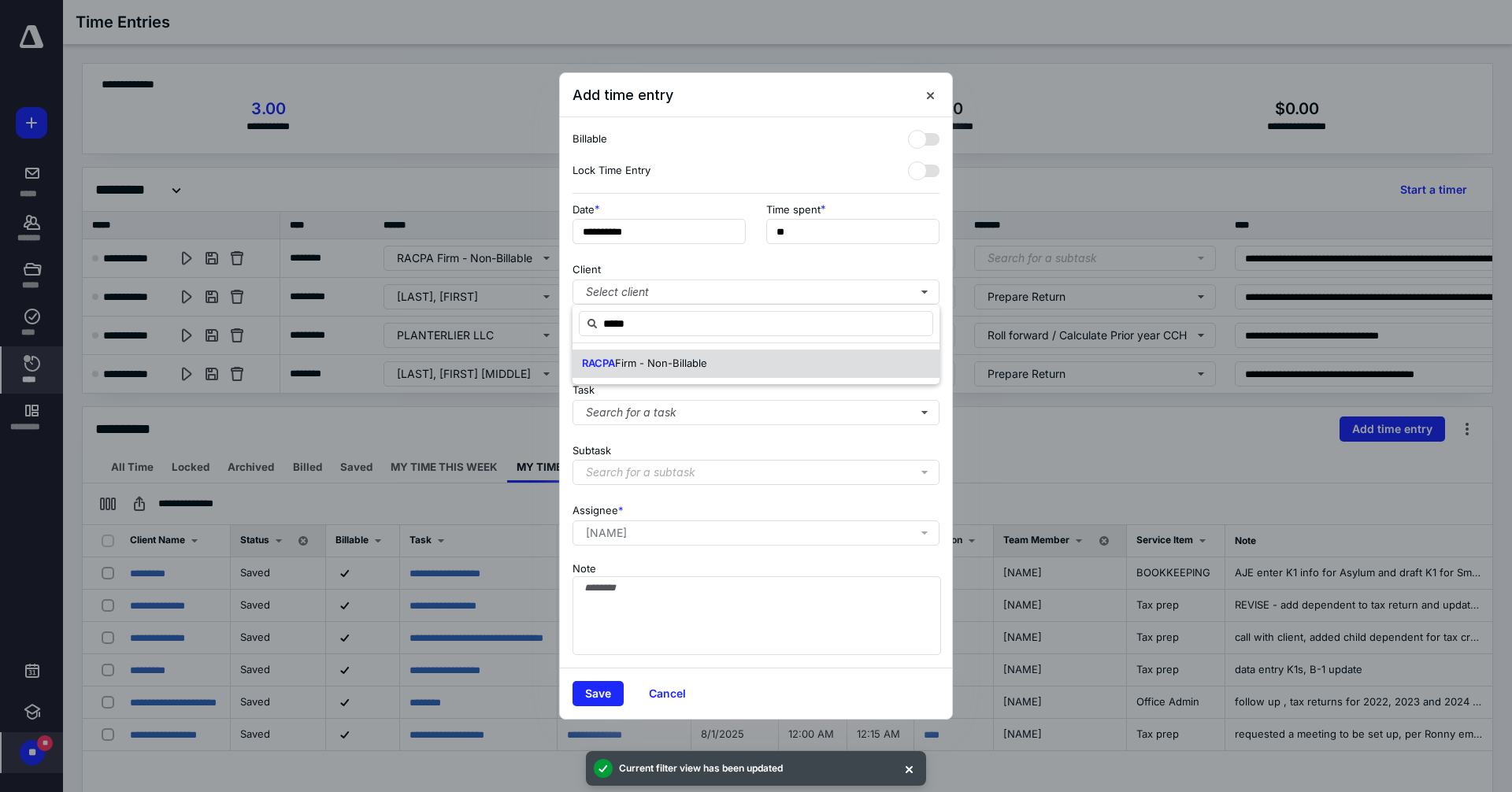 click on "Firm - Non-Billable" at bounding box center (661, 363) 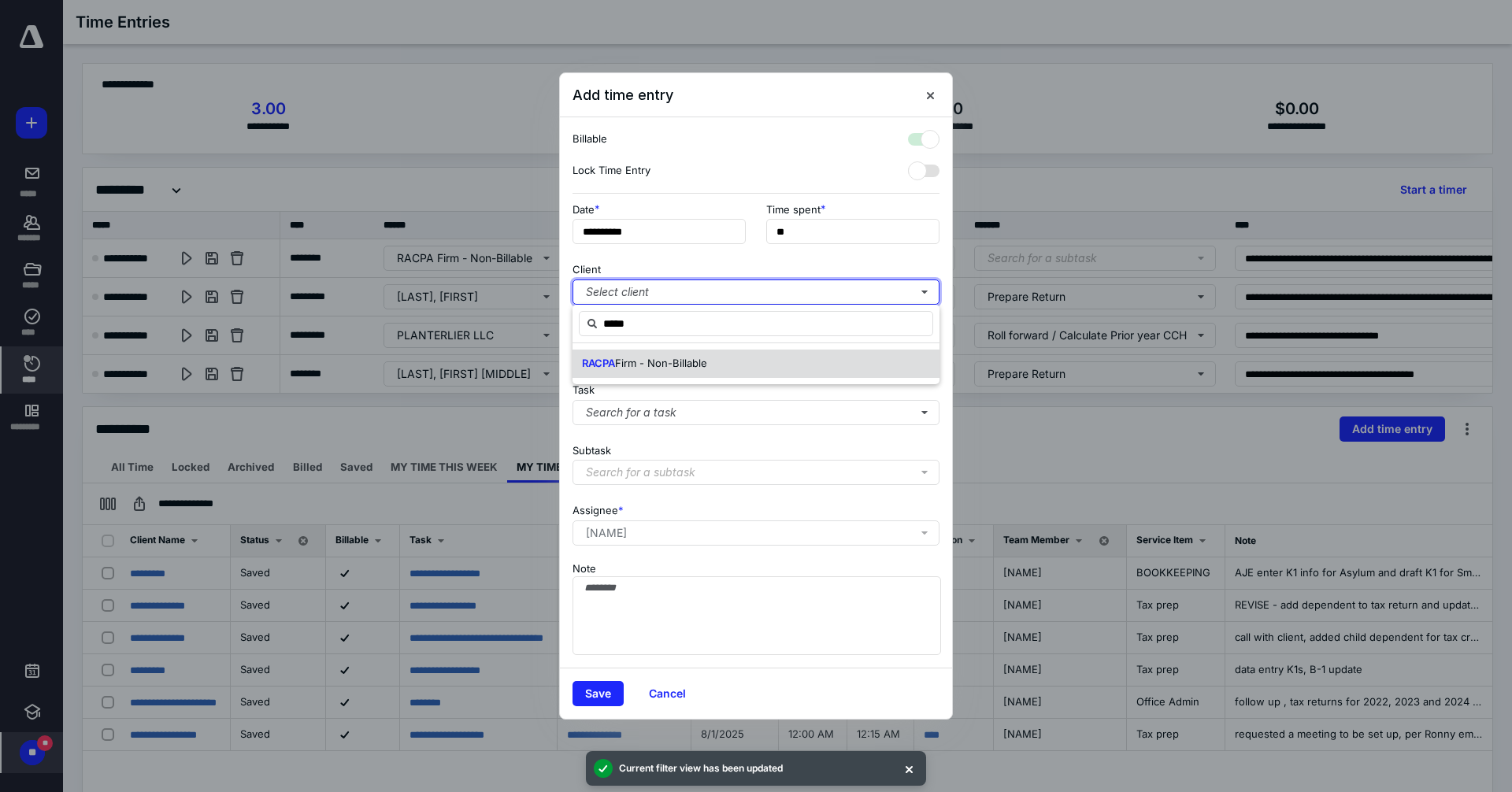 checkbox on "true" 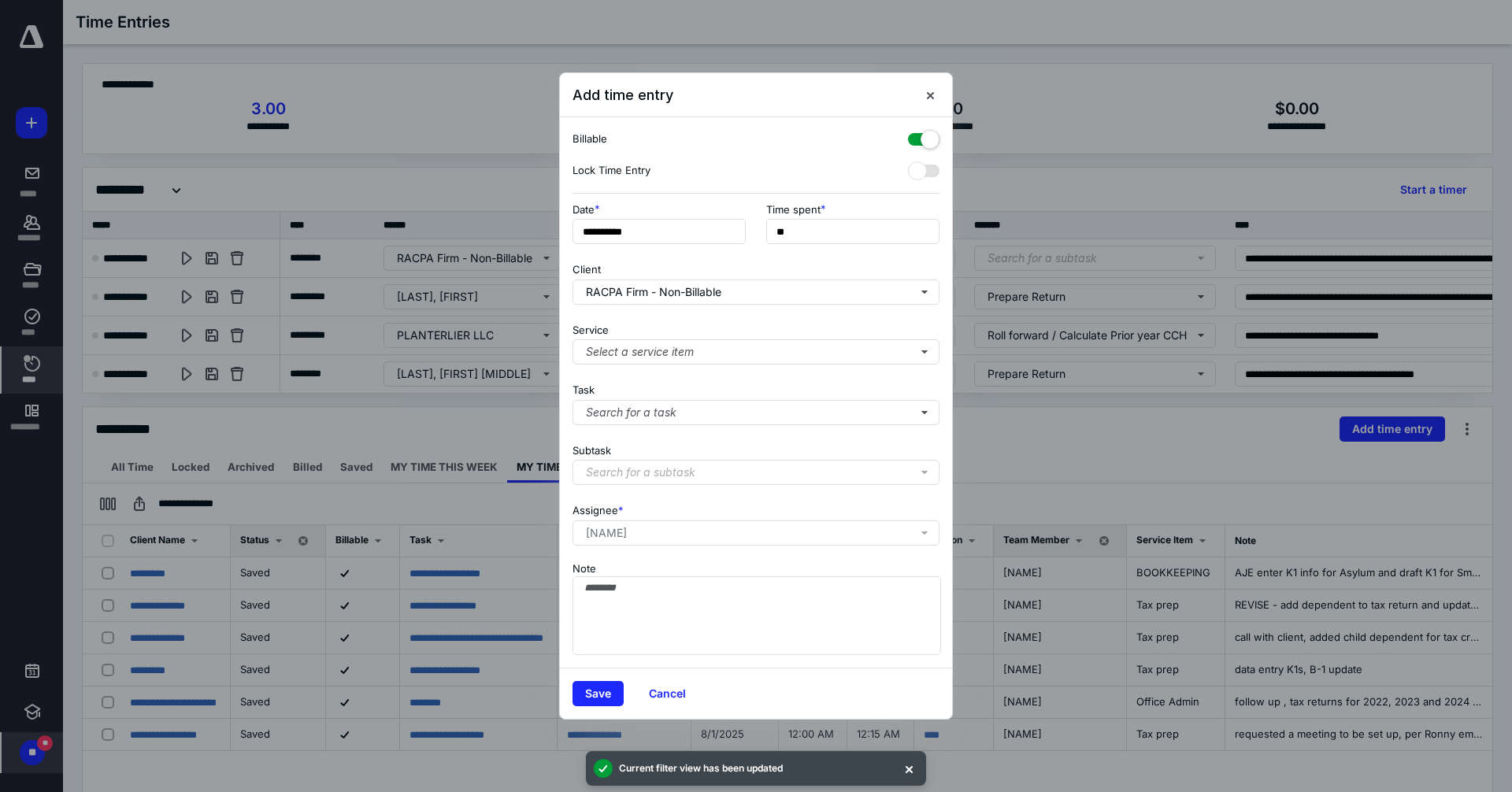 click at bounding box center [924, 136] 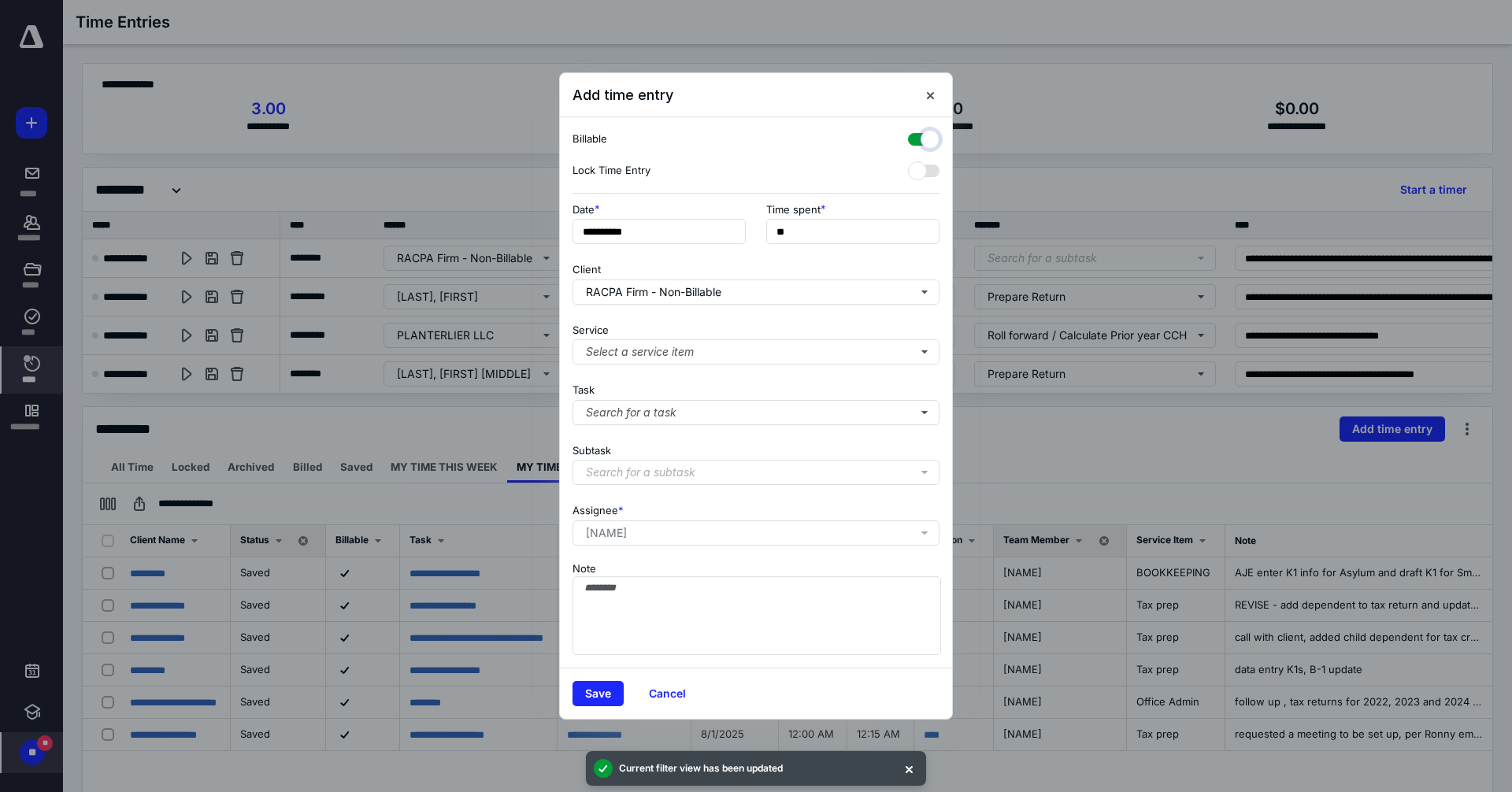 click at bounding box center (916, 137) 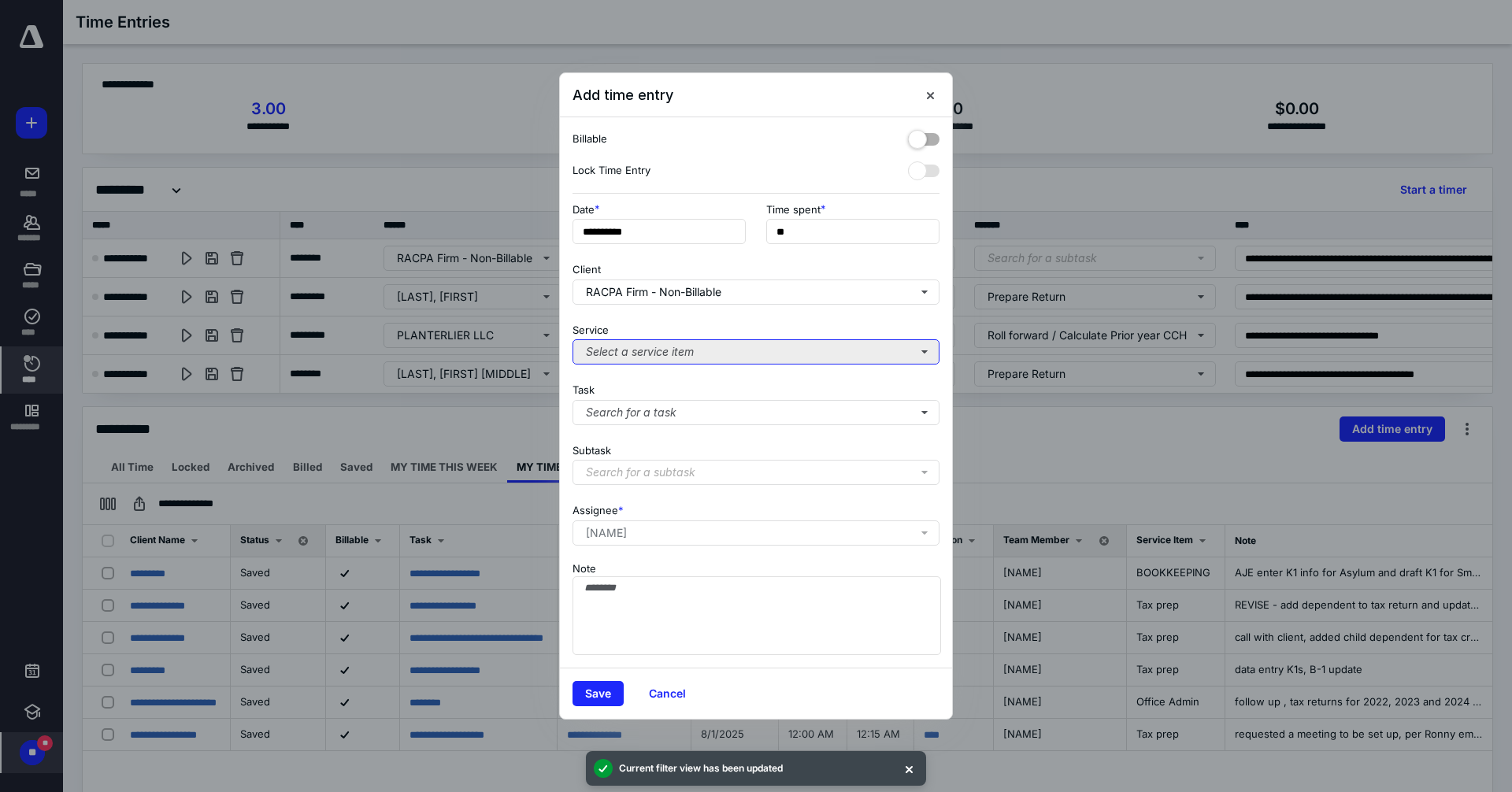 click on "Select a service item" at bounding box center [756, 352] 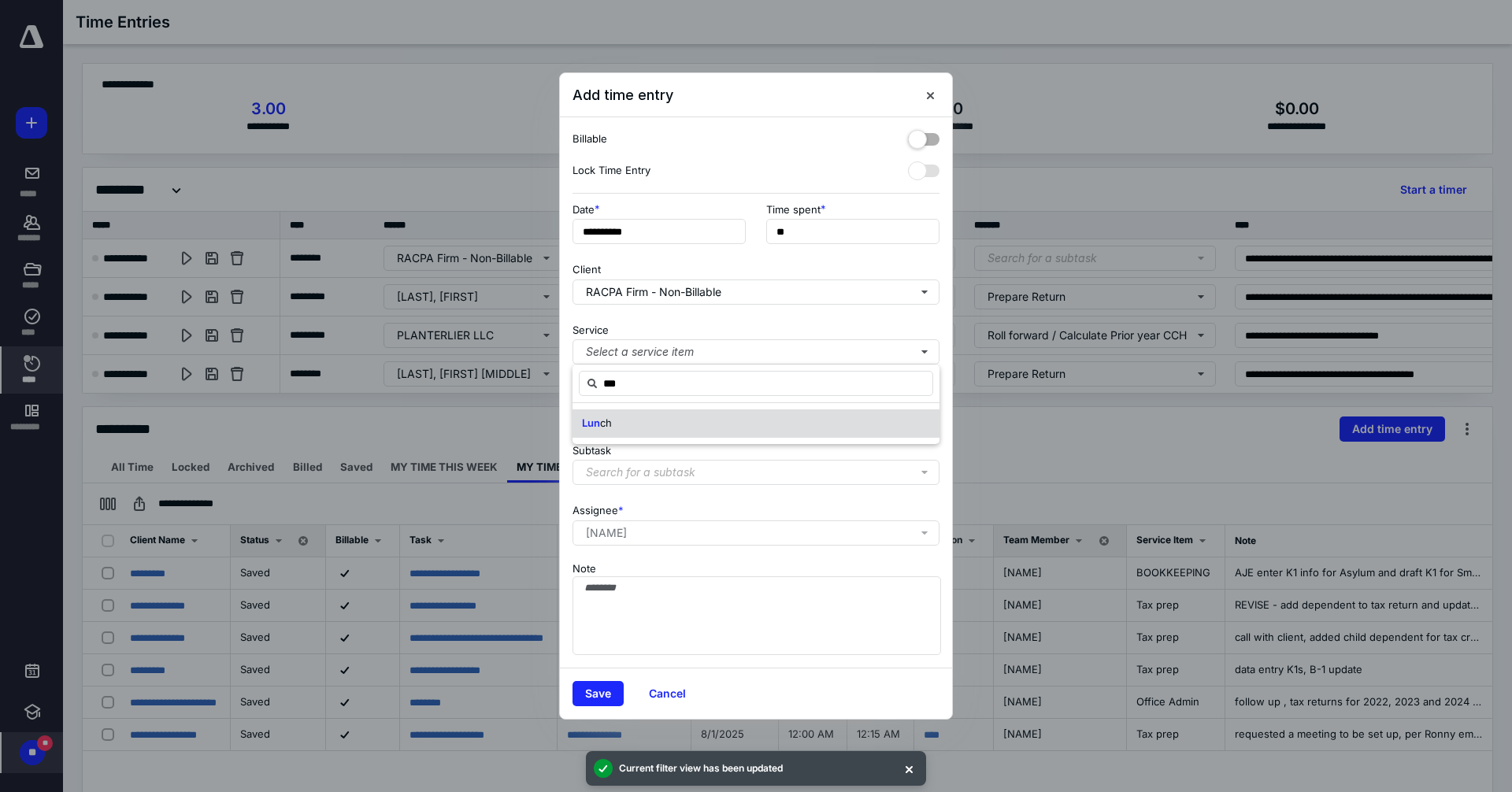 click on "Lun ch" at bounding box center [756, 424] 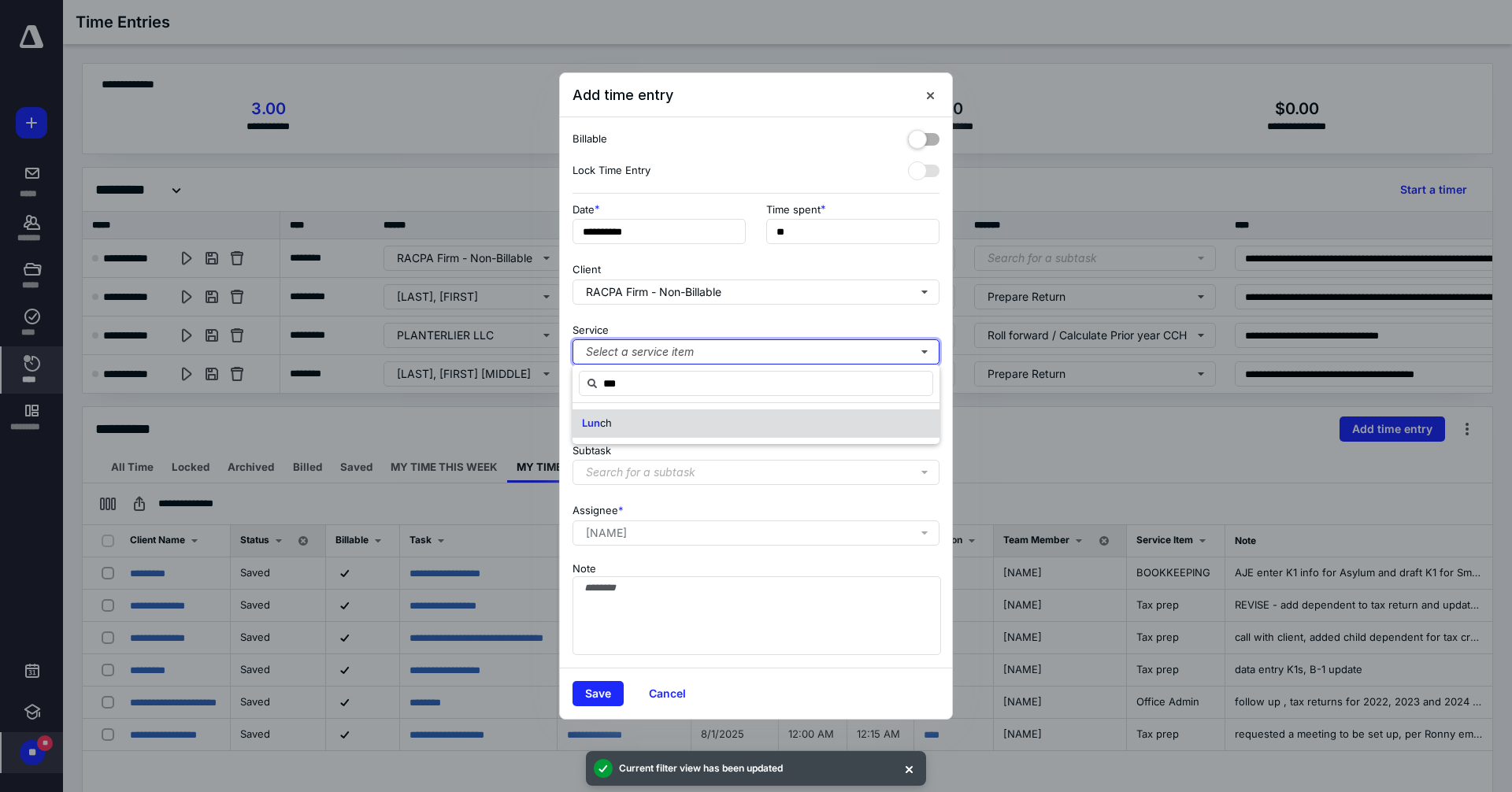 type 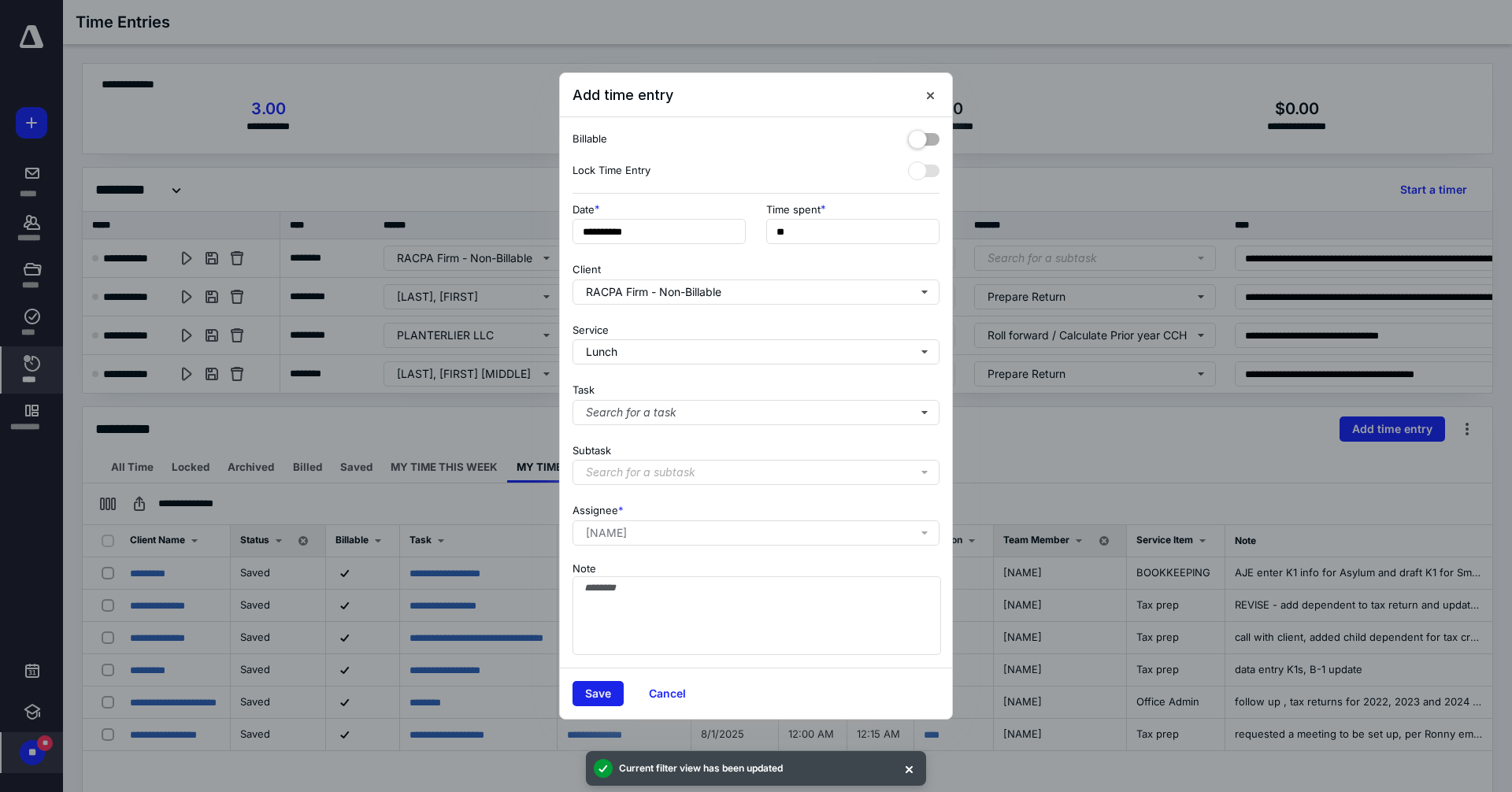 click on "Save" at bounding box center (598, 694) 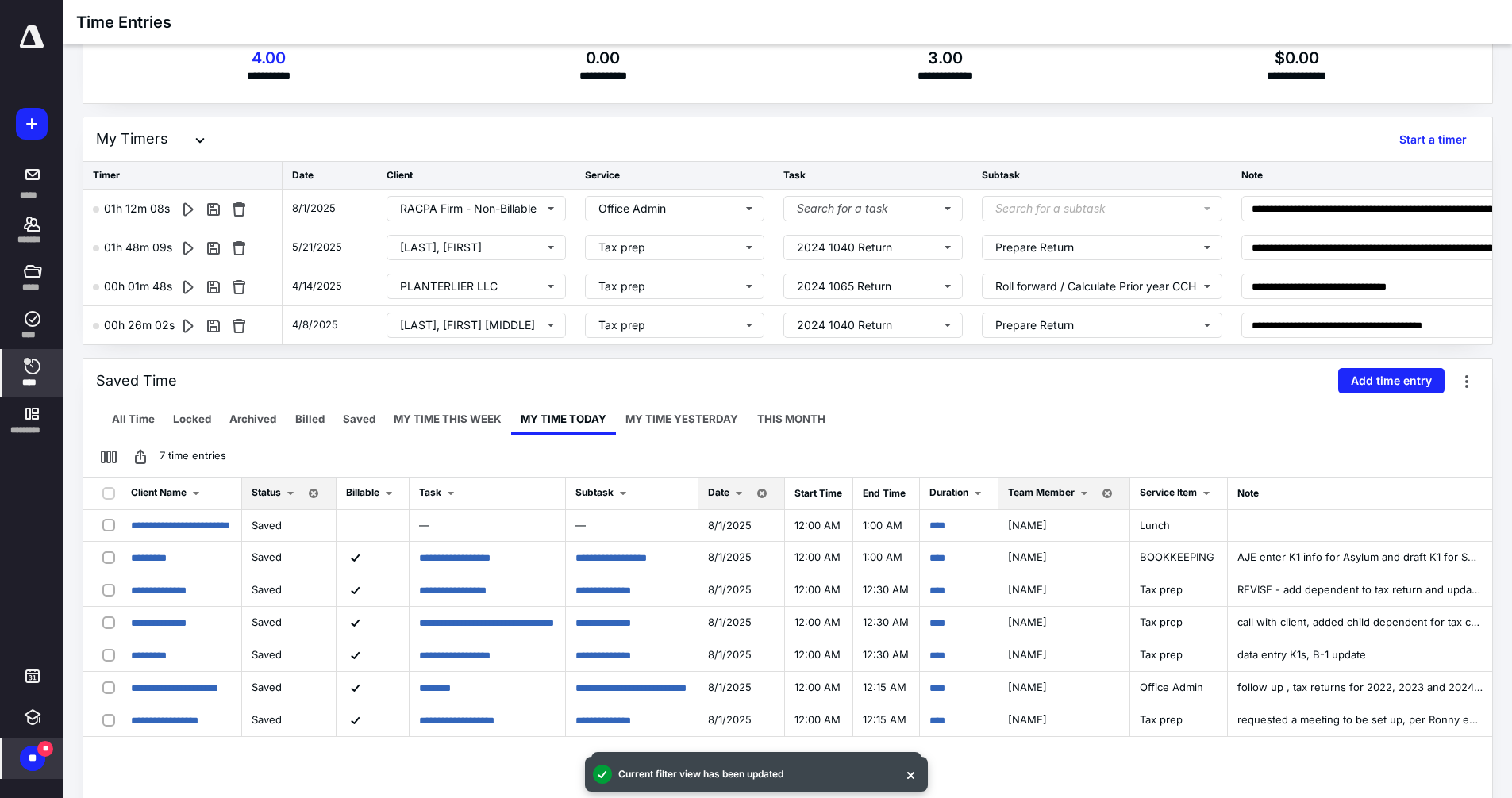 scroll, scrollTop: 79, scrollLeft: 0, axis: vertical 